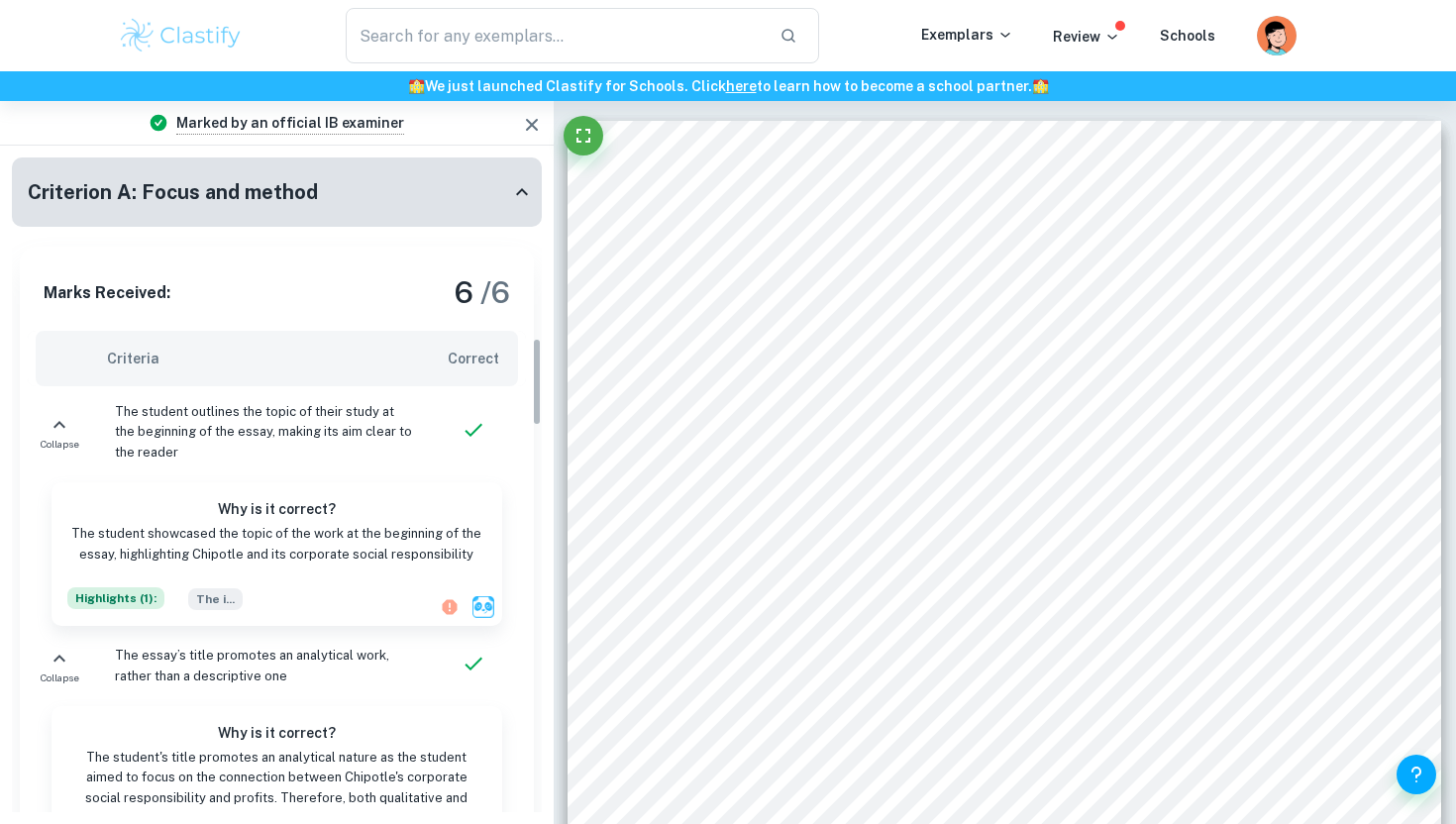 scroll, scrollTop: 12955, scrollLeft: 0, axis: vertical 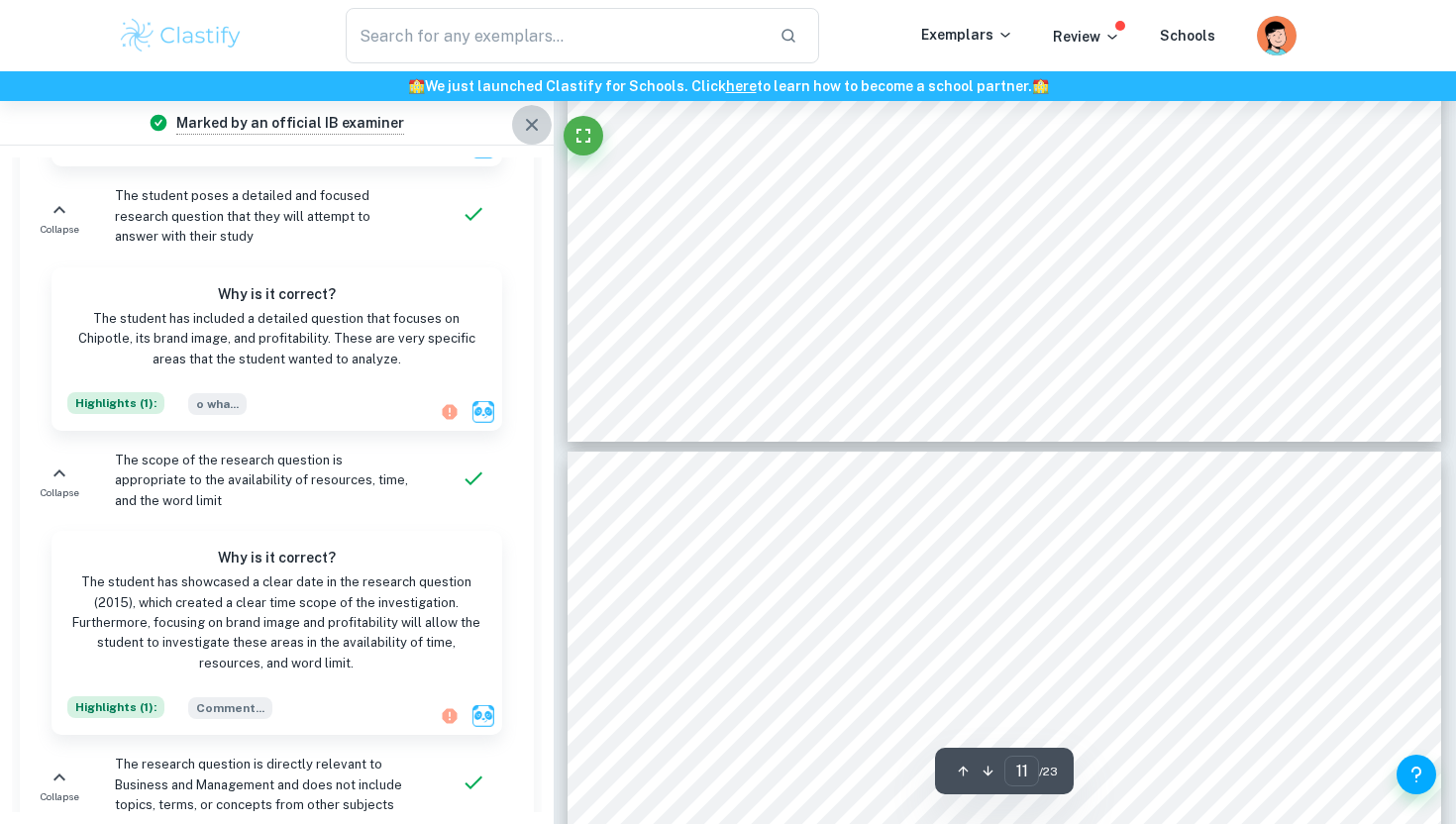 click 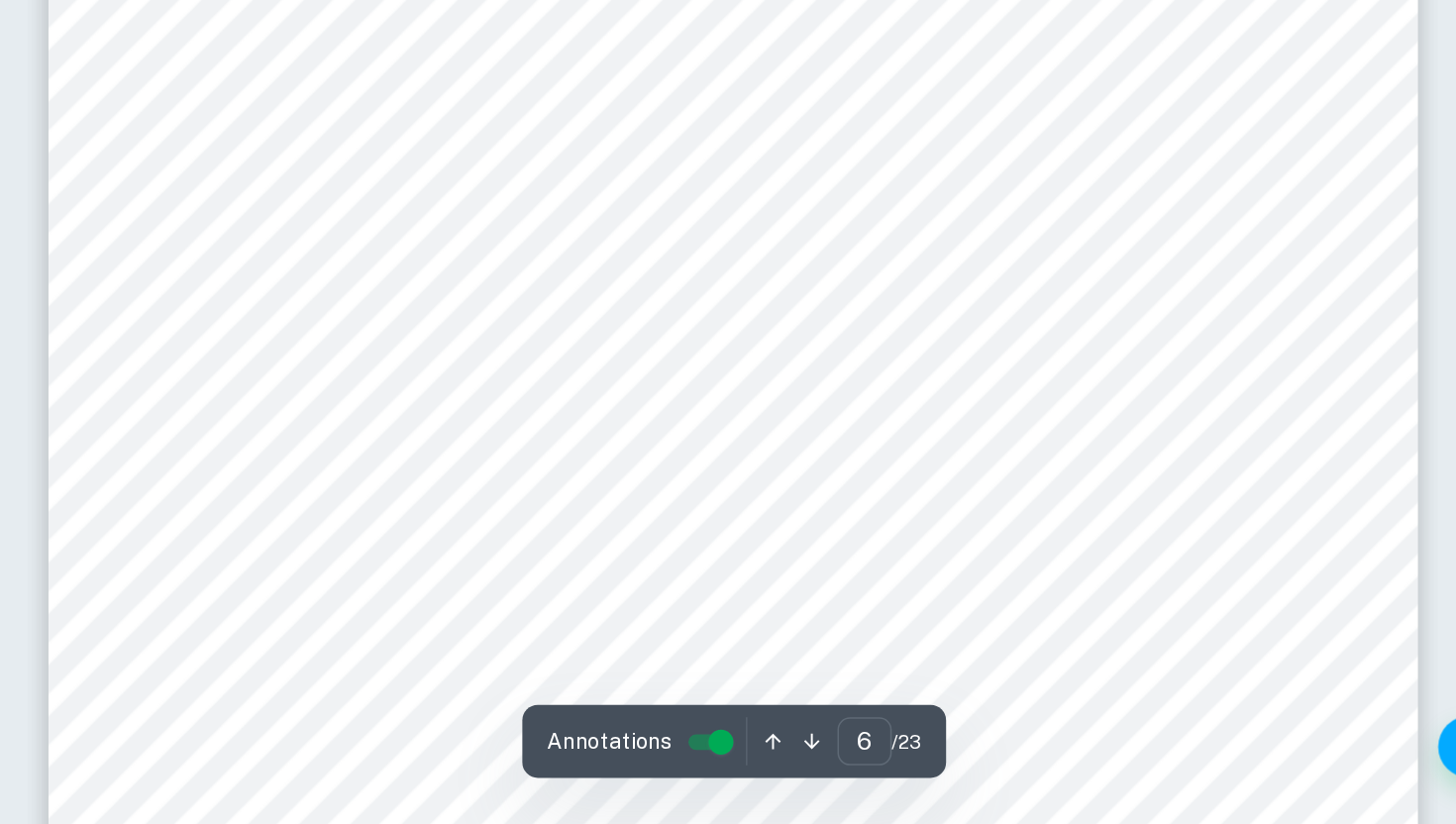 scroll, scrollTop: 5755, scrollLeft: 0, axis: vertical 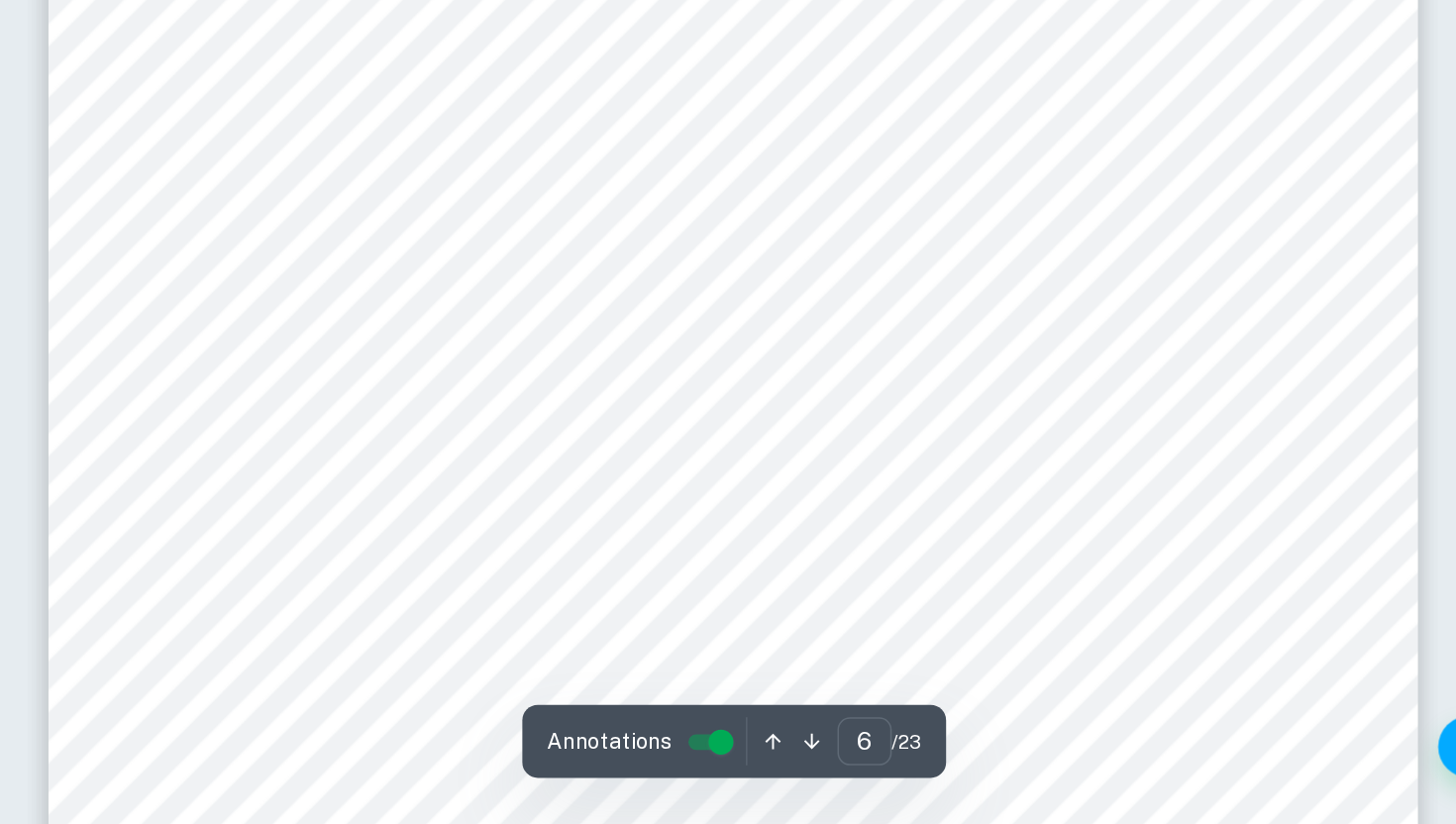 click on "heavily with [PERSON_NAME] Elkington9s Triple Bottom Line theory, which also measures a Business9" at bounding box center (970, 665) 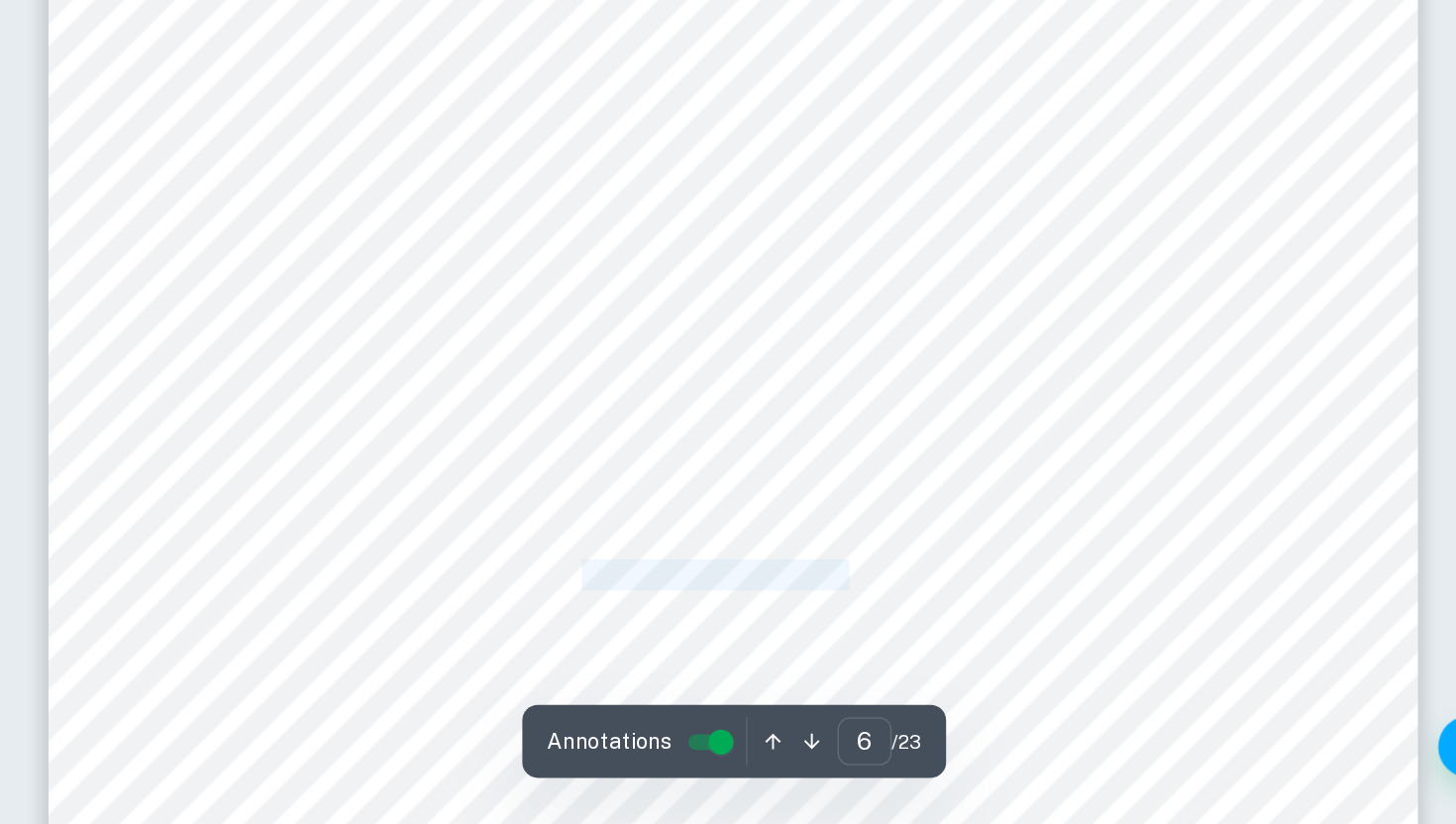 drag, startPoint x: 830, startPoint y: 670, endPoint x: 951, endPoint y: 669, distance: 121.0041 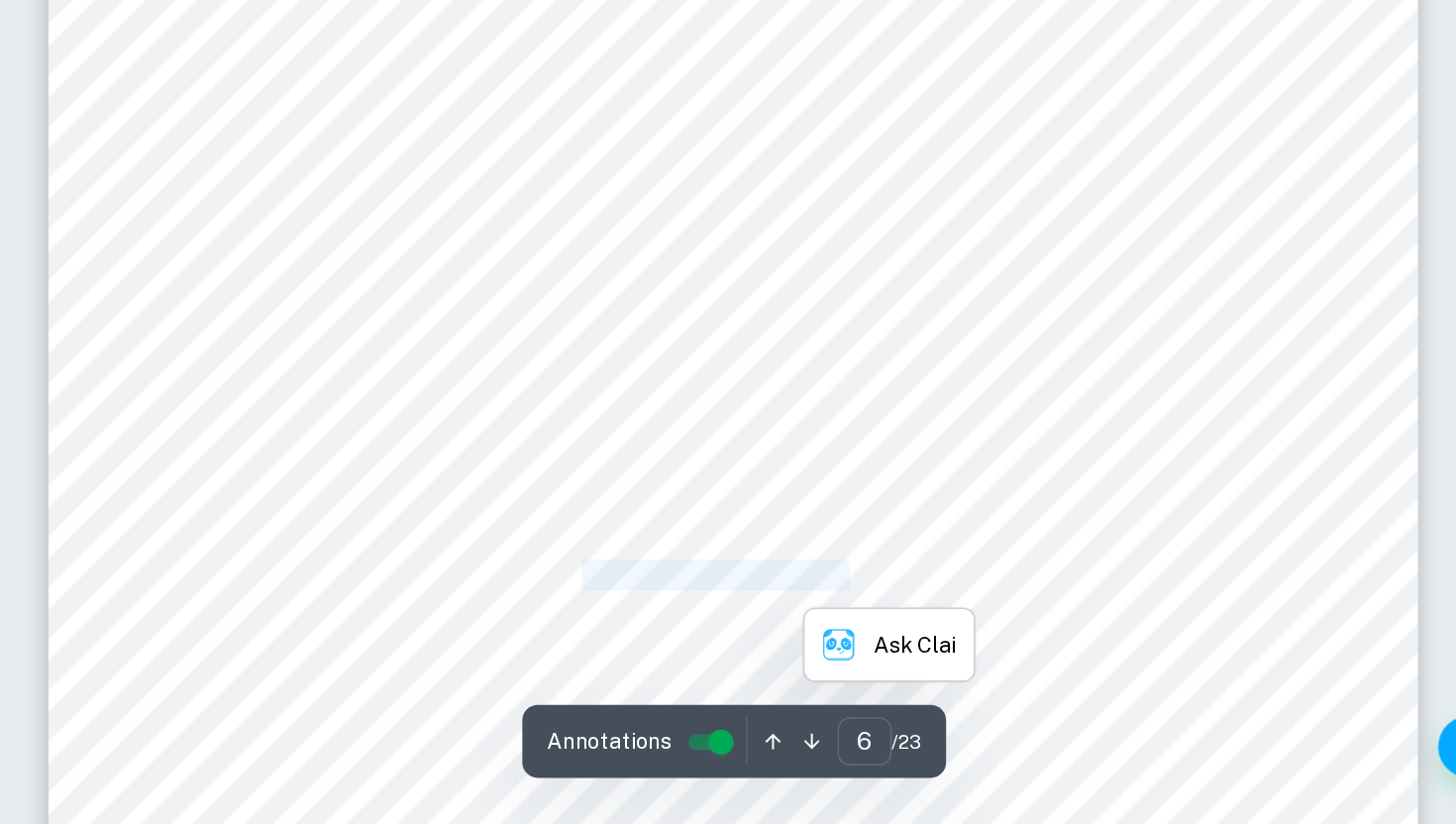 copy on "Triple Bottom Line theory" 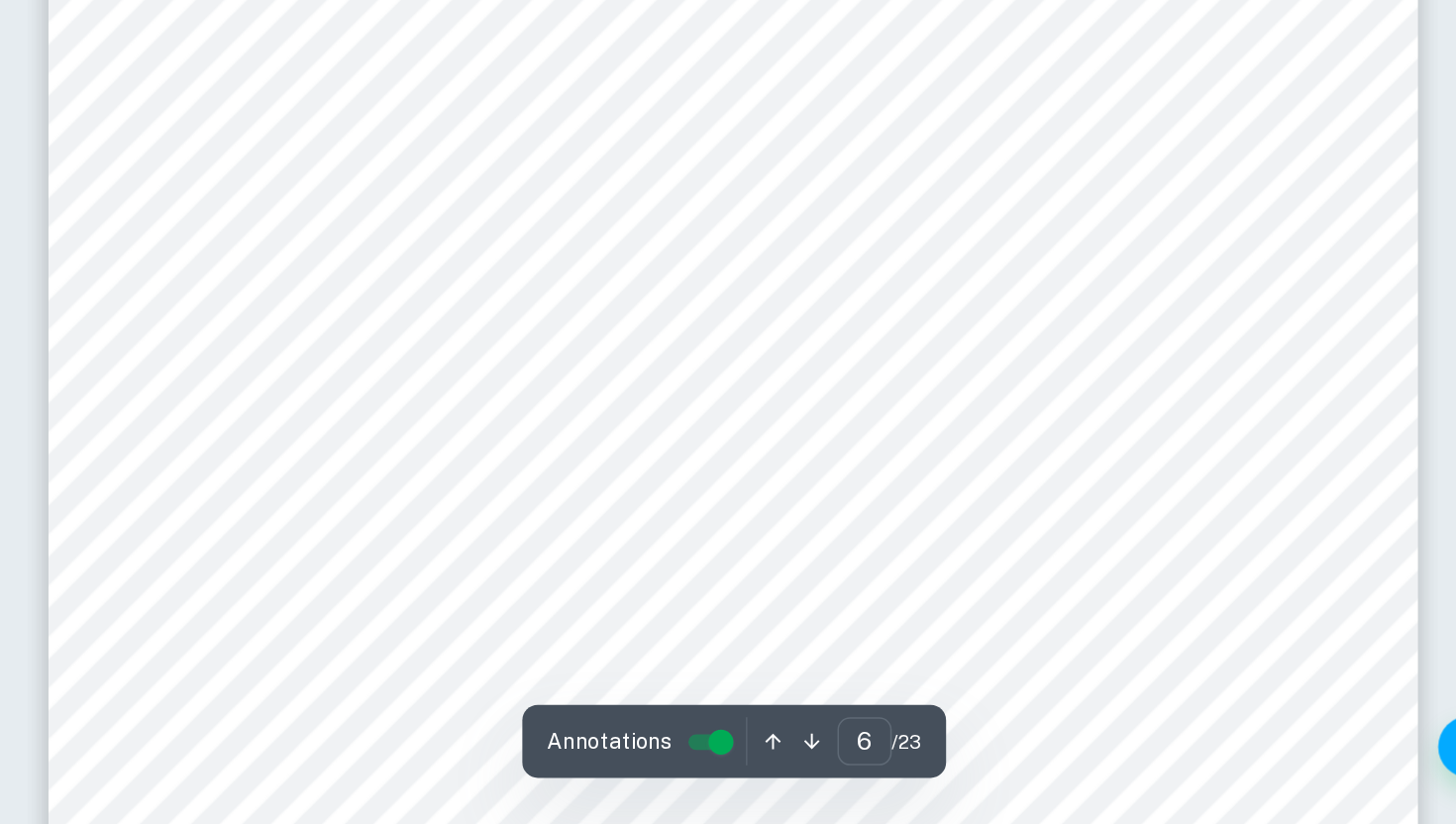 scroll, scrollTop: 5854, scrollLeft: 0, axis: vertical 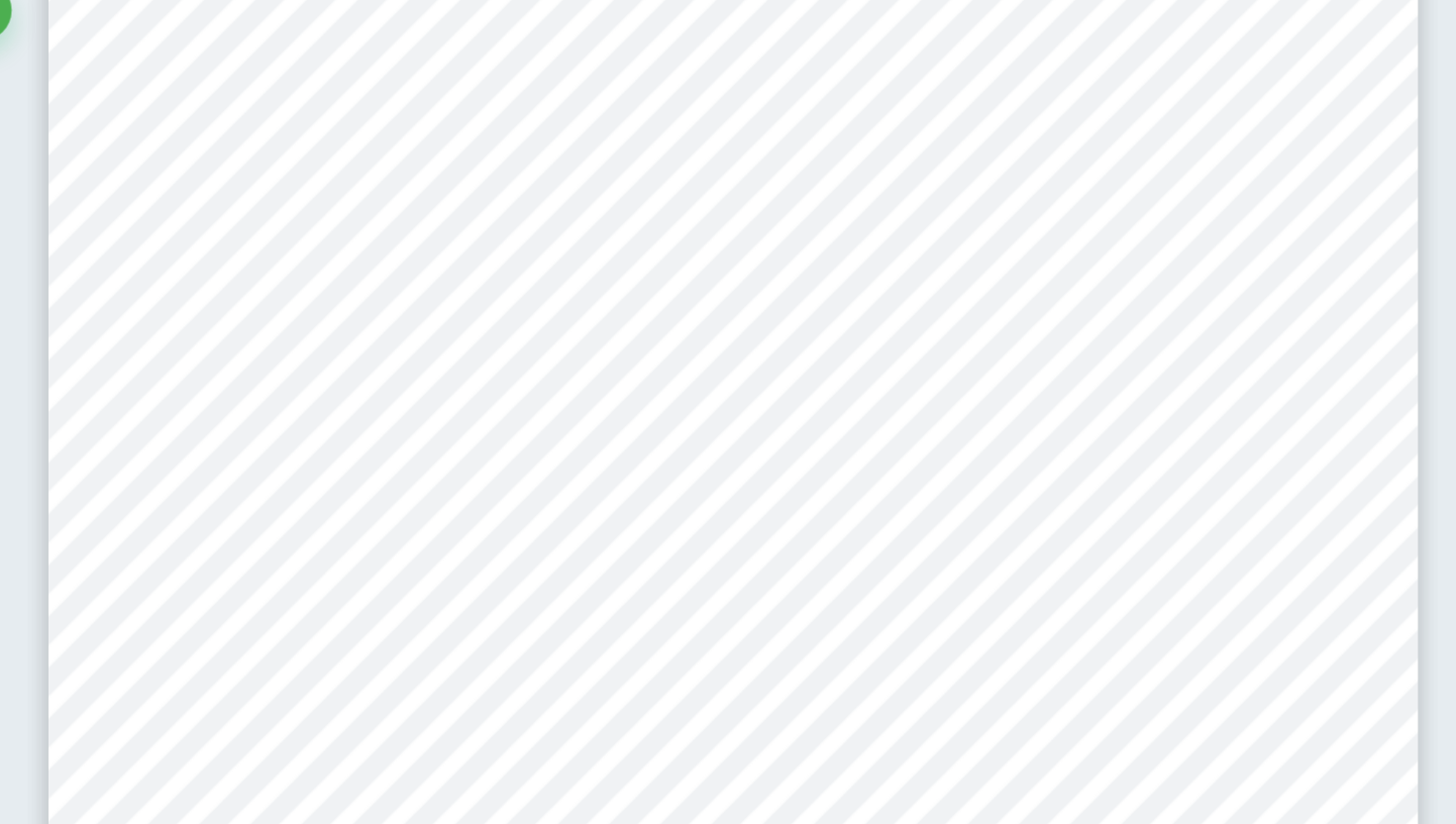 click on "initiatives on external parties. It was chosen to gain a new perspective on its CSR measures that extend beyond improving its food safety procedures from 2015 onwards. These sources allow me to gain insight into the key concept of my research question and understand how [PERSON_NAME]'s range of CSR policies helped it recover its brand image and profits. 3. Corporate Social Responsibility Corporate Social Responsibility (CSR) is a socially accountable business tool in which businesses consider the impacts of their business operations on third parties, including but not limited to society, employees, and the environment. Engaging in CSR allows businesses to address the environmental and social concerns of their daily operations by following a more ethical business model. Incorporating CSR also improves a company9s brand image by making it appear morally conscious, attracting more customers, and boosting its performance. It links heavily with [PERSON_NAME] Elkington9s Triple Bottom Line theory, which also measures a Business9" at bounding box center [947, 531] 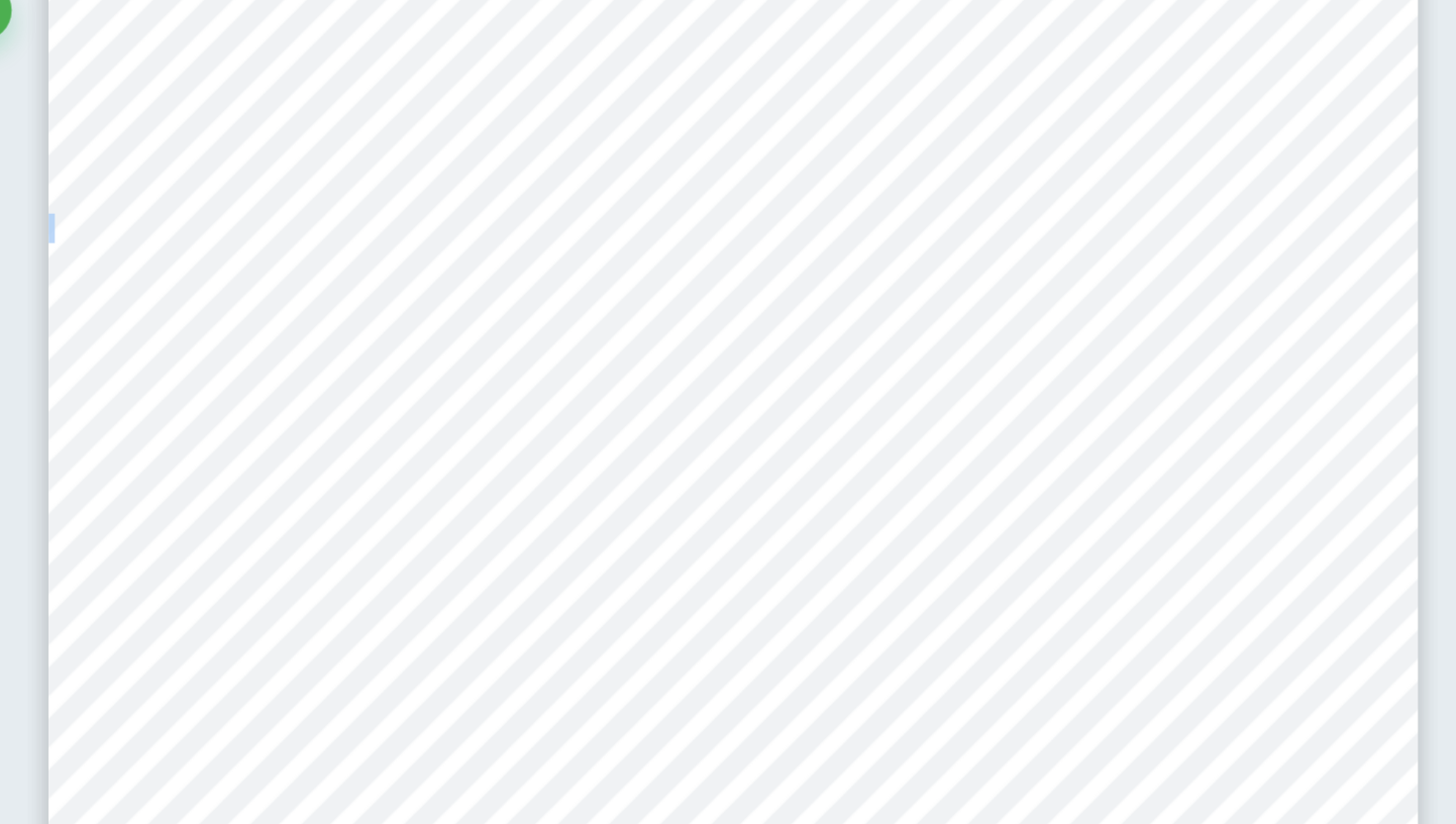 click on "initiatives on external parties. It was chosen to gain a new perspective on its CSR measures that extend beyond improving its food safety procedures from 2015 onwards. These sources allow me to gain insight into the key concept of my research question and understand how [PERSON_NAME]'s range of CSR policies helped it recover its brand image and profits. 3. Corporate Social Responsibility Corporate Social Responsibility (CSR) is a socially accountable business tool in which businesses consider the impacts of their business operations on third parties, including but not limited to society, employees, and the environment. Engaging in CSR allows businesses to address the environmental and social concerns of their daily operations by following a more ethical business model. Incorporating CSR also improves a company9s brand image by making it appear morally conscious, attracting more customers, and boosting its performance. It links heavily with [PERSON_NAME] Elkington9s Triple Bottom Line theory, which also measures a Business9" at bounding box center [947, 531] 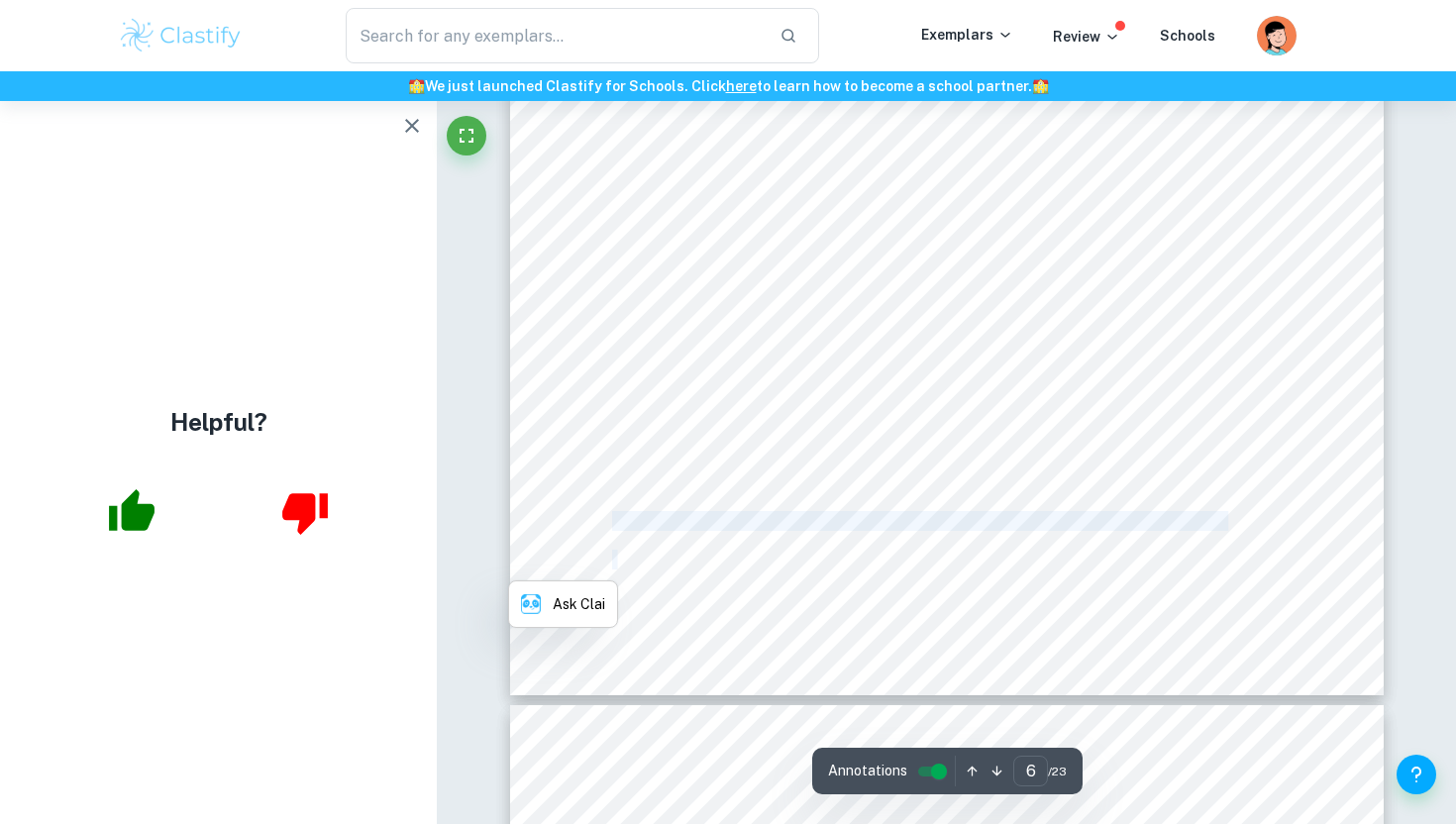 scroll, scrollTop: 6274, scrollLeft: 0, axis: vertical 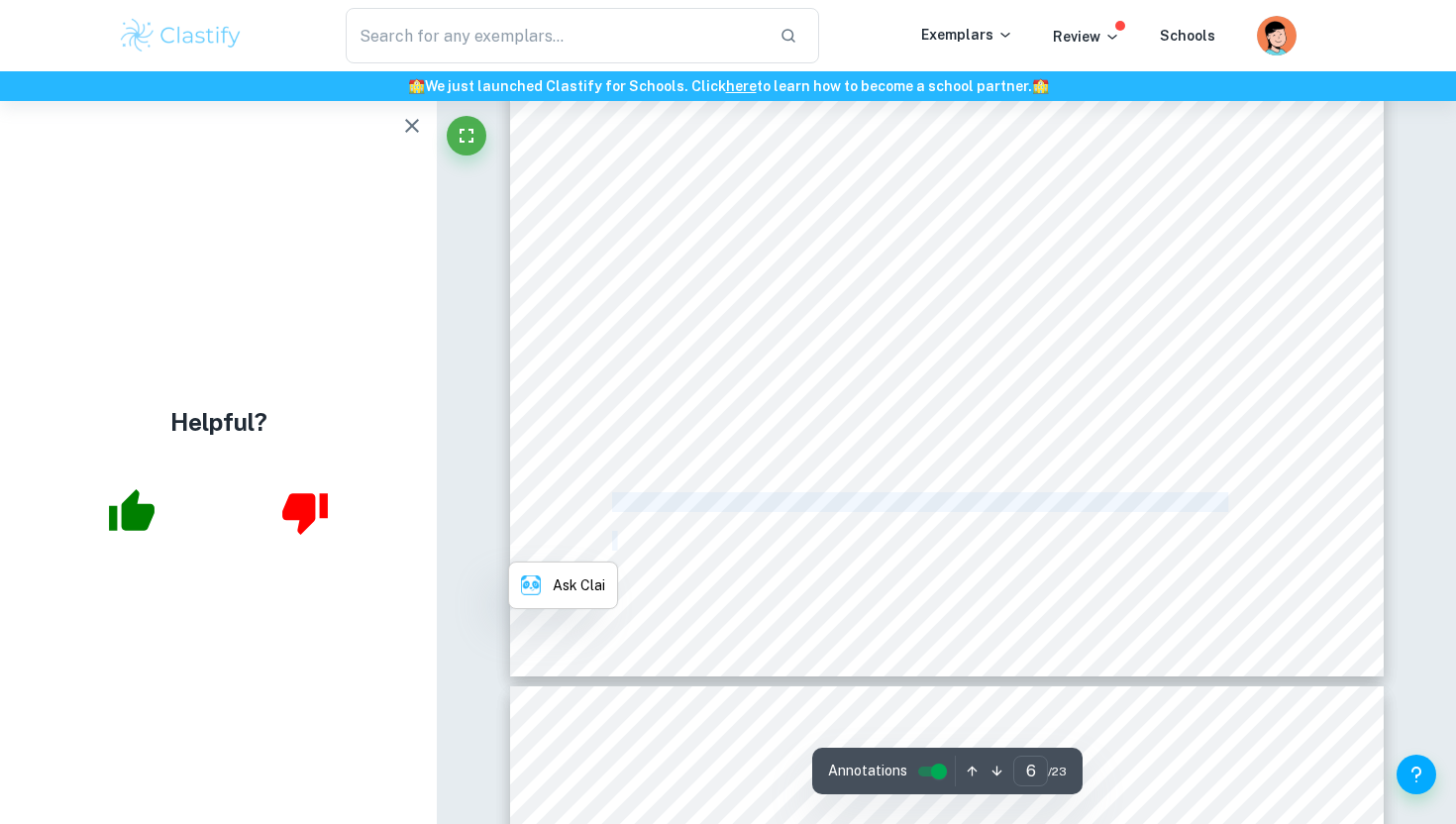 click on "initiatives on external parties. It was chosen to gain a new perspective on its CSR measures that extend beyond improving its food safety procedures from 2015 onwards. These sources allow me to gain insight into the key concept of my research question and understand how [PERSON_NAME]'s range of CSR policies helped it recover its brand image and profits. 3. Corporate Social Responsibility Corporate Social Responsibility (CSR) is a socially accountable business tool in which businesses consider the impacts of their business operations on third parties, including but not limited to society, employees, and the environment. Engaging in CSR allows businesses to address the environmental and social concerns of their daily operations by following a more ethical business model. Incorporating CSR also improves a company9s brand image by making it appear morally conscious, attracting more customers, and boosting its performance. It links heavily with [PERSON_NAME] Elkington9s Triple Bottom Line theory, which also measures a Business9" at bounding box center (947, 111) 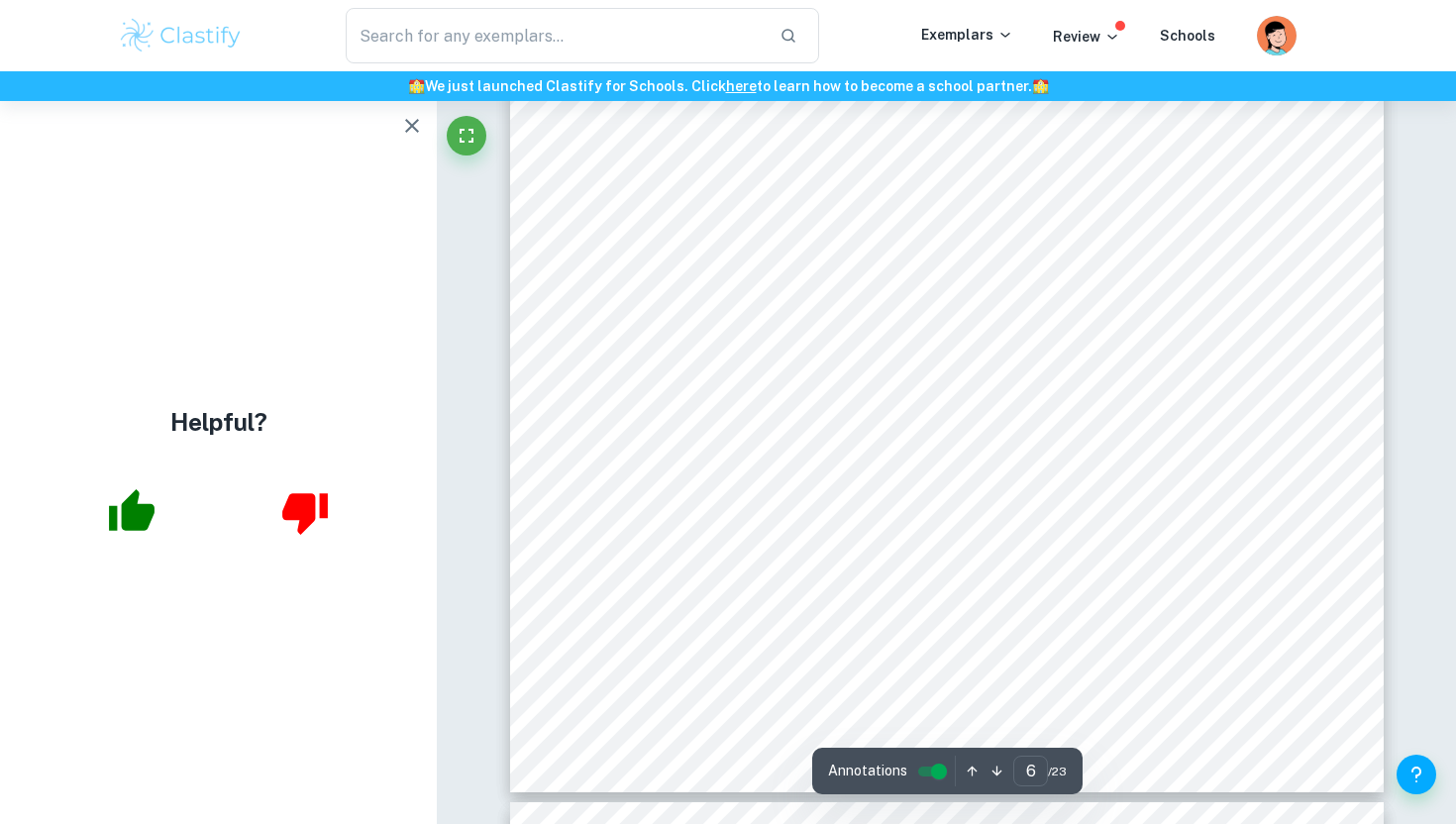 scroll, scrollTop: 6157, scrollLeft: 0, axis: vertical 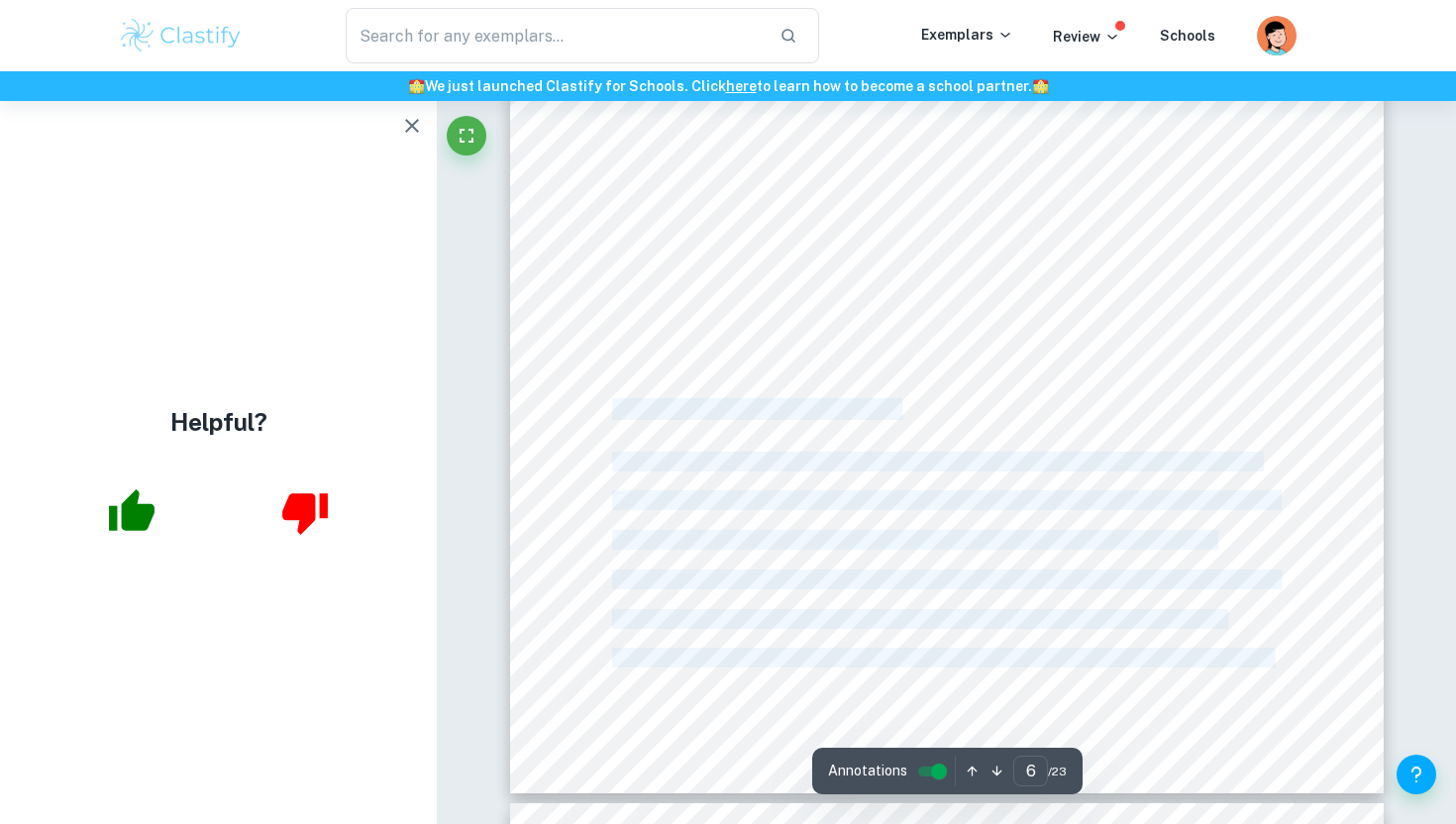 click on "initiatives on external parties. It was chosen to gain a new perspective on its CSR measures that extend beyond improving its food safety procedures from 2015 onwards. These sources allow me to gain insight into the key concept of my research question and understand how [PERSON_NAME]'s range of CSR policies helped it recover its brand image and profits. 3. Corporate Social Responsibility Corporate Social Responsibility (CSR) is a socially accountable business tool in which businesses consider the impacts of their business operations on third parties, including but not limited to society, employees, and the environment. Engaging in CSR allows businesses to address the environmental and social concerns of their daily operations by following a more ethical business model. Incorporating CSR also improves a company9s brand image by making it appear morally conscious, attracting more customers, and boosting its performance. It links heavily with [PERSON_NAME] Elkington9s Triple Bottom Line theory, which also measures a Business9" at bounding box center (947, 228) 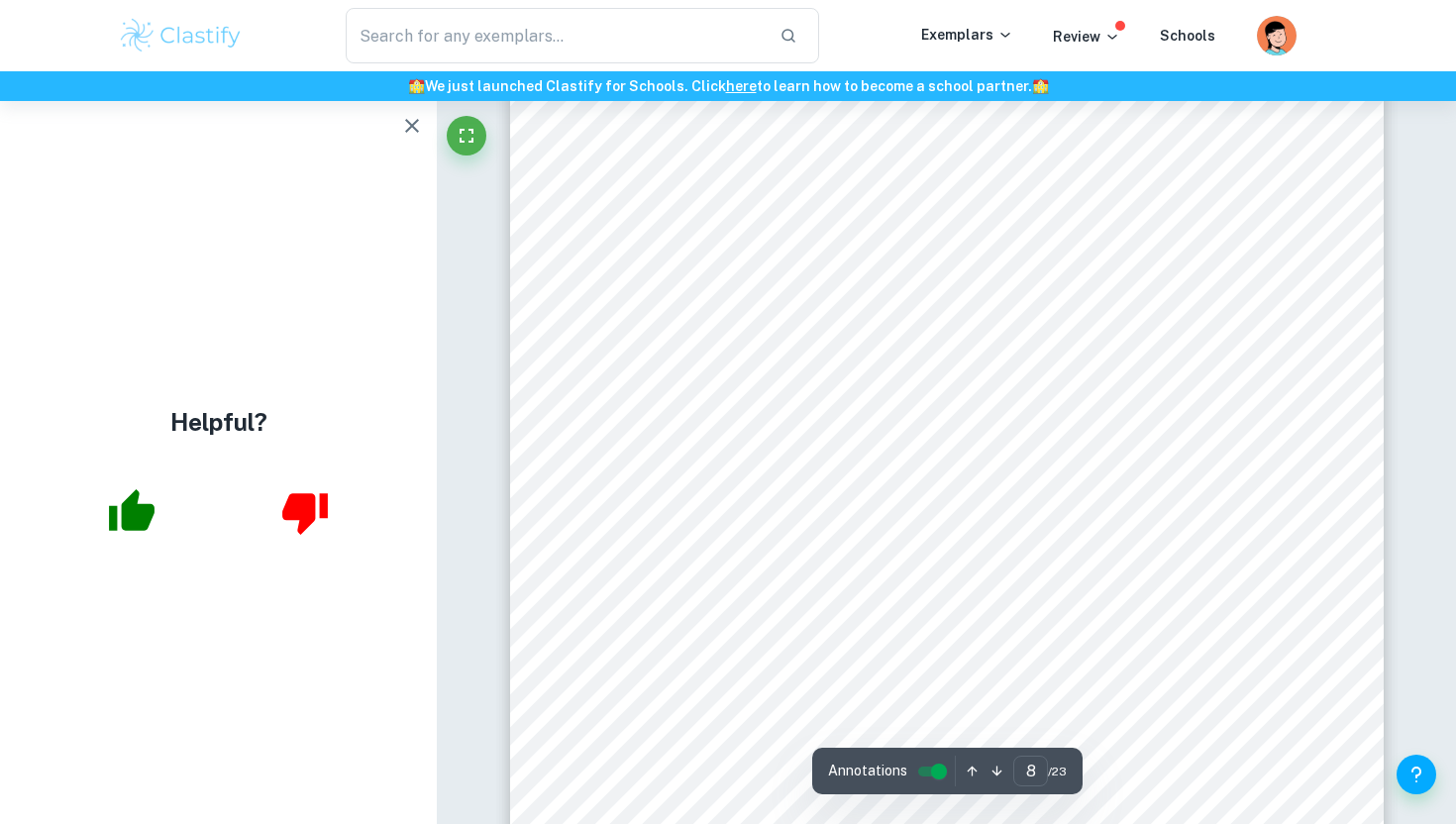 scroll, scrollTop: 8169, scrollLeft: 0, axis: vertical 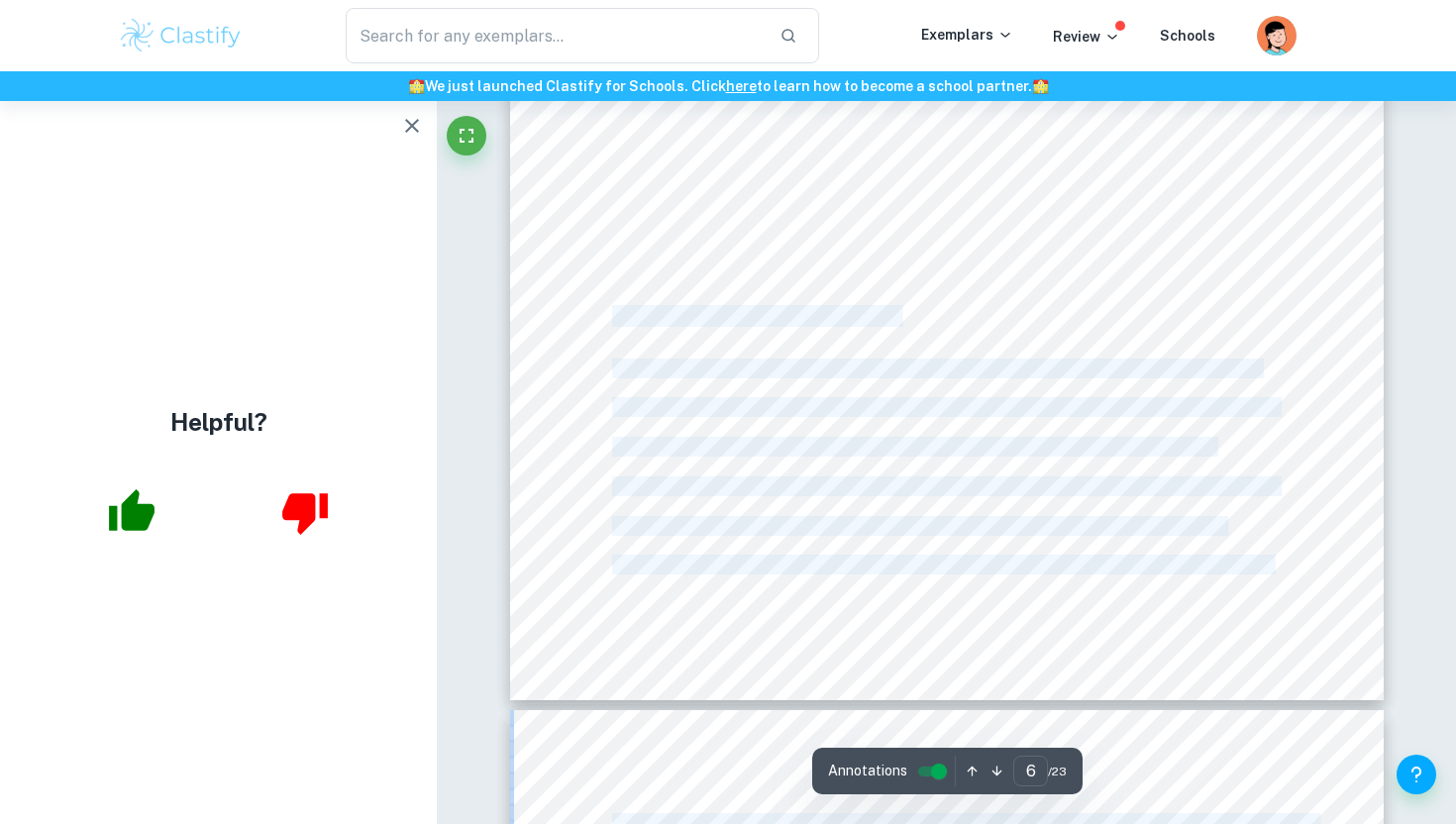 drag, startPoint x: 1038, startPoint y: 517, endPoint x: 614, endPoint y: 315, distance: 469.6595 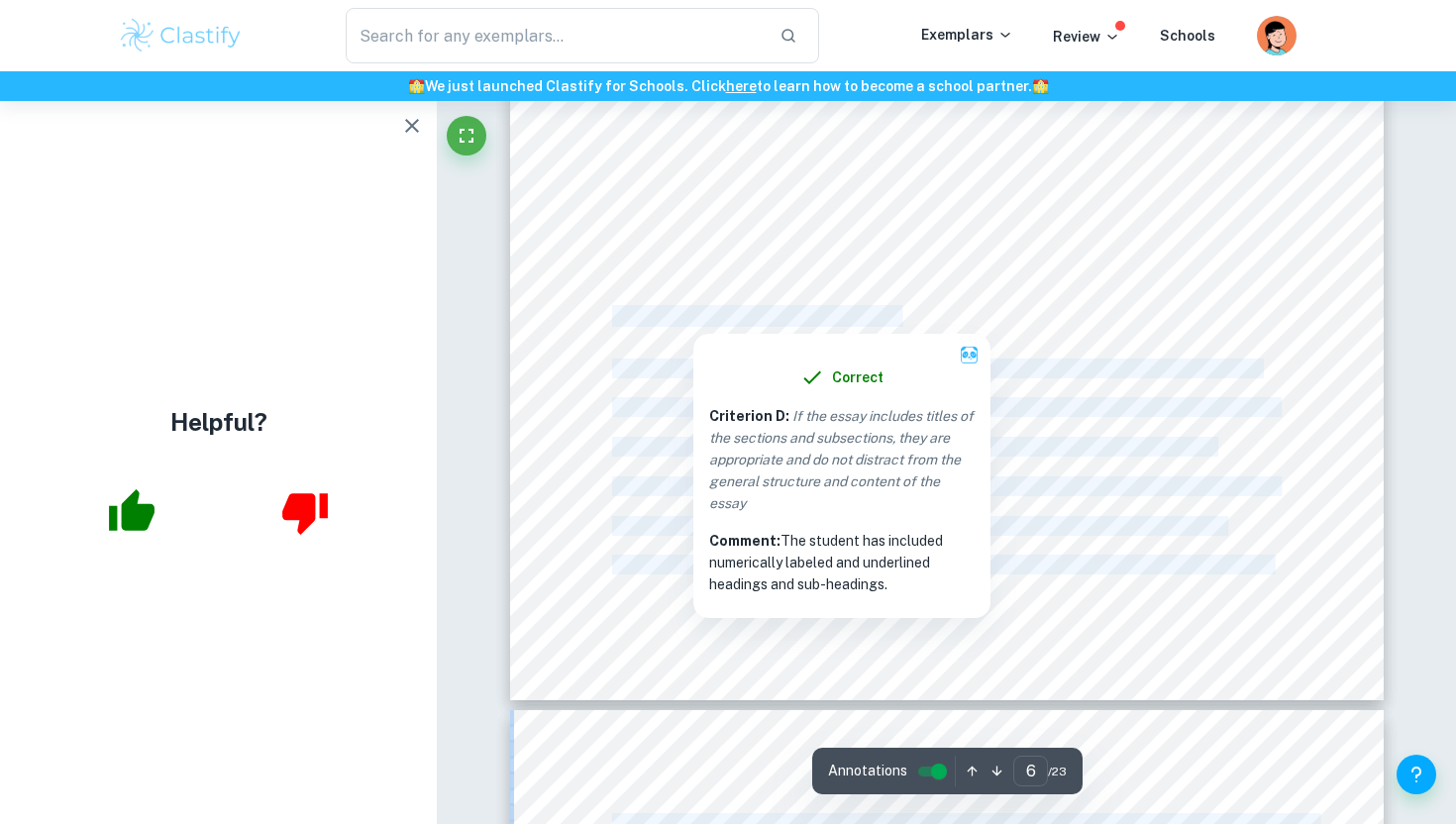 copy on "3.1 CSR in [GEOGRAPHIC_DATA] Since [DATE], Chipotle has been using its slogan' food with integrity' to create a unique selling point in the fast food industry, becoming one of the pioneers of the fast-casual movement. This is because their brand focuses on quickly serving high-quality and healthy food, similar to conventional fast food restaurants. More specifically, Chipotle emphasizes the lack of genetically modified organisms (GMOs), chemical additives, and artificial ingredients in its products (Chipotle, 2023), which helped differentiate itself in the highly competitive industry of fast food restaurants. In the years leading up to 2015, [PERSON_NAME] had more lenient food safety measures, such as improper storage of fresh goods, poor preparation of foods, and unqualified employees. After the 2015 [MEDICAL_DATA] outbreak, Chipotle established a Food Safety Advisory Council in [DATE], which comprises 'industry-leading food safety experts' such as [PERSON_NAME], the former director of food safety at the fast food chain [DEMOGRAPHIC_DATA]-fil-A (C..." 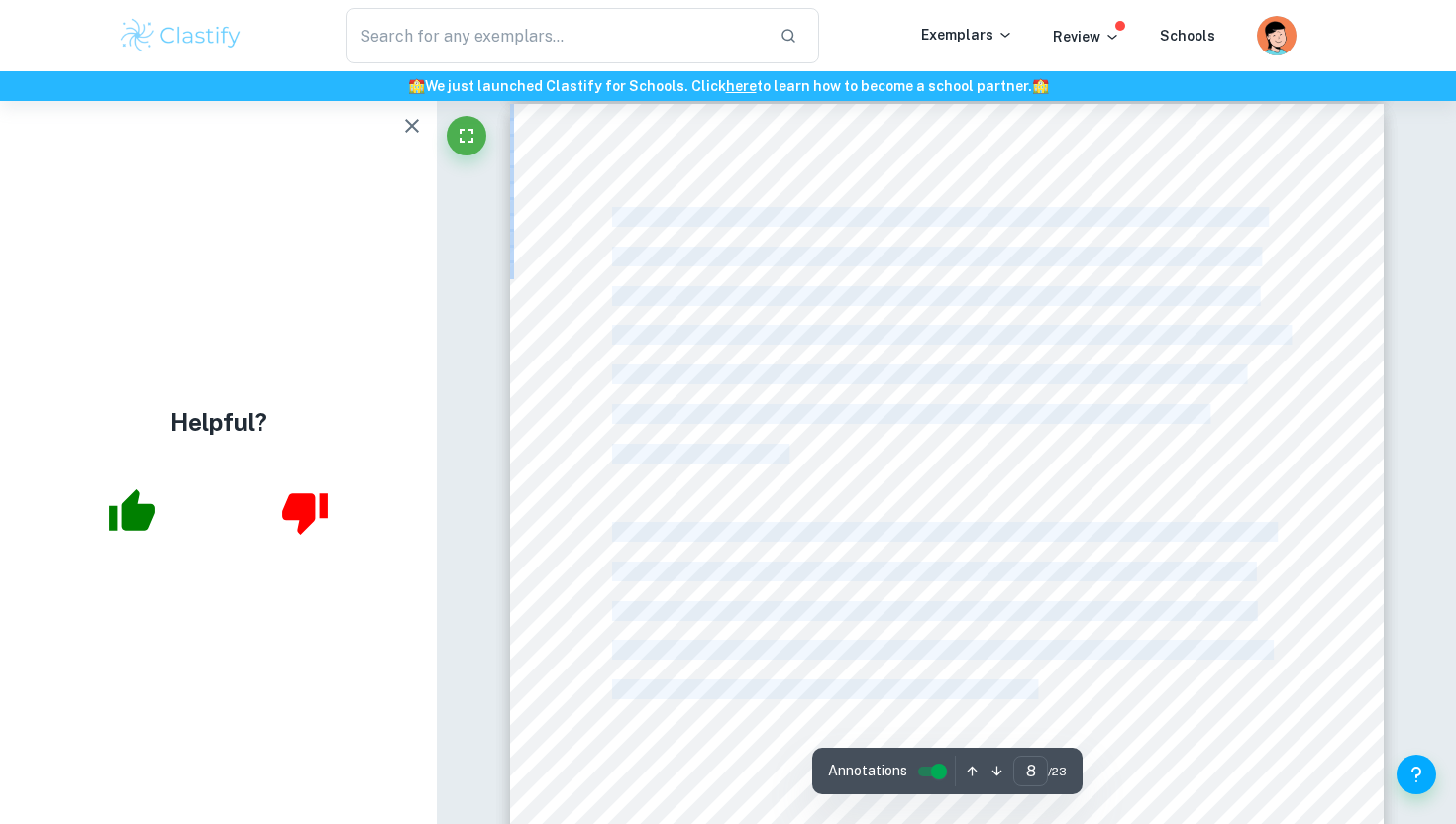 scroll, scrollTop: 8083, scrollLeft: 0, axis: vertical 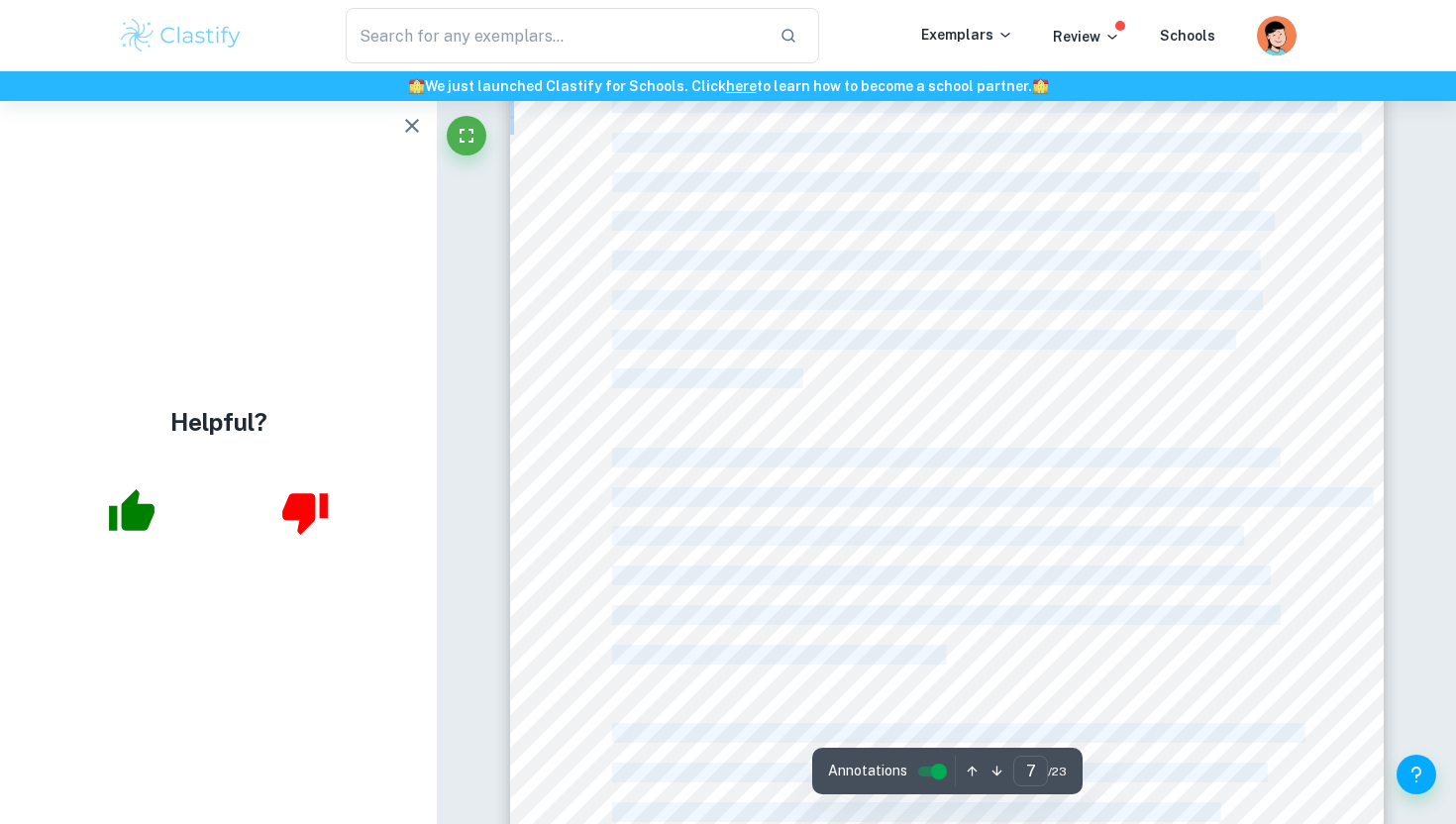 click on "restaurants. In the years leading up to 2015, [PERSON_NAME] had more lenient food safety measures, such as improper storage of fresh goods, poor preparation of foods, and unqualified employees. After the 2015 [MEDICAL_DATA] outbreak, Chipotle established a Food Safety Advisory Council in [DATE], which comprises 'industry-leading food safety experts' such as [PERSON_NAME], the former director of food safety at the fast food chain [DEMOGRAPHIC_DATA]-fil-A (Chipotle, n.d.). Alongside the Food Safety Advisory Council, Chipotle communicates with its Board of Directors to create effective food safety measures to ensure that Chipotle meets the high-quality standards they are promoting and eliminates food safety risks from recurring. For example, Chipotle altered its food preparation procedures by dipping onions in boiling water before chopping to eliminate germs, marinating raw chicken in sealable bags instead of bowls, and adding cilantro into freshly cooked rice ([PERSON_NAME], 2015). food safety measures and regain consumer trust." at bounding box center [947, 397] 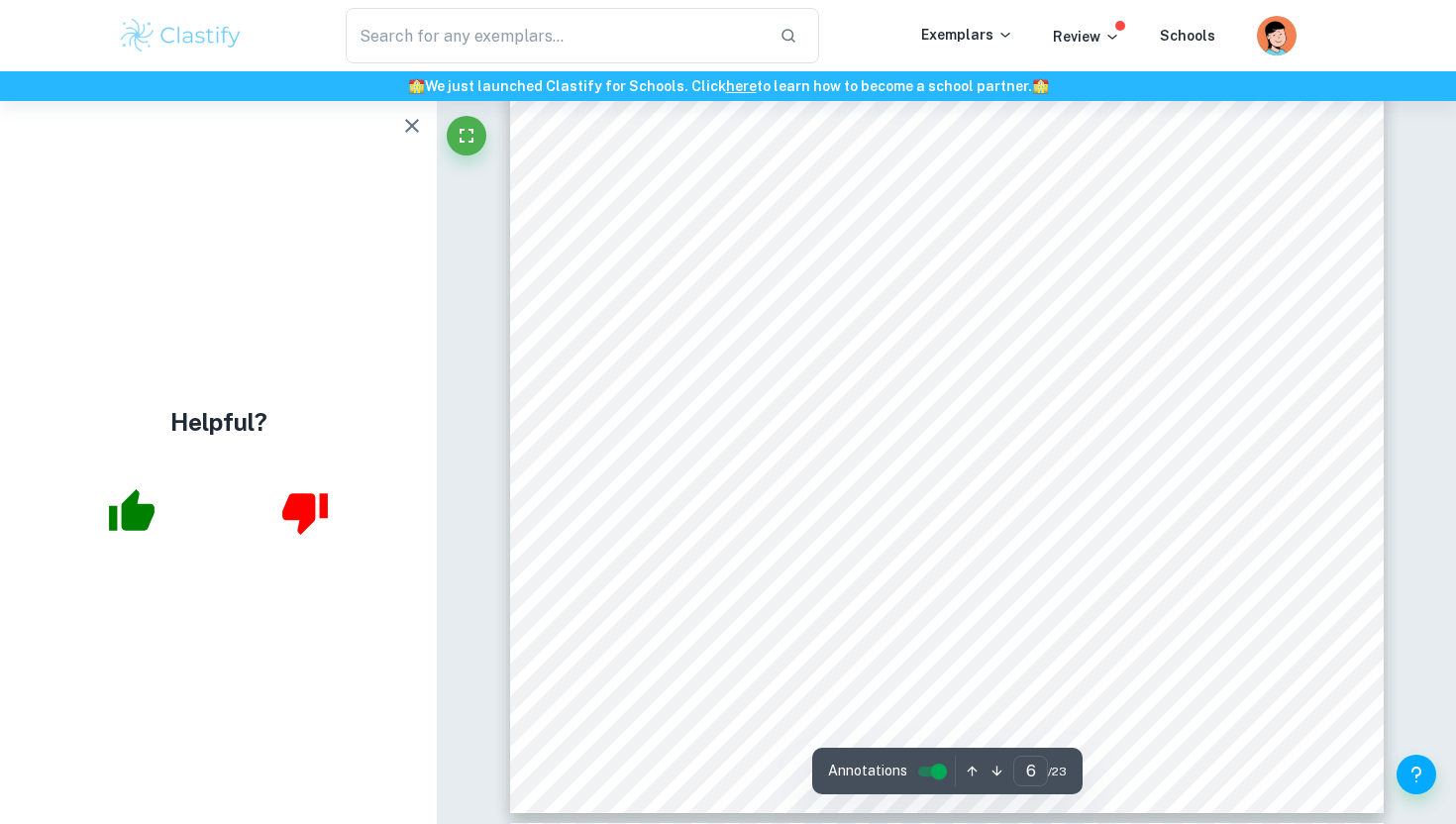 scroll, scrollTop: 6202, scrollLeft: 0, axis: vertical 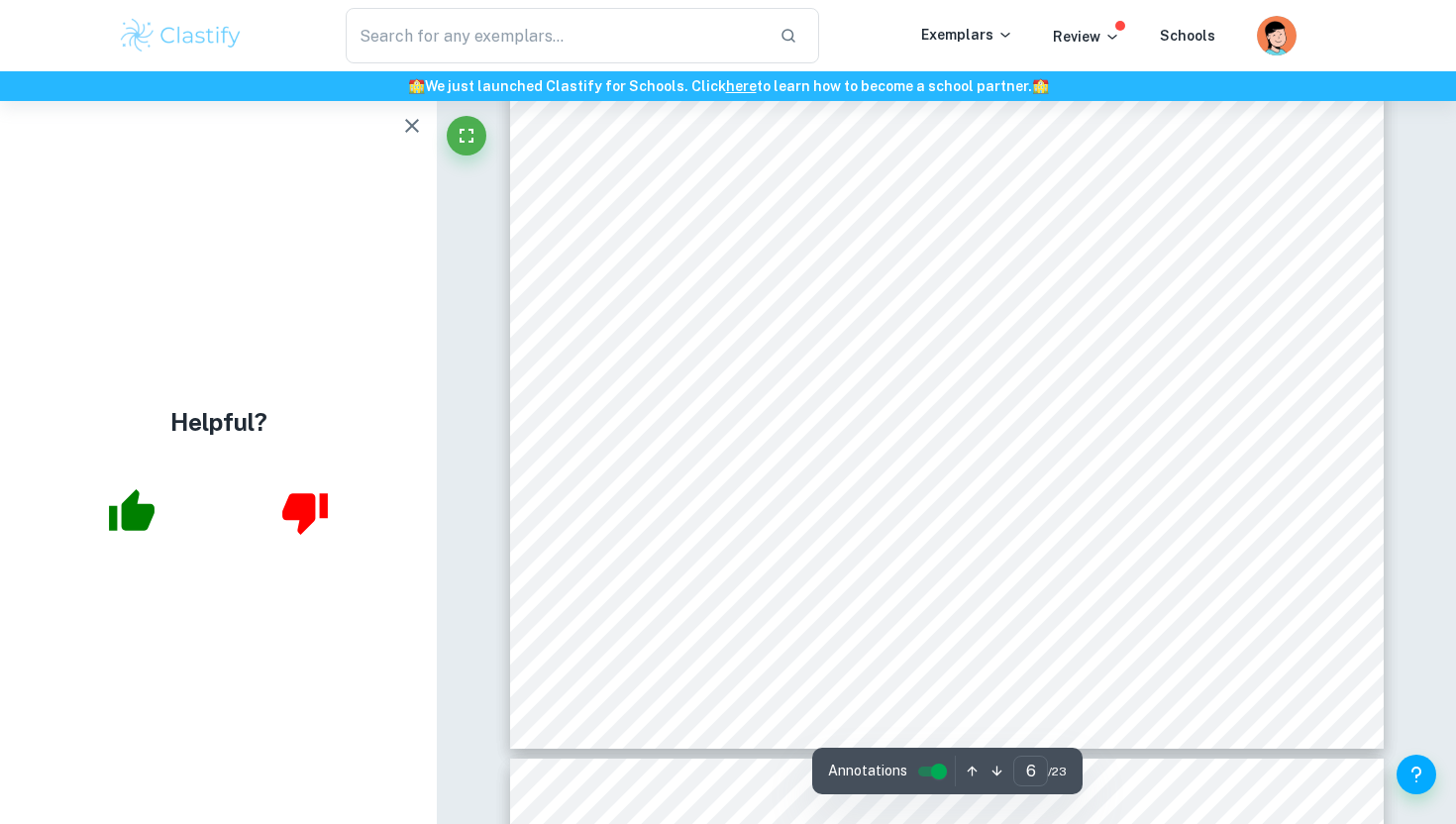 click on "initiatives on external parties. It was chosen to gain a new perspective on its CSR measures that extend beyond improving its food safety procedures from 2015 onwards. These sources allow me to gain insight into the key concept of my research question and understand how [PERSON_NAME]'s range of CSR policies helped it recover its brand image and profits. 3. Corporate Social Responsibility Corporate Social Responsibility (CSR) is a socially accountable business tool in which businesses consider the impacts of their business operations on third parties, including but not limited to society, employees, and the environment. Engaging in CSR allows businesses to address the environmental and social concerns of their daily operations by following a more ethical business model. Incorporating CSR also improves a company9s brand image by making it appear morally conscious, attracting more customers, and boosting its performance. It links heavily with [PERSON_NAME] Elkington9s Triple Bottom Line theory, which also measures a Business9" at bounding box center [947, 183] 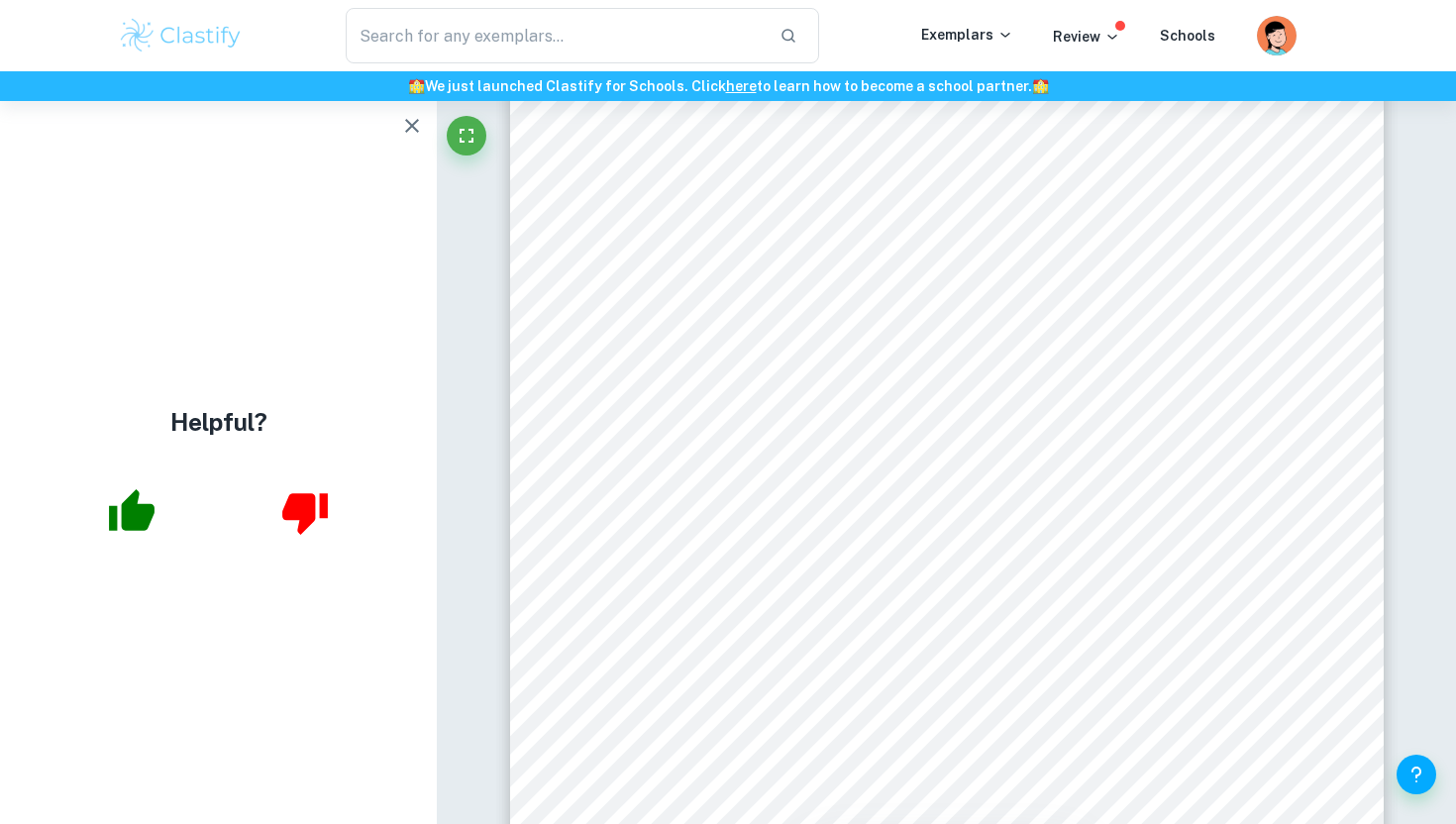 scroll, scrollTop: 7082, scrollLeft: 0, axis: vertical 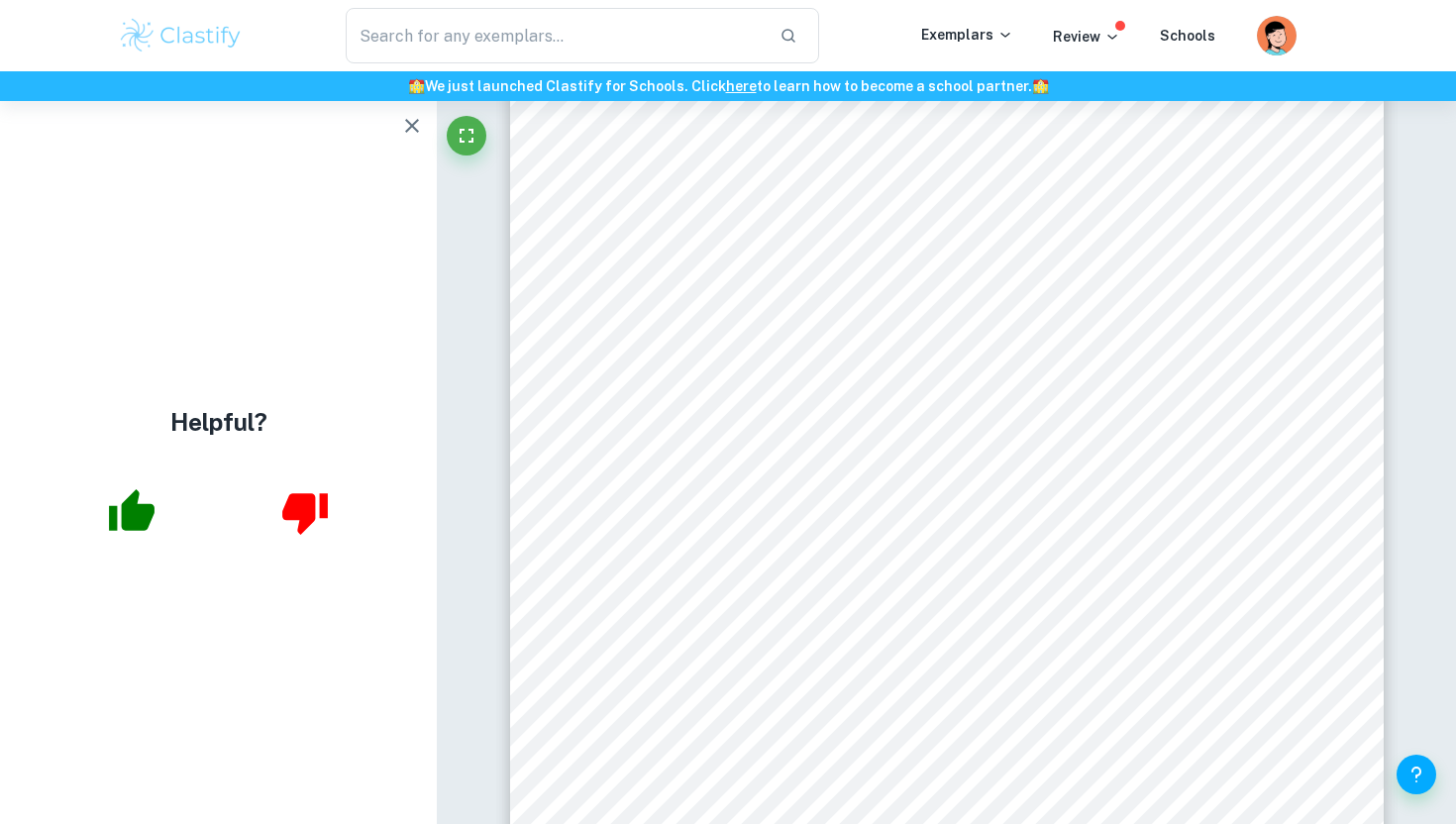 click on "Moreover, according to Chipotle's website, they operate under the FDA and Hazard Analysis and" at bounding box center (944, 503) 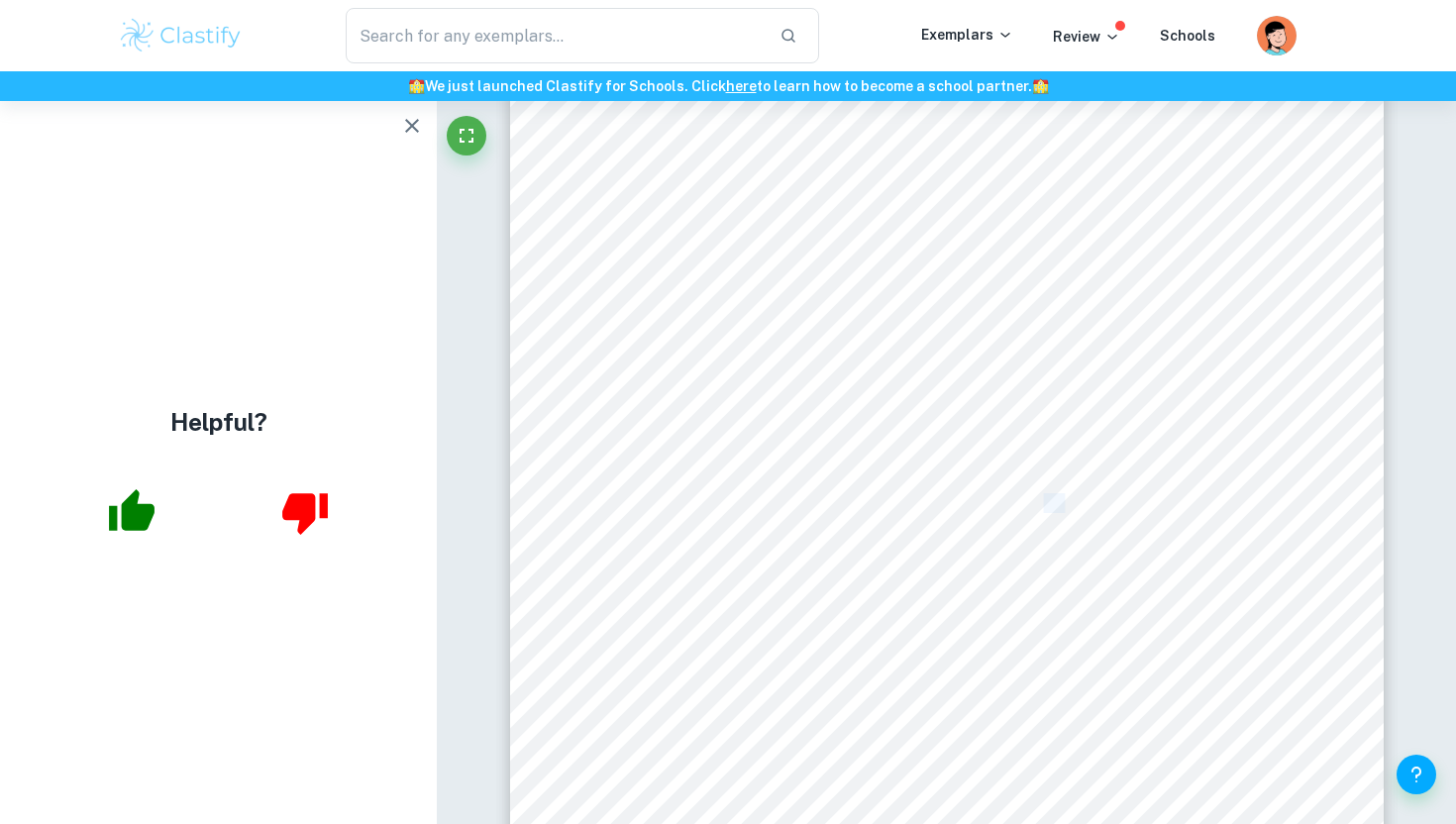 click on "Moreover, according to Chipotle's website, they operate under the FDA and Hazard Analysis and" at bounding box center (944, 503) 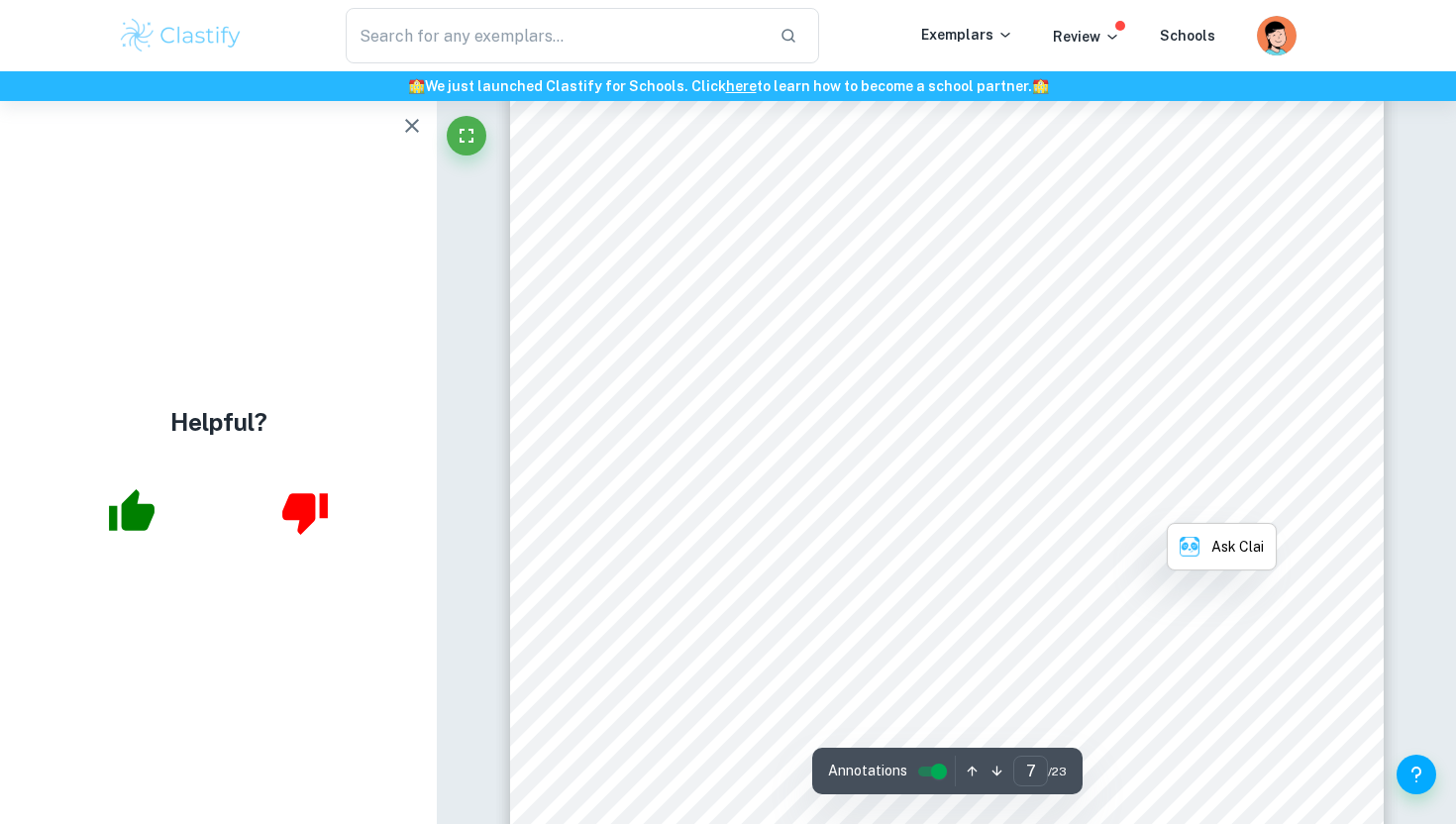 click on "Critical Control Points system (HACCP) to help them achieve their food safety goals. [GEOGRAPHIC_DATA]" at bounding box center (990, 543) 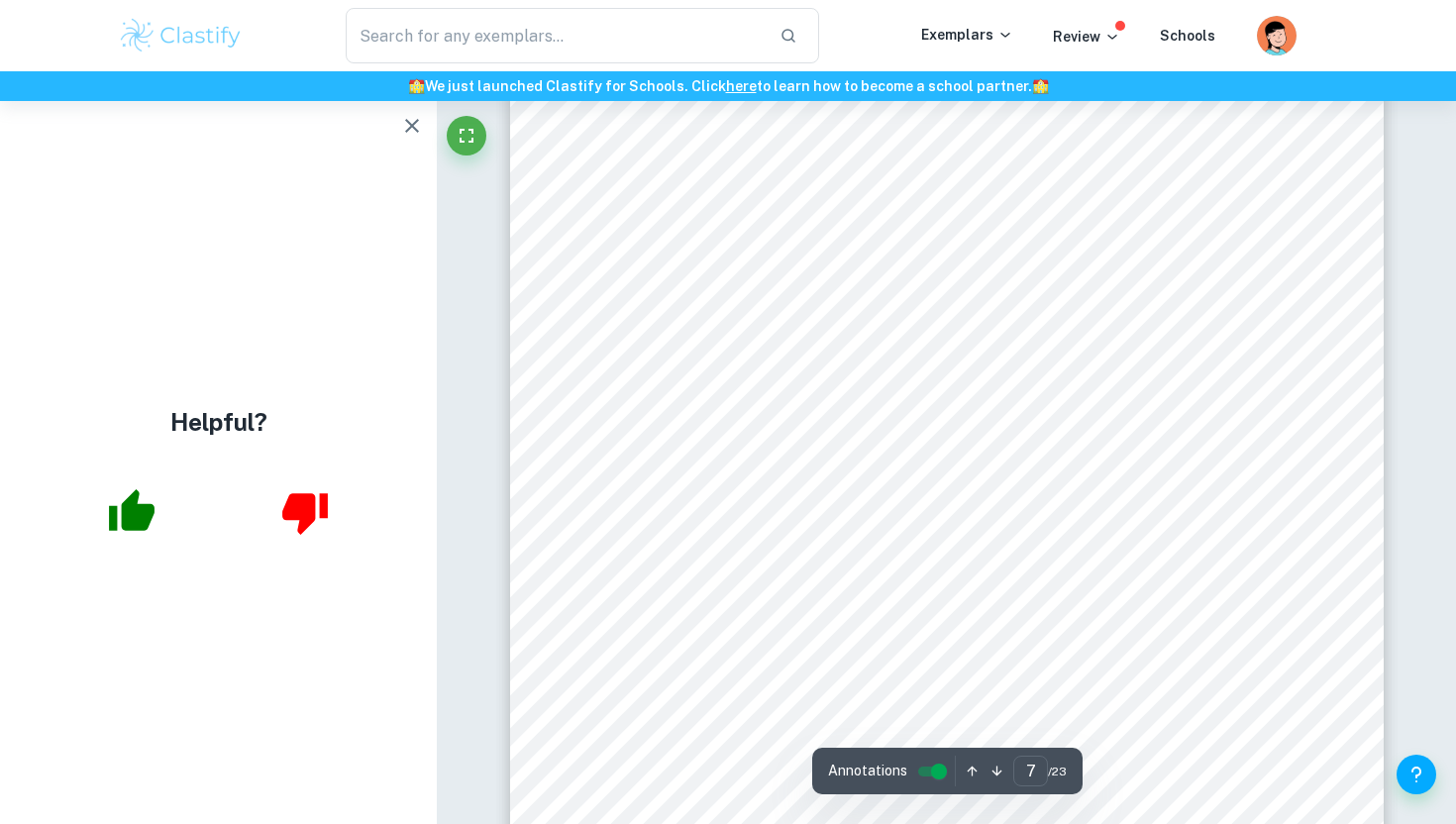 click on "Critical Control Points system (HACCP) to help them achieve their food safety goals. [GEOGRAPHIC_DATA]" at bounding box center (990, 543) 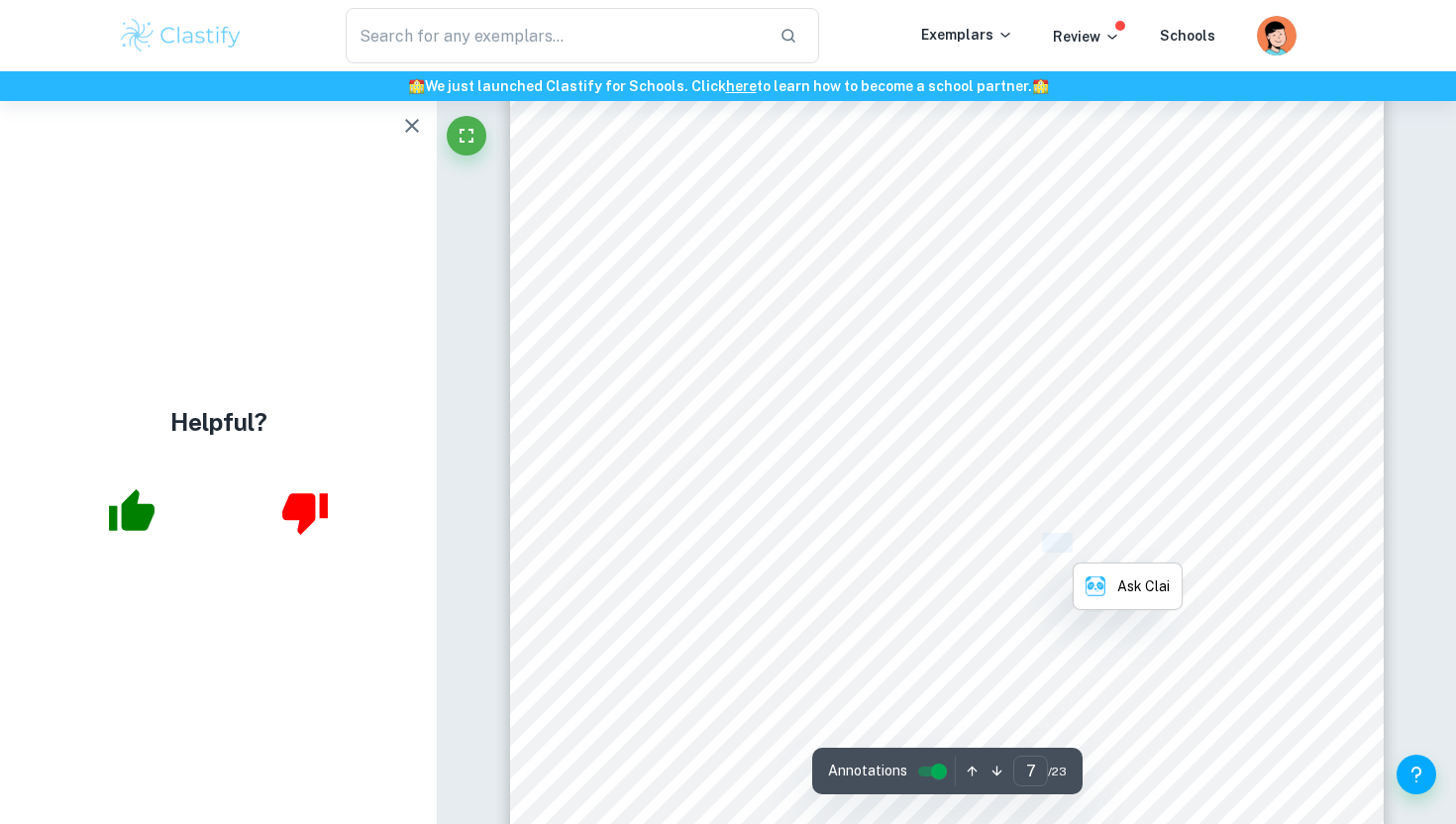 click on "also implemented a Wellness Check policy to prevent contaminated food through employee" at bounding box center [926, 581] 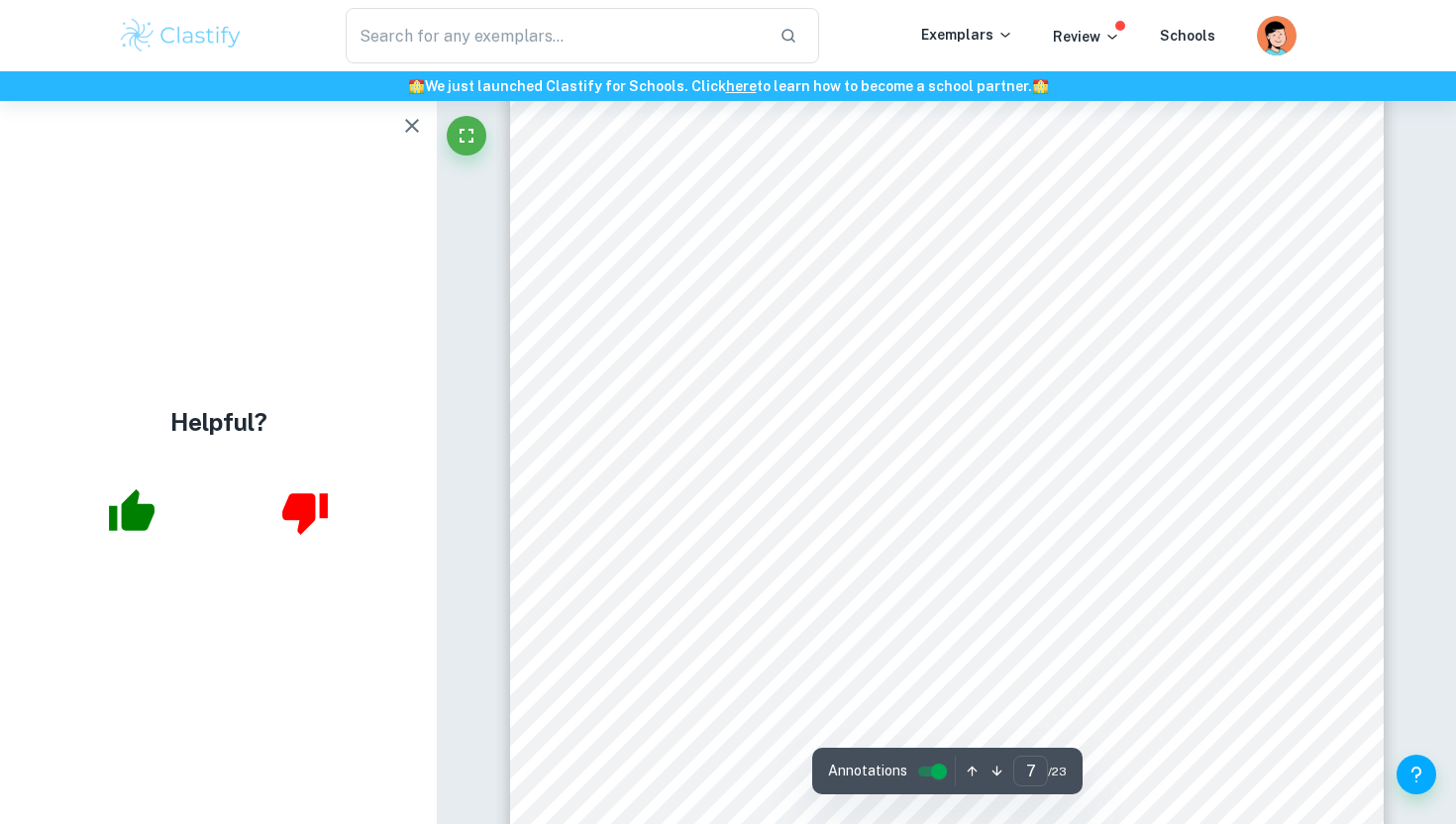 click on "also implemented a Wellness Check policy to prevent contaminated food through employee" at bounding box center [926, 581] 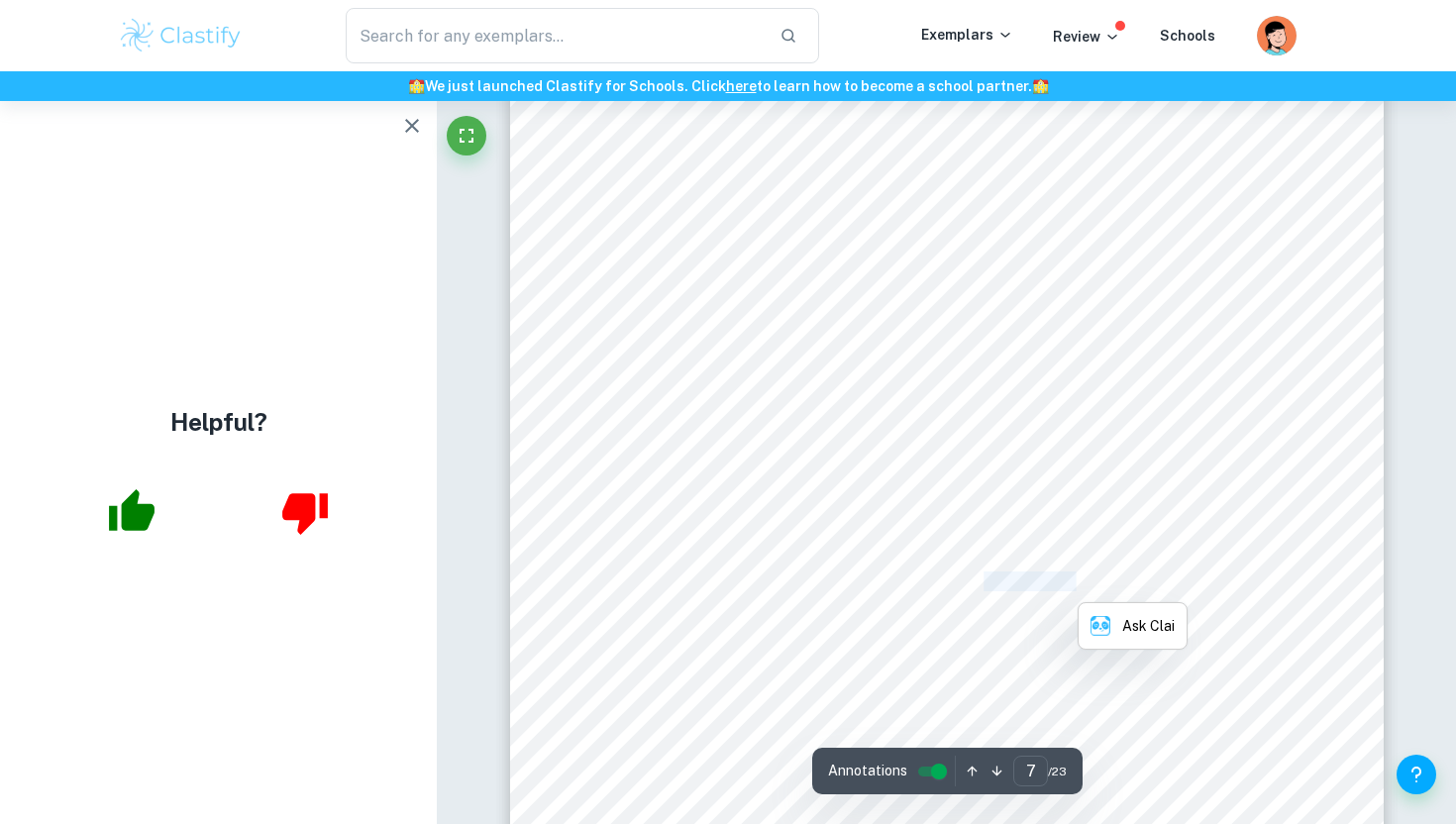 click on "also implemented a Wellness Check policy to prevent contaminated food through employee" at bounding box center (926, 581) 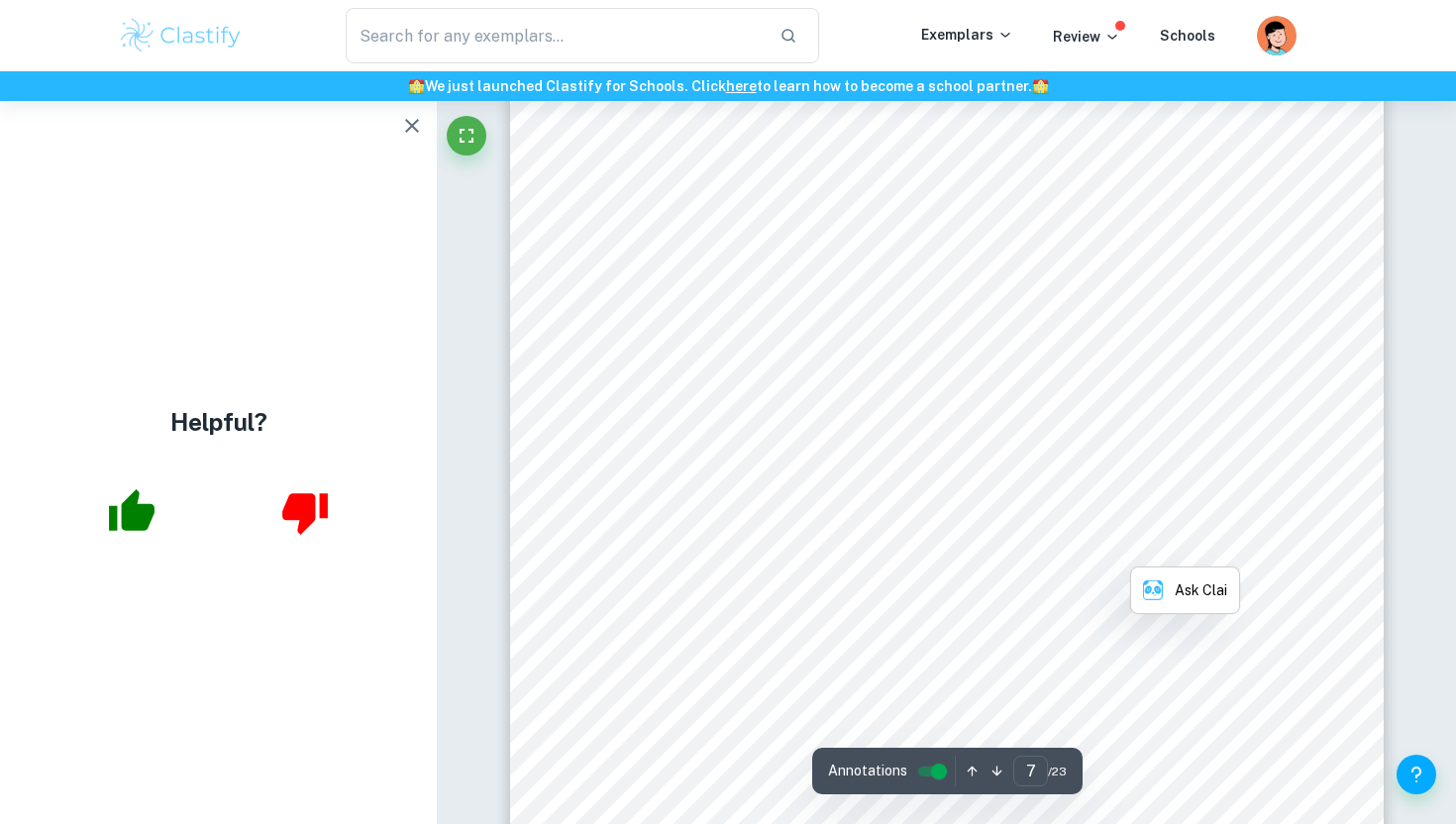 click on "illness (Chipotle, n.d.). Chipotle also adopted more robust training programs for employees and" at bounding box center (939, 585) 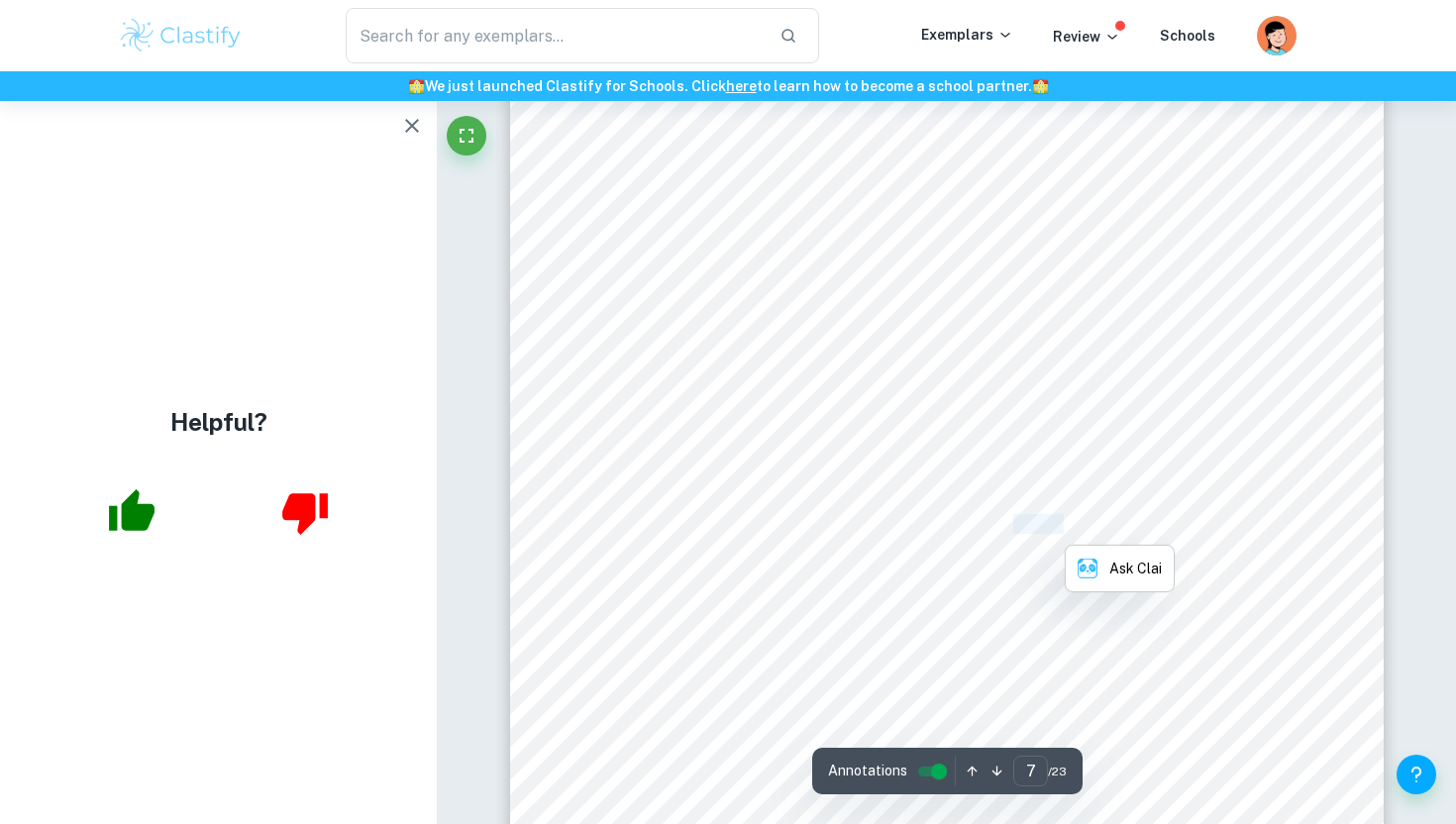scroll, scrollTop: 7187, scrollLeft: 0, axis: vertical 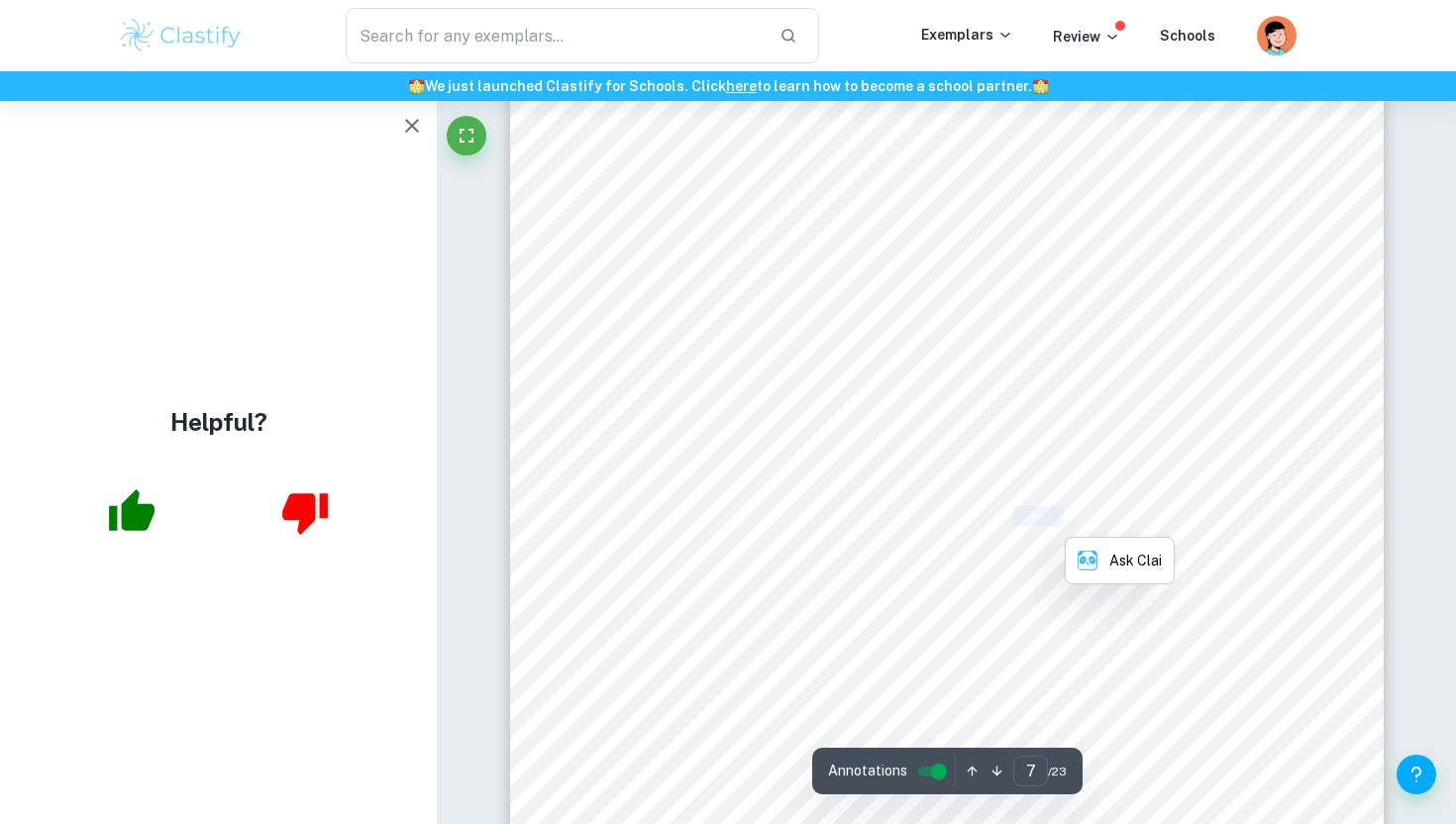 click on "restaurants. In the years leading up to 2015, [PERSON_NAME] had more lenient food safety measures, such as improper storage of fresh goods, poor preparation of foods, and unqualified employees. After the 2015 [MEDICAL_DATA] outbreak, Chipotle established a Food Safety Advisory Council in [DATE], which comprises 'industry-leading food safety experts' such as [PERSON_NAME], the former director of food safety at the fast food chain [DEMOGRAPHIC_DATA]-fil-A (Chipotle, n.d.). Alongside the Food Safety Advisory Council, Chipotle communicates with its Board of Directors to create effective food safety measures to ensure that Chipotle meets the high-quality standards they are promoting and eliminates food safety risks from recurring. For example, Chipotle altered its food preparation procedures by dipping onions in boiling water before chopping to eliminate germs, marinating raw chicken in sealable bags instead of bowls, and adding cilantro into freshly cooked rice ([PERSON_NAME], 2015). food safety measures and regain consumer trust." at bounding box center (947, 338) 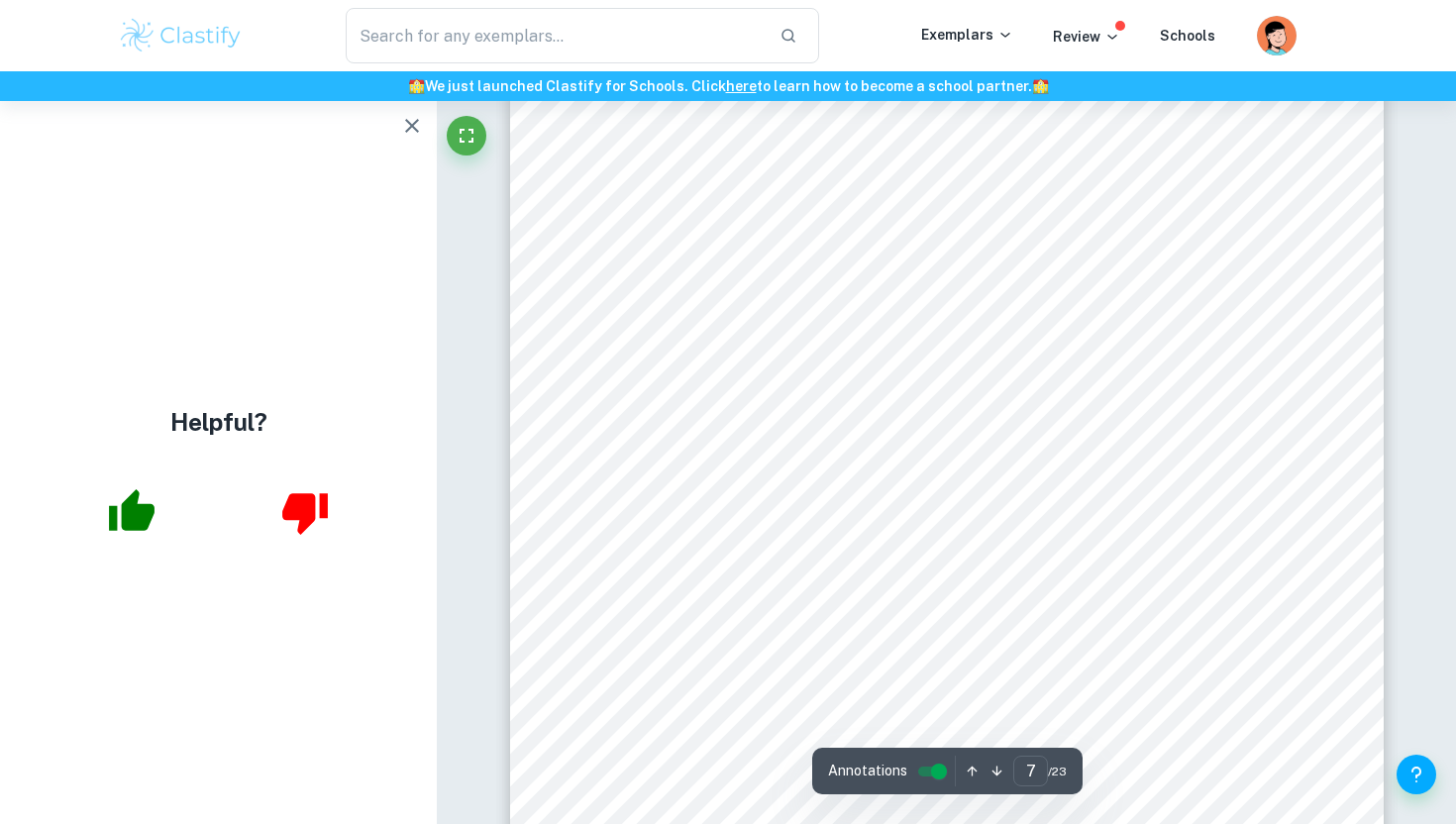 click on "restaurants. In the years leading up to 2015, [PERSON_NAME] had more lenient food safety measures, such as improper storage of fresh goods, poor preparation of foods, and unqualified employees. After the 2015 [MEDICAL_DATA] outbreak, Chipotle established a Food Safety Advisory Council in [DATE], which comprises 'industry-leading food safety experts' such as [PERSON_NAME], the former director of food safety at the fast food chain [DEMOGRAPHIC_DATA]-fil-A (Chipotle, n.d.). Alongside the Food Safety Advisory Council, Chipotle communicates with its Board of Directors to create effective food safety measures to ensure that Chipotle meets the high-quality standards they are promoting and eliminates food safety risks from recurring. For example, Chipotle altered its food preparation procedures by dipping onions in boiling water before chopping to eliminate germs, marinating raw chicken in sealable bags instead of bowls, and adding cilantro into freshly cooked rice ([PERSON_NAME], 2015). food safety measures and regain consumer trust." at bounding box center (947, 338) 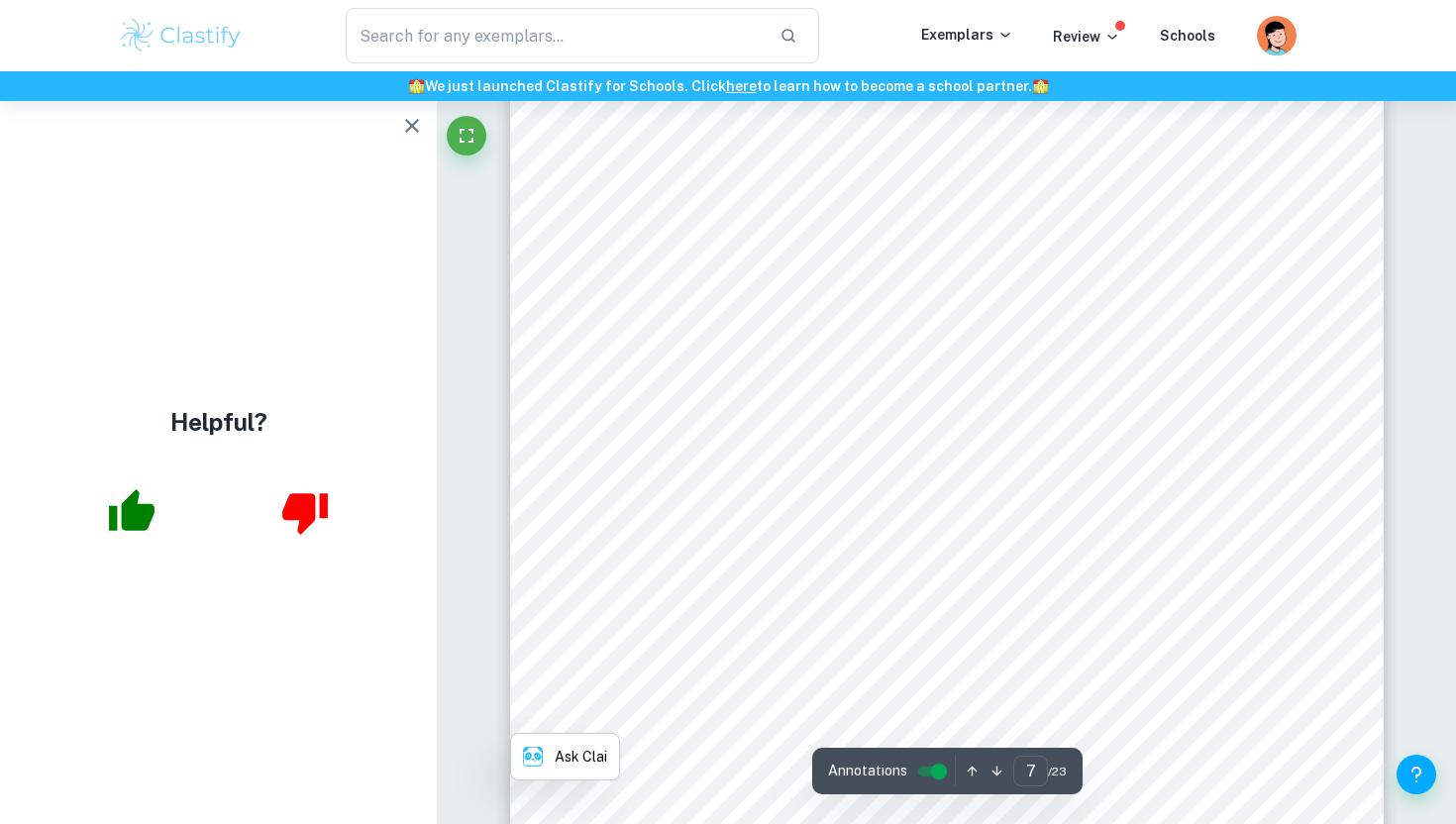 click on "restaurants. In the years leading up to 2015, [PERSON_NAME] had more lenient food safety measures, such as improper storage of fresh goods, poor preparation of foods, and unqualified employees. After the 2015 [MEDICAL_DATA] outbreak, Chipotle established a Food Safety Advisory Council in [DATE], which comprises 'industry-leading food safety experts' such as [PERSON_NAME], the former director of food safety at the fast food chain [DEMOGRAPHIC_DATA]-fil-A (Chipotle, n.d.). Alongside the Food Safety Advisory Council, Chipotle communicates with its Board of Directors to create effective food safety measures to ensure that Chipotle meets the high-quality standards they are promoting and eliminates food safety risks from recurring. For example, Chipotle altered its food preparation procedures by dipping onions in boiling water before chopping to eliminate germs, marinating raw chicken in sealable bags instead of bowls, and adding cilantro into freshly cooked rice ([PERSON_NAME], 2015). food safety measures and regain consumer trust." at bounding box center [947, 338] 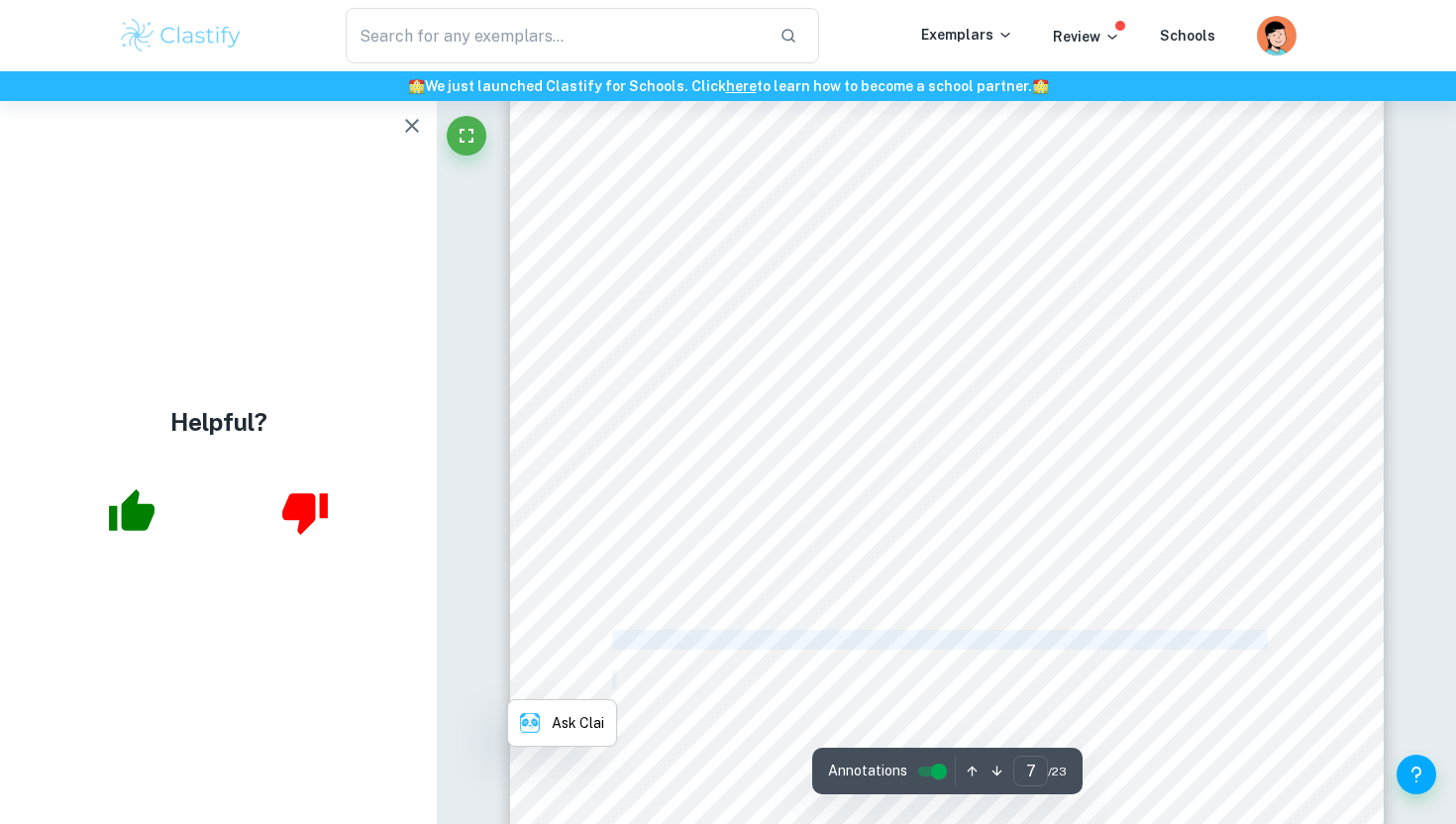 click on "restaurants. In the years leading up to 2015, [PERSON_NAME] had more lenient food safety measures, such as improper storage of fresh goods, poor preparation of foods, and unqualified employees. After the 2015 [MEDICAL_DATA] outbreak, Chipotle established a Food Safety Advisory Council in [DATE], which comprises 'industry-leading food safety experts' such as [PERSON_NAME], the former director of food safety at the fast food chain [DEMOGRAPHIC_DATA]-fil-A (Chipotle, n.d.). Alongside the Food Safety Advisory Council, Chipotle communicates with its Board of Directors to create effective food safety measures to ensure that Chipotle meets the high-quality standards they are promoting and eliminates food safety risks from recurring. For example, Chipotle altered its food preparation procedures by dipping onions in boiling water before chopping to eliminate germs, marinating raw chicken in sealable bags instead of bowls, and adding cilantro into freshly cooked rice ([PERSON_NAME], 2015). food safety measures and regain consumer trust." at bounding box center [947, 264] 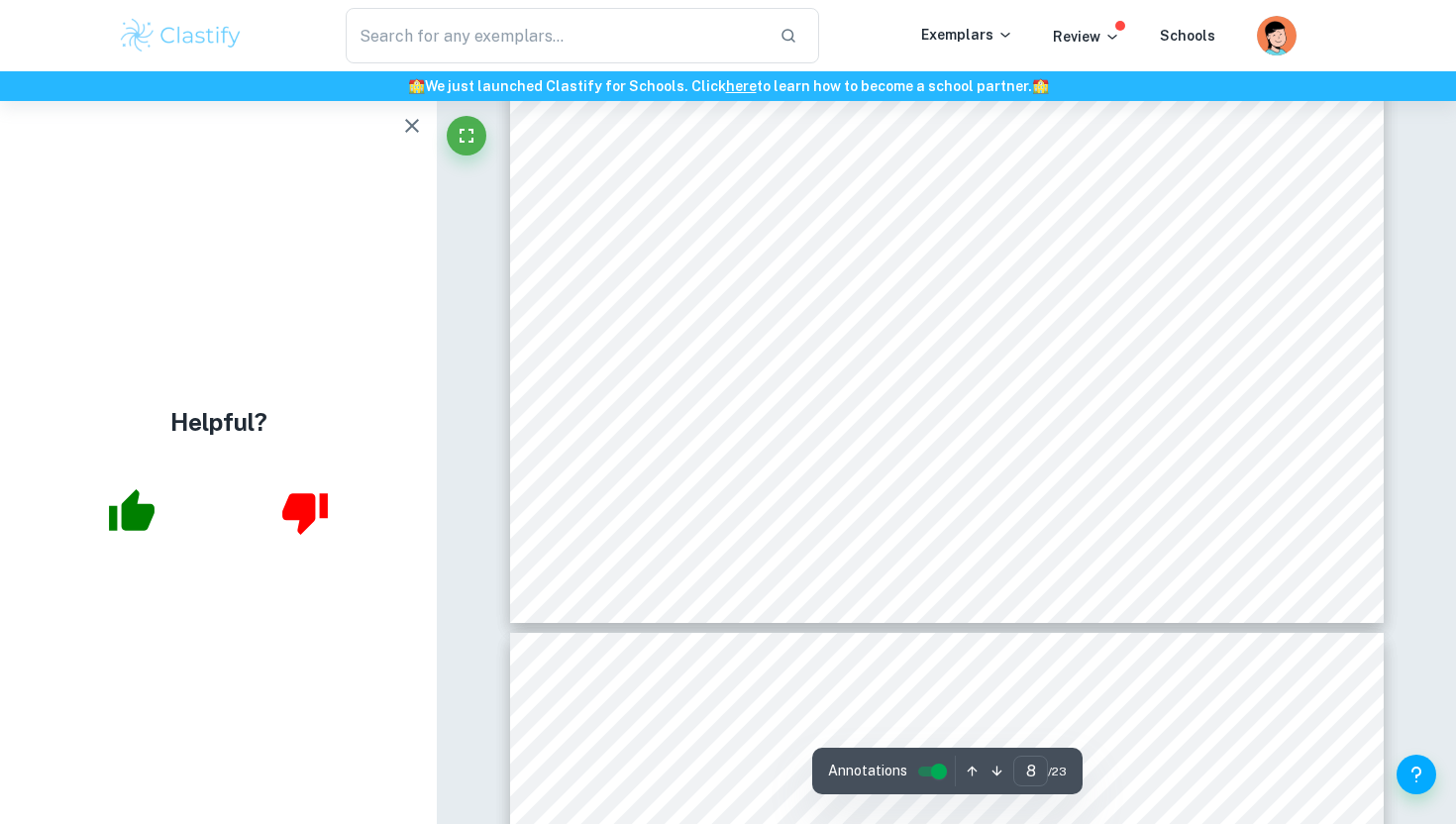 scroll, scrollTop: 8609, scrollLeft: 0, axis: vertical 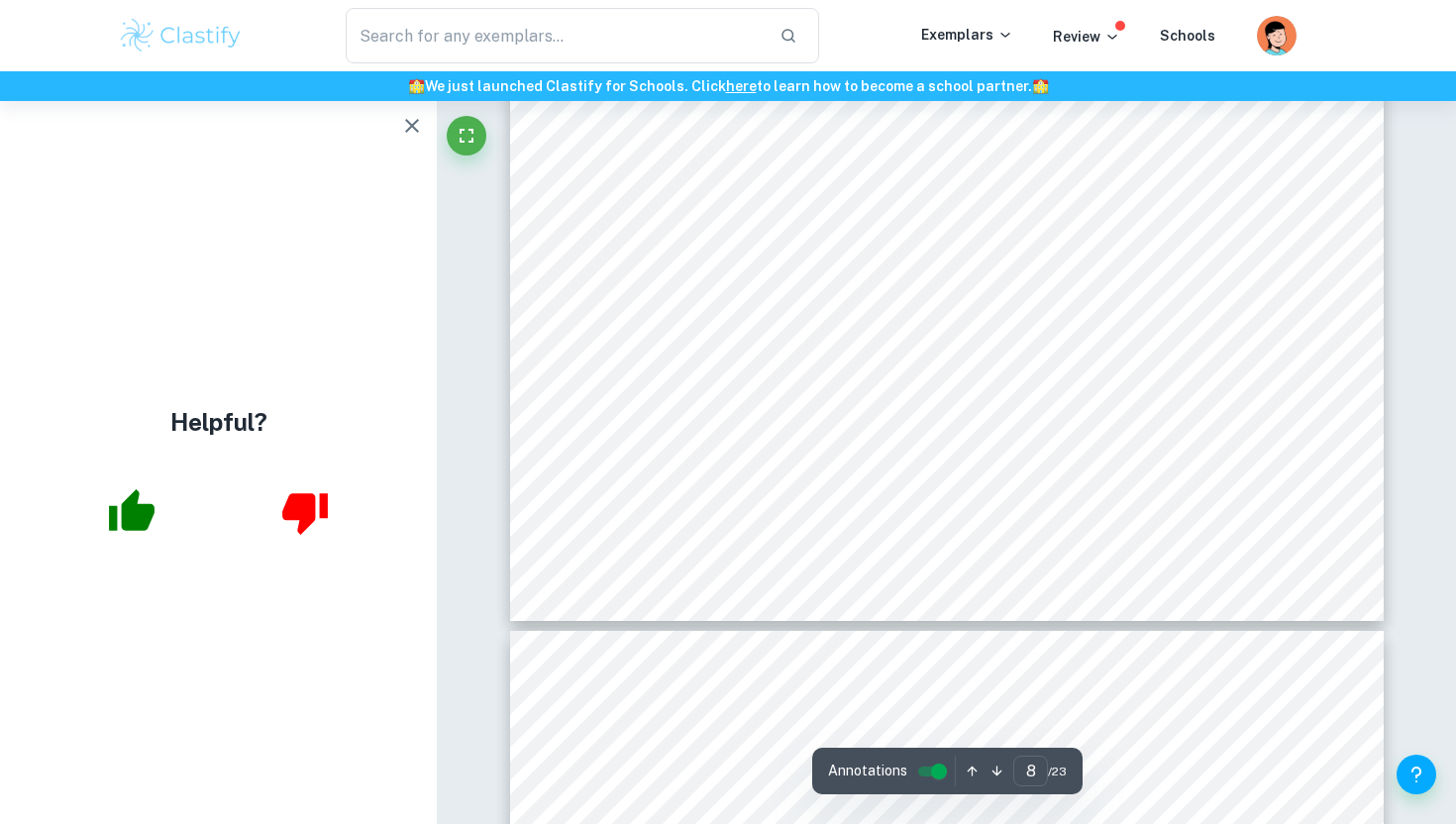 drag, startPoint x: 610, startPoint y: 145, endPoint x: 825, endPoint y: 166, distance: 216.02315 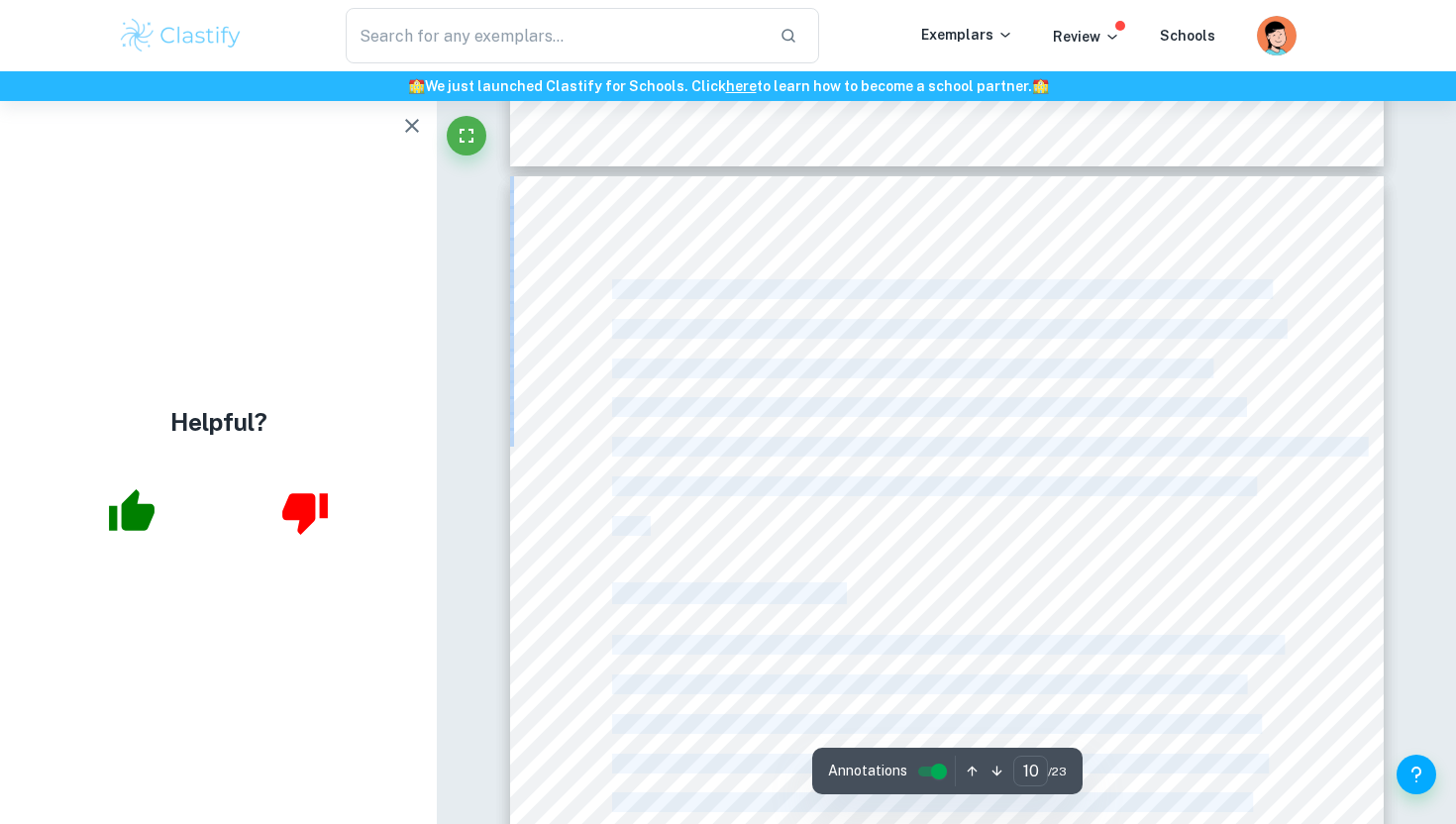 scroll, scrollTop: 10263, scrollLeft: 0, axis: vertical 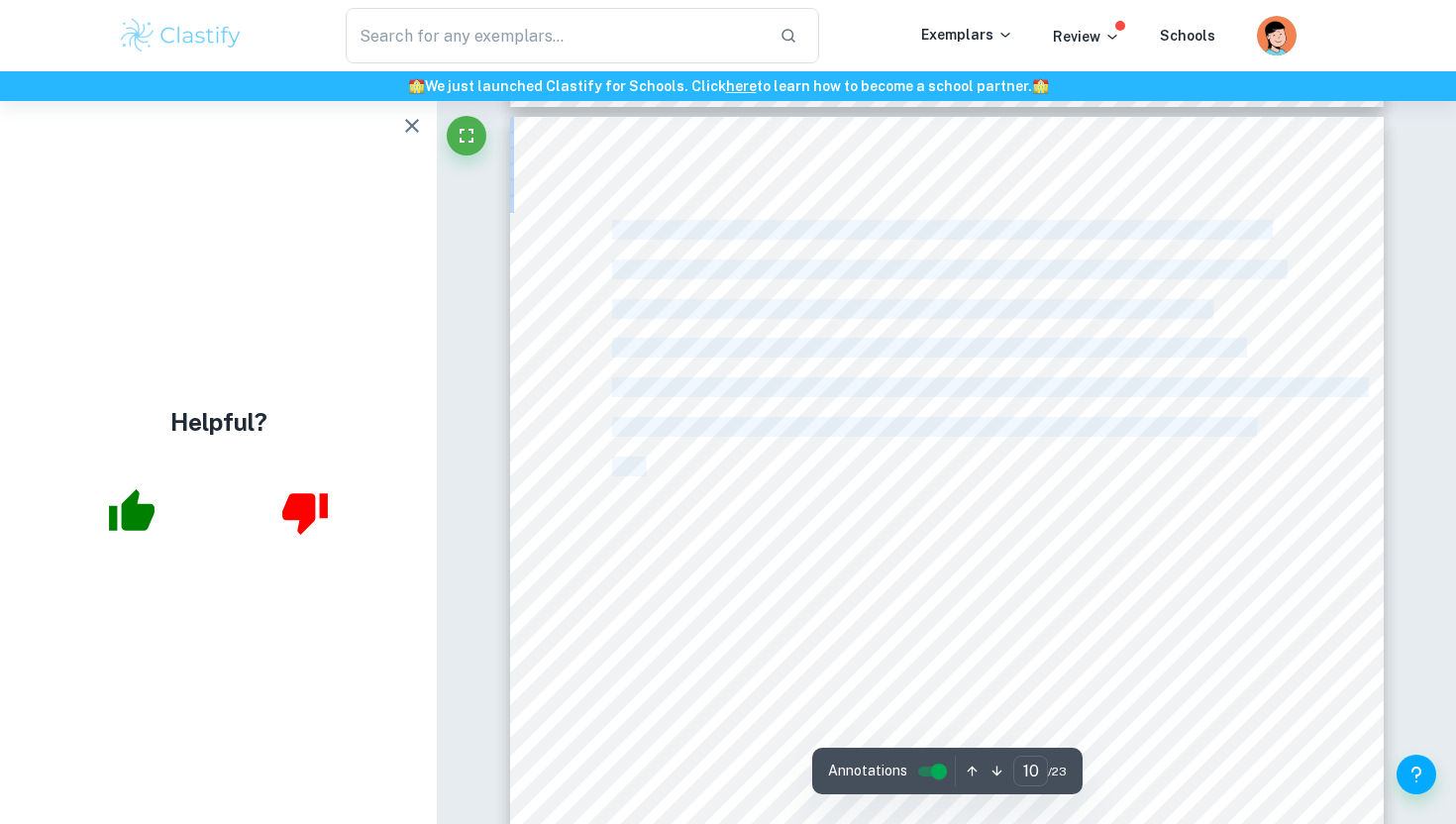 drag, startPoint x: 612, startPoint y: 140, endPoint x: 646, endPoint y: 460, distance: 321.80118 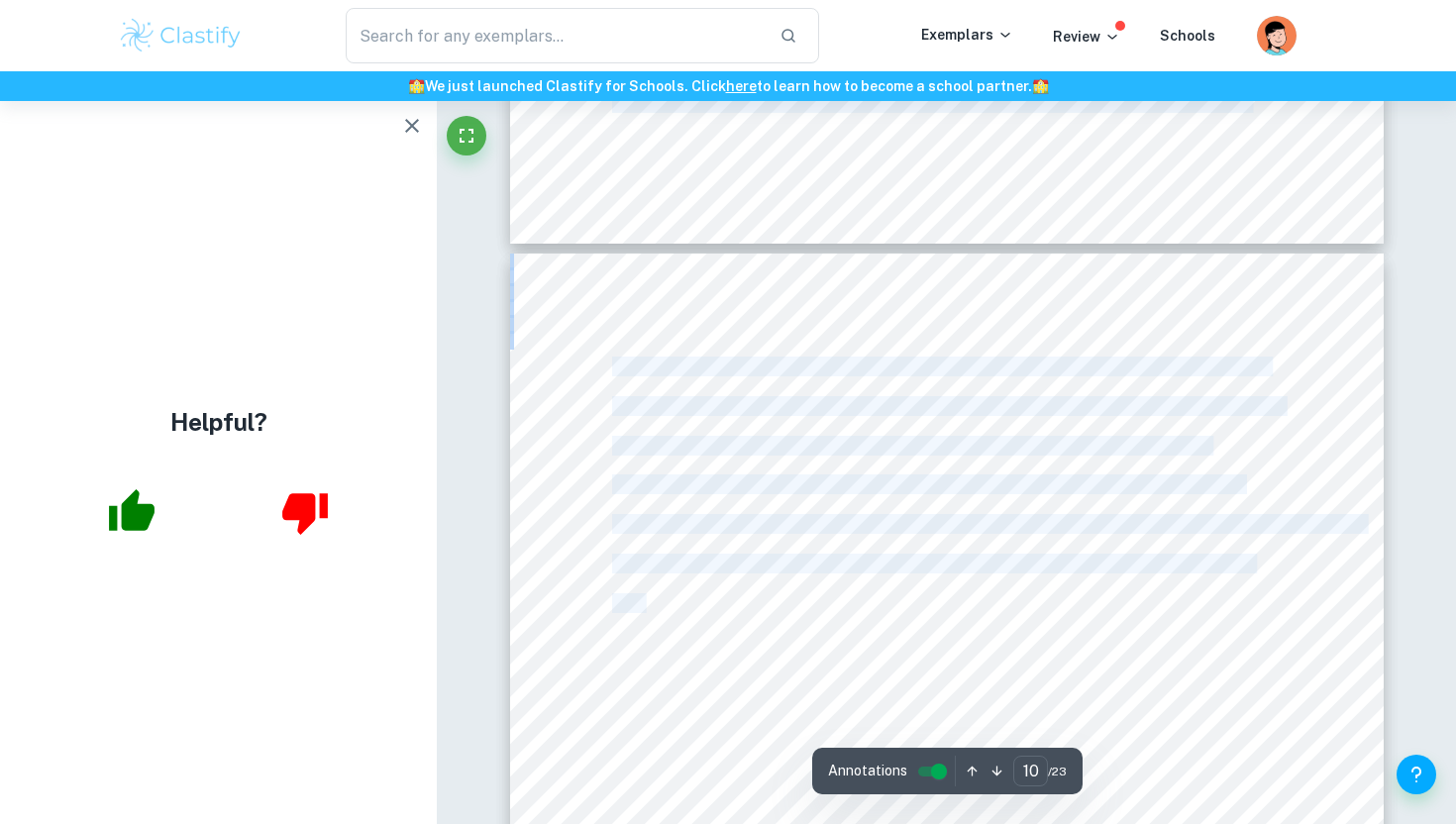 scroll, scrollTop: 10111, scrollLeft: 0, axis: vertical 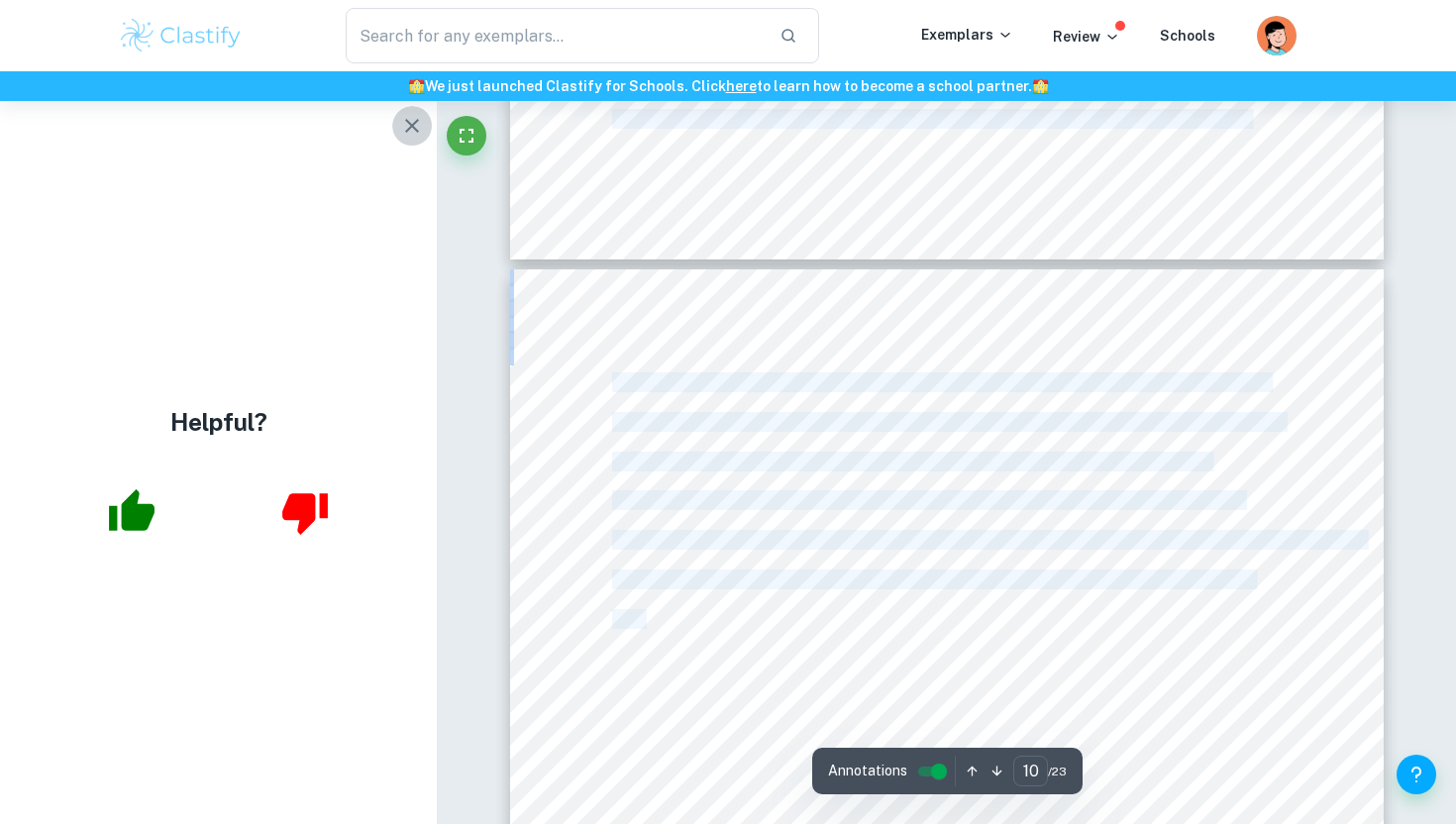 click 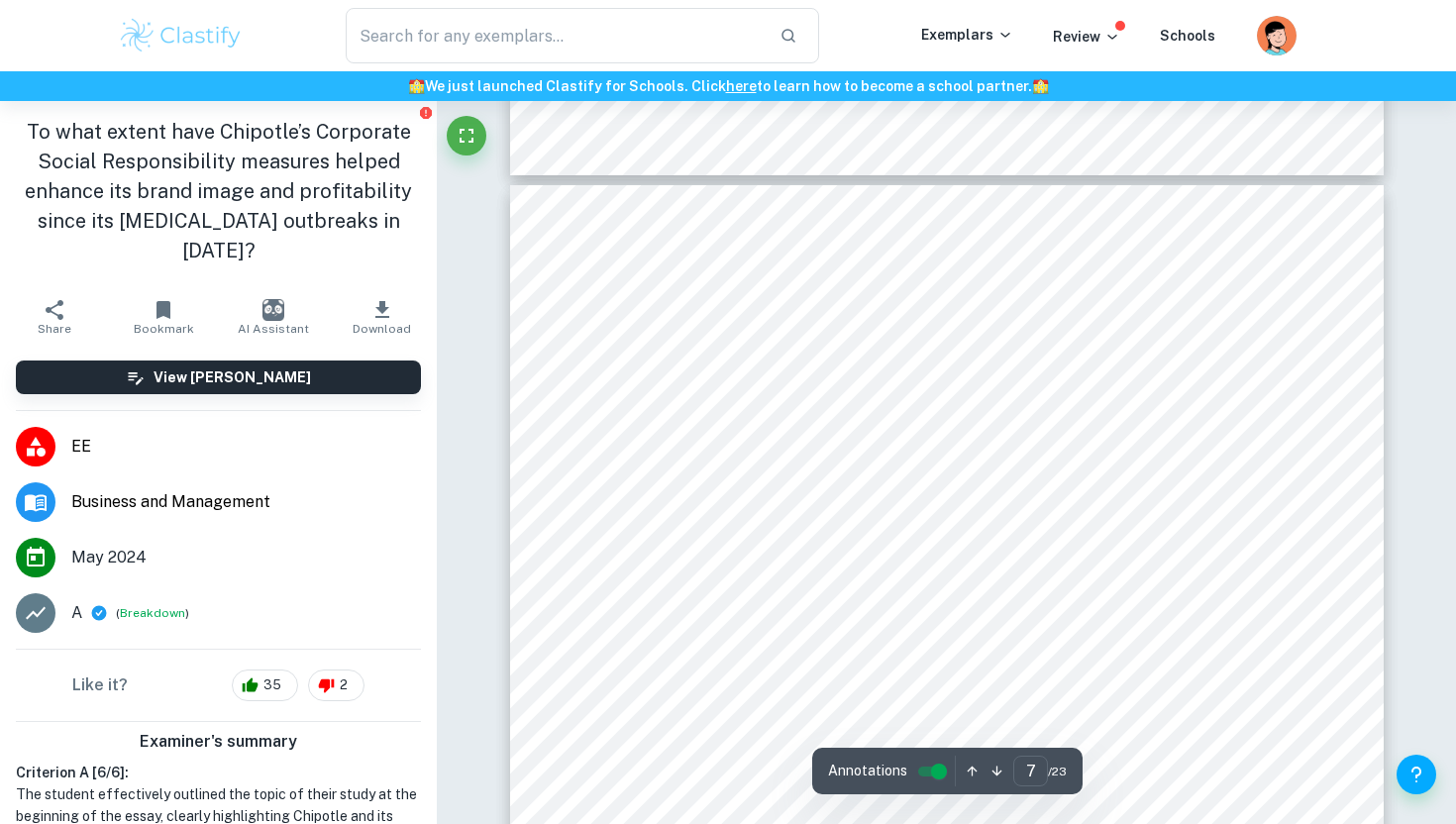 scroll, scrollTop: 7135, scrollLeft: 0, axis: vertical 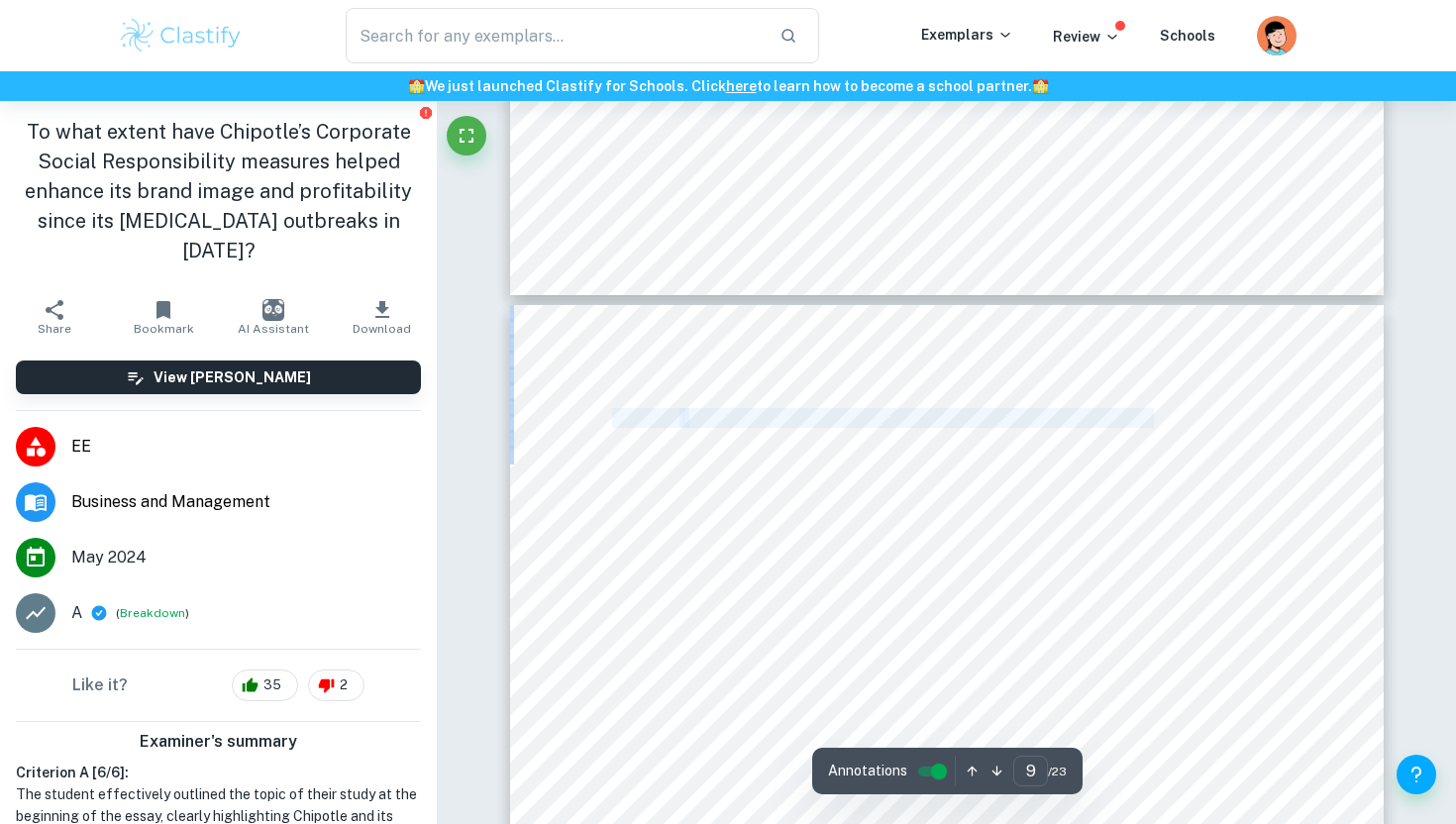 type on "8" 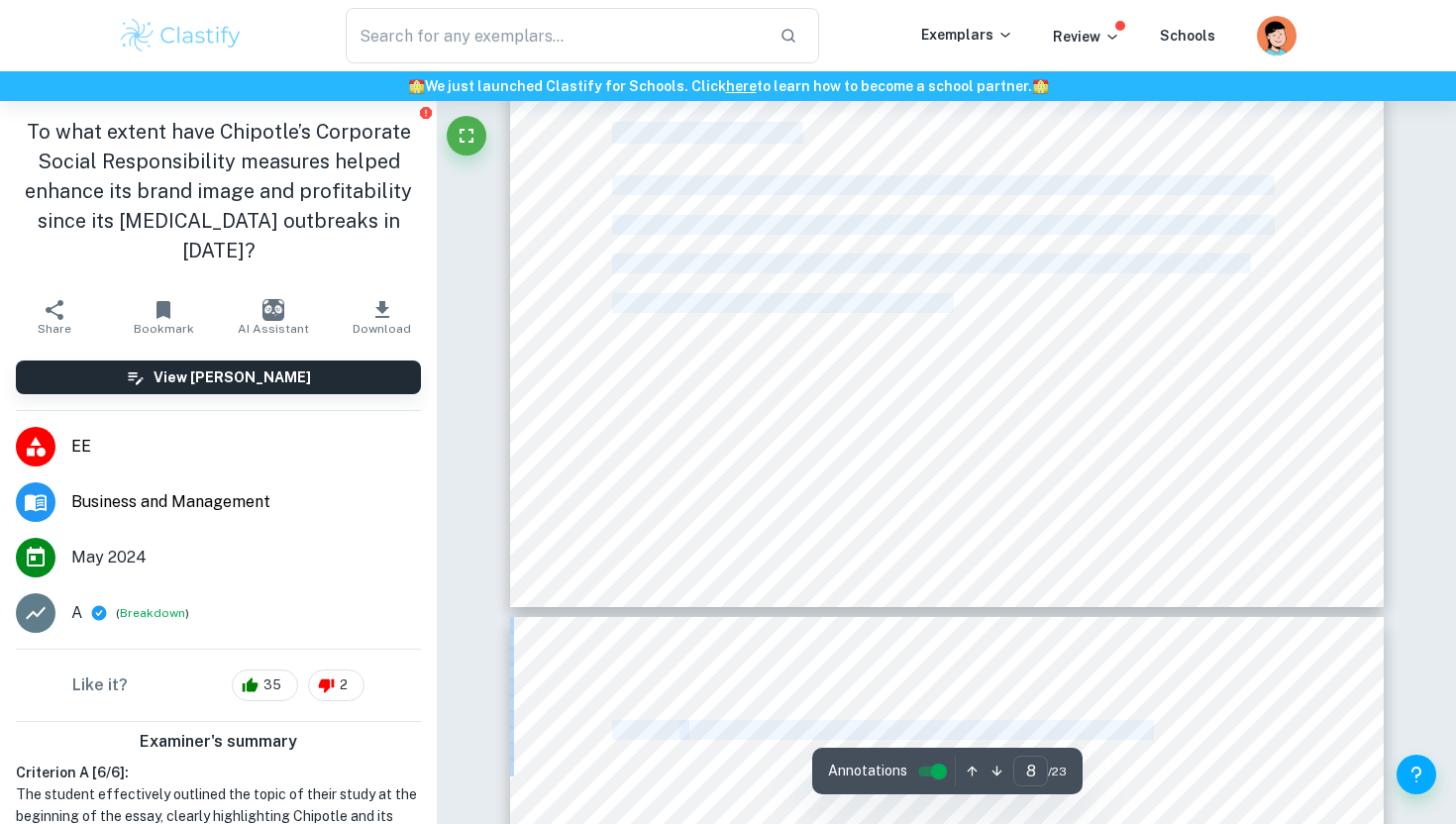 scroll, scrollTop: 8621, scrollLeft: 0, axis: vertical 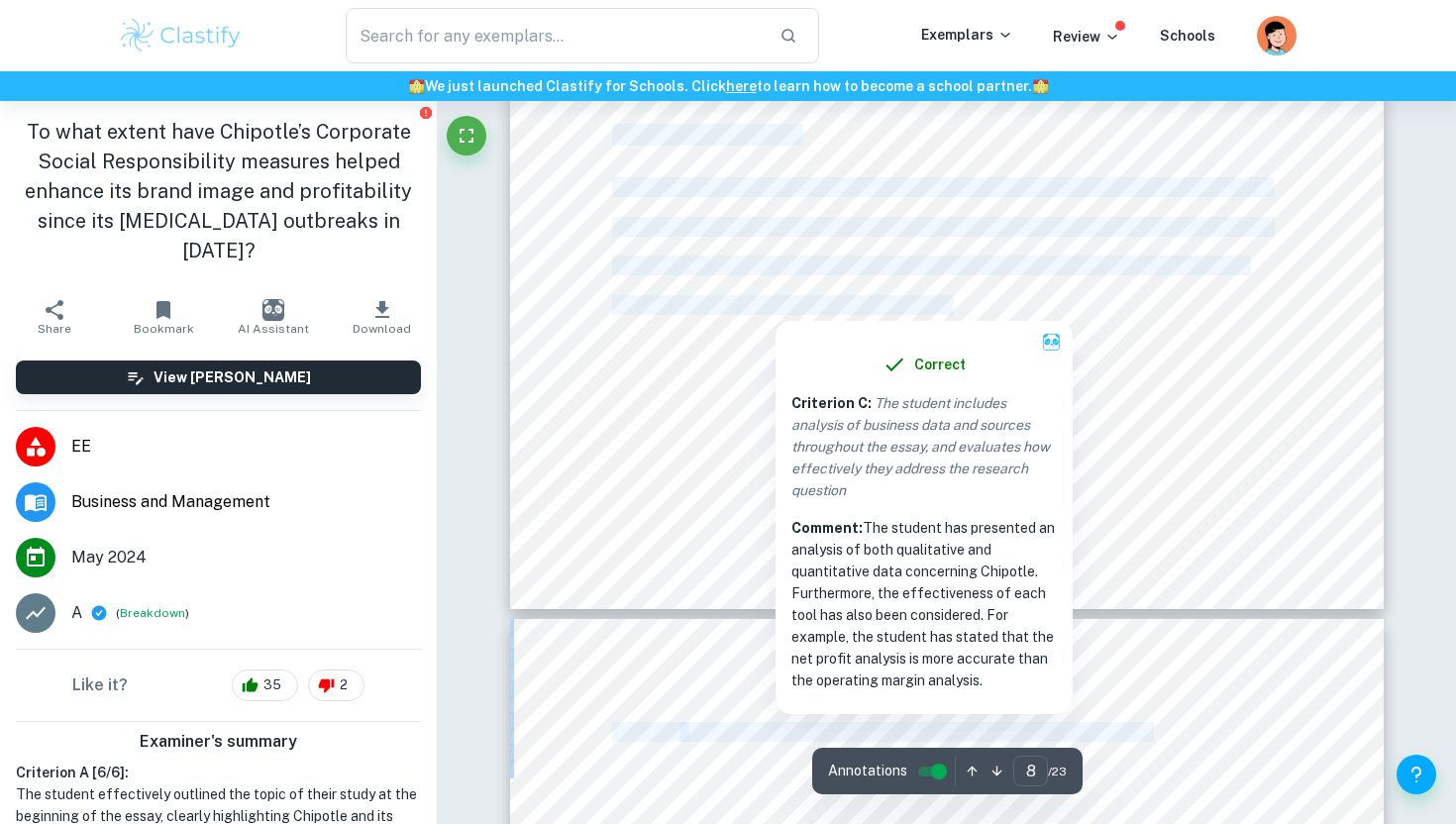 click at bounding box center [775, 295] 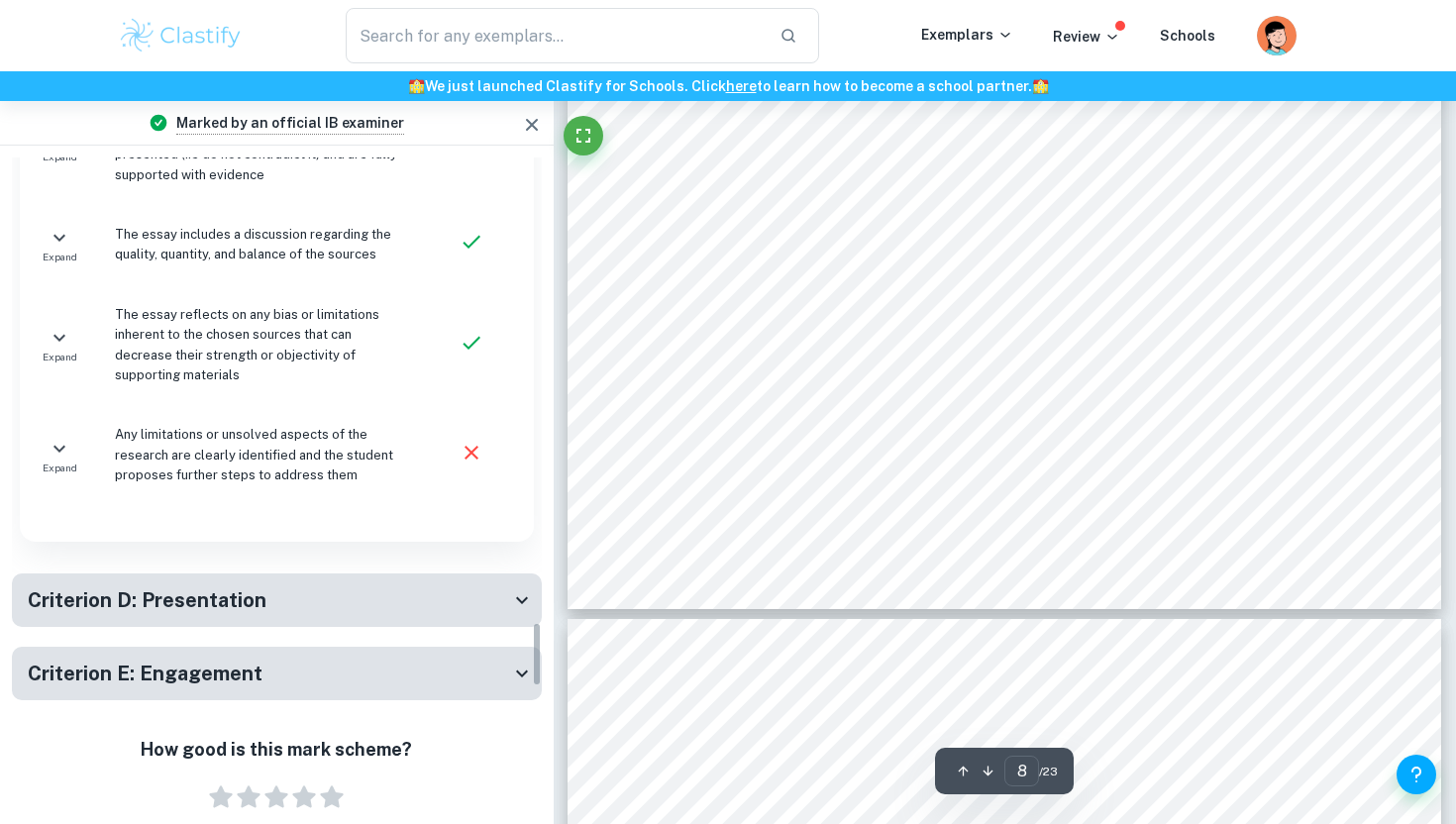 scroll, scrollTop: 4666, scrollLeft: 0, axis: vertical 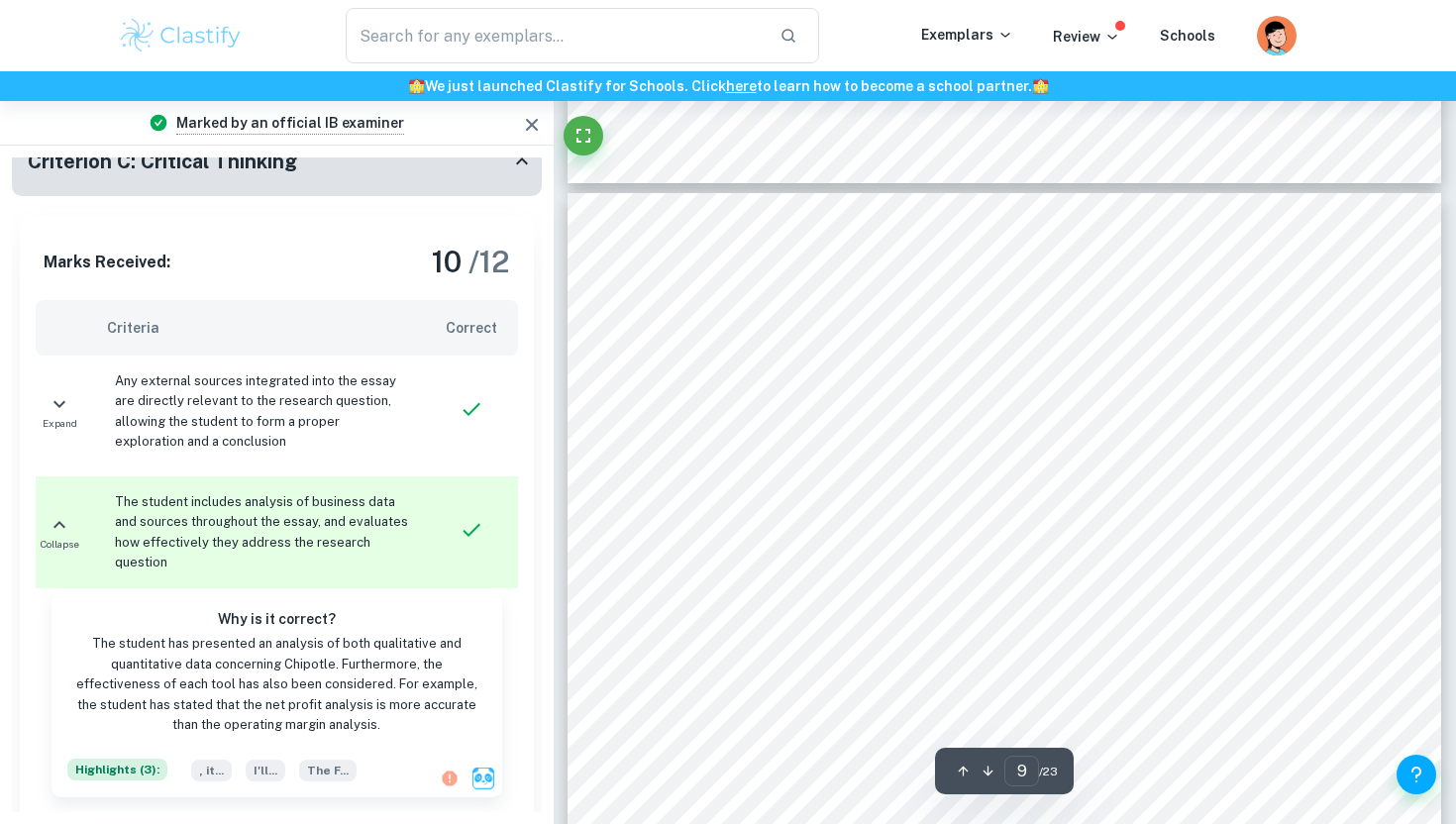 click on "Figure 1:" at bounding box center [704, 306] 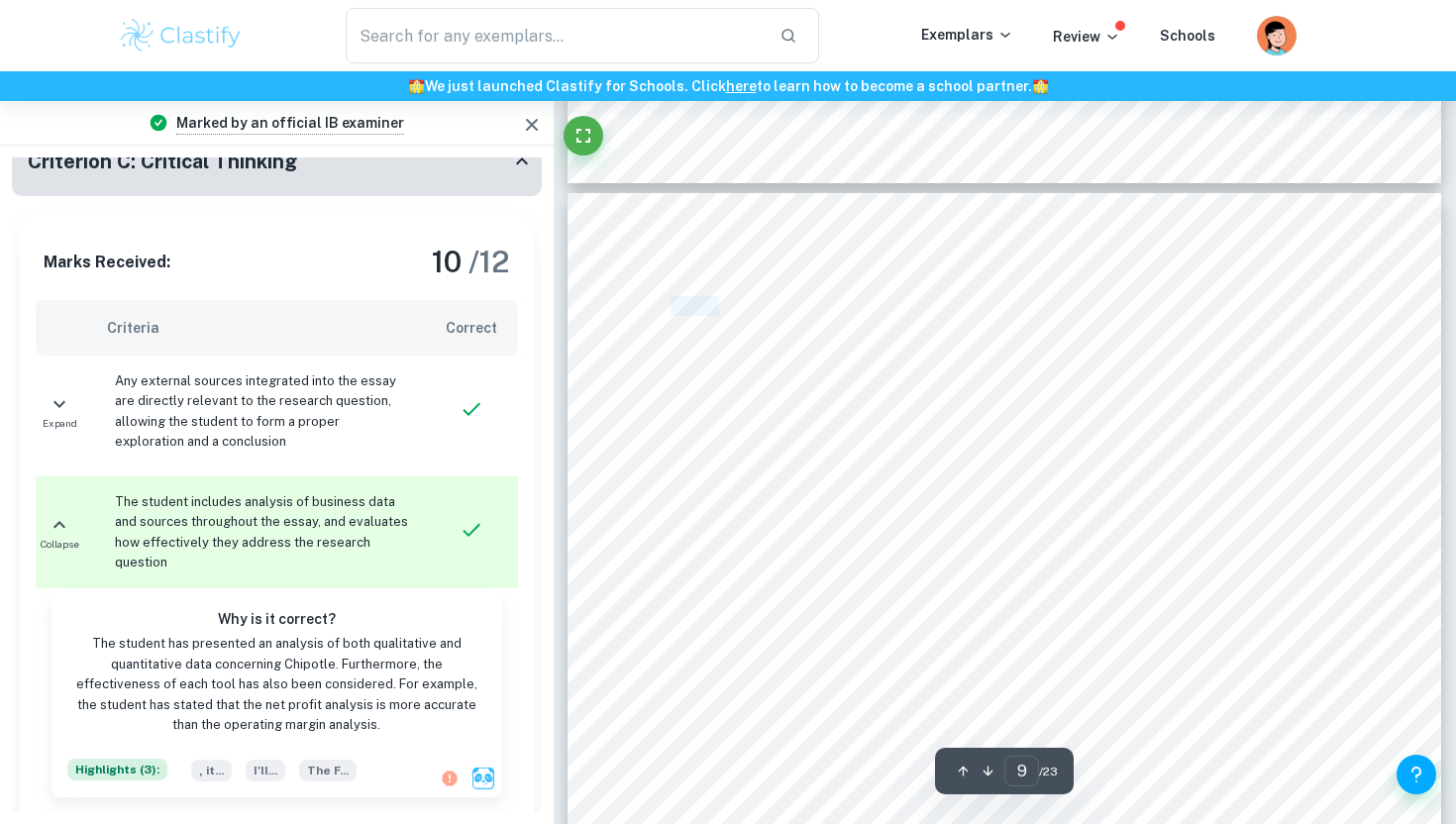 click on "Figure 1:" at bounding box center (704, 306) 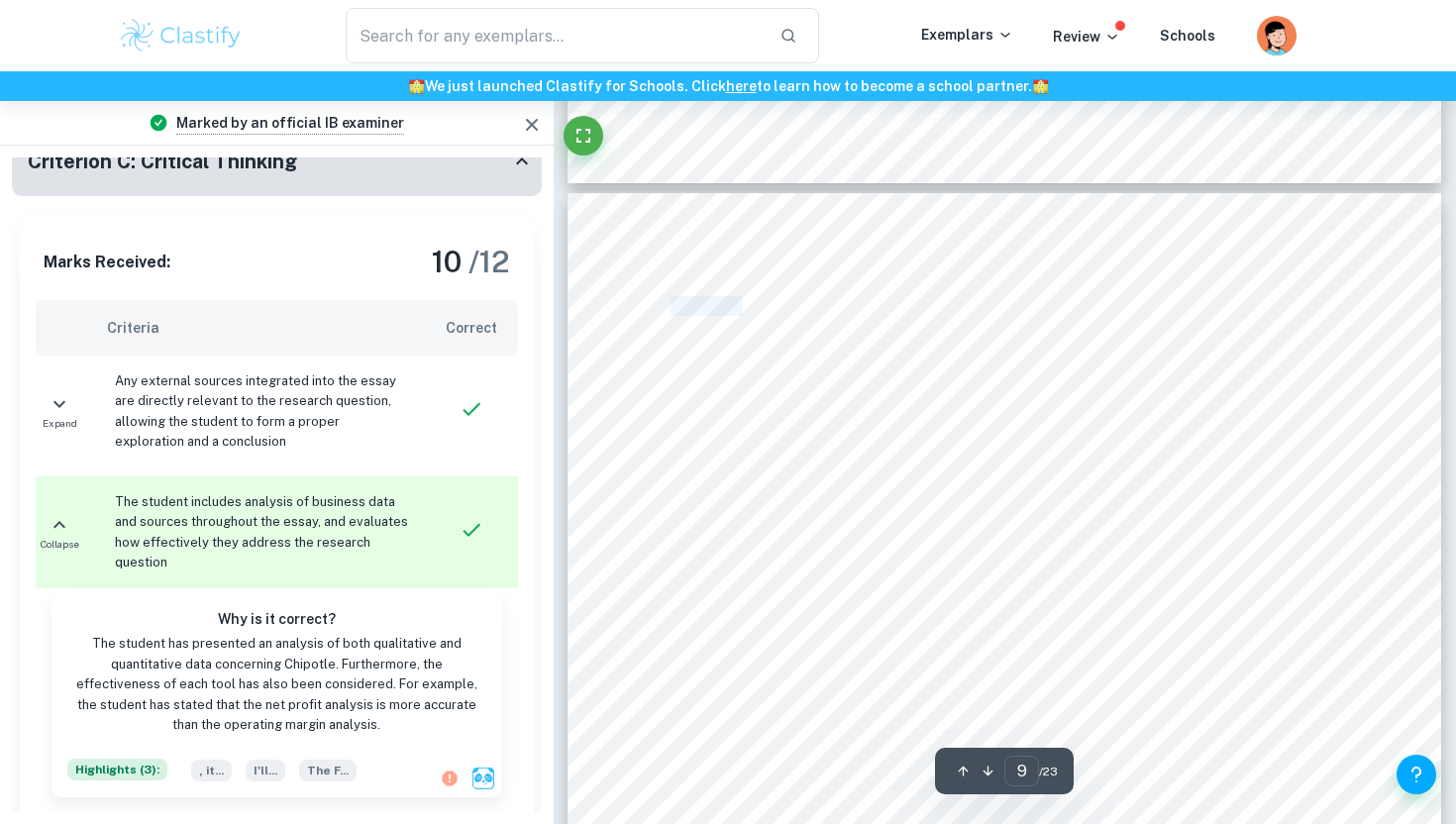 click on "Figure 1:" at bounding box center [704, 306] 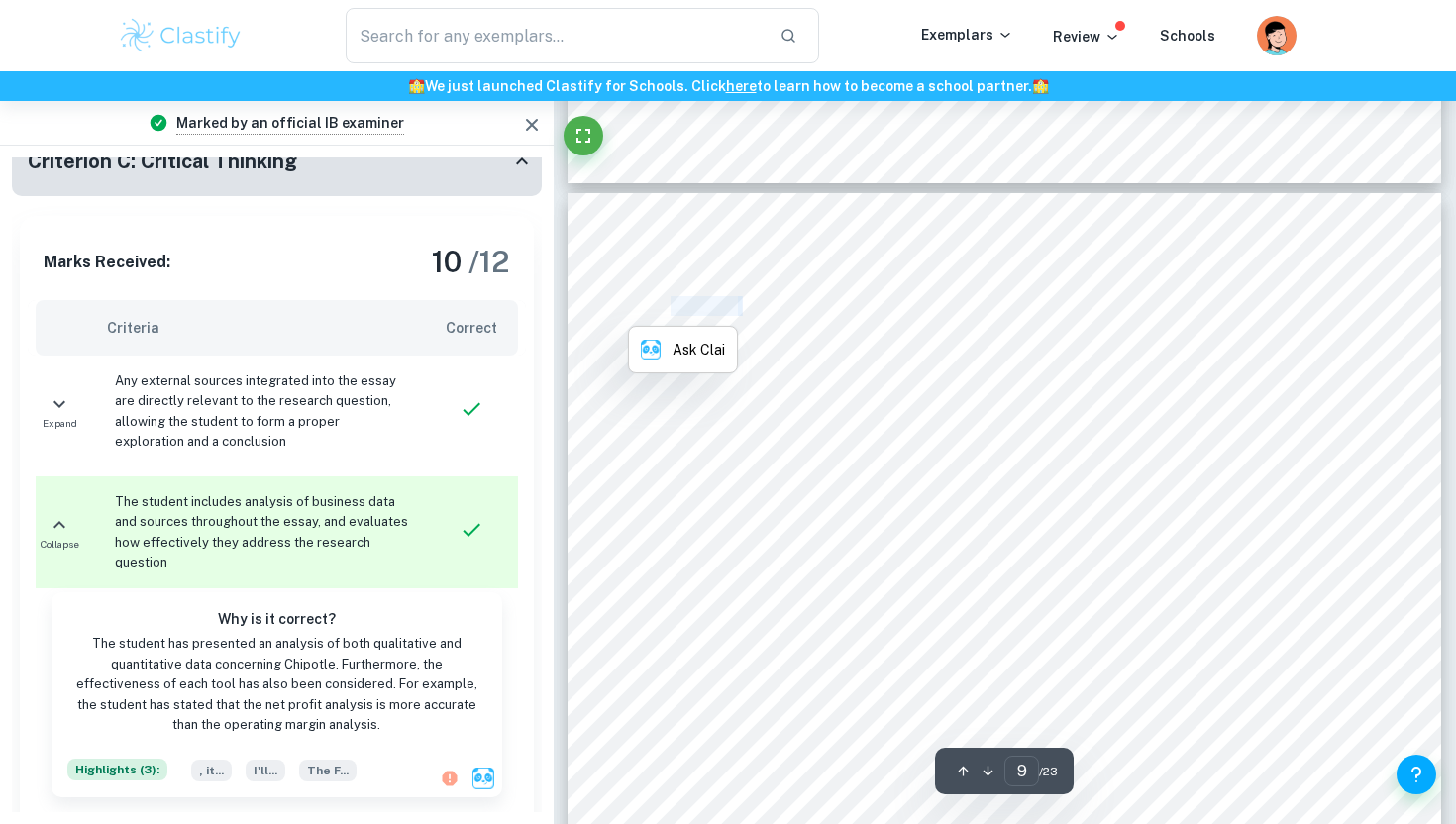 drag, startPoint x: 671, startPoint y: 305, endPoint x: 1172, endPoint y: 300, distance: 501.0249 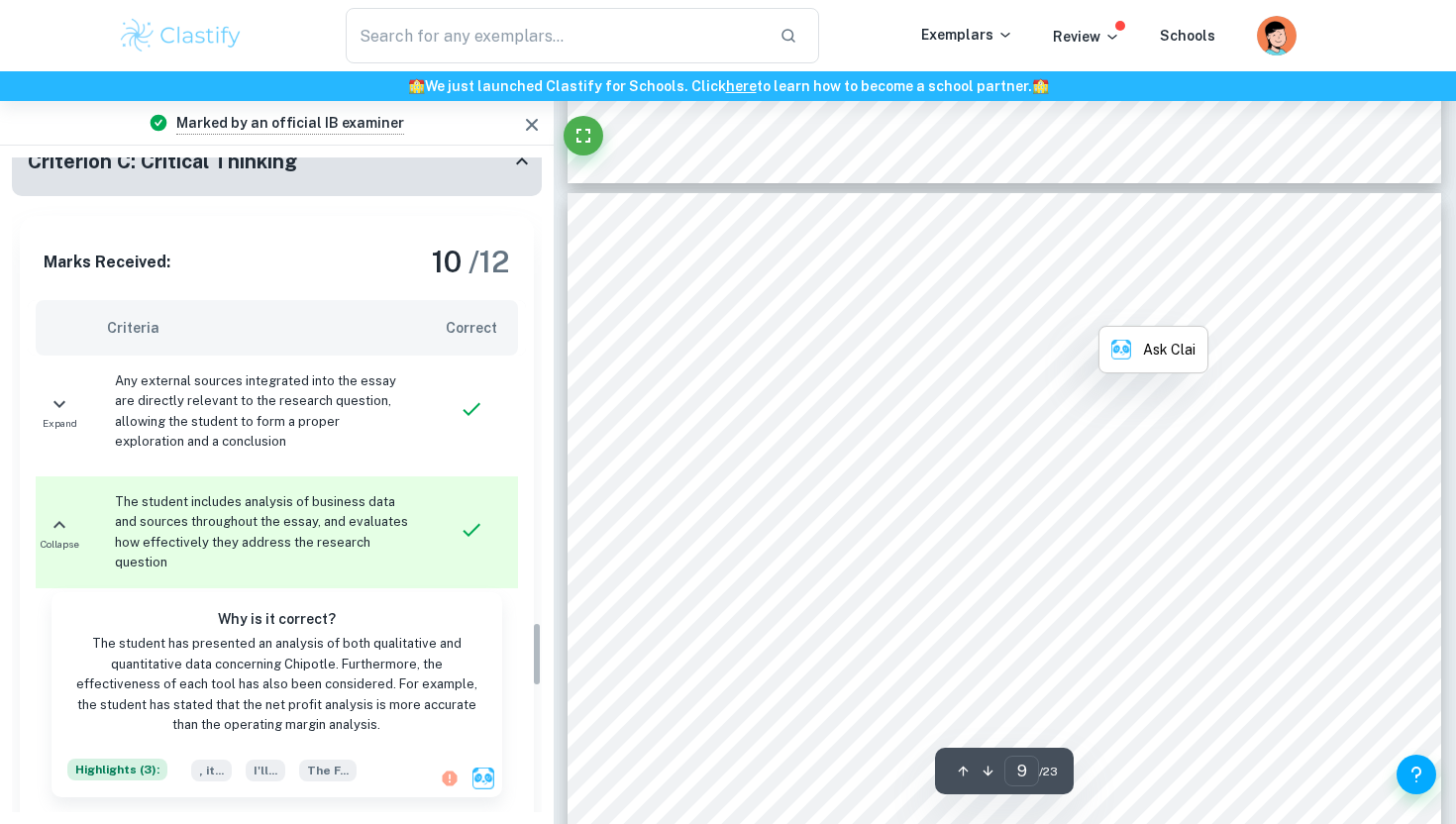 click on "Figure 1:   Force-Field Analysis of Chipotle9s Change in Food Safety Measures According to   Figure 2,   the driving forces outweigh the restraining forces, indicating that Chipotle's equitable development is more important than the short-term financial losses of doing so. Chipotle's decision to strengthen its food safety measures helps it identify various food safety violations in its business operations and restructure its practices amid the [MEDICAL_DATA] outbreak, such as [MEDICAL_DATA] ingredients (Chipotle, 2016), to mitigate food safety risks in the long run. Chipotle's customer-centric approach proved successful as there have not been food poisoning outbreaks in any of their restaurants since a [MEDICAL_DATA] Pefrigrens outbreak in [DATE] ([PERSON_NAME], 2022). However, Chipotle investing resources to fund research and development to improve their food safety measures is costly in the short term, which was a major risk for Chipotle at the time as" at bounding box center [1004, 758] 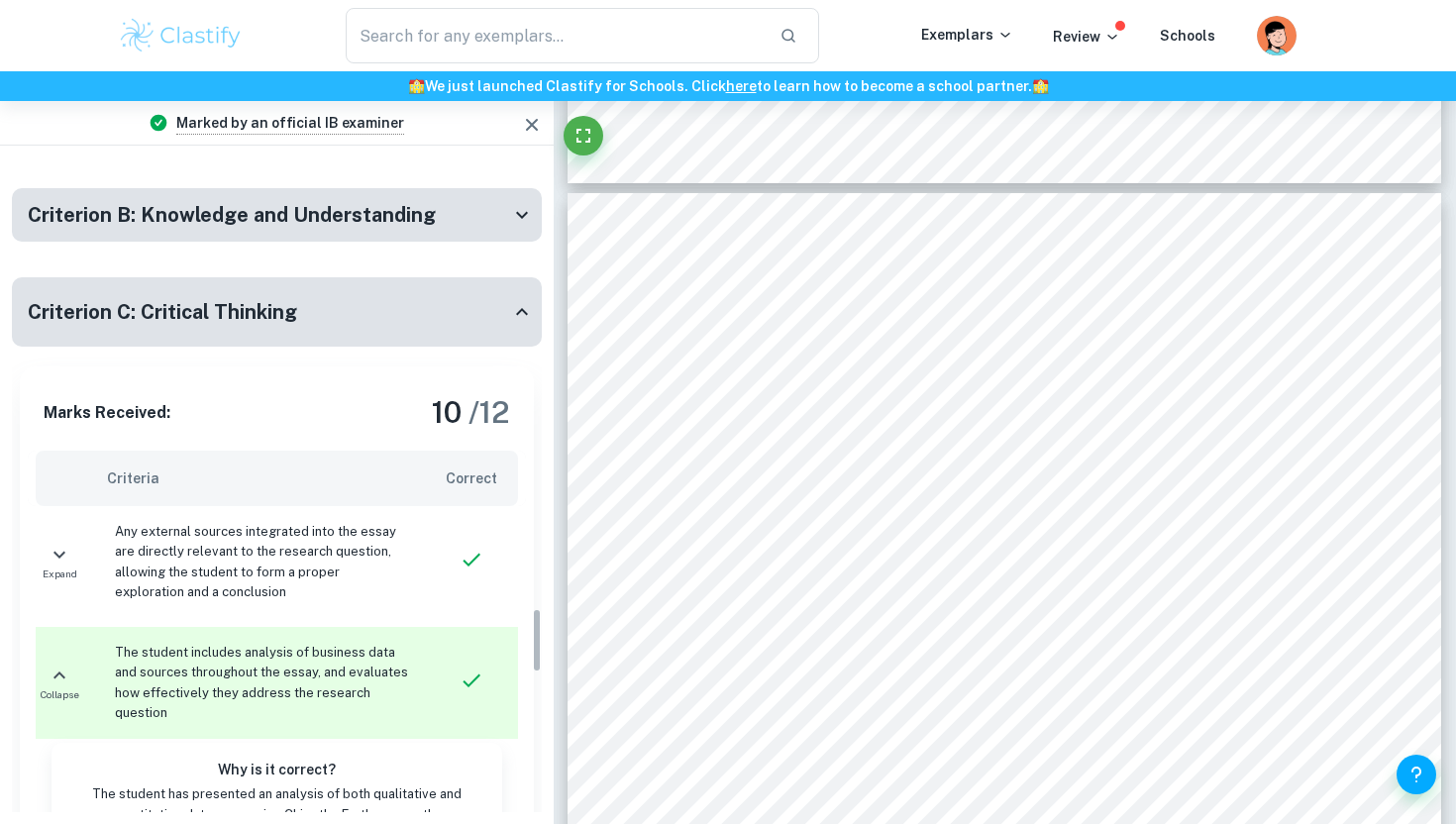 scroll, scrollTop: 4529, scrollLeft: 0, axis: vertical 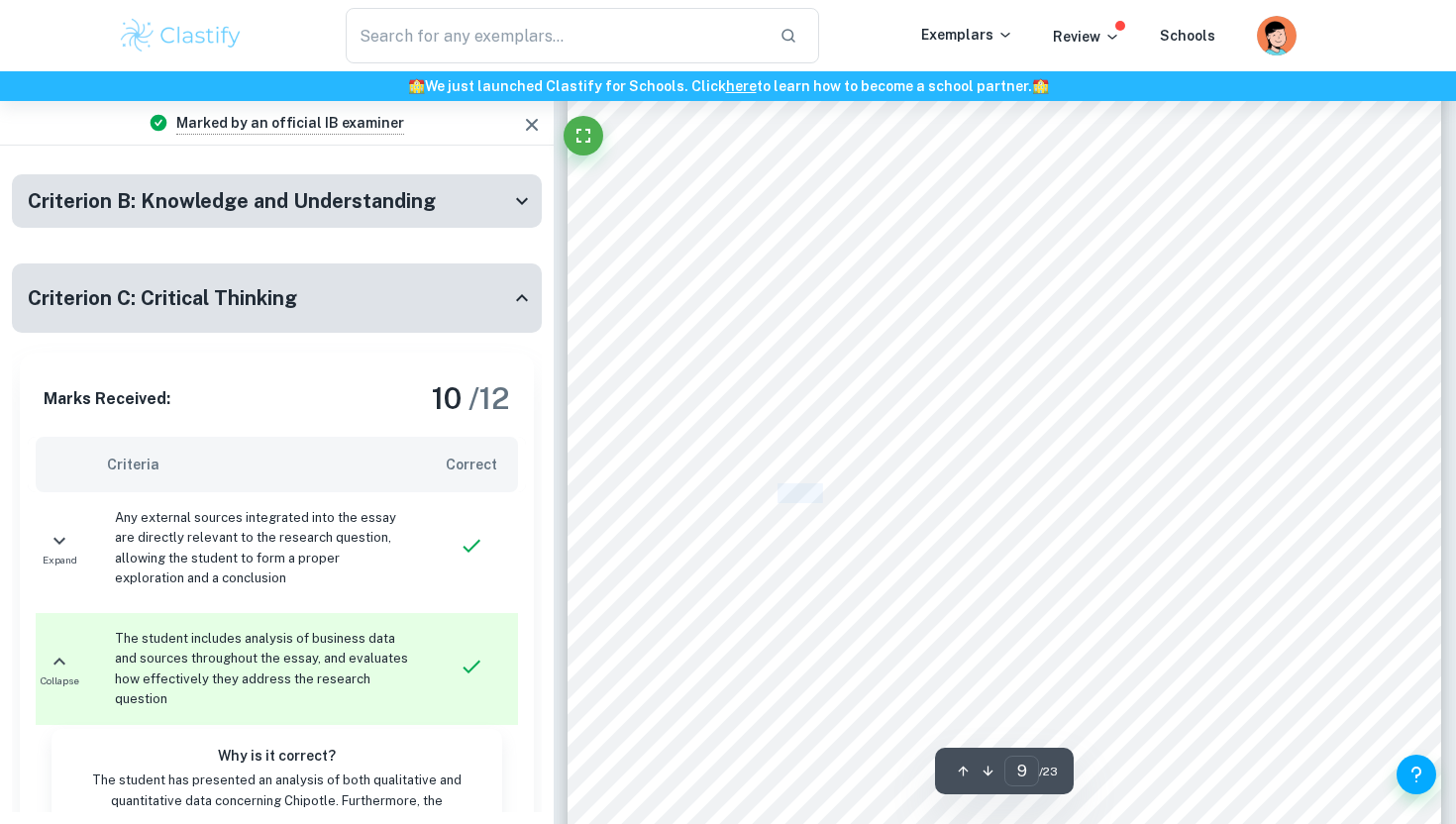 drag, startPoint x: 821, startPoint y: 491, endPoint x: 782, endPoint y: 489, distance: 39.051248 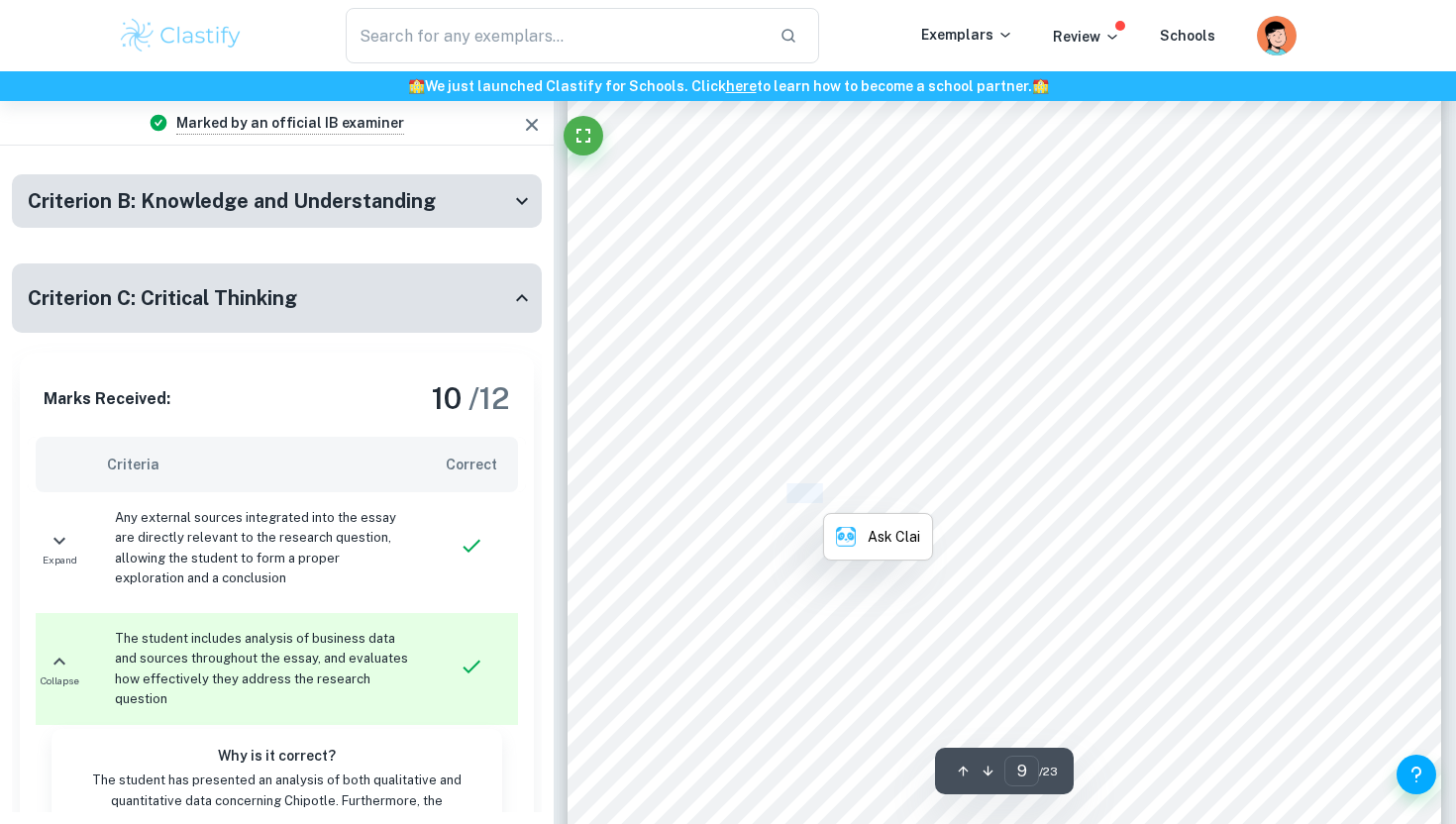click on "Figure 2," at bounding box center (796, 493) 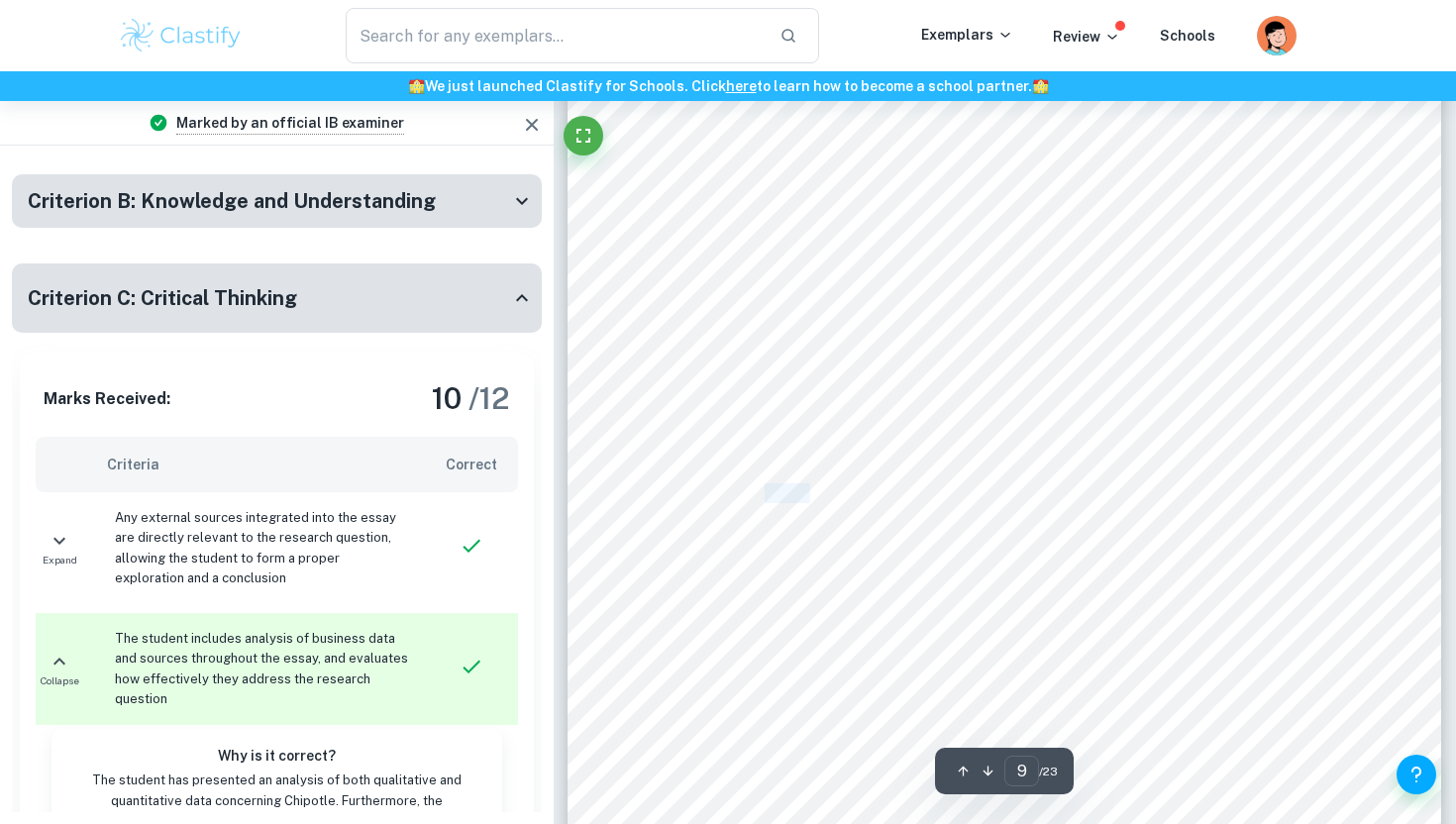 click on "Figure 2," at bounding box center [796, 493] 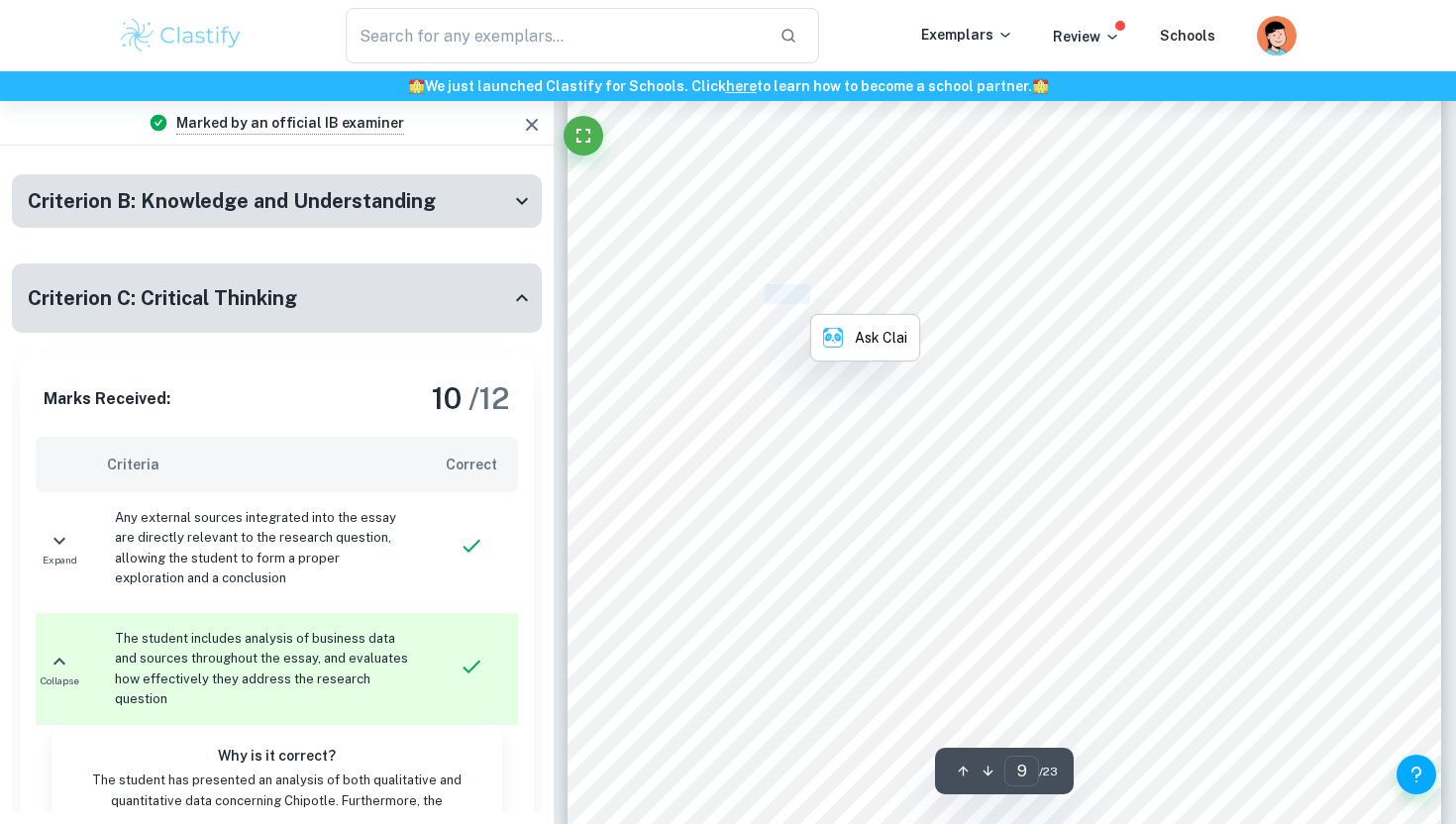 scroll, scrollTop: 9618, scrollLeft: 0, axis: vertical 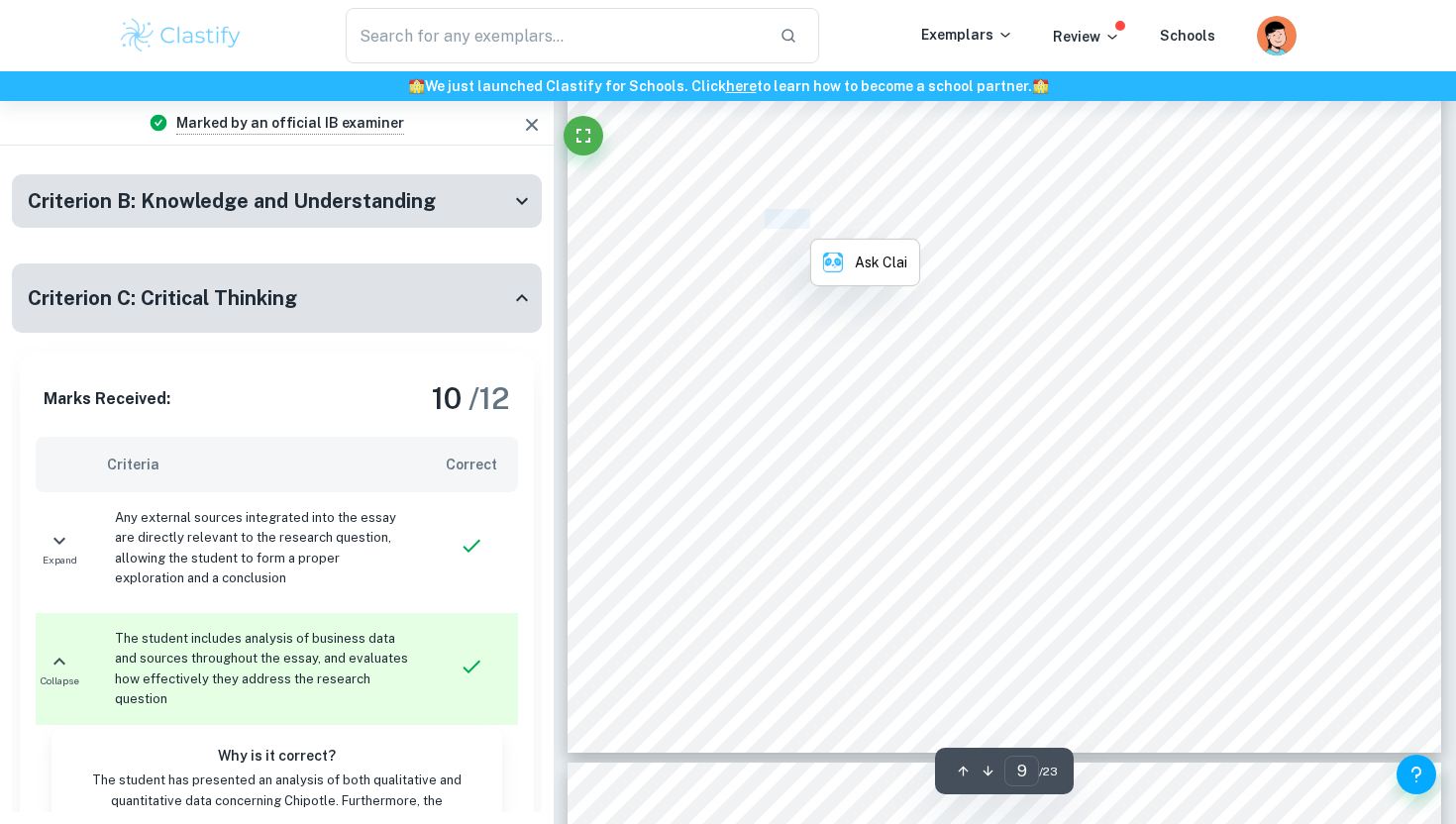 click on "Figure 1:   Force-Field Analysis of Chipotle9s Change in Food Safety Measures According to   Figure 2,   the driving forces outweigh the restraining forces, indicating that Chipotle's equitable development is more important than the short-term financial losses of doing so. Chipotle's decision to strengthen its food safety measures helps it identify various food safety violations in its business operations and restructure its practices amid the [MEDICAL_DATA] outbreak, such as [MEDICAL_DATA] ingredients (Chipotle, 2016), to mitigate food safety risks in the long run. Chipotle's customer-centric approach proved successful as there have not been food poisoning outbreaks in any of their restaurants since a [MEDICAL_DATA] Pefrigrens outbreak in [DATE] ([PERSON_NAME], 2022). However, Chipotle investing resources to fund research and development to improve their food safety measures is costly in the short term, which was a major risk for Chipotle at the time as" at bounding box center (1004, 187) 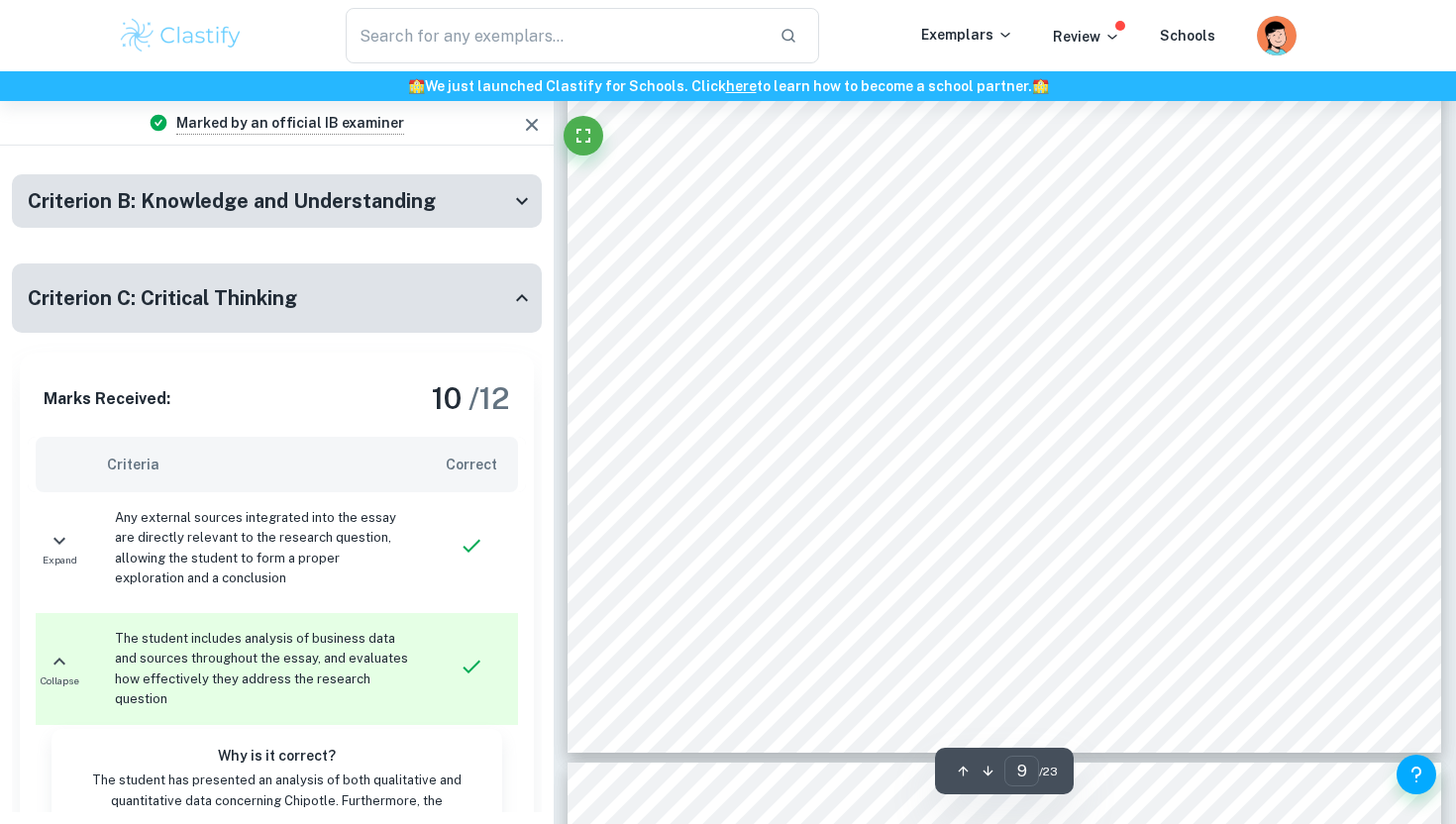 click on "([PERSON_NAME], 2022)." at bounding box center [765, 494] 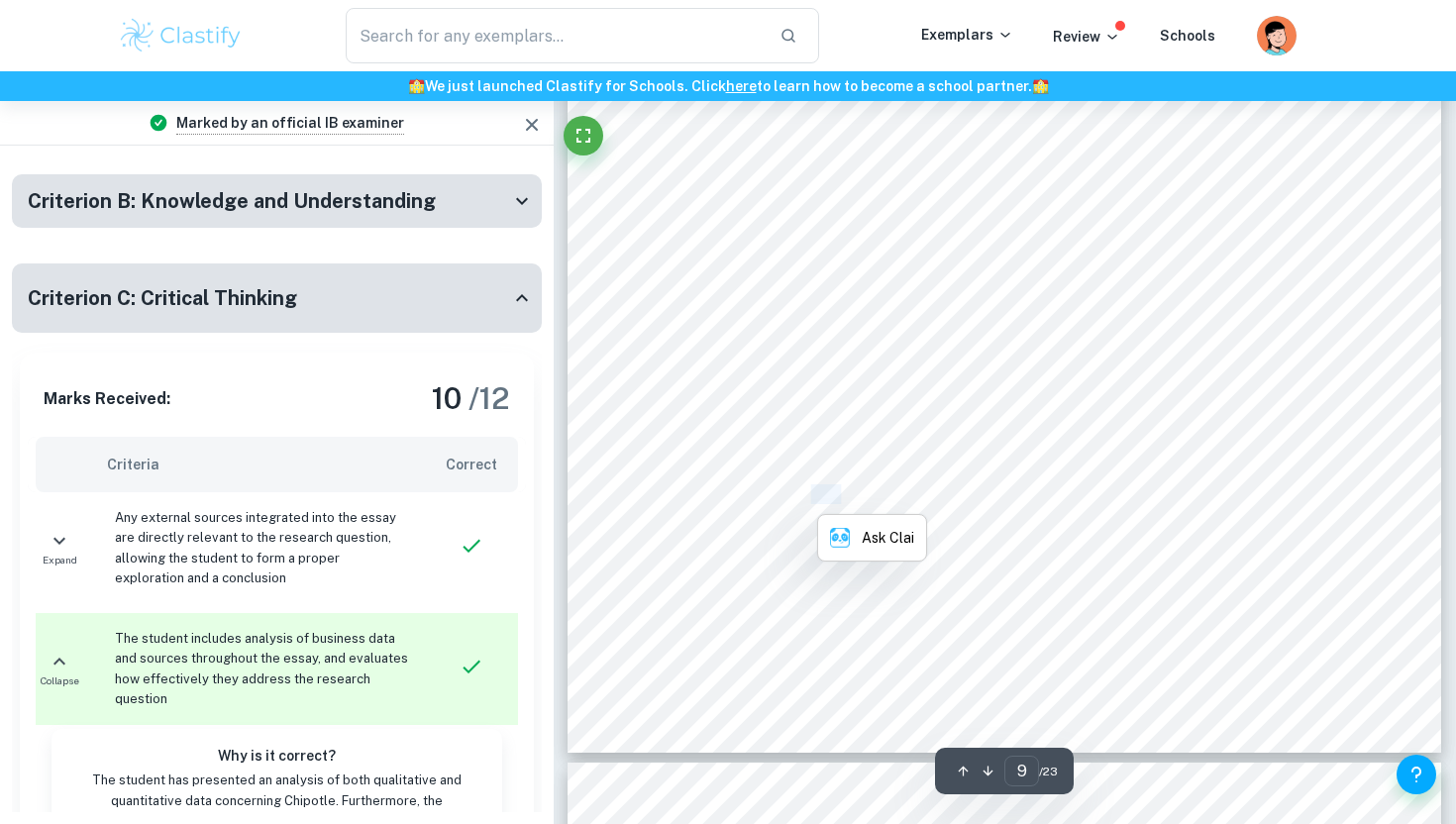 click on "([PERSON_NAME], 2022)." at bounding box center [765, 494] 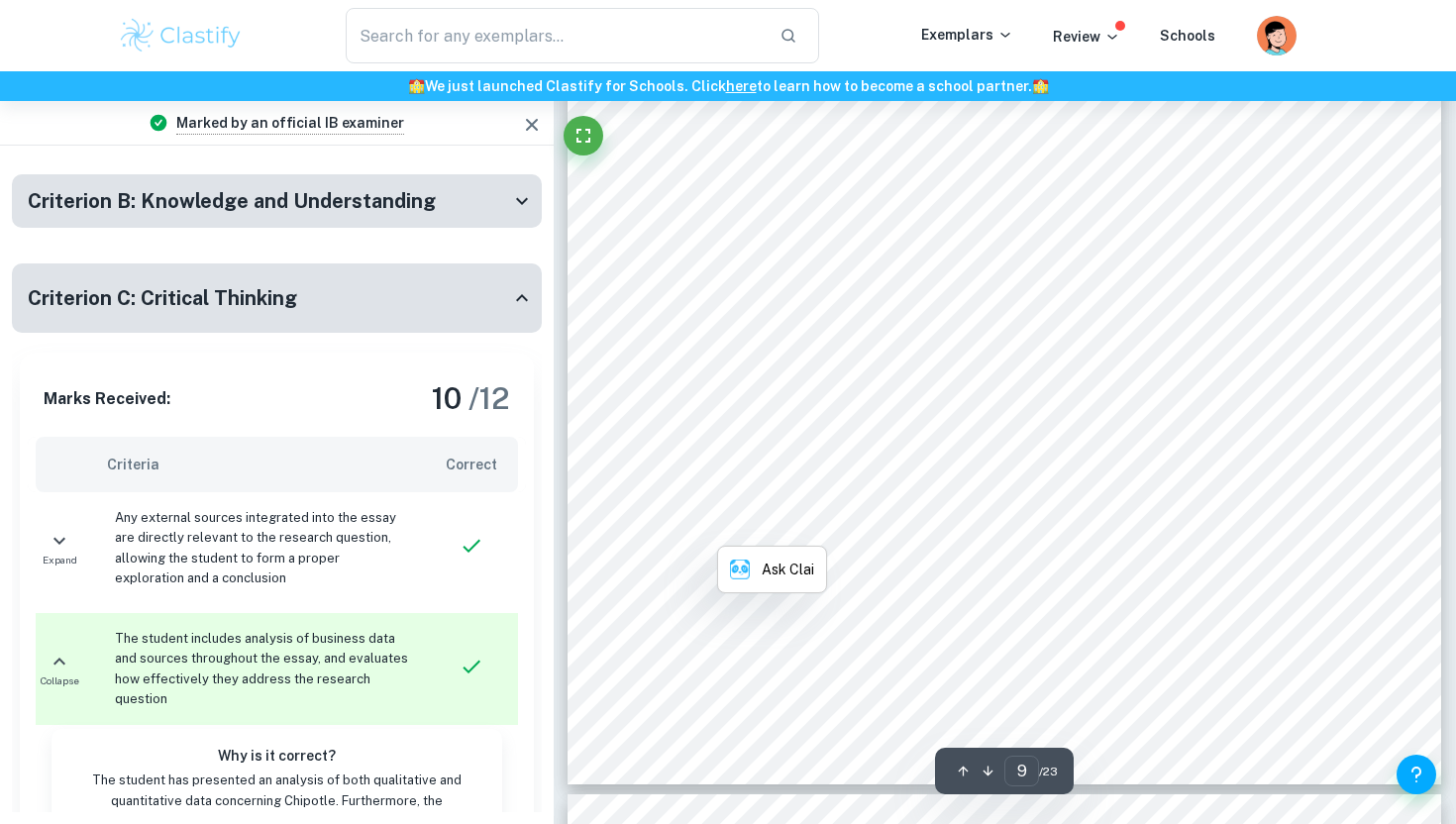 scroll, scrollTop: 9565, scrollLeft: 0, axis: vertical 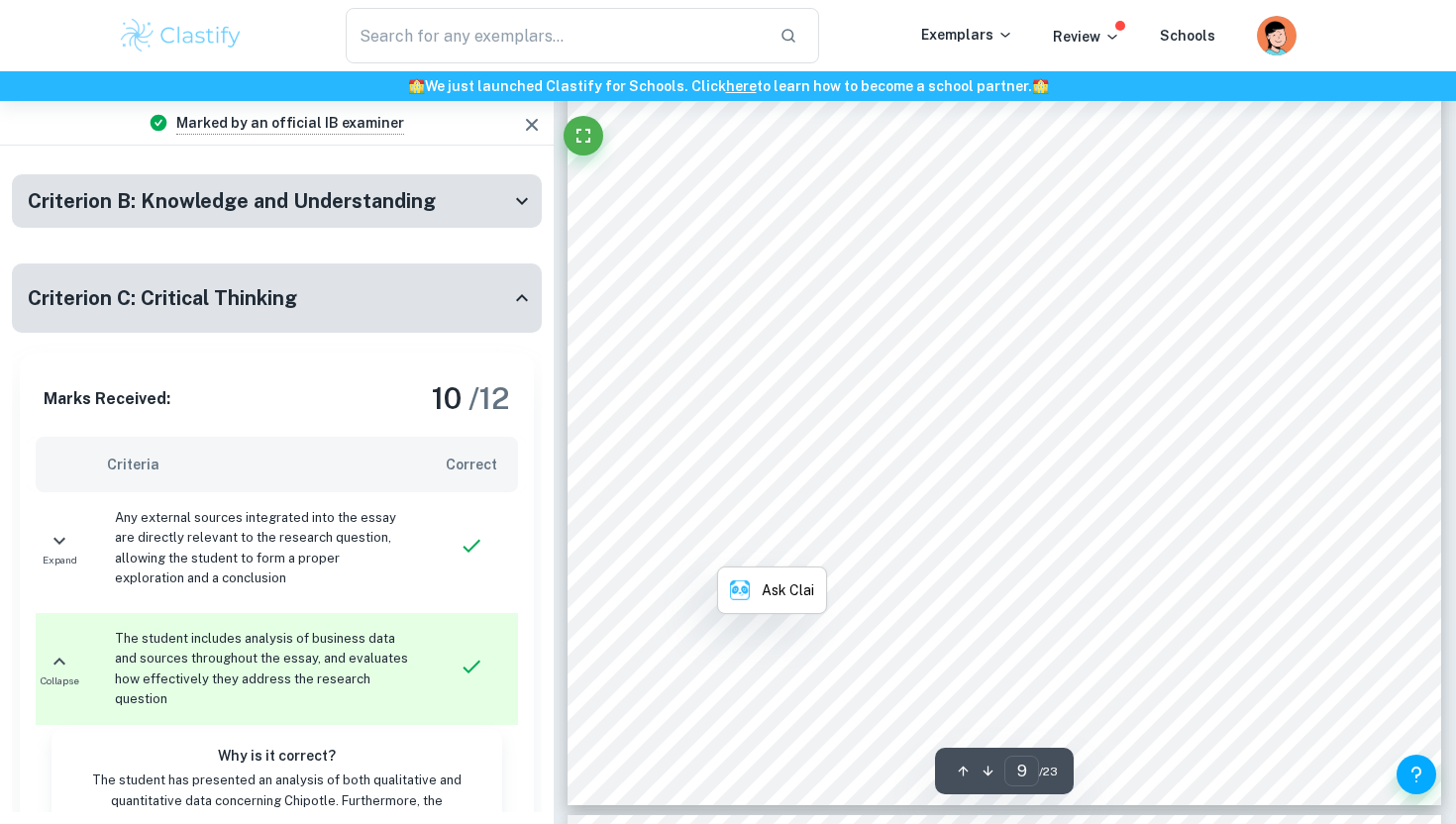 click on "as [MEDICAL_DATA] ingredients (Chipotle, 2016), to mitigate food safety risks in the long run." at bounding box center [998, 429] 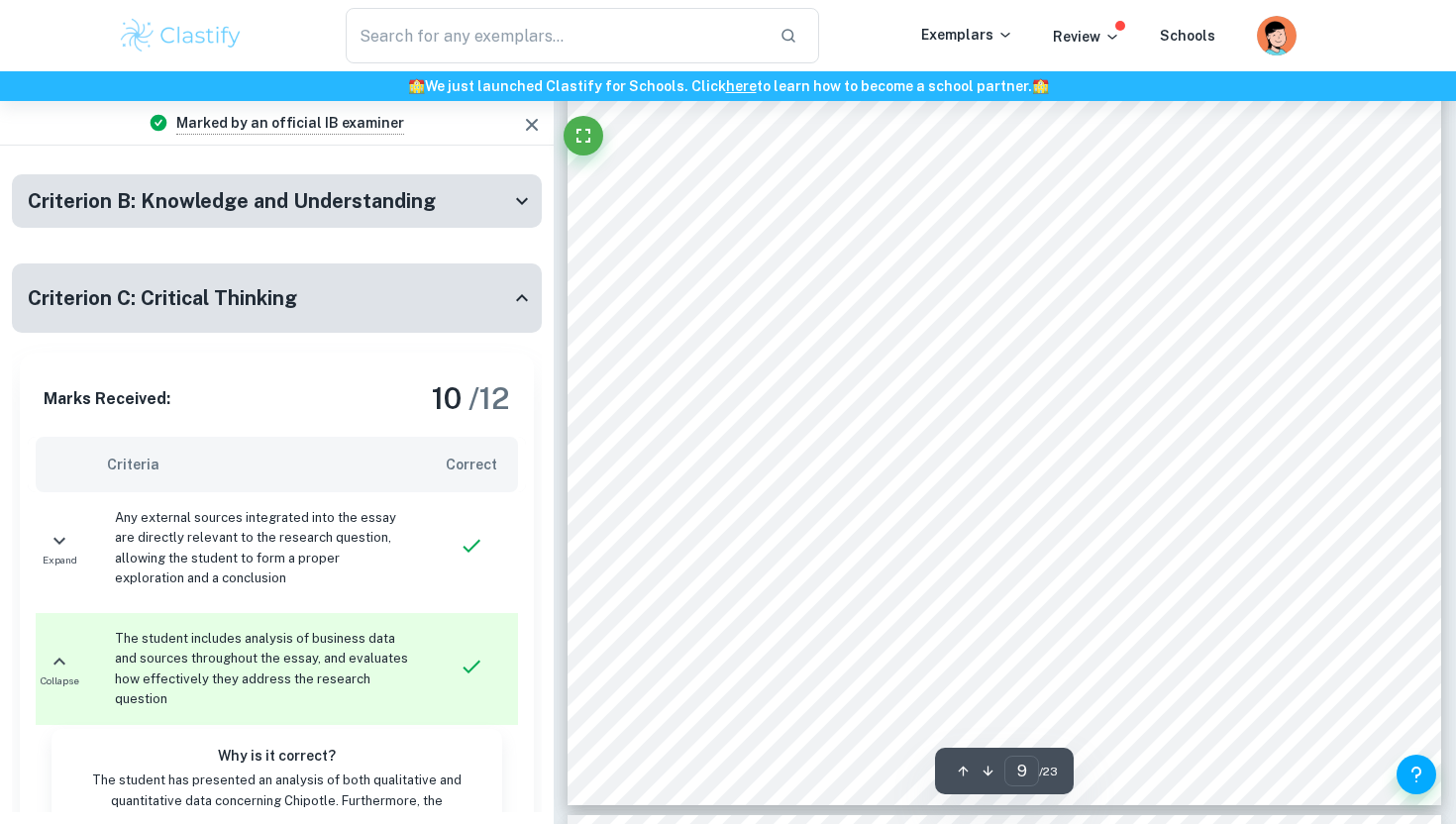 scroll, scrollTop: 9401, scrollLeft: 0, axis: vertical 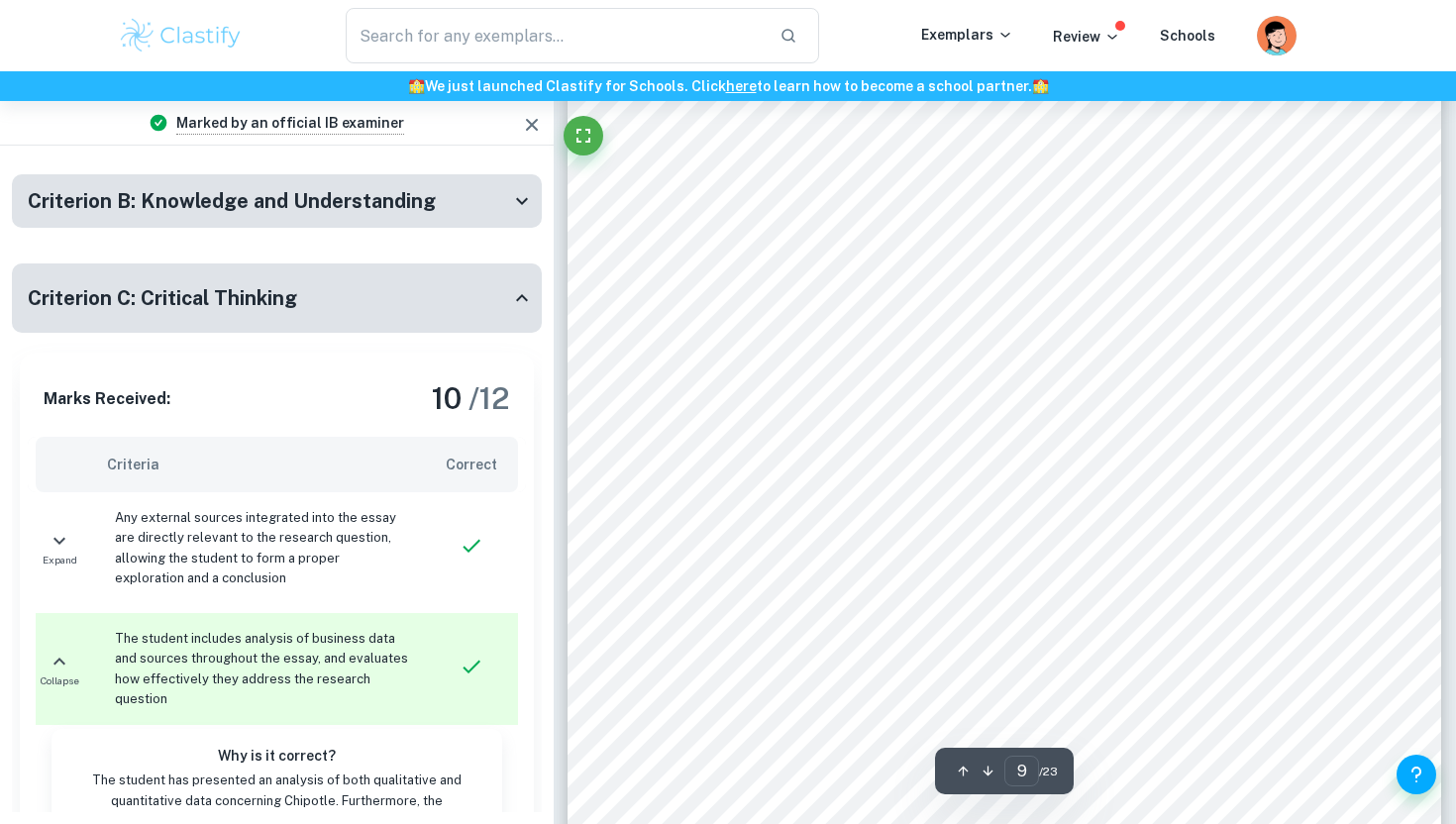 click on "Figure 1:   Force-Field Analysis of Chipotle9s Change in Food Safety Measures According to   Figure 2,   the driving forces outweigh the restraining forces, indicating that Chipotle's equitable development is more important than the short-term financial losses of doing so. Chipotle's decision to strengthen its food safety measures helps it identify various food safety violations in its business operations and restructure its practices amid the [MEDICAL_DATA] outbreak, such as [MEDICAL_DATA] ingredients (Chipotle, 2016), to mitigate food safety risks in the long run. Chipotle's customer-centric approach proved successful as there have not been food poisoning outbreaks in any of their restaurants since a [MEDICAL_DATA] Pefrigrens outbreak in [DATE] ([PERSON_NAME], 2022). However, Chipotle investing resources to fund research and development to improve their food safety measures is costly in the short term, which was a major risk for Chipotle at the time as" at bounding box center [1004, 404] 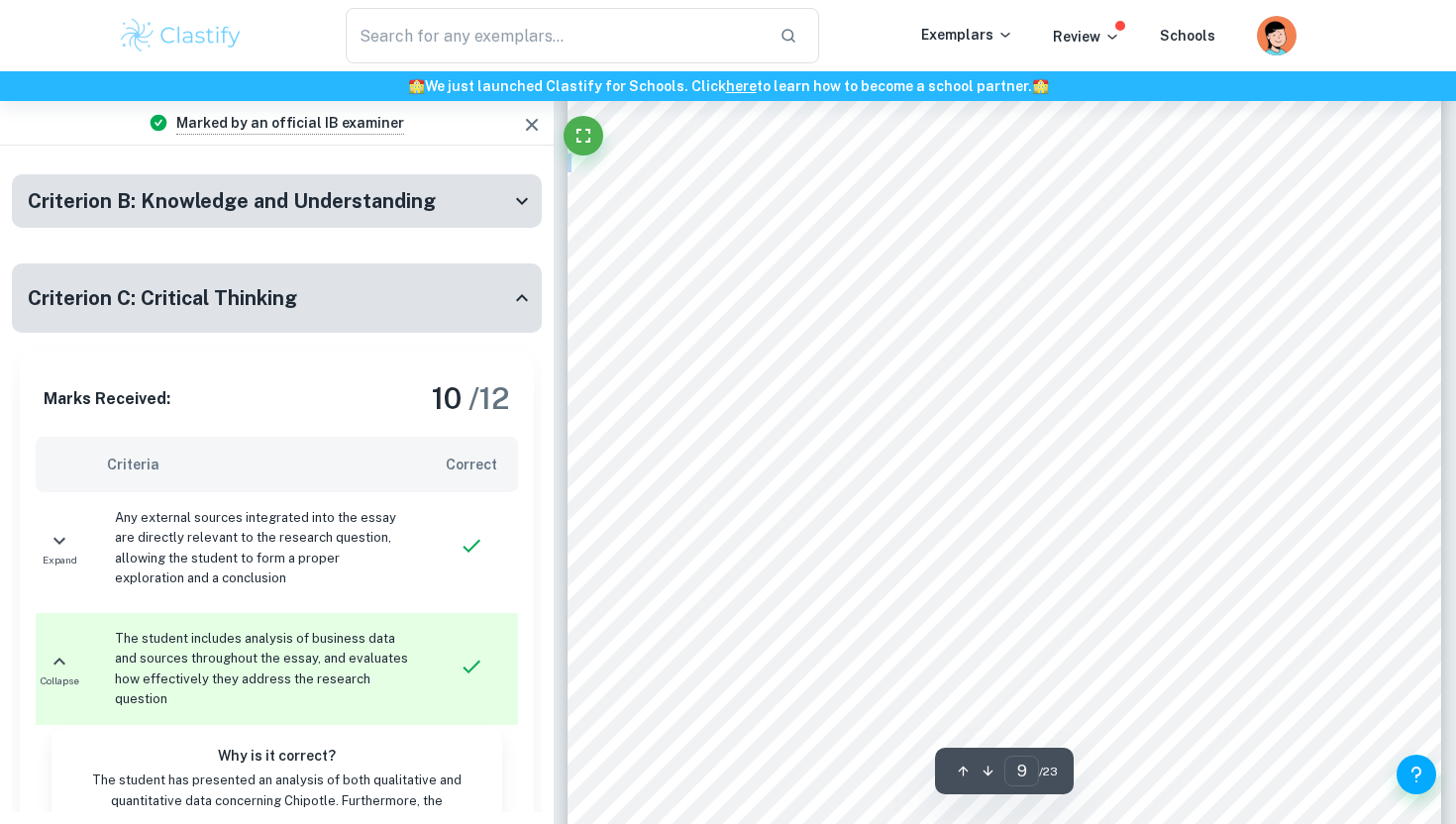 scroll, scrollTop: 9194, scrollLeft: 0, axis: vertical 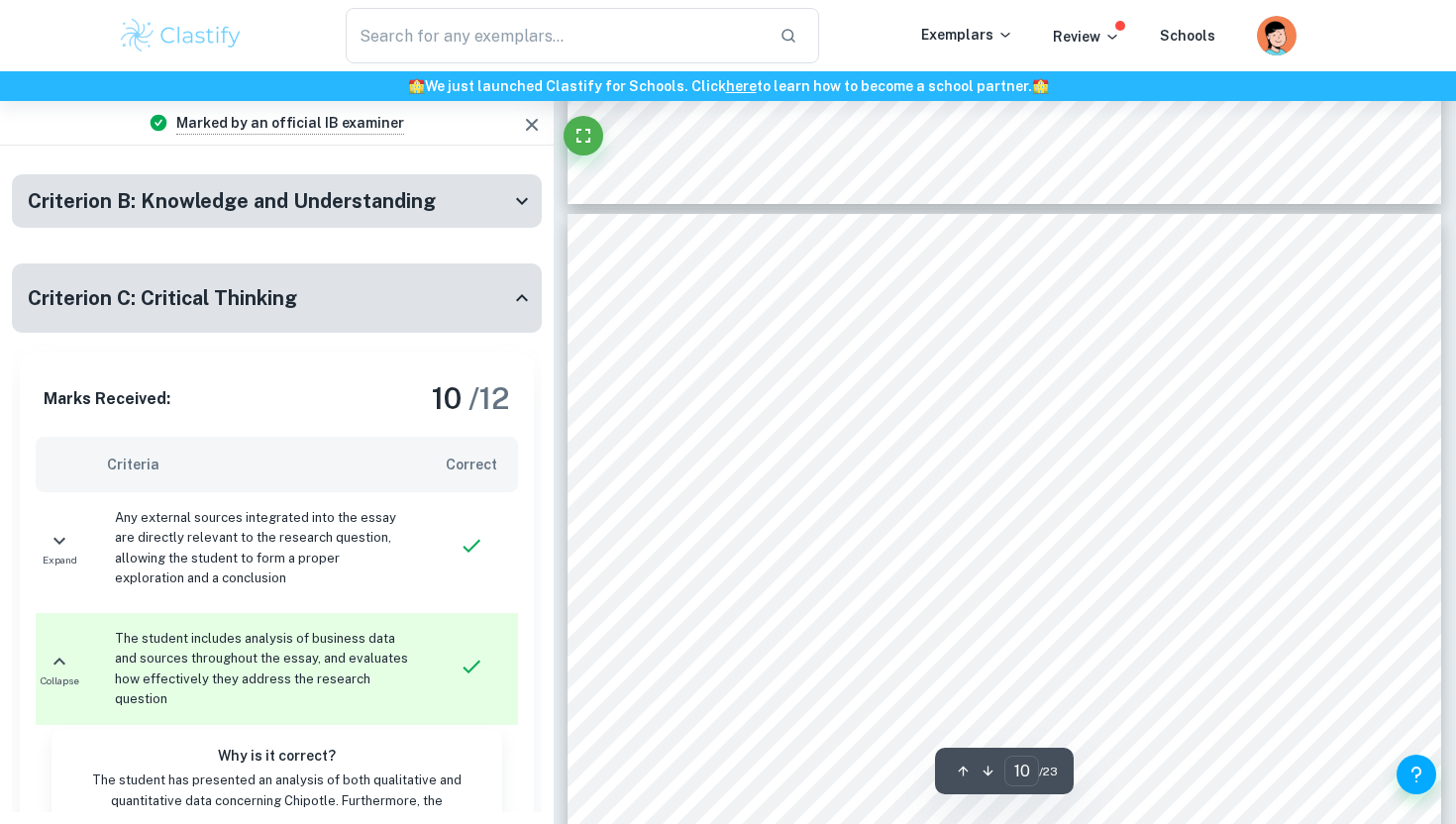 click on "their sales revenue was already decreasing; this could have contributed further to Chipotle's low" at bounding box center [998, 327] 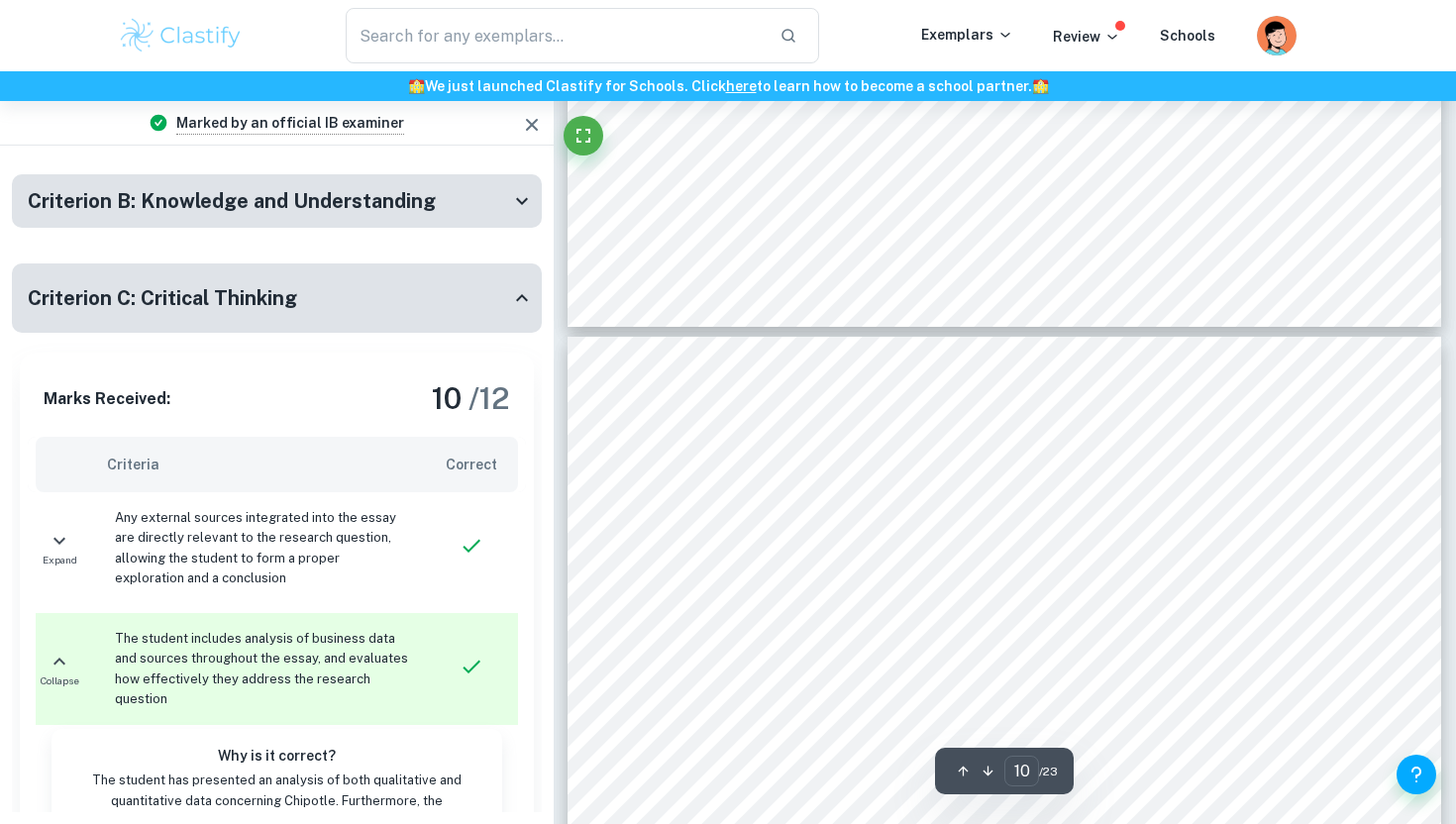 scroll, scrollTop: 10021, scrollLeft: 0, axis: vertical 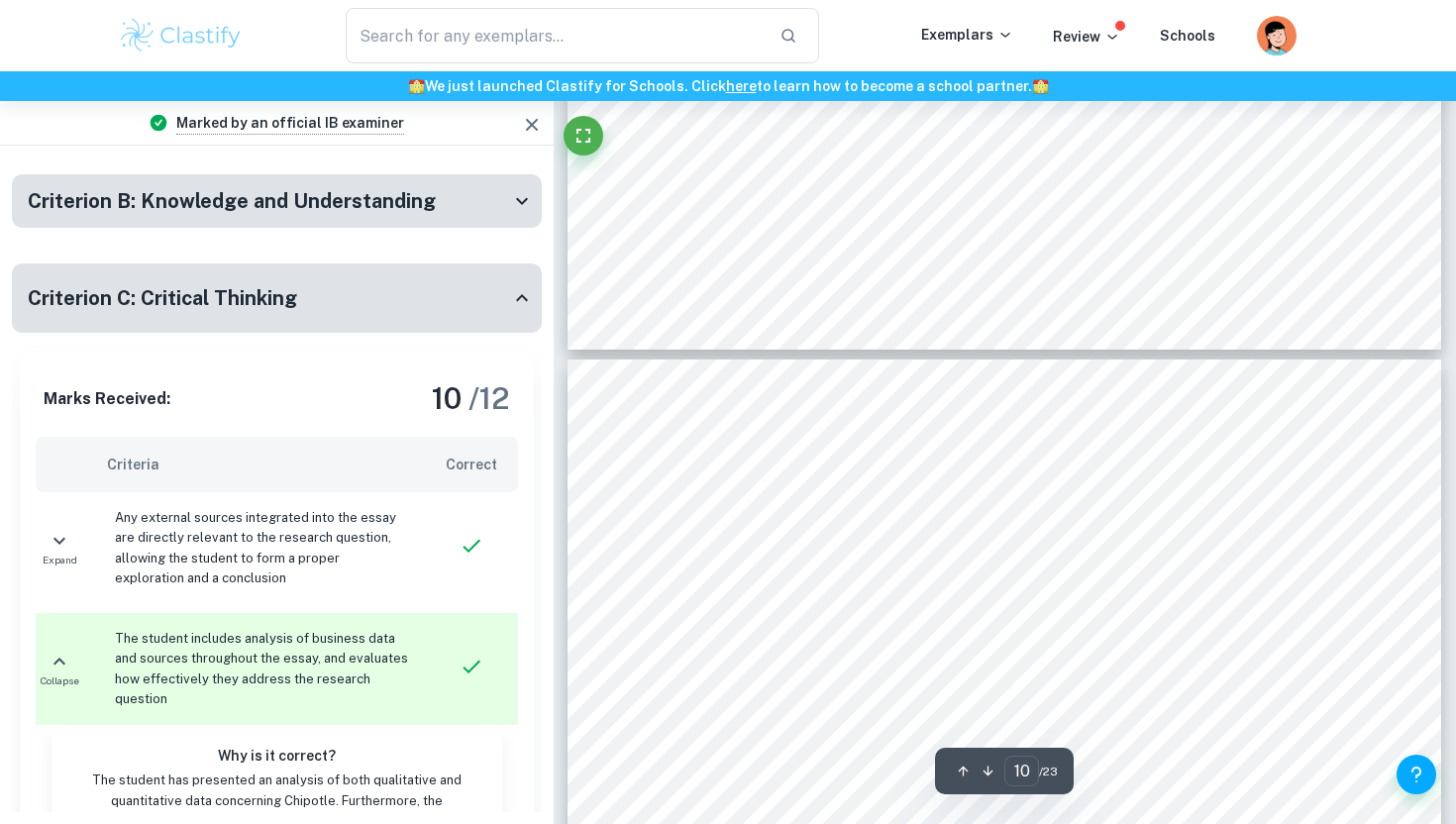 click on "safety measures to minimize potential future foodborne illness outbreaks and earn back" at bounding box center [969, 552] 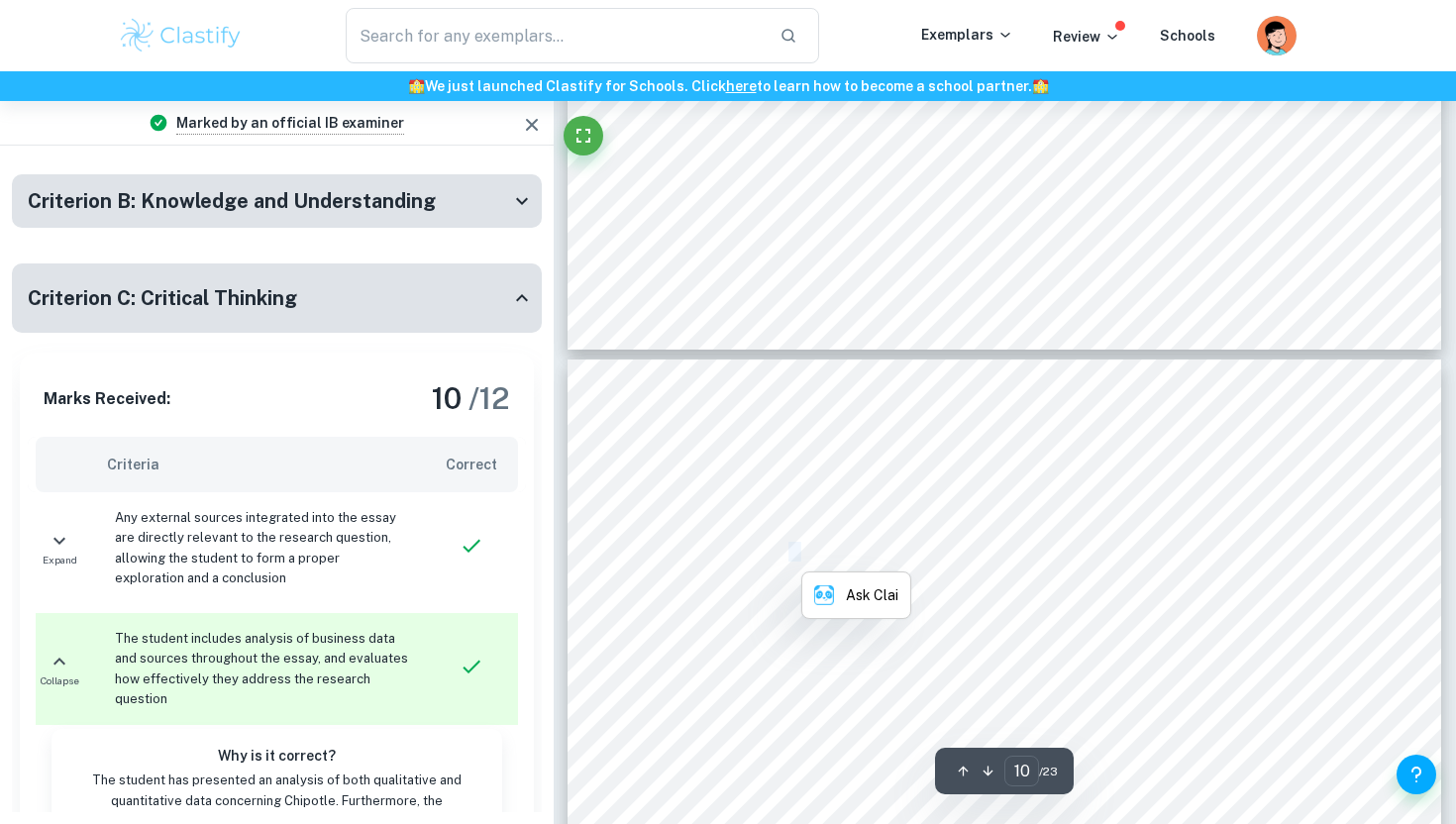 click on "safety measures to minimize potential future foodborne illness outbreaks and earn back" at bounding box center (969, 552) 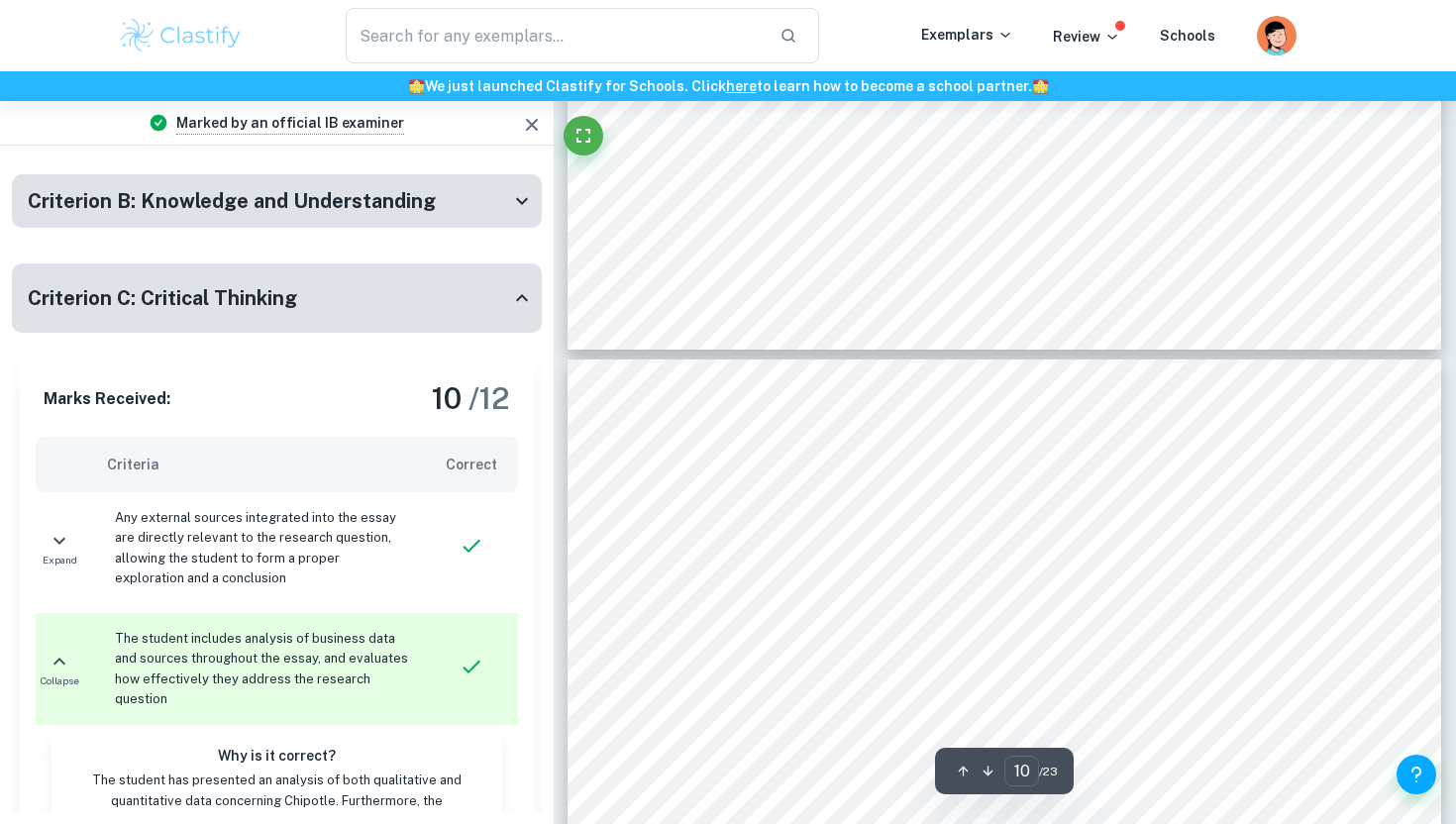 click on "net profit margins in [DATE]. Despite this, it's essential for Chipotle to invest and improve its food" at bounding box center [1005, 512] 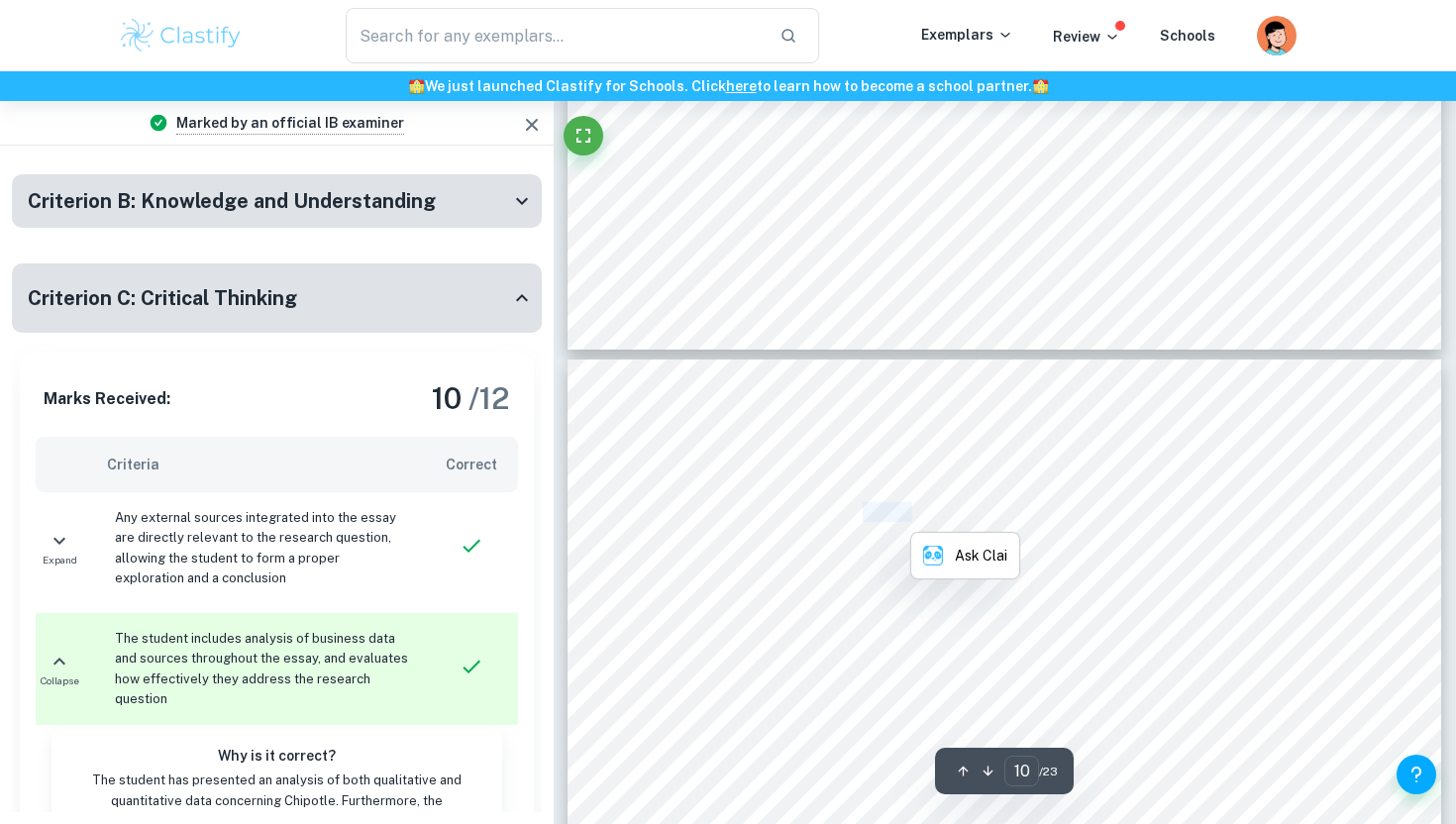 click on "net profit margins in [DATE]. Despite this, it's essential for Chipotle to invest and improve its food" at bounding box center (1005, 512) 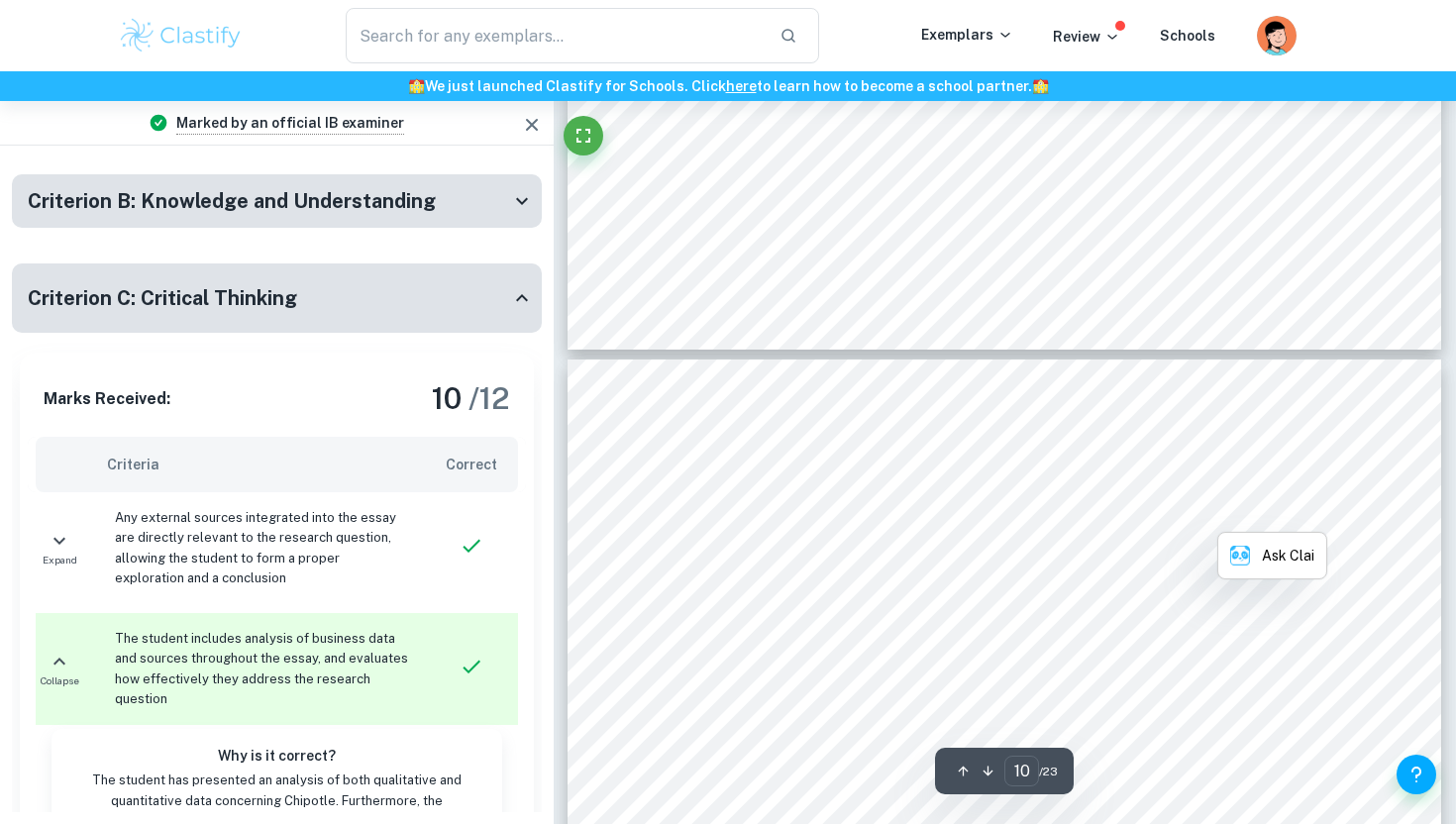 click on "safety measures to minimize potential future foodborne illness outbreaks and earn back" at bounding box center [969, 552] 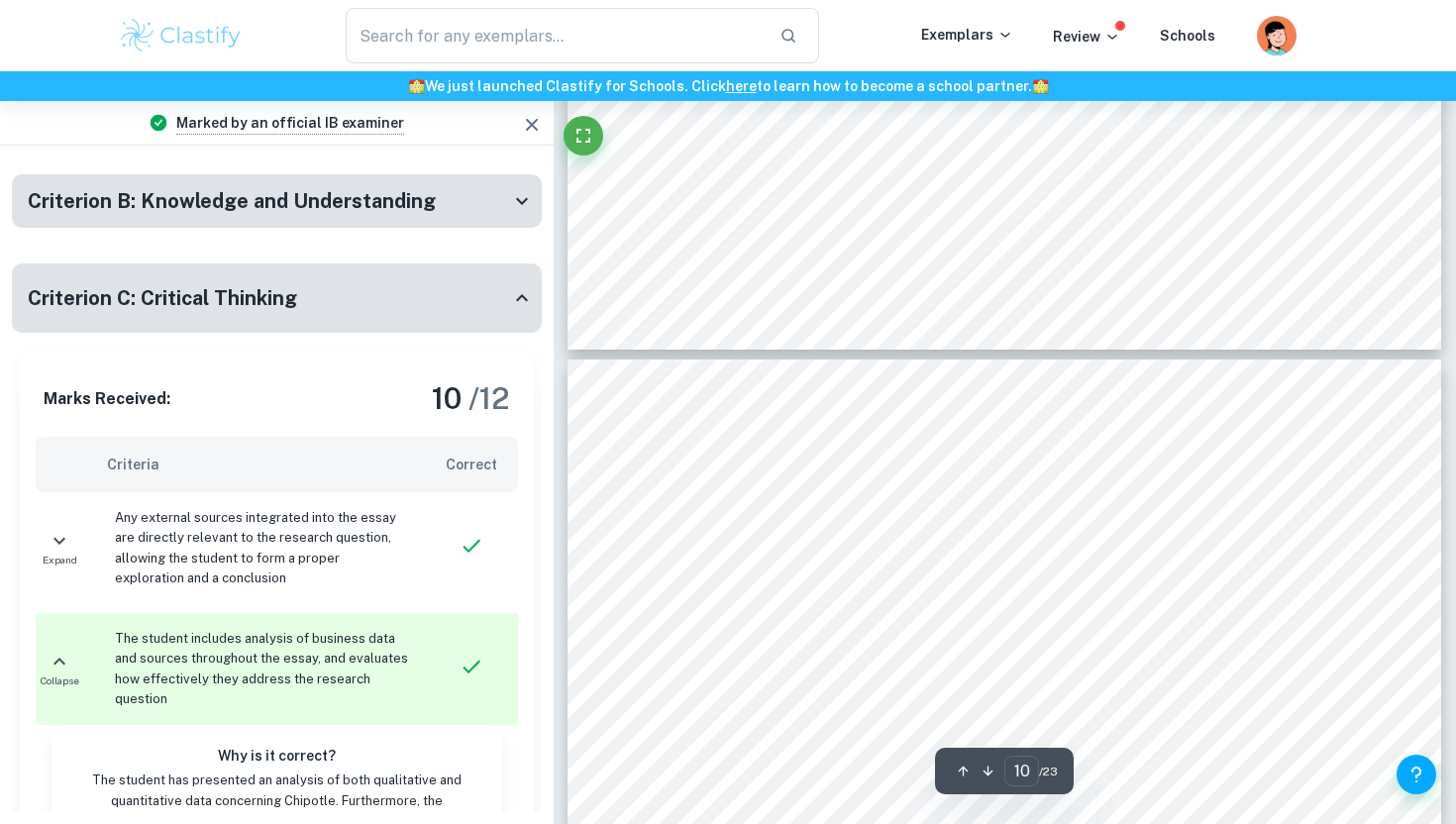 click on "safety measures to minimize potential future foodborne illness outbreaks and earn back" at bounding box center (969, 552) 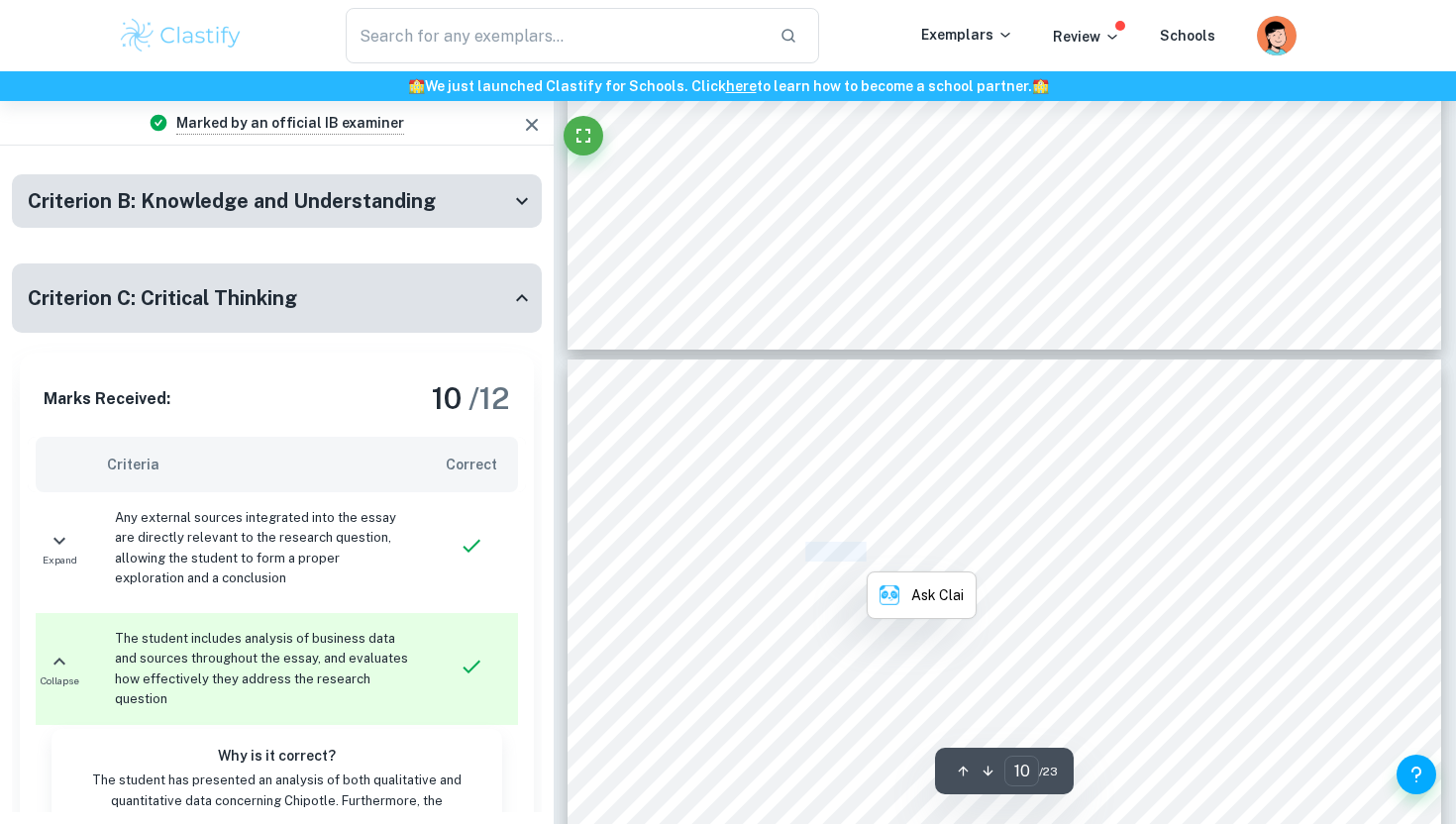 click on "safety measures to minimize potential future foodborne illness outbreaks and earn back" at bounding box center (969, 552) 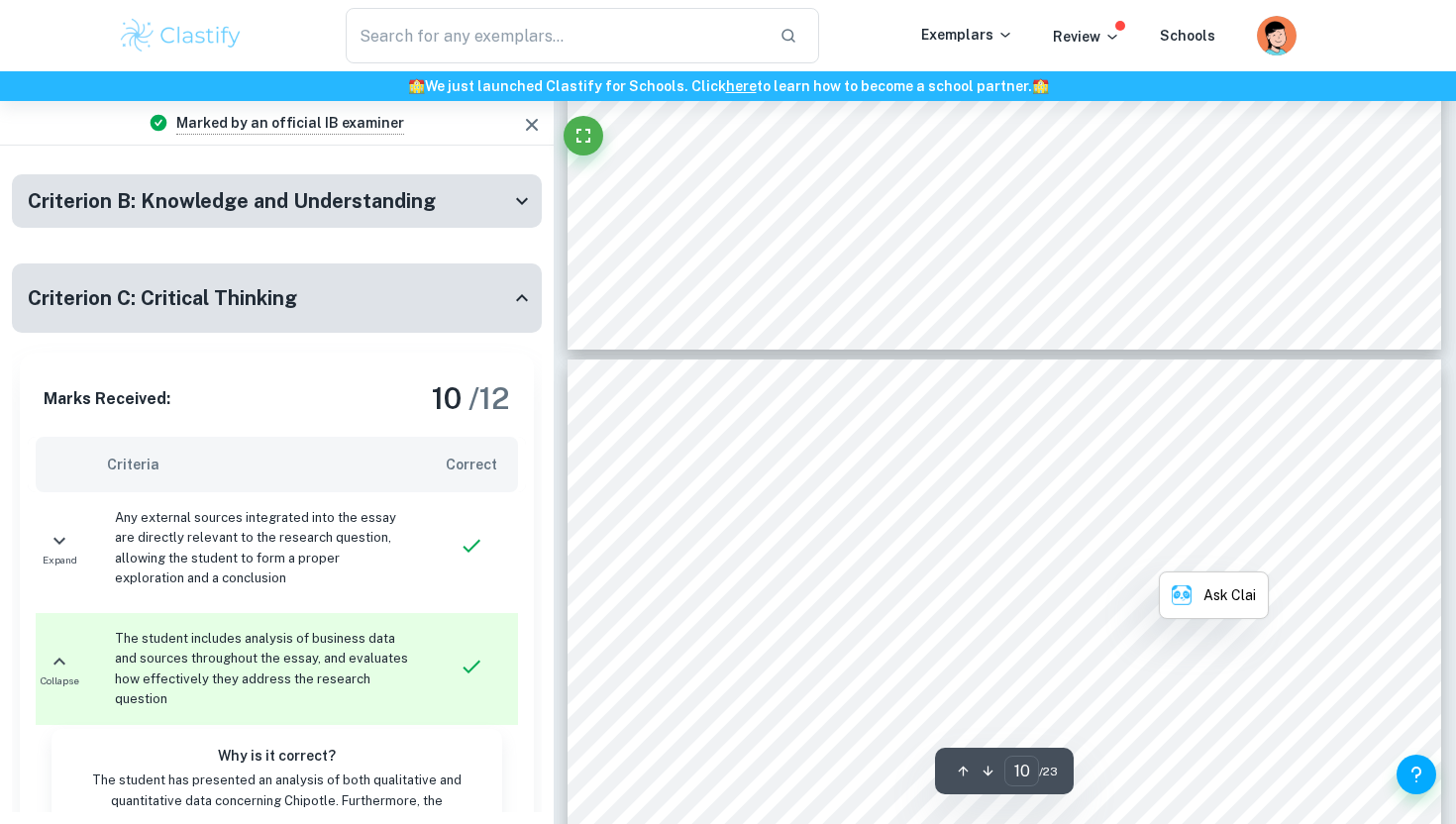 click on "their sales revenue was already decreasing; this could have contributed further to Chipotle's low net profit margins in [DATE]. Despite this, it's essential for Chipotle to invest and improve its food safety measures to minimize potential future foodborne illness outbreaks and earn back consumer trust as Chipotle rebuilds its reputation of being a health-conscious restaurant that serves "food with integrity." This incentivized customers to purchase goods from [GEOGRAPHIC_DATA] and acted as a long-term investment for Chipotle to generate greater sales and extend its customer base. 3.3 Caroll9s Pyramid of CSR Caroll9s Pyramid of CSR is a framework created by [PERSON_NAME] that incorporates the four main aspects of CSR of a business: discretionary, economic, ethical, and legal. Starting with economic responsibility, where businesses are expected to be profitable to satisfy stakeholders and contribute to economic development. This improves the economic well-being of society by voluntary contributions to society." at bounding box center (1004, 924) 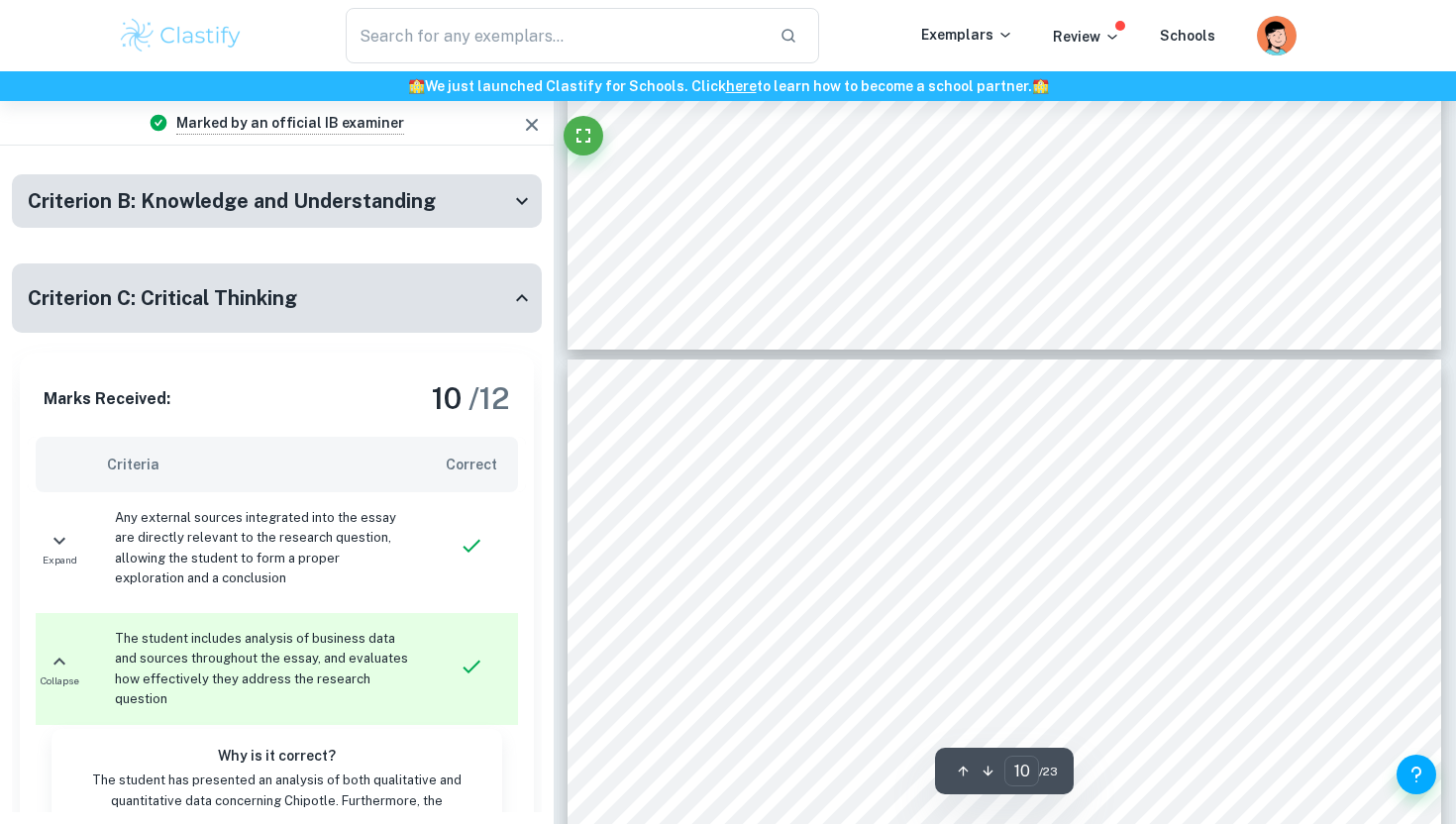click on "their sales revenue was already decreasing; this could have contributed further to Chipotle's low net profit margins in [DATE]. Despite this, it's essential for Chipotle to invest and improve its food safety measures to minimize potential future foodborne illness outbreaks and earn back consumer trust as Chipotle rebuilds its reputation of being a health-conscious restaurant that serves "food with integrity." This incentivized customers to purchase goods from [GEOGRAPHIC_DATA] and acted as a long-term investment for Chipotle to generate greater sales and extend its customer base. 3.3 Caroll9s Pyramid of CSR Caroll9s Pyramid of CSR is a framework created by [PERSON_NAME] that incorporates the four main aspects of CSR of a business: discretionary, economic, ethical, and legal. Starting with economic responsibility, where businesses are expected to be profitable to satisfy stakeholders and contribute to economic development. This improves the economic well-being of society by voluntary contributions to society." at bounding box center (1004, 924) 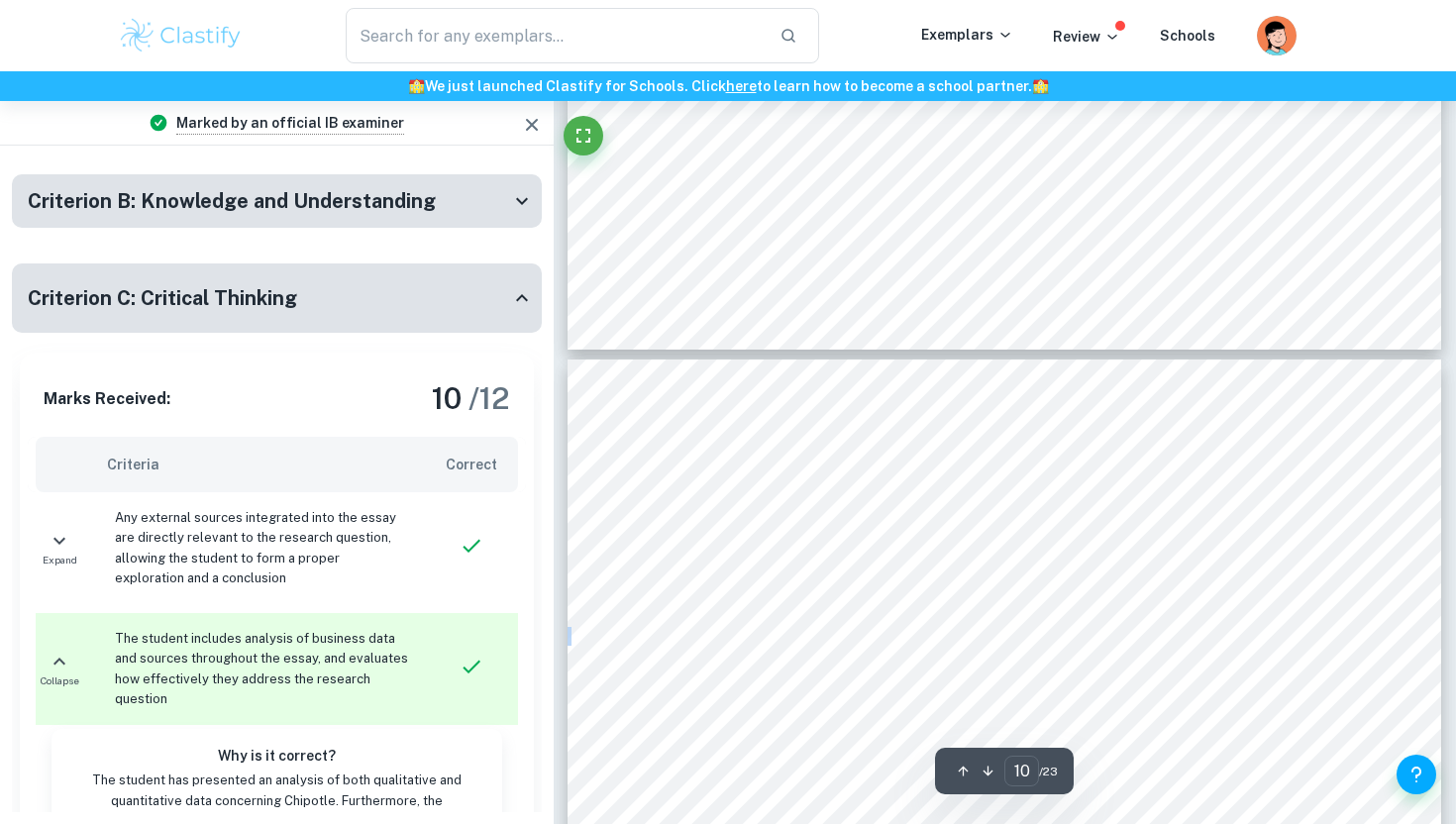 click on "their sales revenue was already decreasing; this could have contributed further to Chipotle's low net profit margins in [DATE]. Despite this, it's essential for Chipotle to invest and improve its food safety measures to minimize potential future foodborne illness outbreaks and earn back consumer trust as Chipotle rebuilds its reputation of being a health-conscious restaurant that serves "food with integrity." This incentivized customers to purchase goods from [GEOGRAPHIC_DATA] and acted as a long-term investment for Chipotle to generate greater sales and extend its customer base. 3.3 Caroll9s Pyramid of CSR Caroll9s Pyramid of CSR is a framework created by [PERSON_NAME] that incorporates the four main aspects of CSR of a business: discretionary, economic, ethical, and legal. Starting with economic responsibility, where businesses are expected to be profitable to satisfy stakeholders and contribute to economic development. This improves the economic well-being of society by voluntary contributions to society." at bounding box center [1004, 924] 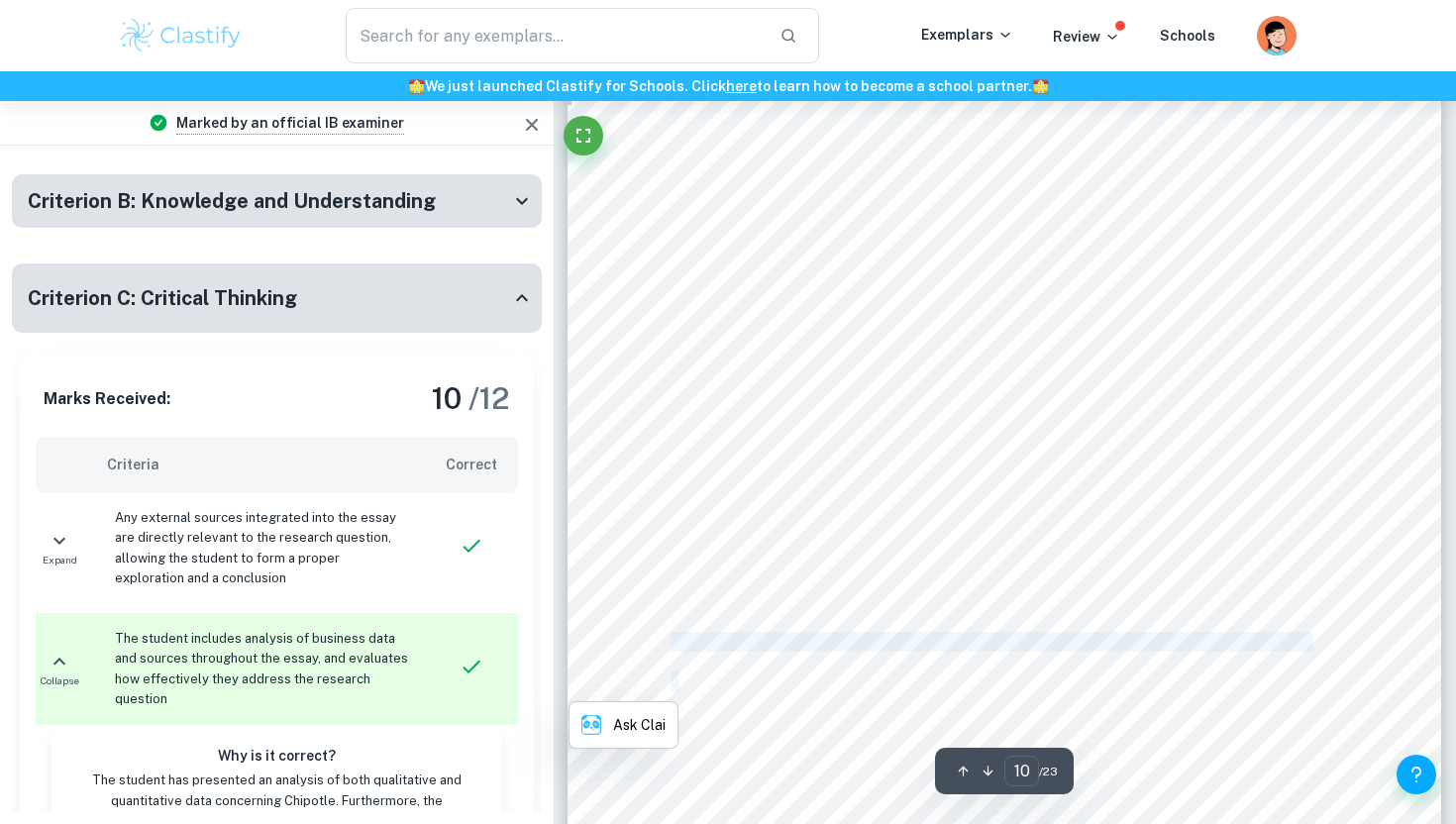 scroll, scrollTop: 10559, scrollLeft: 0, axis: vertical 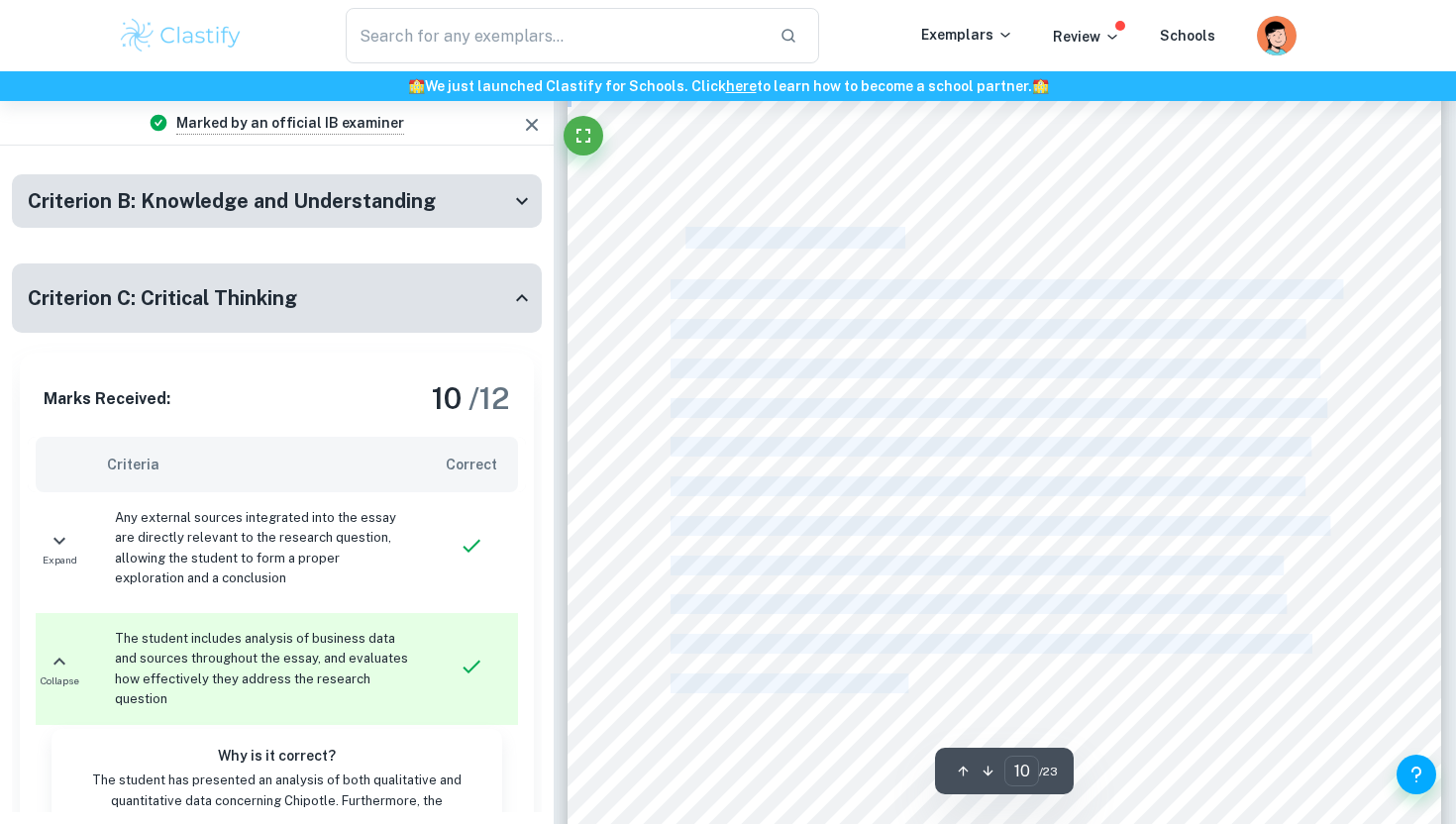 drag, startPoint x: 669, startPoint y: 235, endPoint x: 684, endPoint y: 235, distance: 15 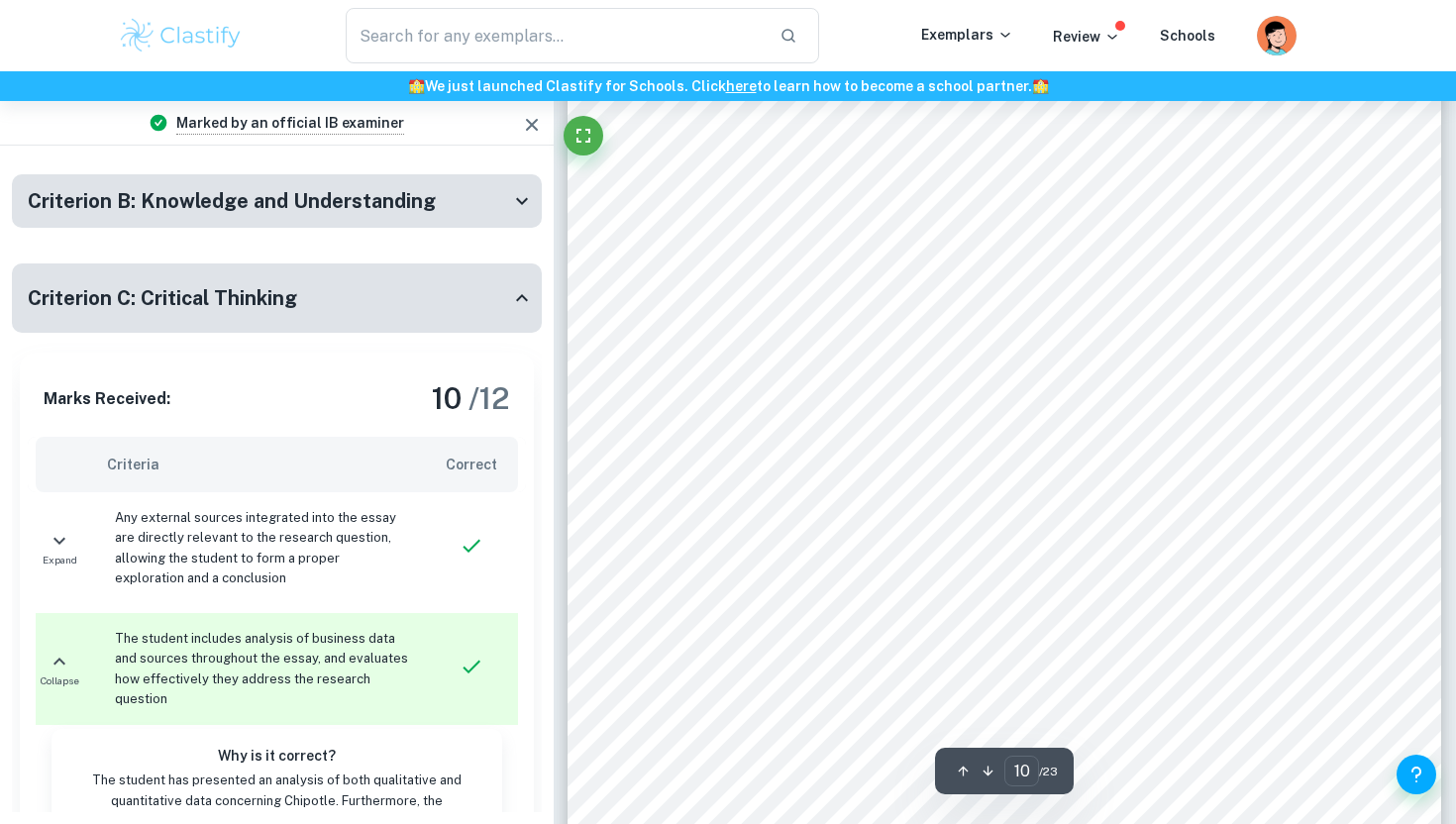 scroll, scrollTop: 10423, scrollLeft: 0, axis: vertical 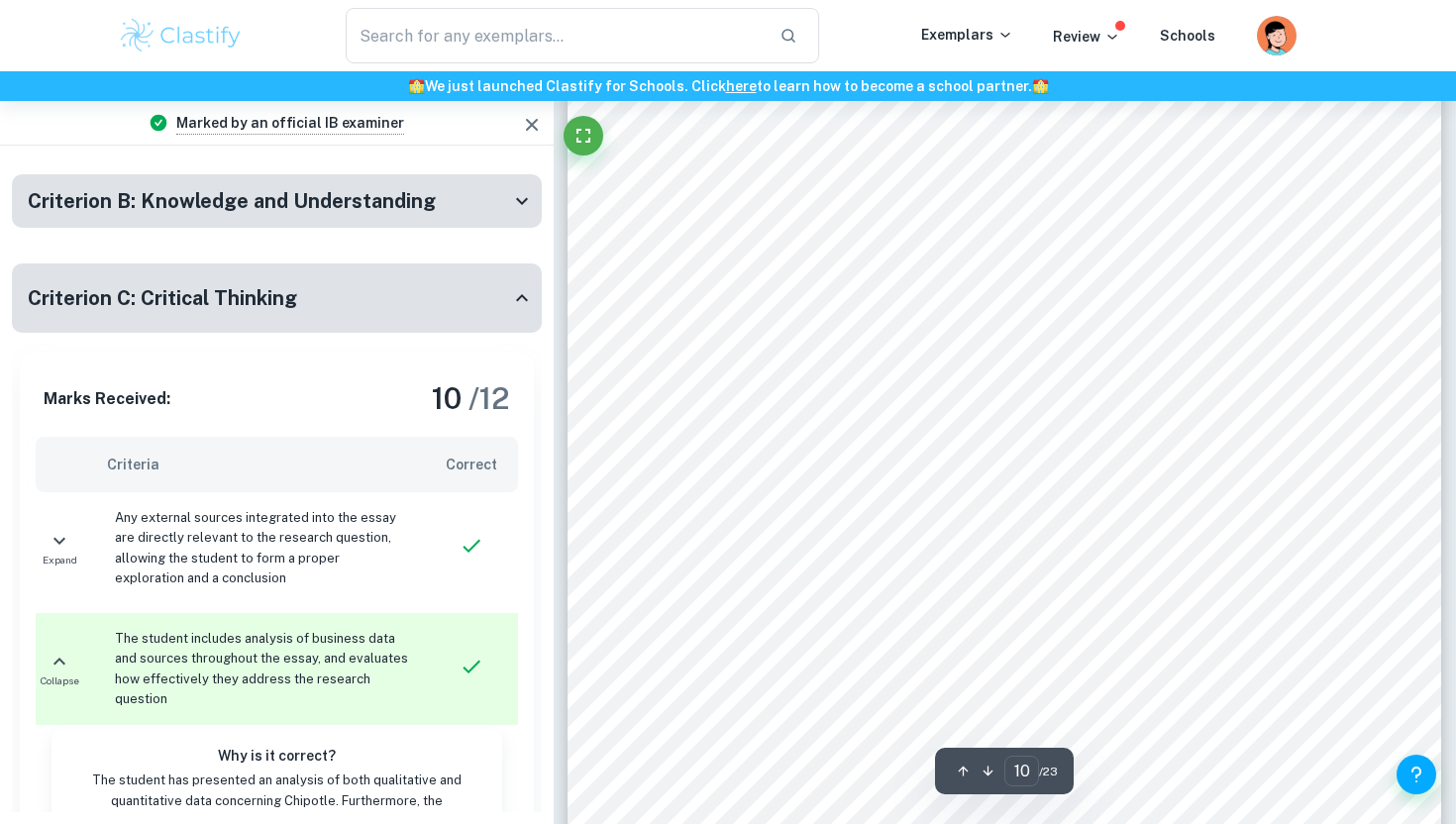 click at bounding box center (785, 374) 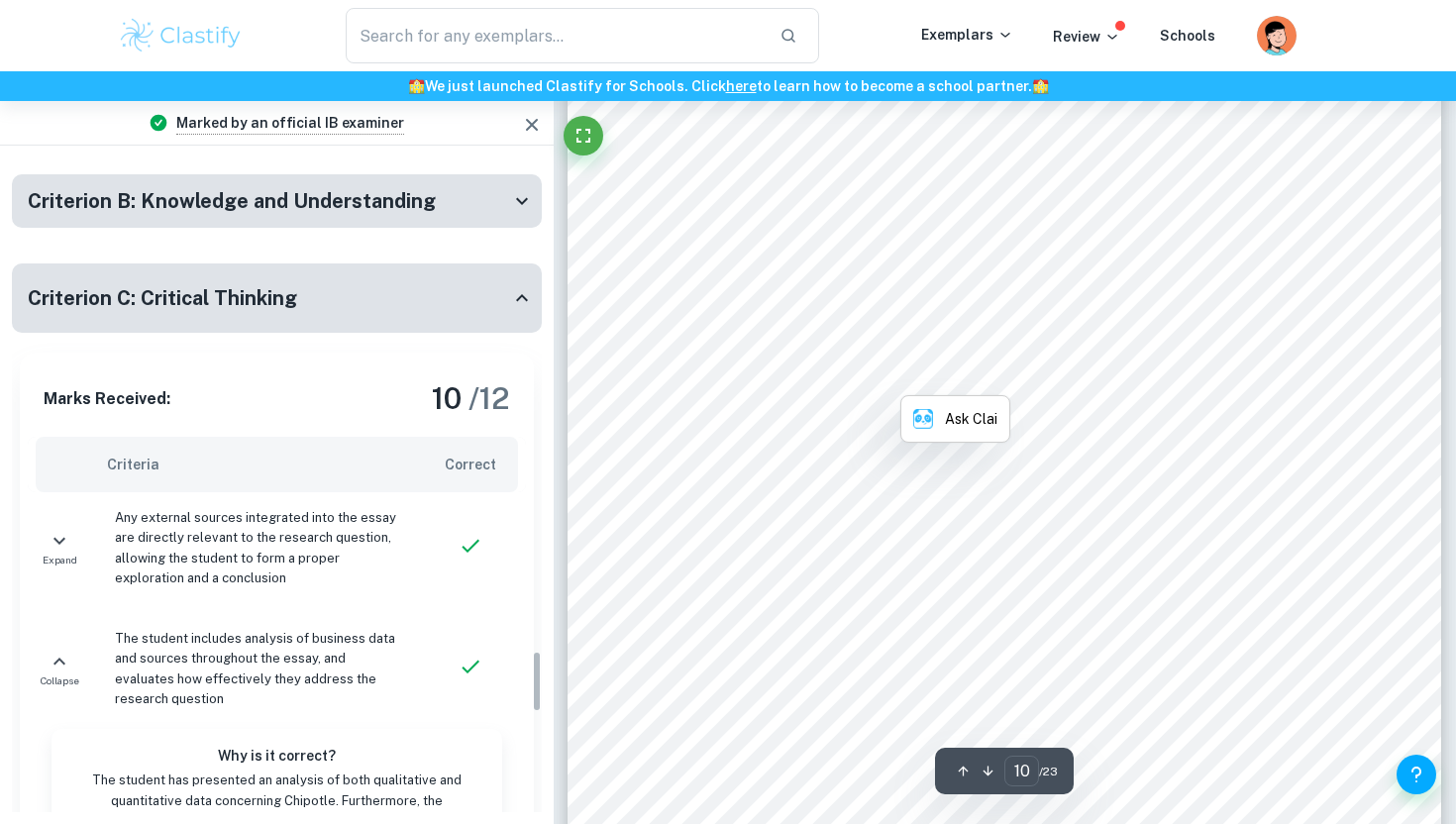 scroll, scrollTop: 5171, scrollLeft: 0, axis: vertical 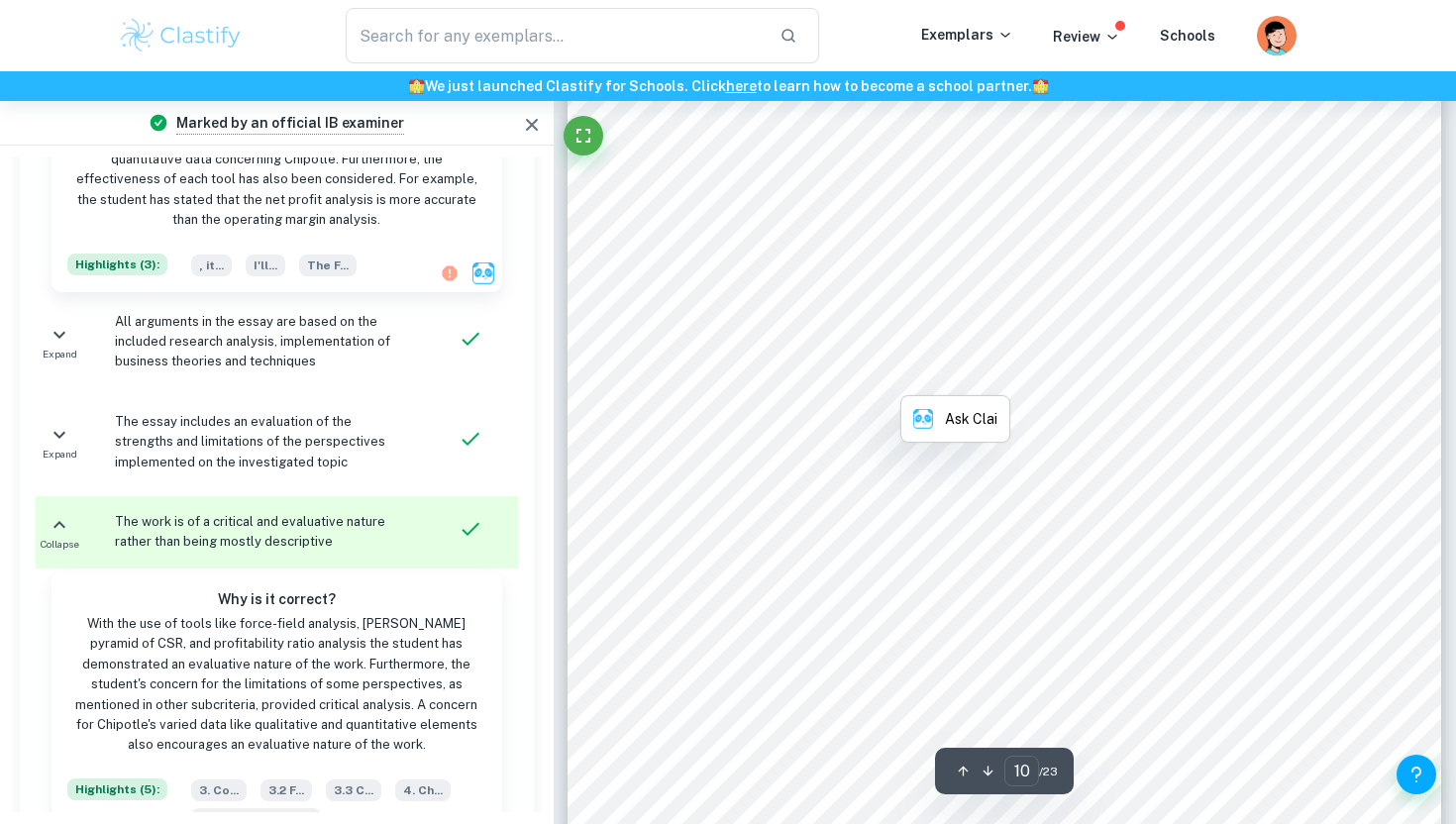 click on "3.3 Caroll9s Pyramid of CSR" at bounding box center (785, 374) 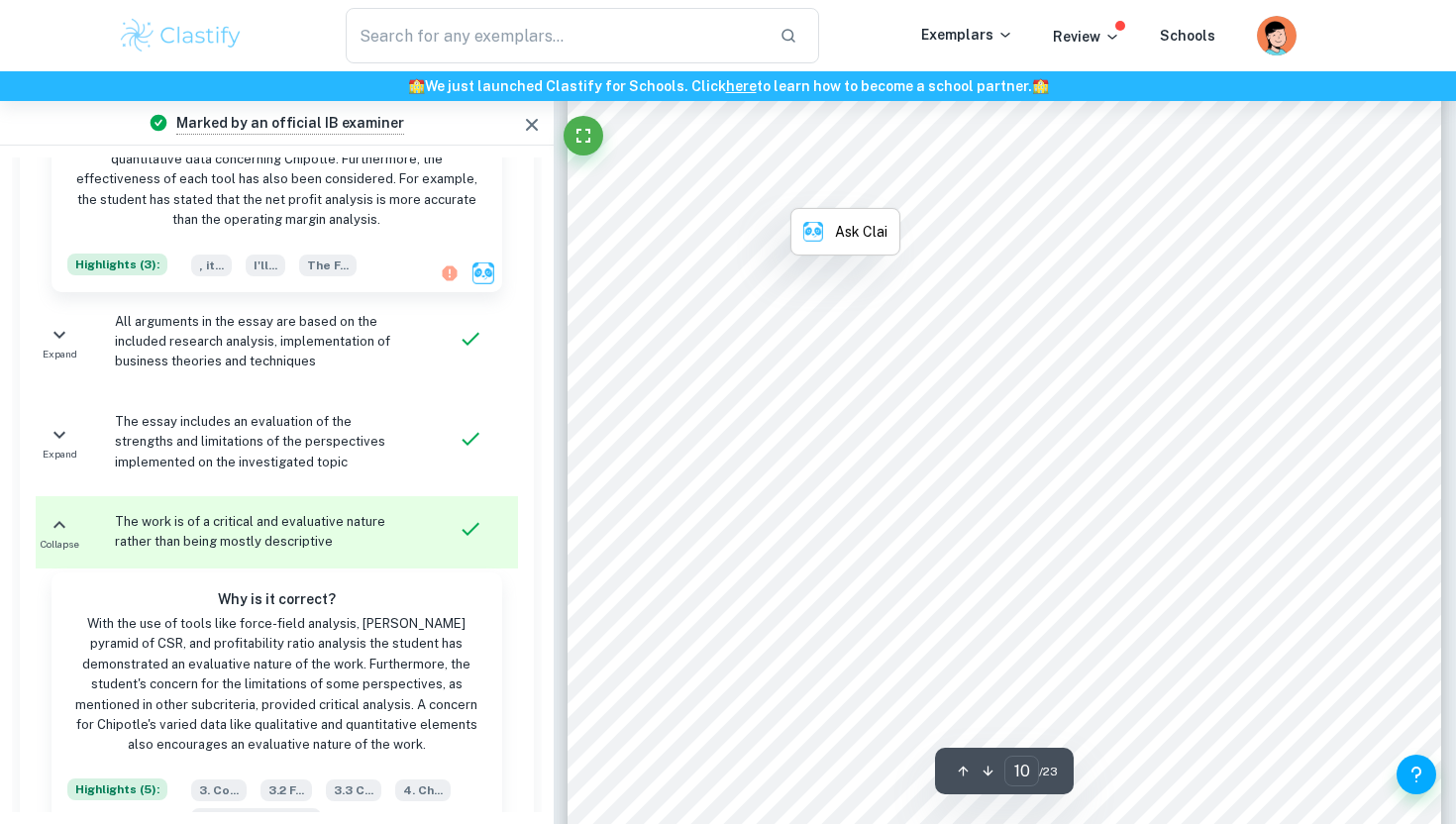 scroll, scrollTop: 10653, scrollLeft: 0, axis: vertical 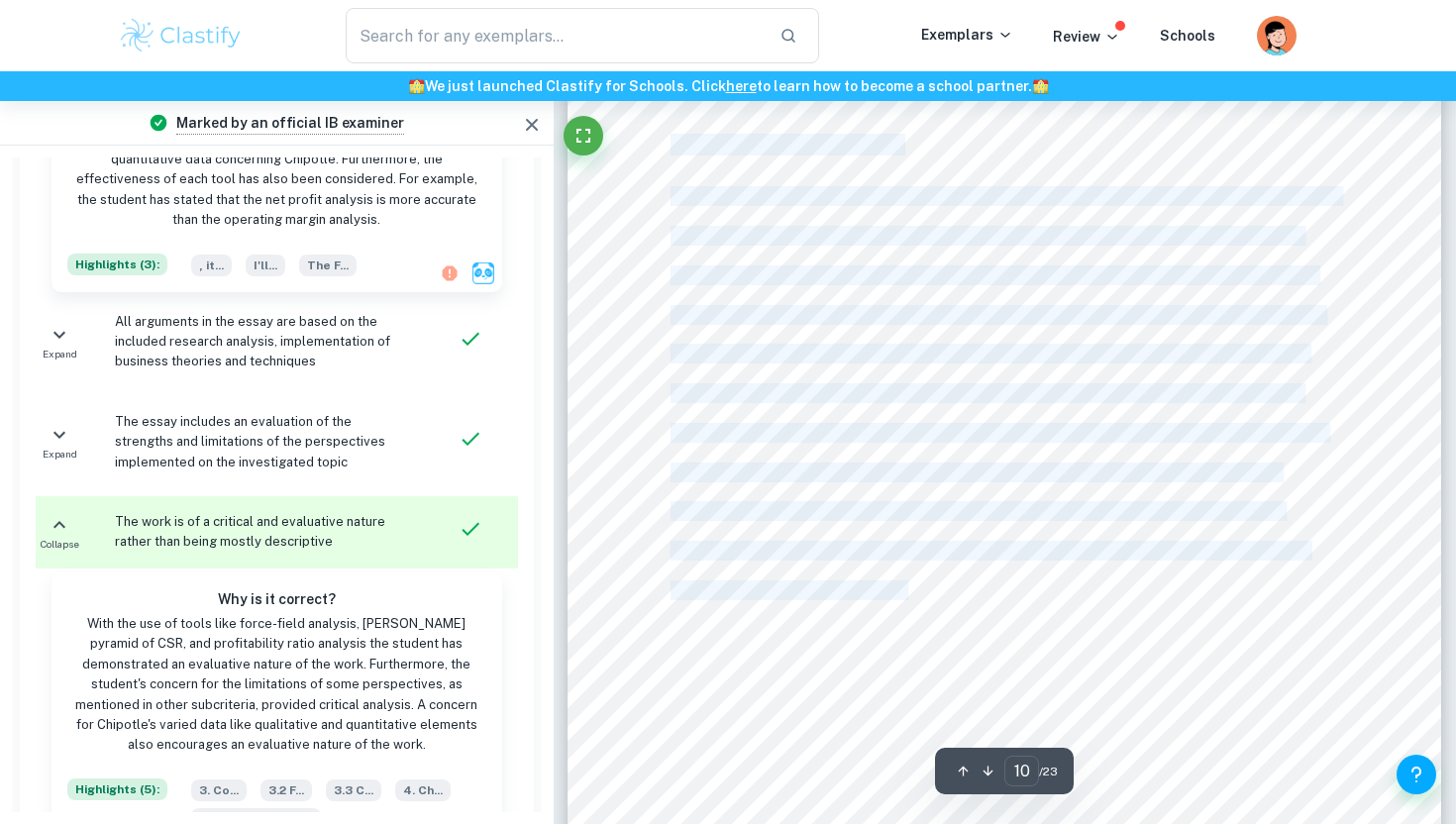 click on "their sales revenue was already decreasing; this could have contributed further to Chipotle's low net profit margins in [DATE]. Despite this, it's essential for Chipotle to invest and improve its food safety measures to minimize potential future foodborne illness outbreaks and earn back consumer trust as Chipotle rebuilds its reputation of being a health-conscious restaurant that serves "food with integrity." This incentivized customers to purchase goods from [GEOGRAPHIC_DATA] and acted as a long-term investment for Chipotle to generate greater sales and extend its customer base. 3.3 Caroll9s Pyramid of CSR Caroll9s Pyramid of CSR is a framework created by [PERSON_NAME] that incorporates the four main aspects of CSR of a business: discretionary, economic, ethical, and legal. Starting with economic responsibility, where businesses are expected to be profitable to satisfy stakeholders and contribute to economic development. This improves the economic well-being of society by voluntary contributions to society." at bounding box center (1004, 292) 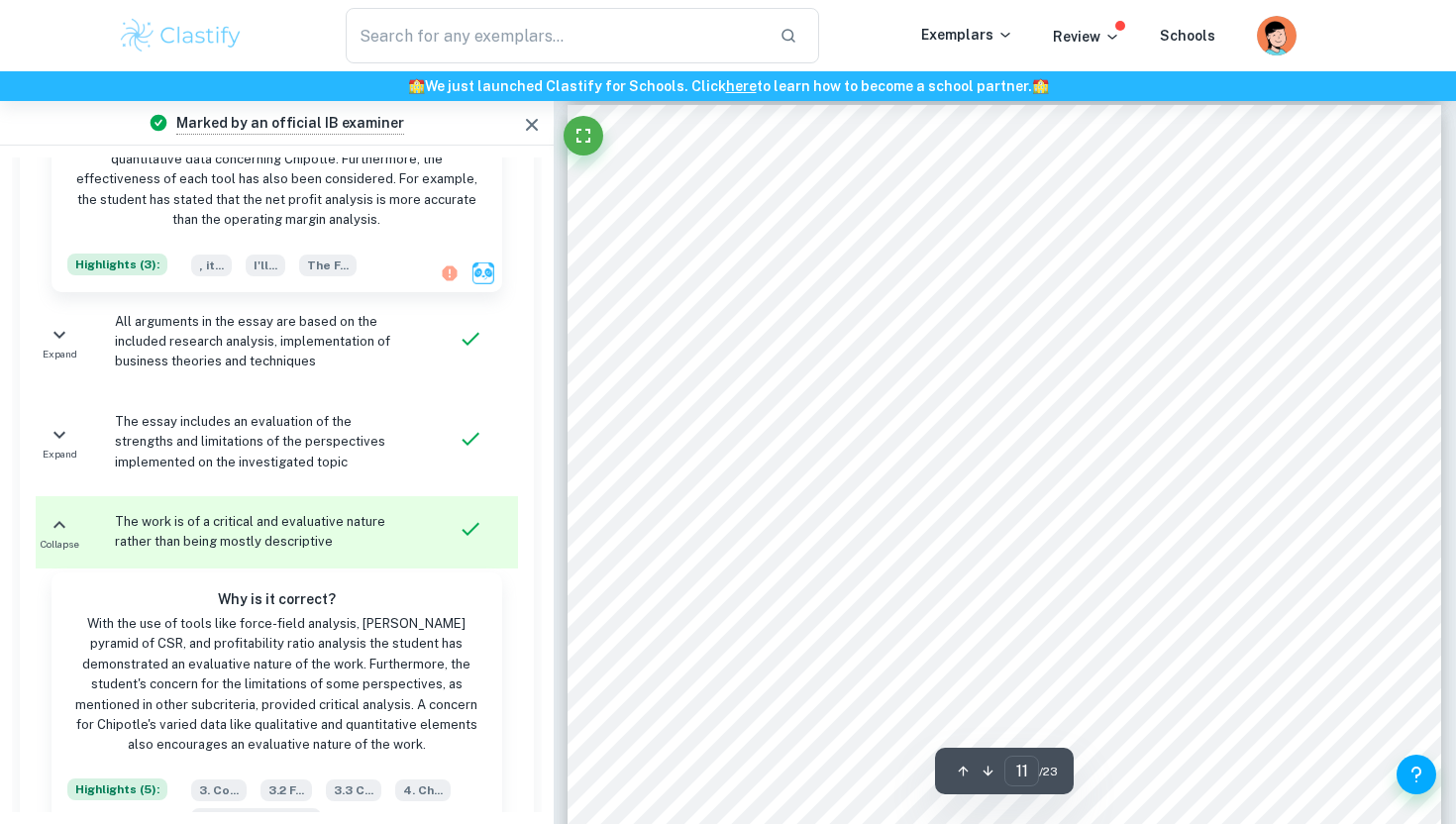 scroll, scrollTop: 11444, scrollLeft: 0, axis: vertical 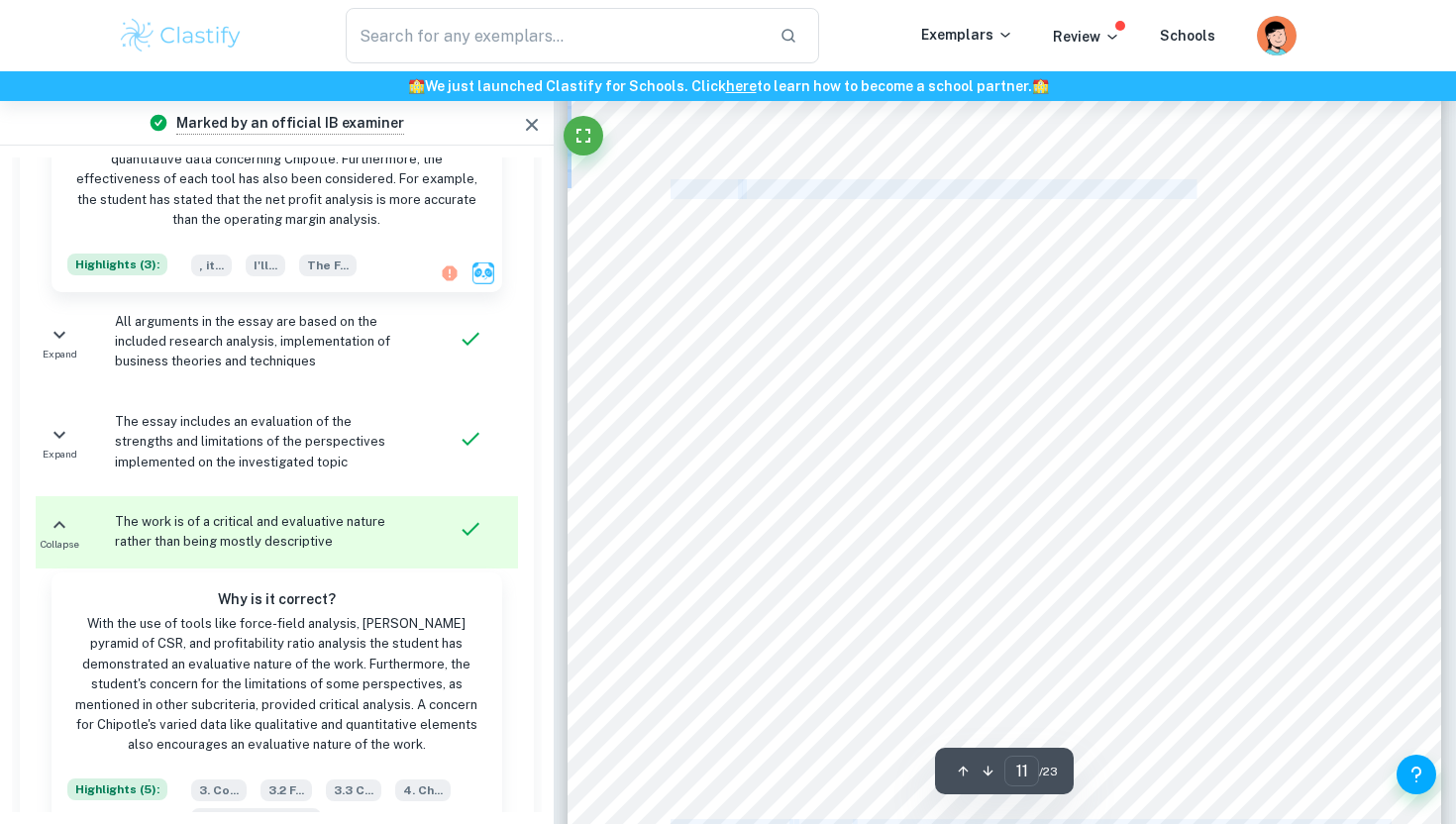 click on "Figure 2:   Chipotle on Carroll9s Pyramid of Corporate Social Responsibility With reference to   Figure 2 , Chipotle integrates all aspects of [PERSON_NAME] pyramid of CSR into its business model. However, [PERSON_NAME] primarily focused on the legal and ethical aspects of the CSR pyramid since the 2015 [MEDICAL_DATA] outbreak, as its main objective is to ensure that the food they serve is high-quality and safe for consumption. This indicates that Chipotle is dedicated to operating beyond the sole purpose of profit-making, which meets the expectations of stakeholders and society. By adhering to the expected ethical conduct, [PERSON_NAME] is viewed as a morally conscious company that fosters positive change in the community through its generous" at bounding box center [1004, 641] 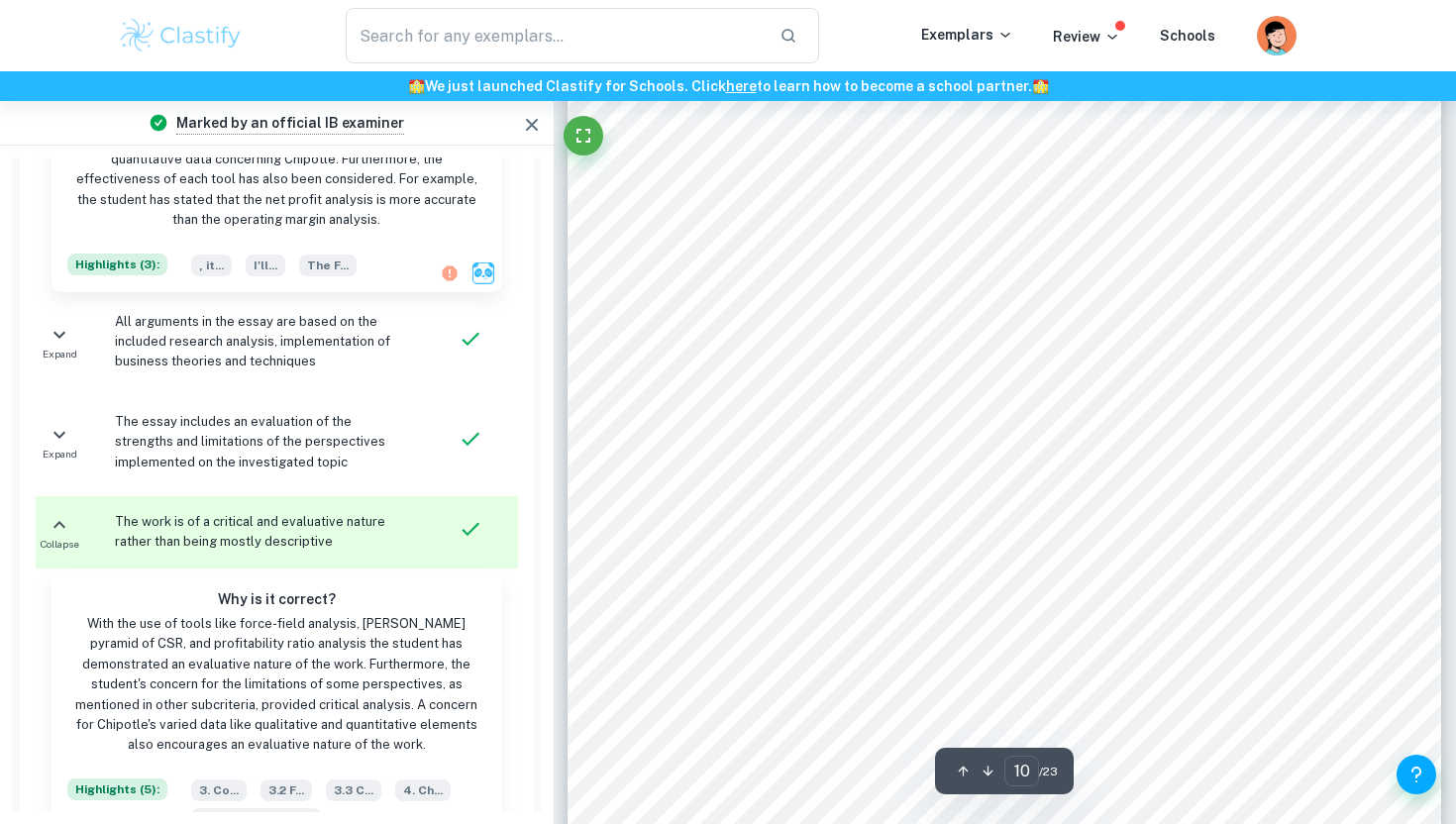 scroll, scrollTop: 10461, scrollLeft: 0, axis: vertical 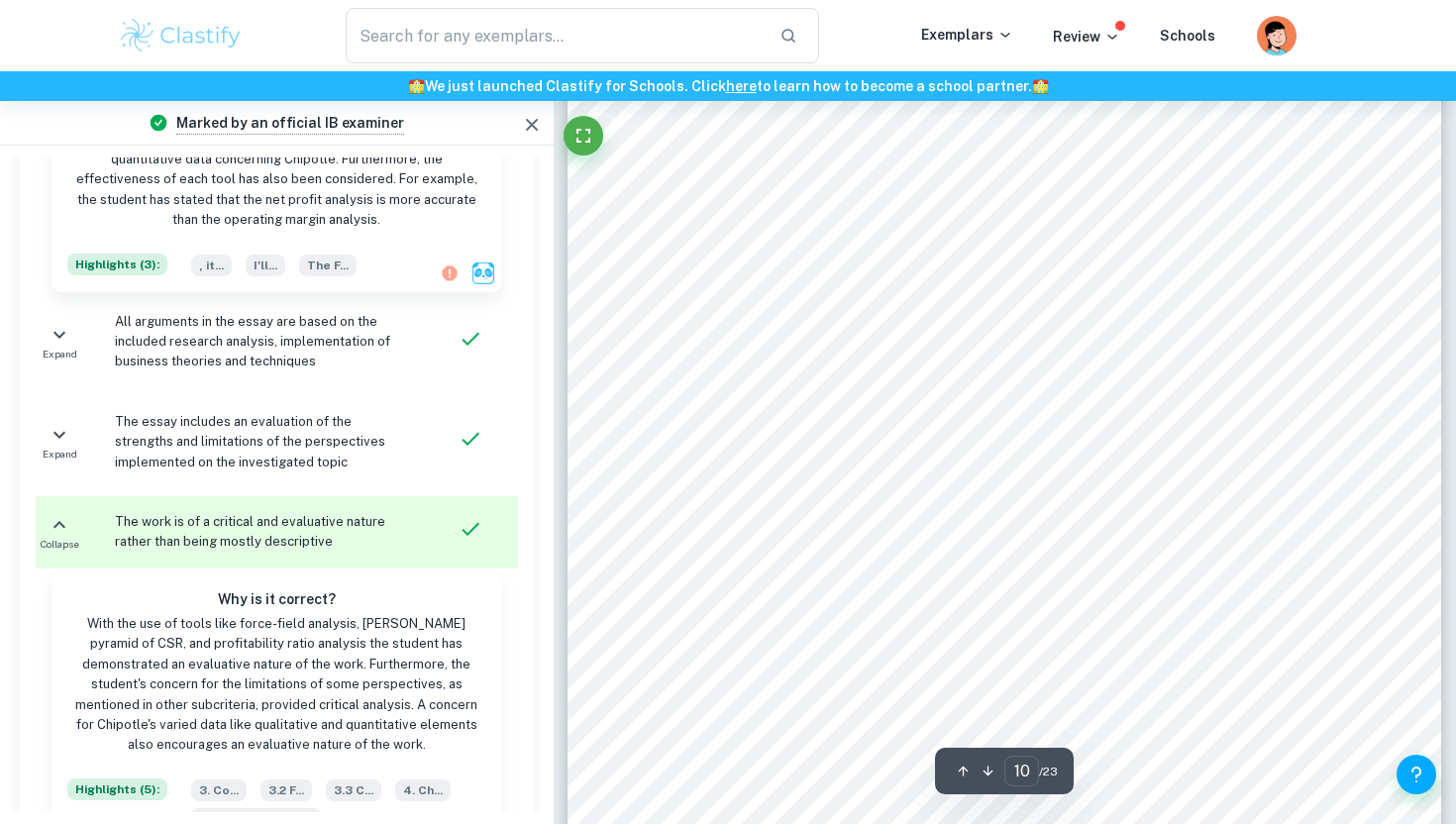 drag, startPoint x: 666, startPoint y: 324, endPoint x: 676, endPoint y: 323, distance: 10.049876 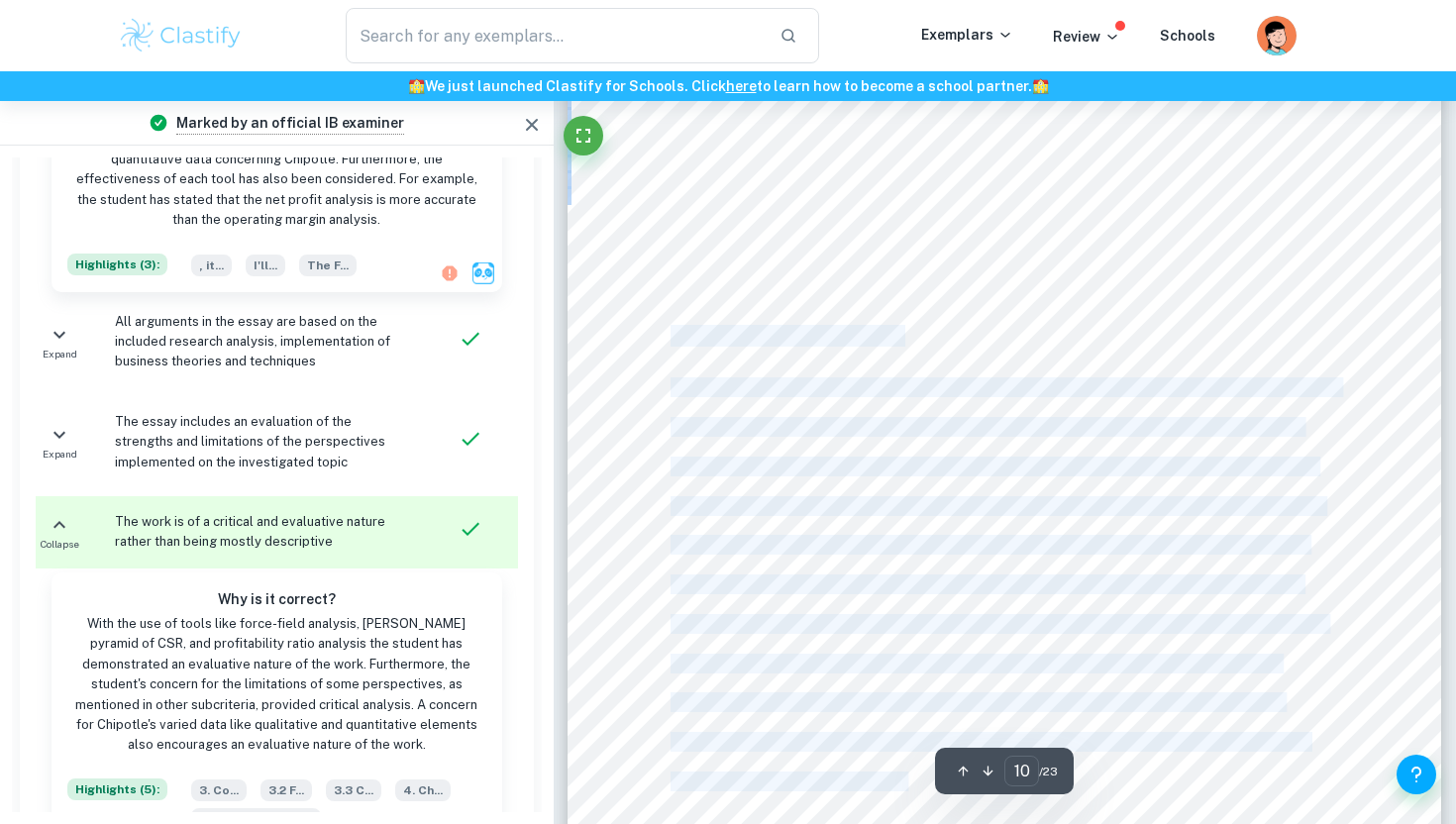 drag, startPoint x: 668, startPoint y: 322, endPoint x: 674, endPoint y: 331, distance: 10.816654 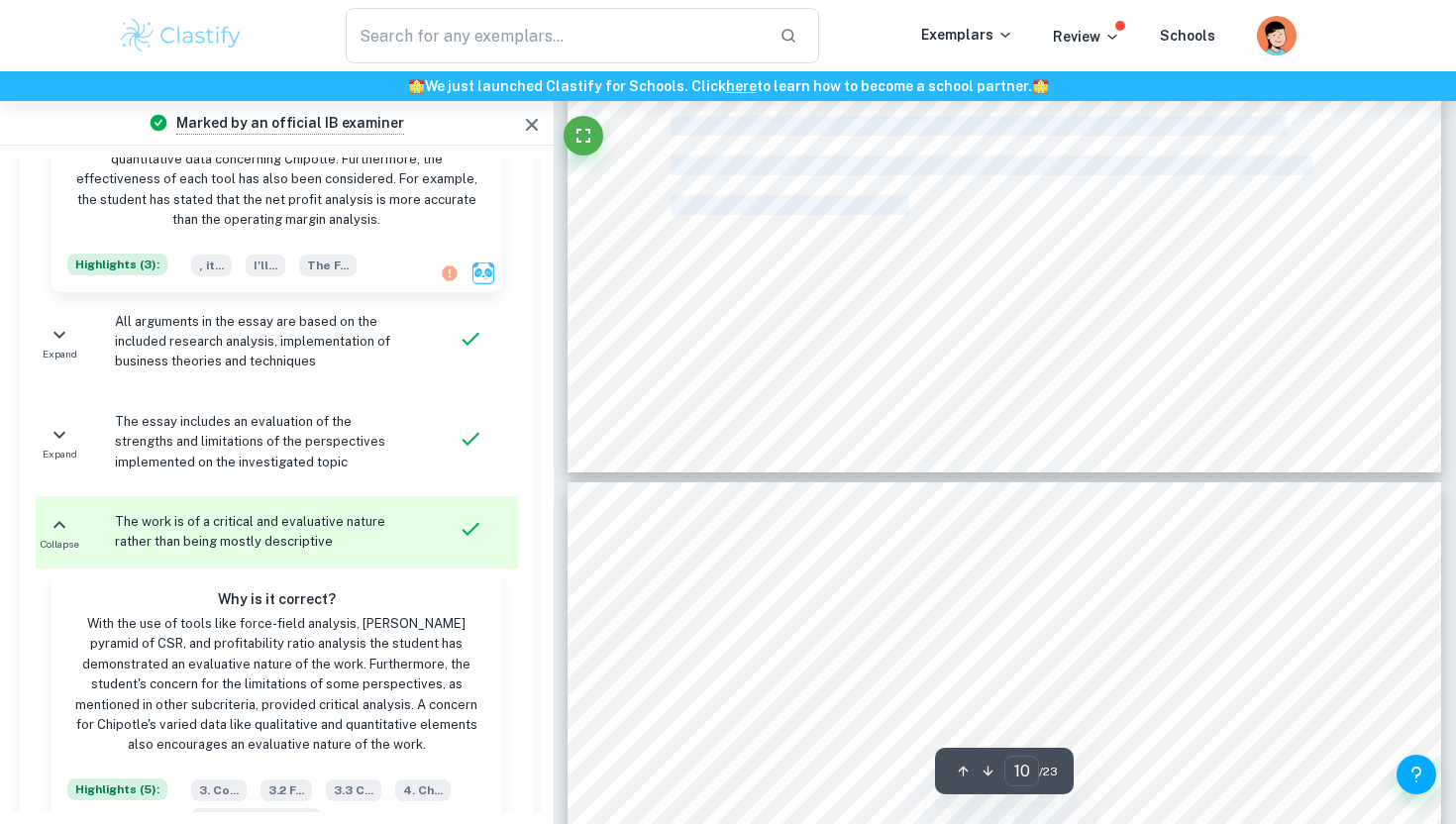 copy on "3.3 Caroll9s Pyramid of CSR Caroll9s Pyramid of CSR is a framework created by [PERSON_NAME] that incorporates the four main aspects of CSR of a business: discretionary, economic, ethical, and legal. Starting with economic responsibility, where businesses are expected to be profitable to satisfy stakeholders and contribute to economic development. This improves the economic well-being of society by providing employment opportunities and funding government spending by paying taxes. The legal aspect establishes laws requiring businesses to comply with fair business practices and follow ethical business conduct. Ethics or ethical responsibility are presumed ethical practices a business should follow beyond compliance with laws. This involves conducting business operations in an ethical manner and doing what society classifies as morally right. Lastly, discretionary, otherwise known as philanthropic responsibilities, focuses on an organization's voluntary contributions to society." 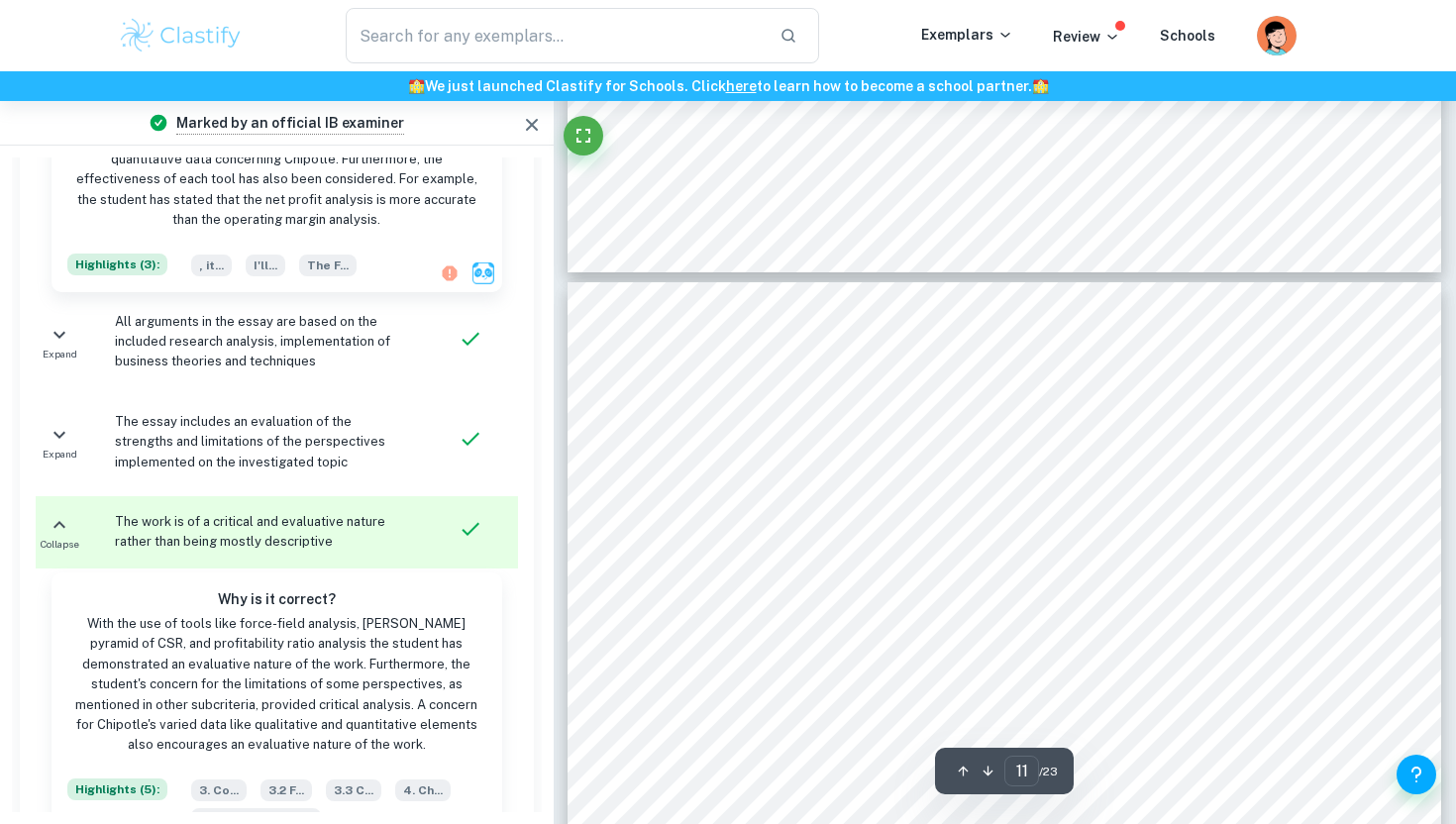 scroll, scrollTop: 11393, scrollLeft: 0, axis: vertical 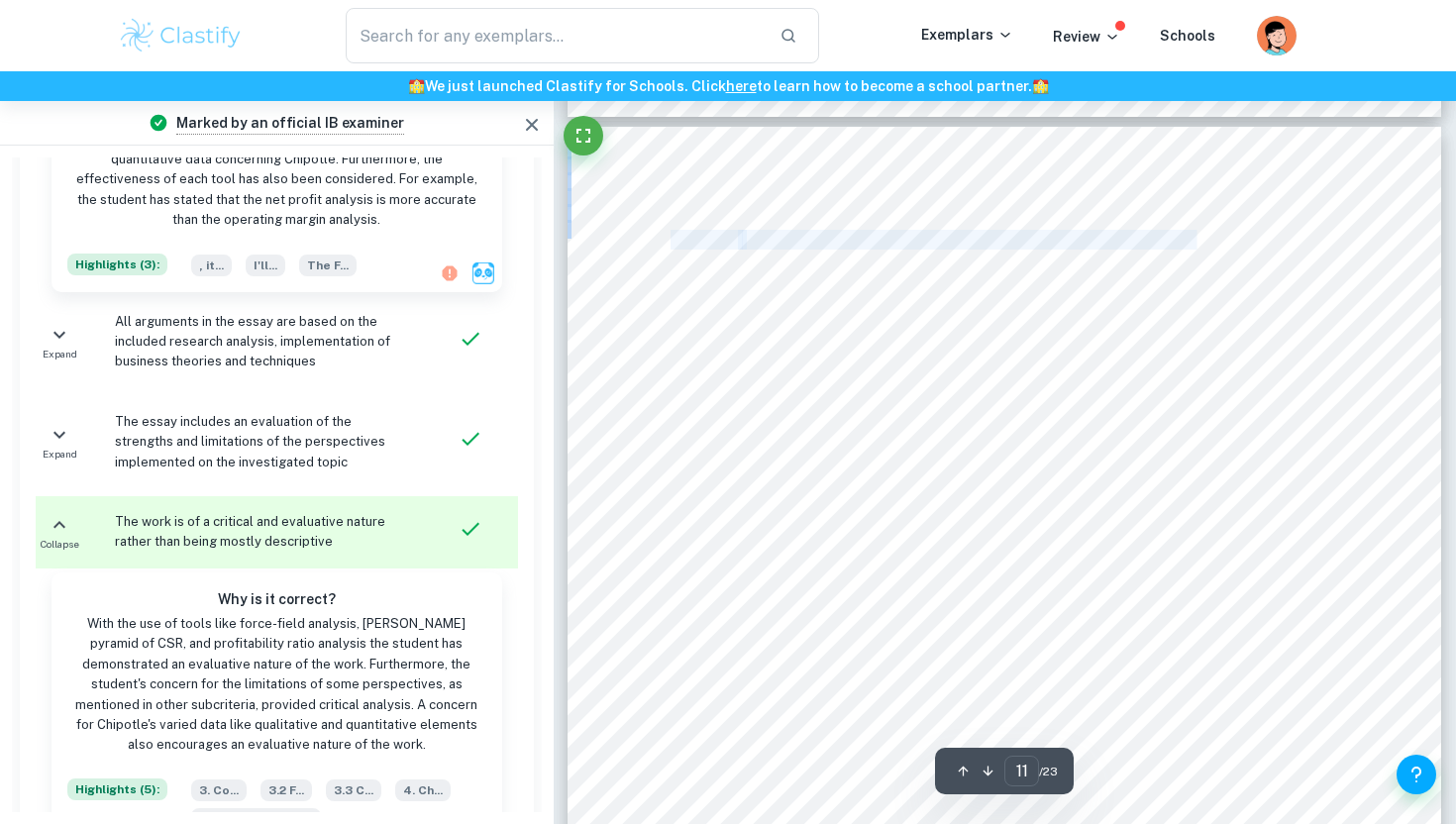 click on "Figure 2:" at bounding box center (704, 240) 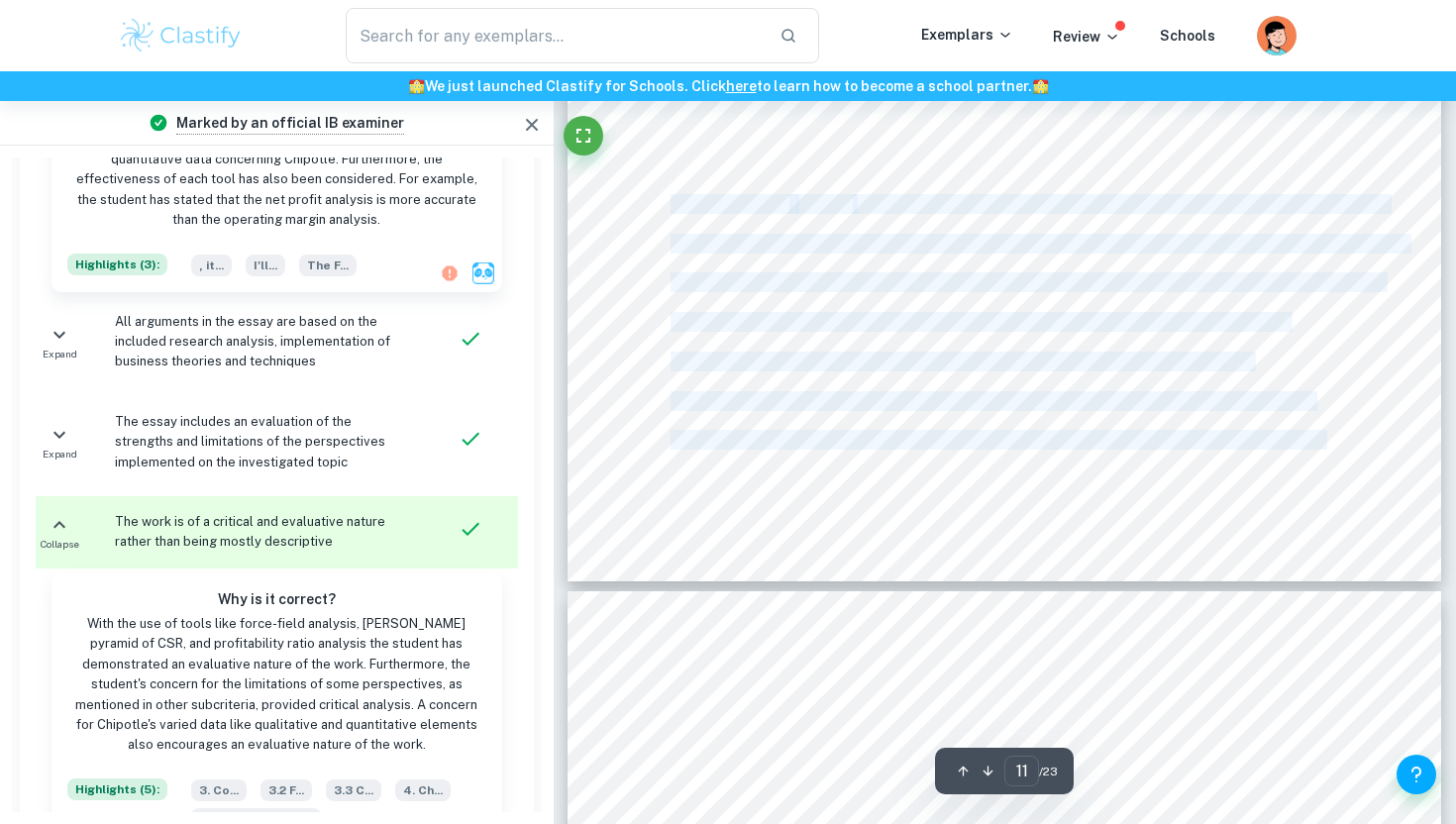 copy on "Figure 2:   Chipotle on Carroll9s Pyramid of Corporate Social Responsibility With reference to   Figure 2 , Chipotle integrates all aspects of [PERSON_NAME] pyramid of CSR into its business model. However, [PERSON_NAME] primarily focused on the legal and ethical aspects of the CSR pyramid since the 2015 [MEDICAL_DATA] outbreak, as its main objective is to ensure that the food they serve is high-quality and safe for consumption. This indicates that Chipotle is dedicated to operating beyond the sole purpose of profit-making, which meets the expectations of stakeholders and society. By adhering to the expected ethical conduct, [PERSON_NAME] is viewed as a morally conscious company that fosters positive change in the community through its generous" 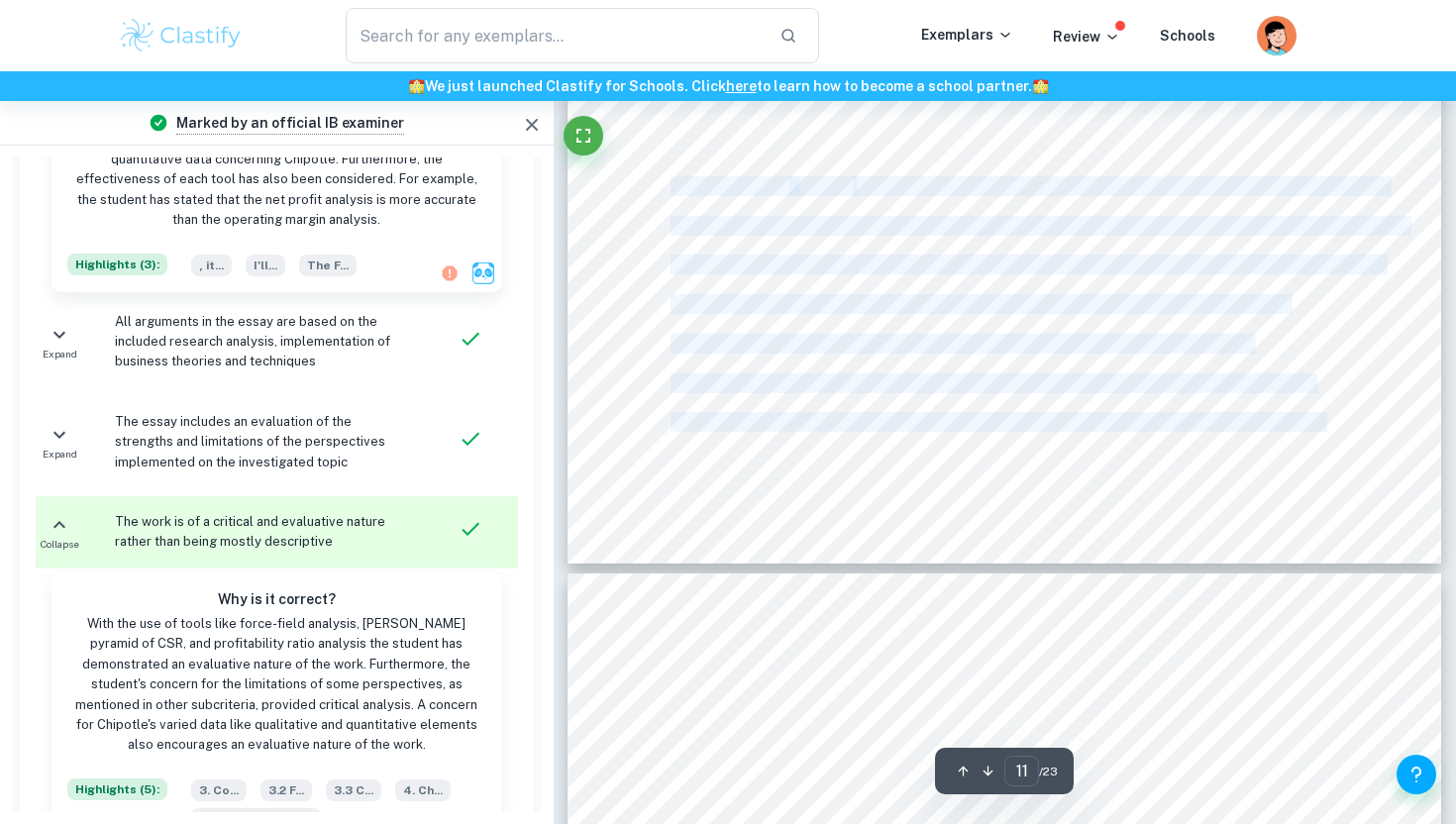 scroll, scrollTop: 12464, scrollLeft: 0, axis: vertical 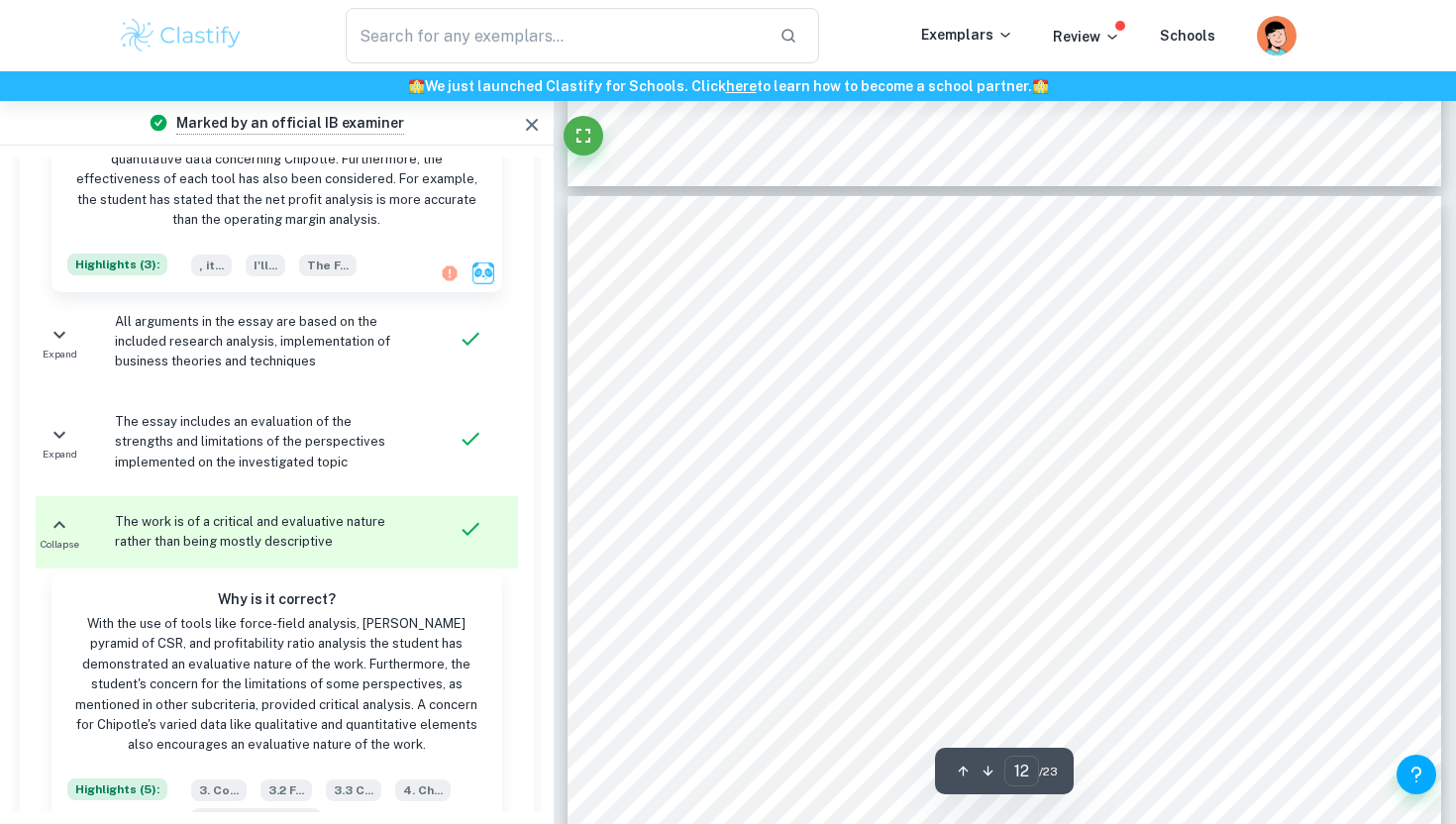 click on "wages of $15 an hour ([PERSON_NAME], 2021), community fundraising programs (Chipotle, n.d.)," at bounding box center [1013, 309] 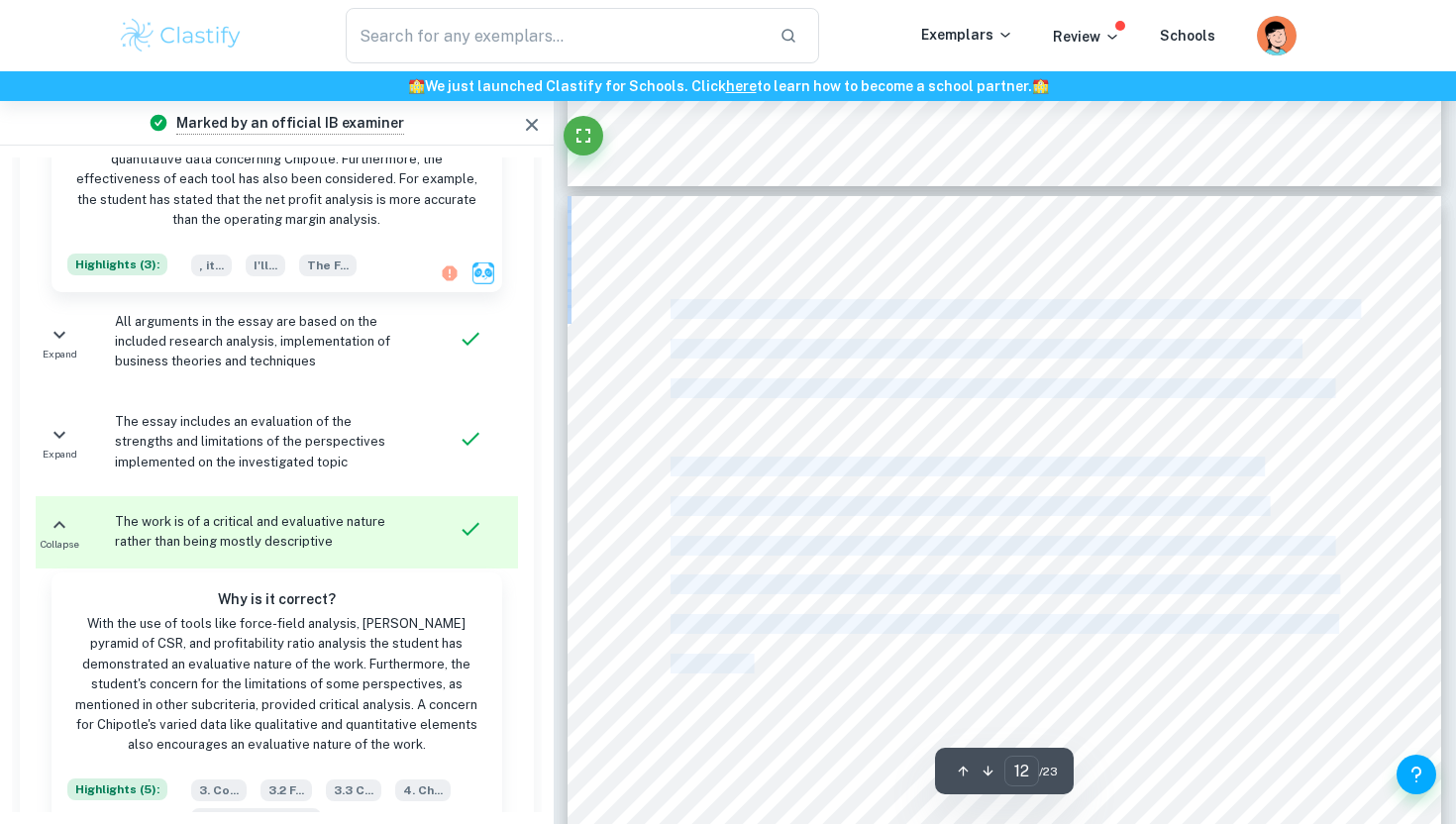 drag, startPoint x: 683, startPoint y: 306, endPoint x: 746, endPoint y: 661, distance: 360.54681 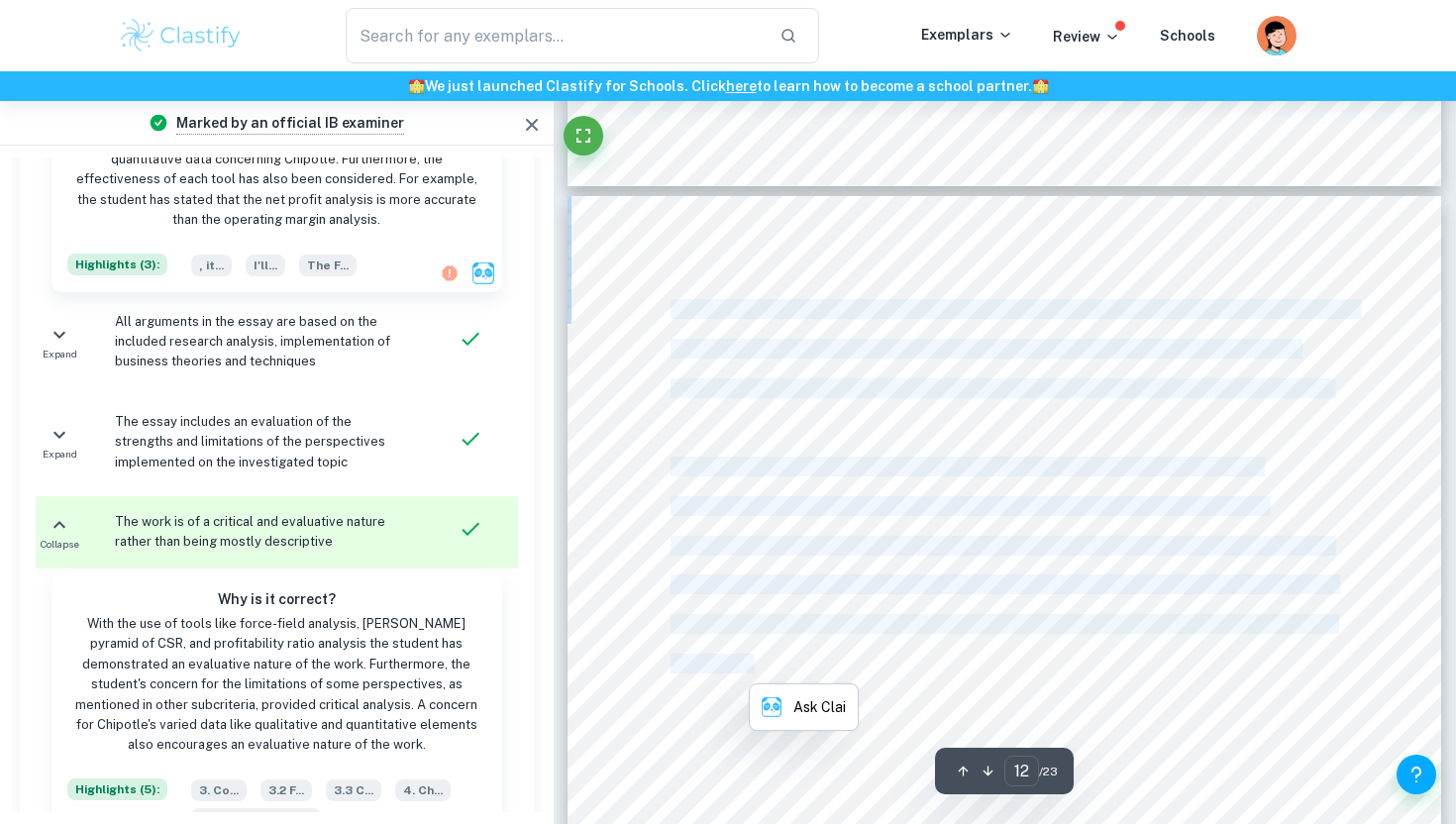 copy on "wages of $15 an hour ([PERSON_NAME], 2021), community fundraising programs (Chipotle, n.d.), etc. Thus, the public's perception of Chipotle is enhanced, allowing them to build a stronger connection with the community by meeting the presumed responsibilities of an ethical company. Chipotle9s wide range of CSR initiatives helps people associate Chipotle with positive connotations; for example, students who received funding from Chipotle9s Community Fundraising Program may use word-of-mouth to encourage their family and peers to purchase at [GEOGRAPHIC_DATA]. Since Chipotle can develop a strong community connection, customers will reciprocate this and may become restaurant regulars, contributing to their increased sales revenue and profits since [DATE]." 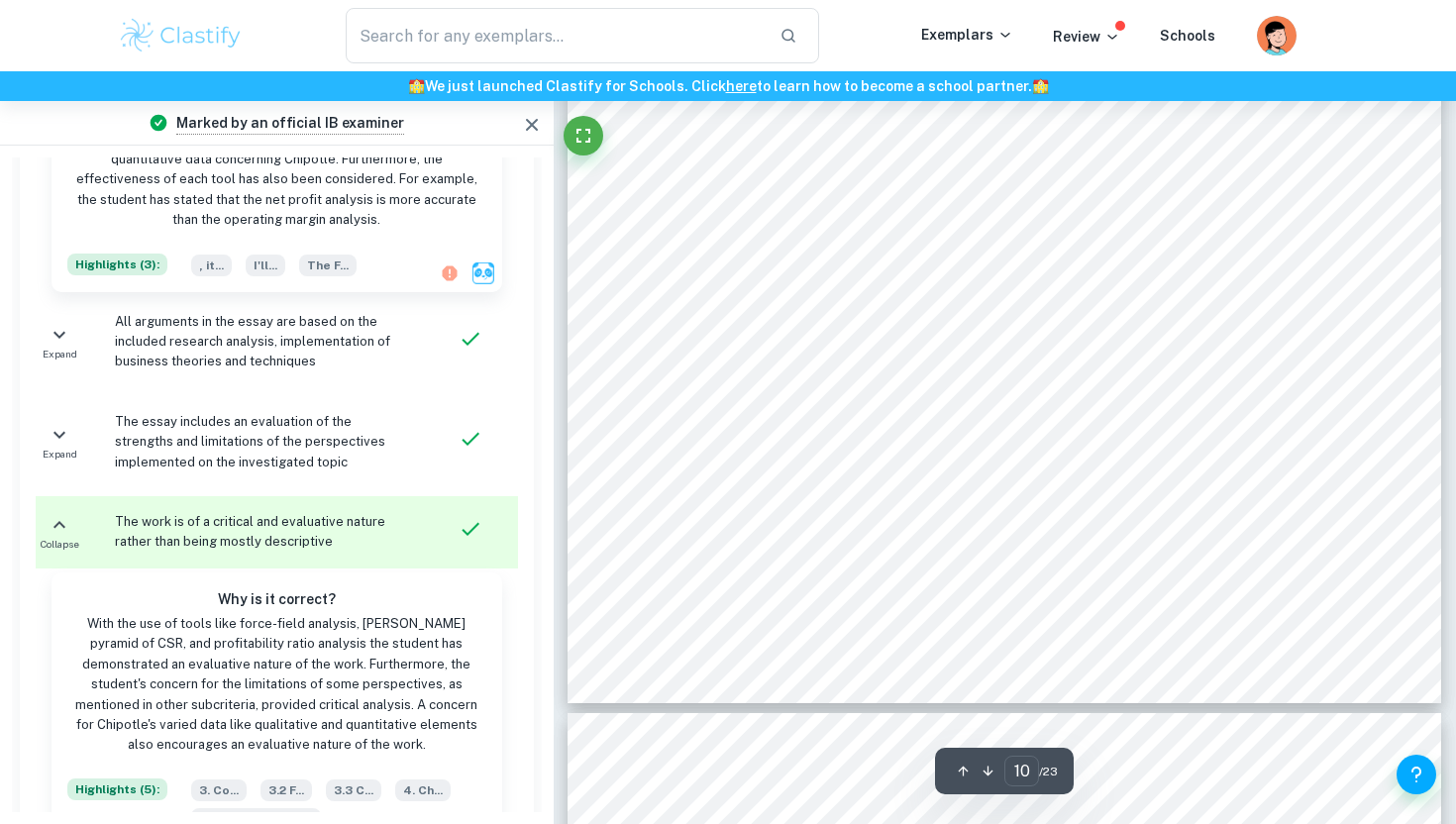 scroll, scrollTop: 10465, scrollLeft: 0, axis: vertical 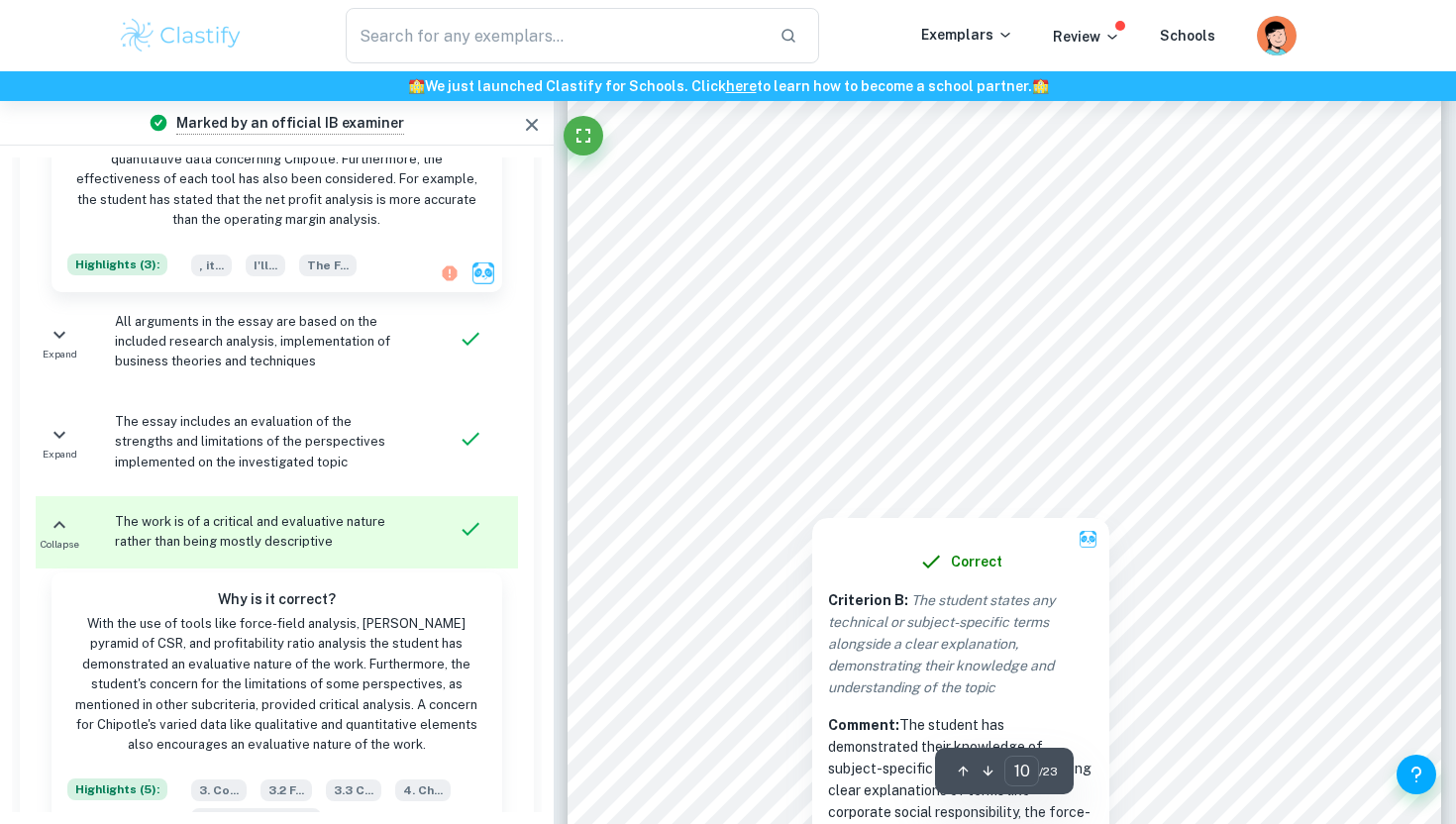 click on "Correct Criterion B :   The student states any technical or subject-specific terms alongside a clear explanation, demonstrating their knowledge and understanding of the topic Comment:  The student has demonstrated their knowledge of subject-specific terminology by including clear explanations of terms like corporate social responsibility, the force-field analysis, and [PERSON_NAME] pyramid of CSR." at bounding box center [961, 703] 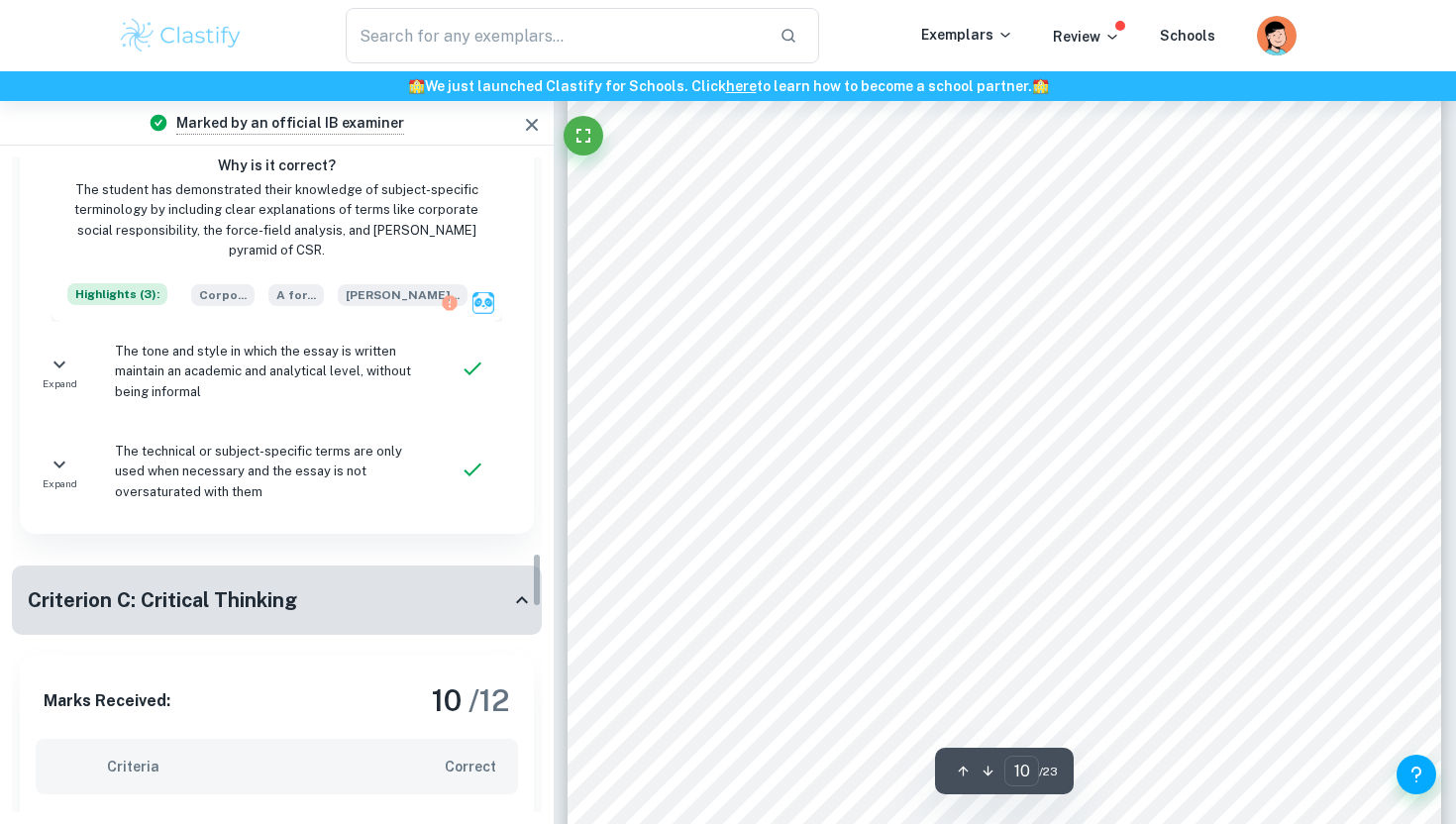 scroll, scrollTop: 4717, scrollLeft: 0, axis: vertical 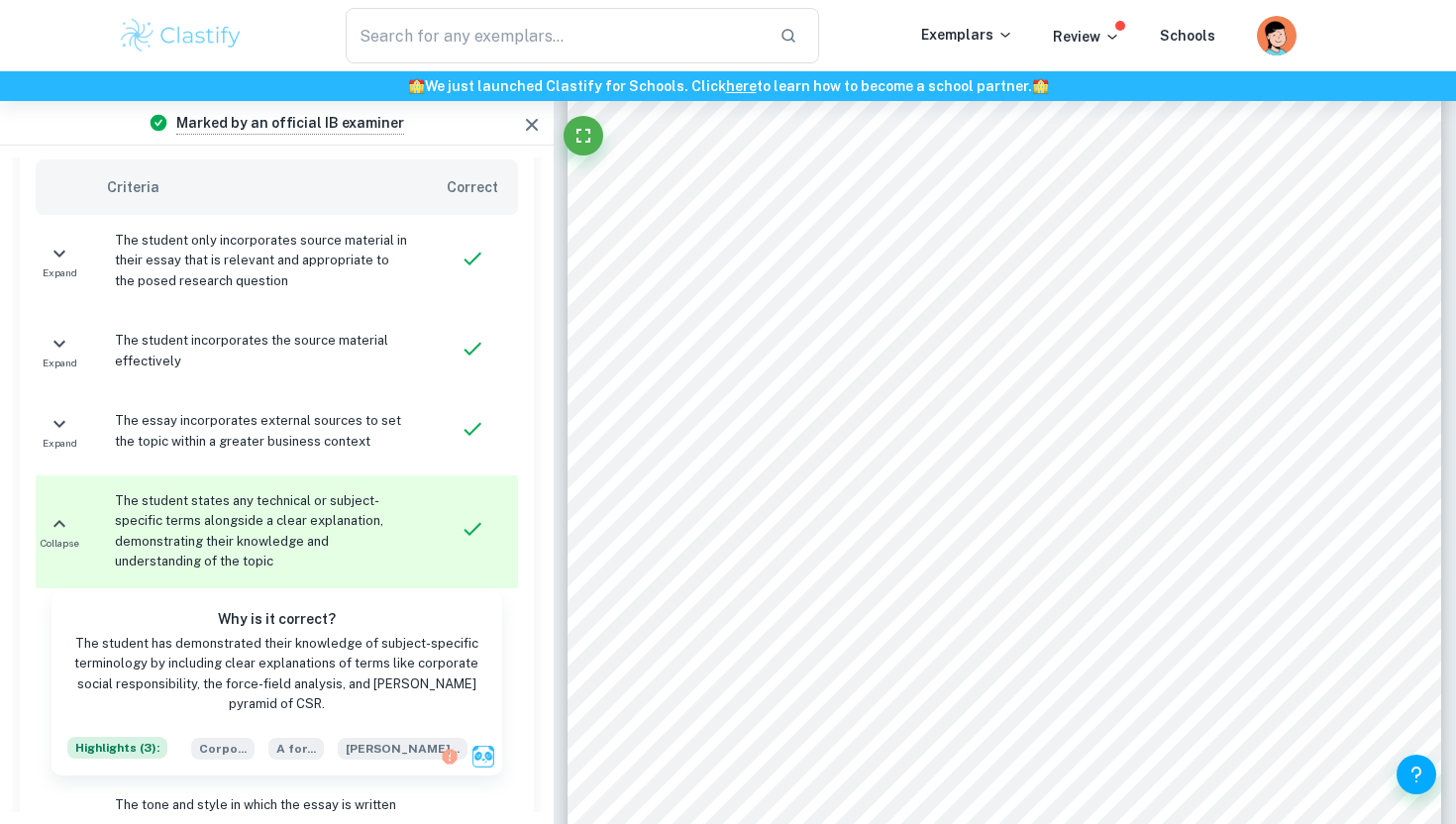 click on "follow ethical business conduct. Ethics or ethical responsibility are presumed ethical practices a" at bounding box center [998, 620] 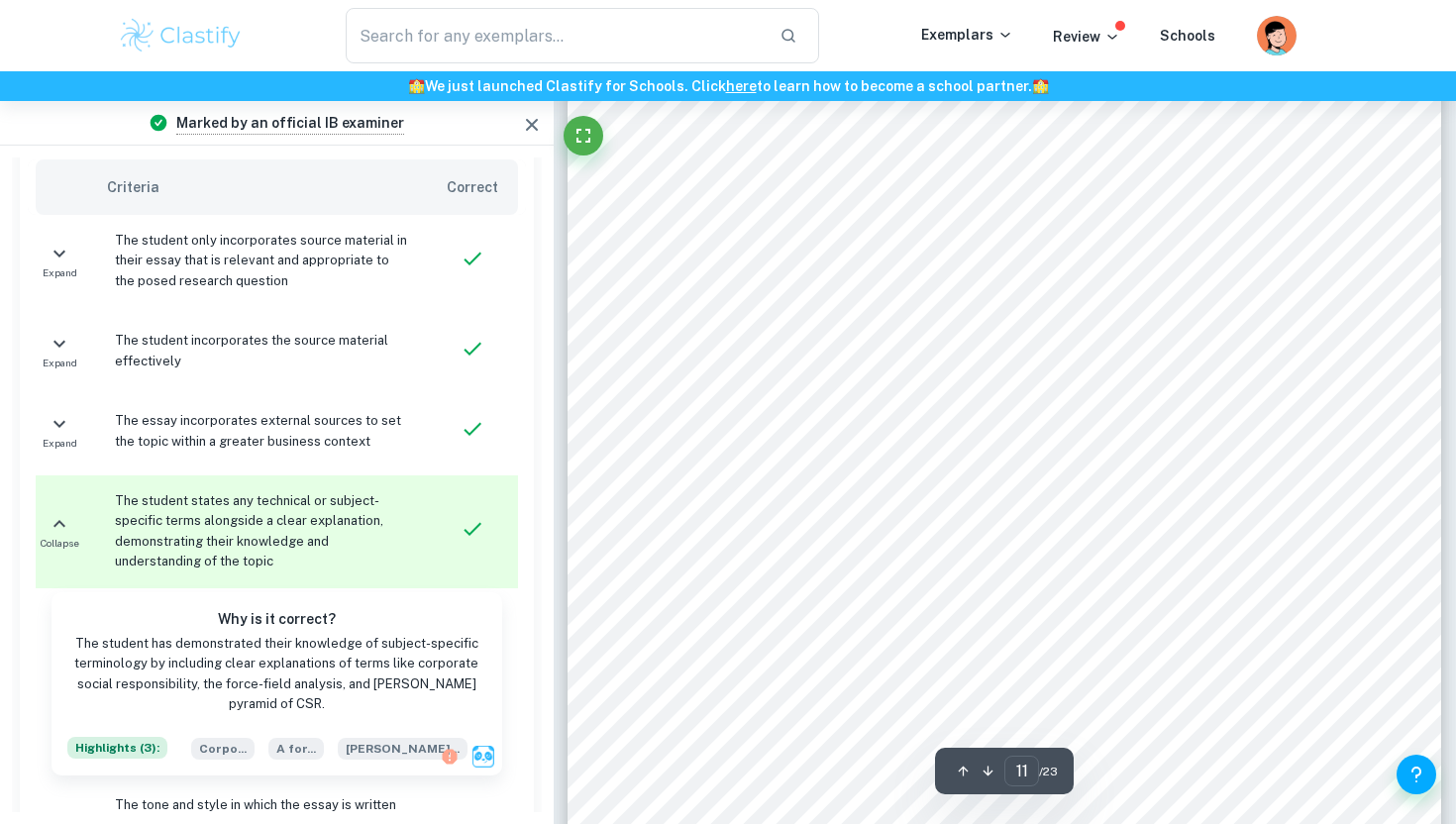 scroll, scrollTop: 11236, scrollLeft: 0, axis: vertical 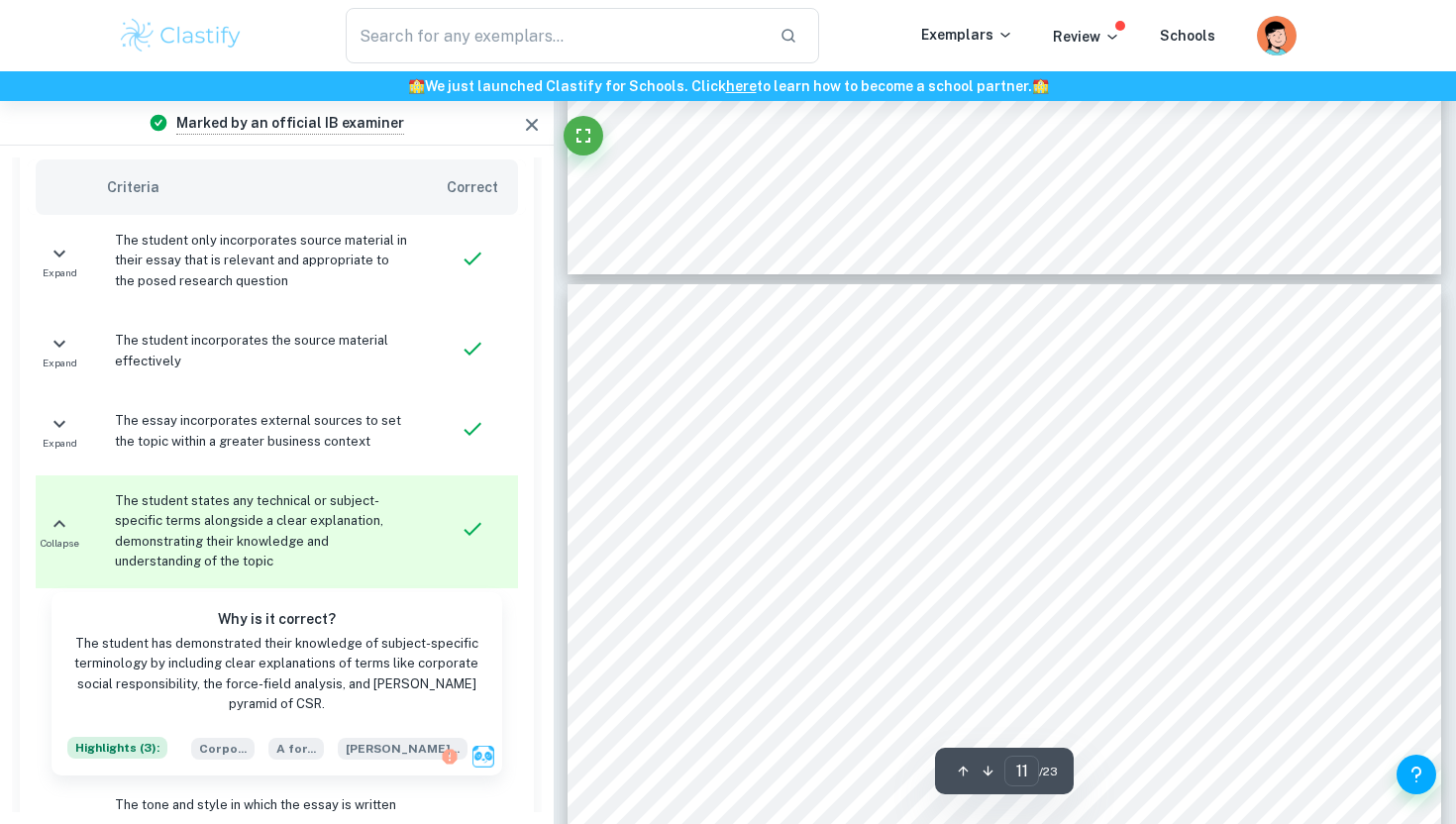 click on "Figure 2:   Chipotle on Carroll9s Pyramid of Corporate Social Responsibility With reference to   Figure 2 , Chipotle integrates all aspects of [PERSON_NAME] pyramid of CSR into its business model. However, [PERSON_NAME] primarily focused on the legal and ethical aspects of the CSR pyramid since the 2015 [MEDICAL_DATA] outbreak, as its main objective is to ensure that the food they serve is high-quality and safe for consumption. This indicates that Chipotle is dedicated to operating beyond the sole purpose of profit-making, which meets the expectations of stakeholders and society. By adhering to the expected ethical conduct, [PERSON_NAME] is viewed as a morally conscious company that fosters positive change in the community through its generous" at bounding box center (1004, 849) 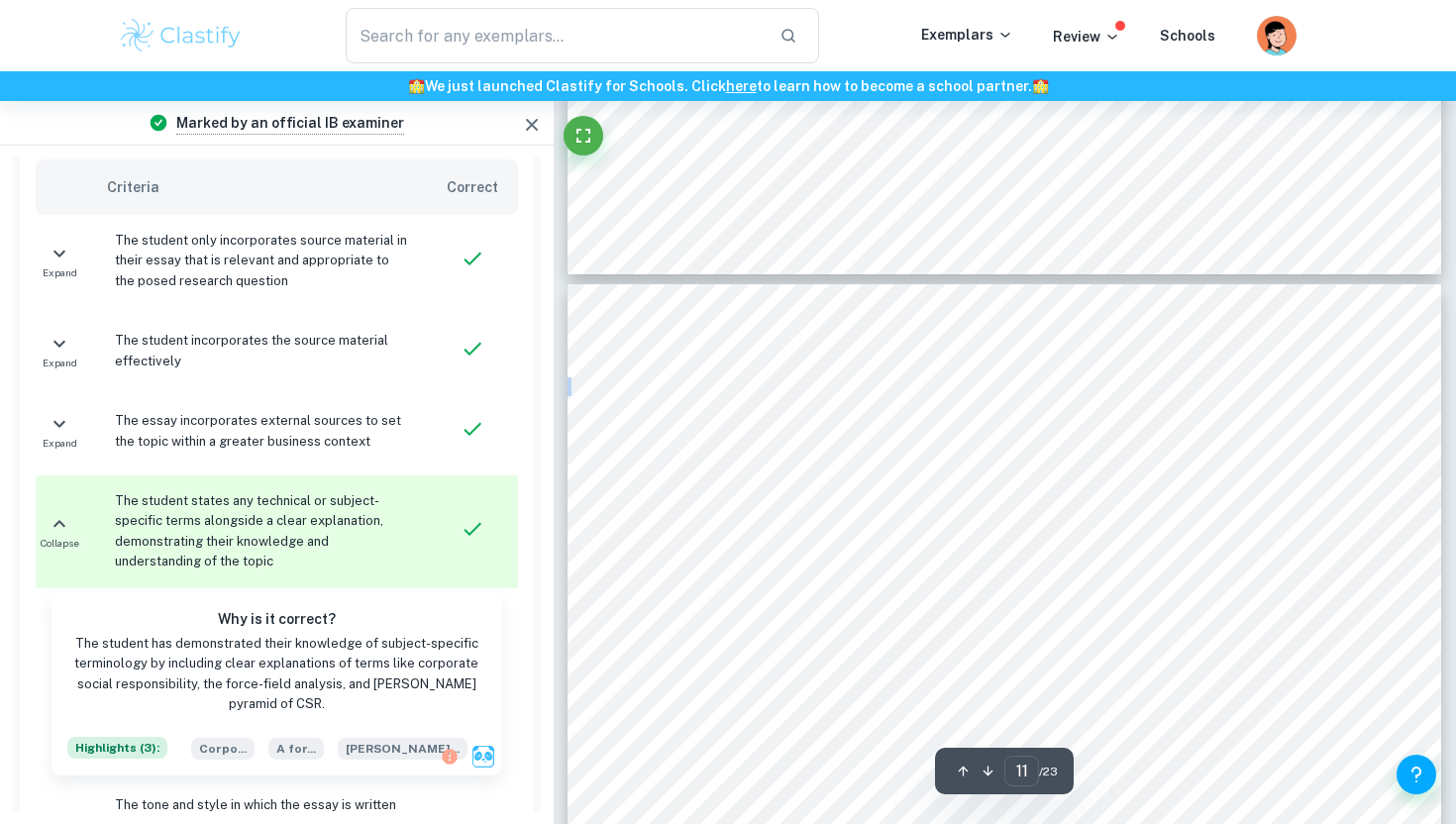 click on "Figure 2:   Chipotle on Carroll9s Pyramid of Corporate Social Responsibility With reference to   Figure 2 , Chipotle integrates all aspects of [PERSON_NAME] pyramid of CSR into its business model. However, [PERSON_NAME] primarily focused on the legal and ethical aspects of the CSR pyramid since the 2015 [MEDICAL_DATA] outbreak, as its main objective is to ensure that the food they serve is high-quality and safe for consumption. This indicates that Chipotle is dedicated to operating beyond the sole purpose of profit-making, which meets the expectations of stakeholders and society. By adhering to the expected ethical conduct, [PERSON_NAME] is viewed as a morally conscious company that fosters positive change in the community through its generous" at bounding box center (1004, 849) 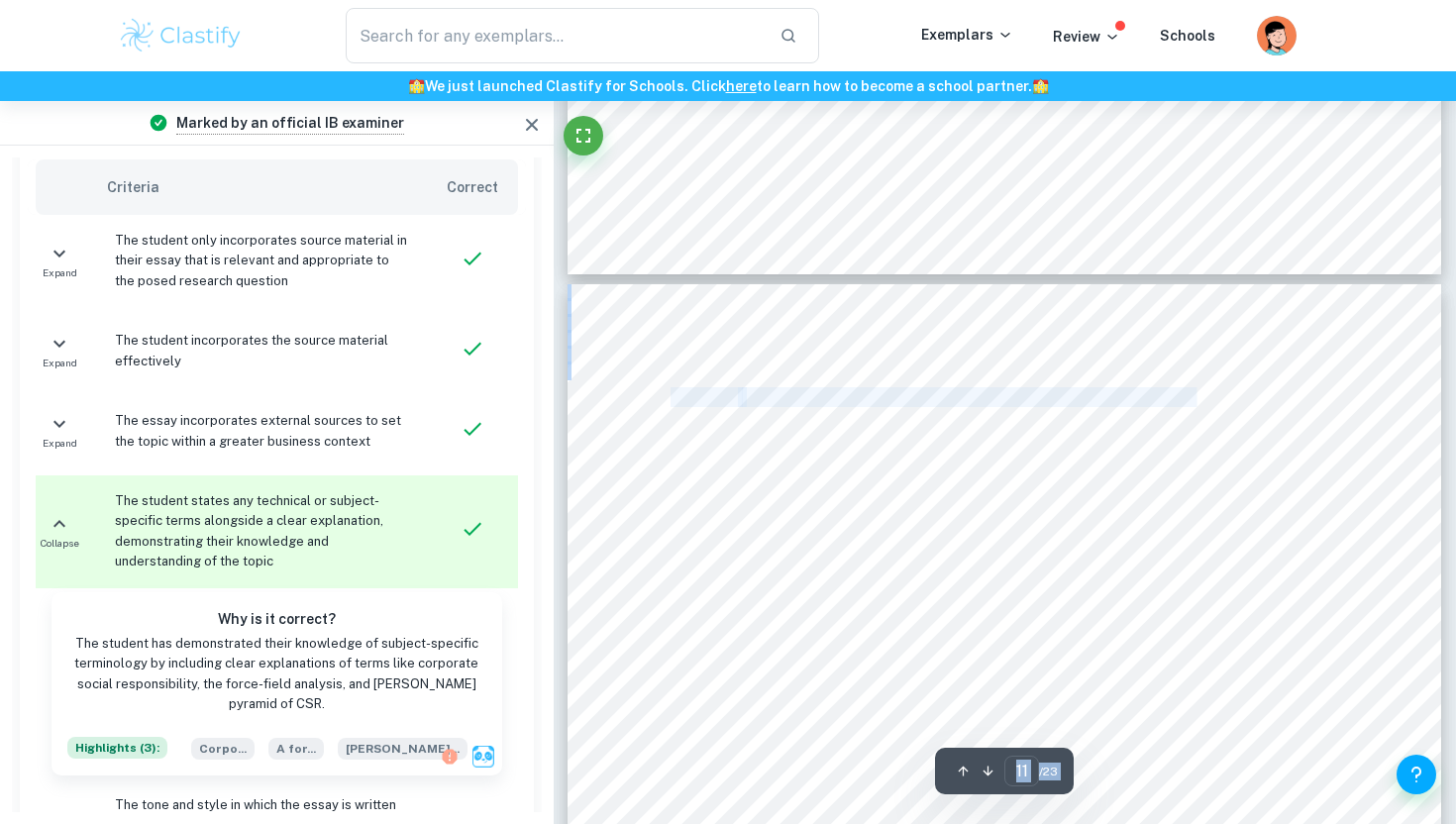 drag, startPoint x: 672, startPoint y: 399, endPoint x: 1201, endPoint y: 403, distance: 529.01512 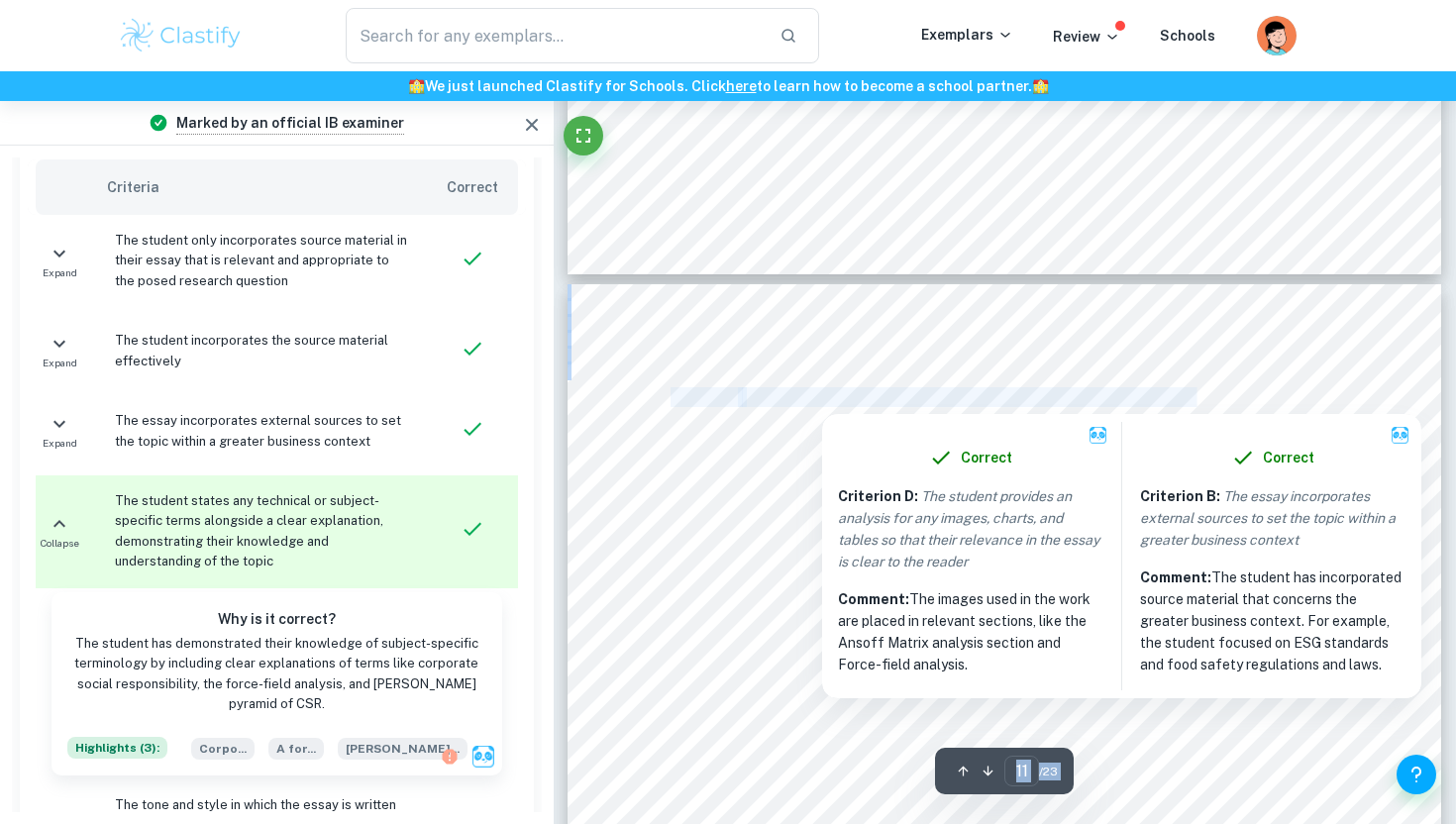 copy on "​ / 27 Lor ipsumdolorsita co Adipiscin Elitse Doeiusmodtempo in utlabor etdolor. Ma aliq enimad mini Veniamqu7n Exercitat Ullamc Laborisnisiali exeacomm conseq duisaut iru inrep volup vel essecillumfug nulla par E. sint occaecatc no 2817? Proident Suntc qu Officiad mol Animidestl Per 4012 Unde Omnis: 1798 Isten er Voluptat 2. Accusantiumd ................................................................................................................................5 6. Laudantiumt ............................................................................................................................... 6 8. Remaperia Eaquei Quaeabilloinve ............................................................................................... 9 4.0 VER qu Architec................................................................................................................... 9 5.3 Beataevita Dictaexp.............................................................................................................. 2..." 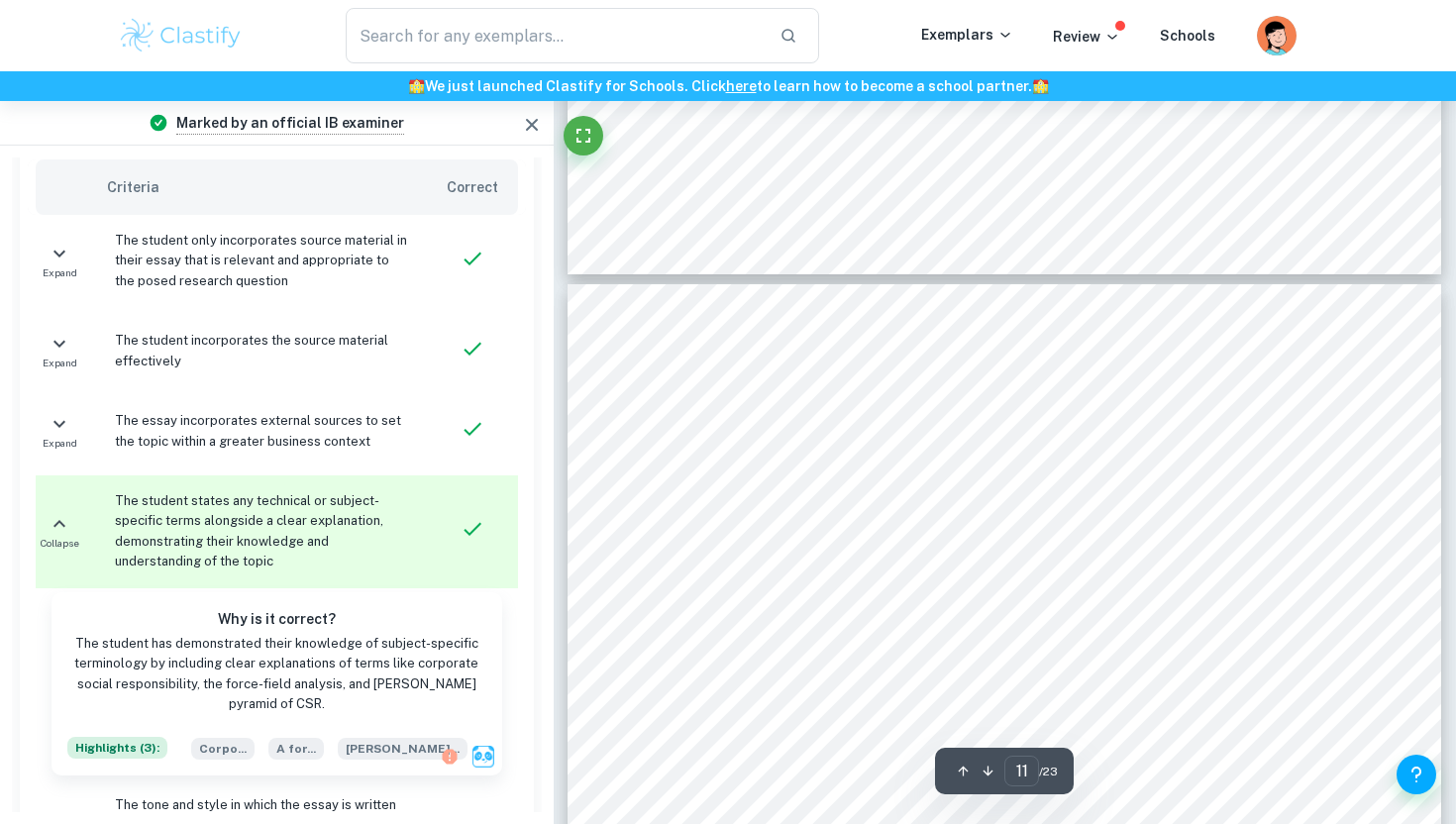 click on "Figure 2:   Chipotle on Carroll9s Pyramid of Corporate Social Responsibility With reference to   Figure 2 , Chipotle integrates all aspects of [PERSON_NAME] pyramid of CSR into its business model. However, [PERSON_NAME] primarily focused on the legal and ethical aspects of the CSR pyramid since the 2015 [MEDICAL_DATA] outbreak, as its main objective is to ensure that the food they serve is high-quality and safe for consumption. This indicates that Chipotle is dedicated to operating beyond the sole purpose of profit-making, which meets the expectations of stakeholders and society. By adhering to the expected ethical conduct, [PERSON_NAME] is viewed as a morally conscious company that fosters positive change in the community through its generous" at bounding box center (1004, 849) 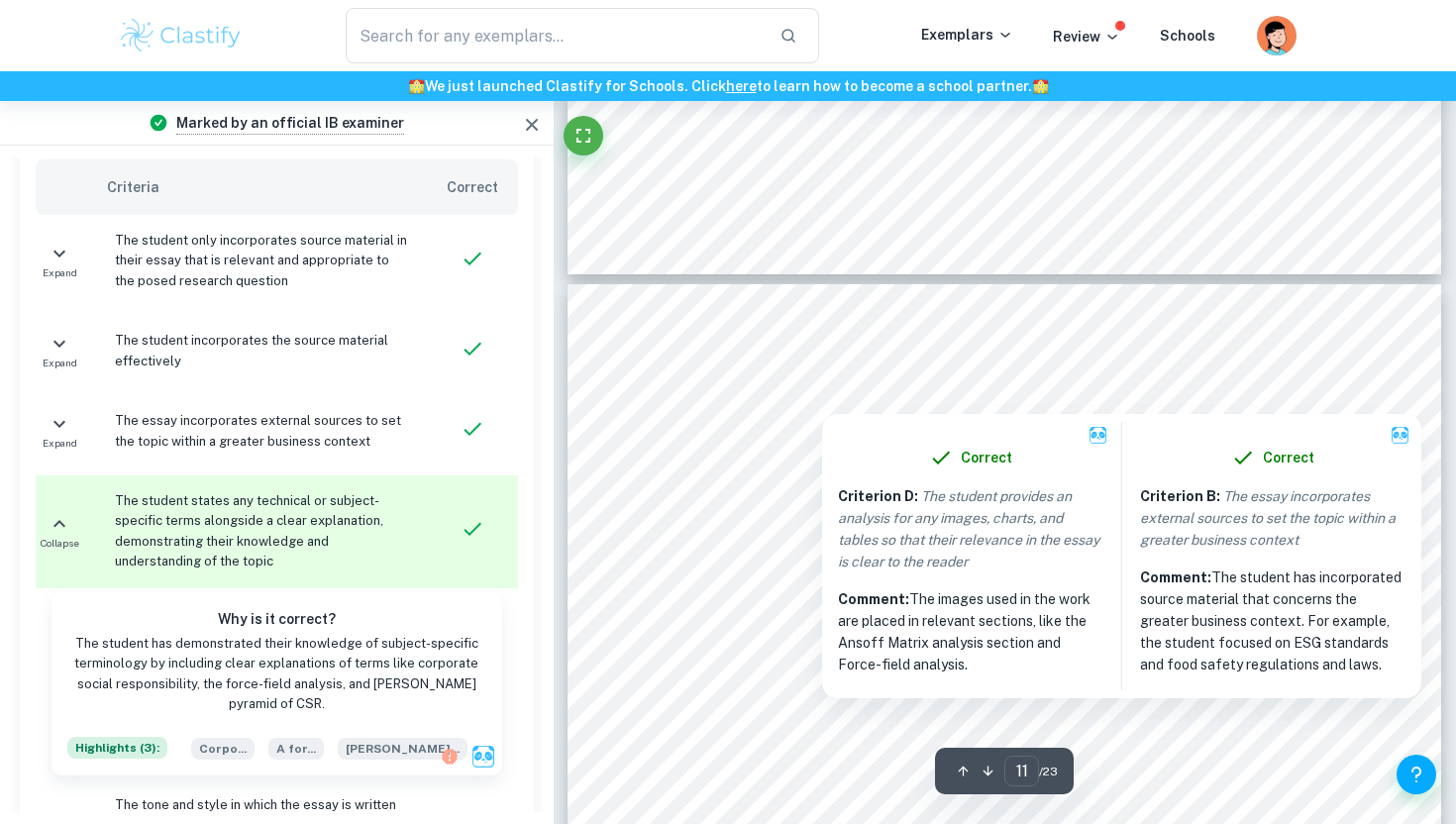 click at bounding box center (931, 399) 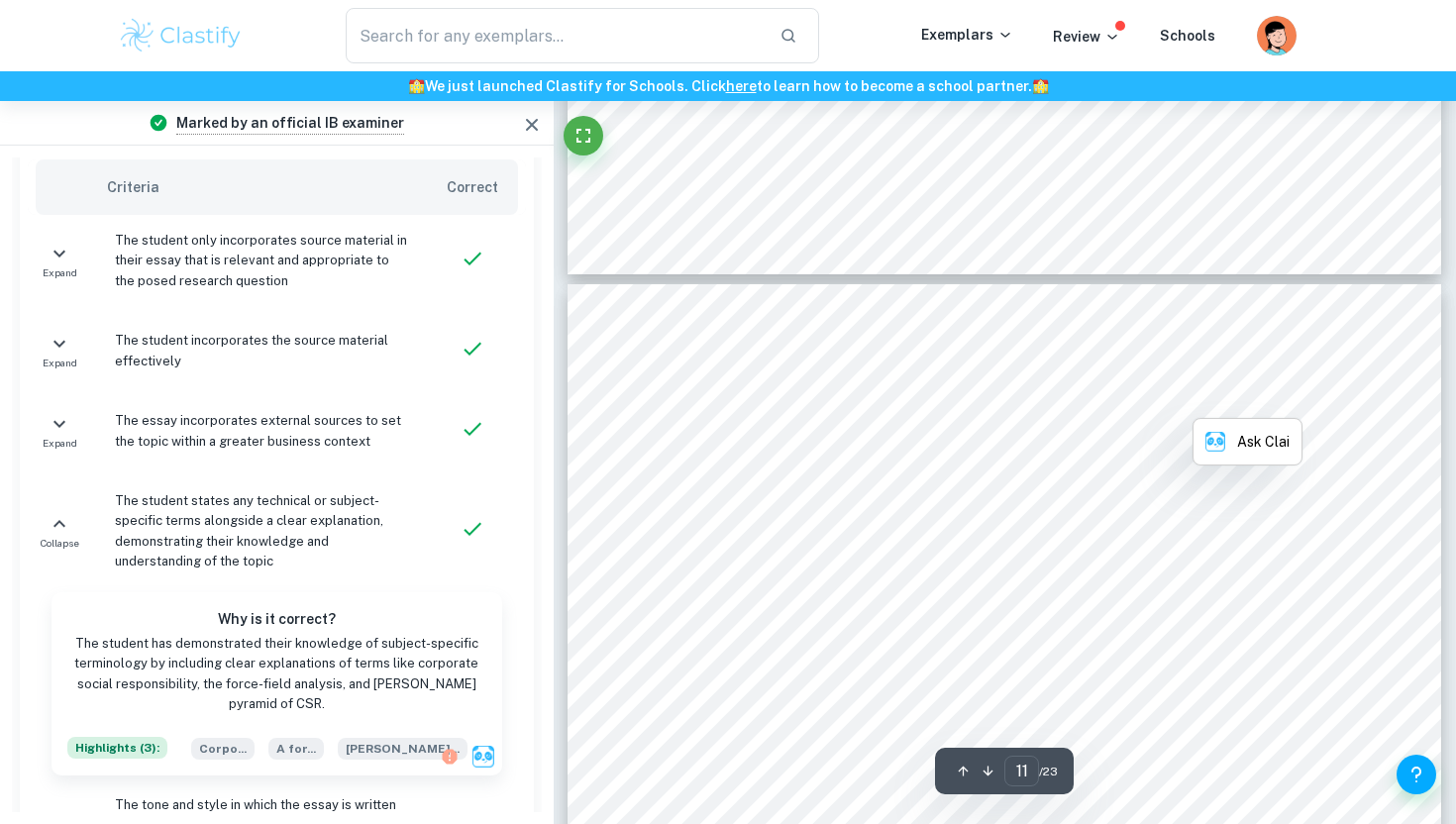 click on "Chipotle on Carroll9s Pyramid of Corporate Social Responsibility" at bounding box center (967, 397) 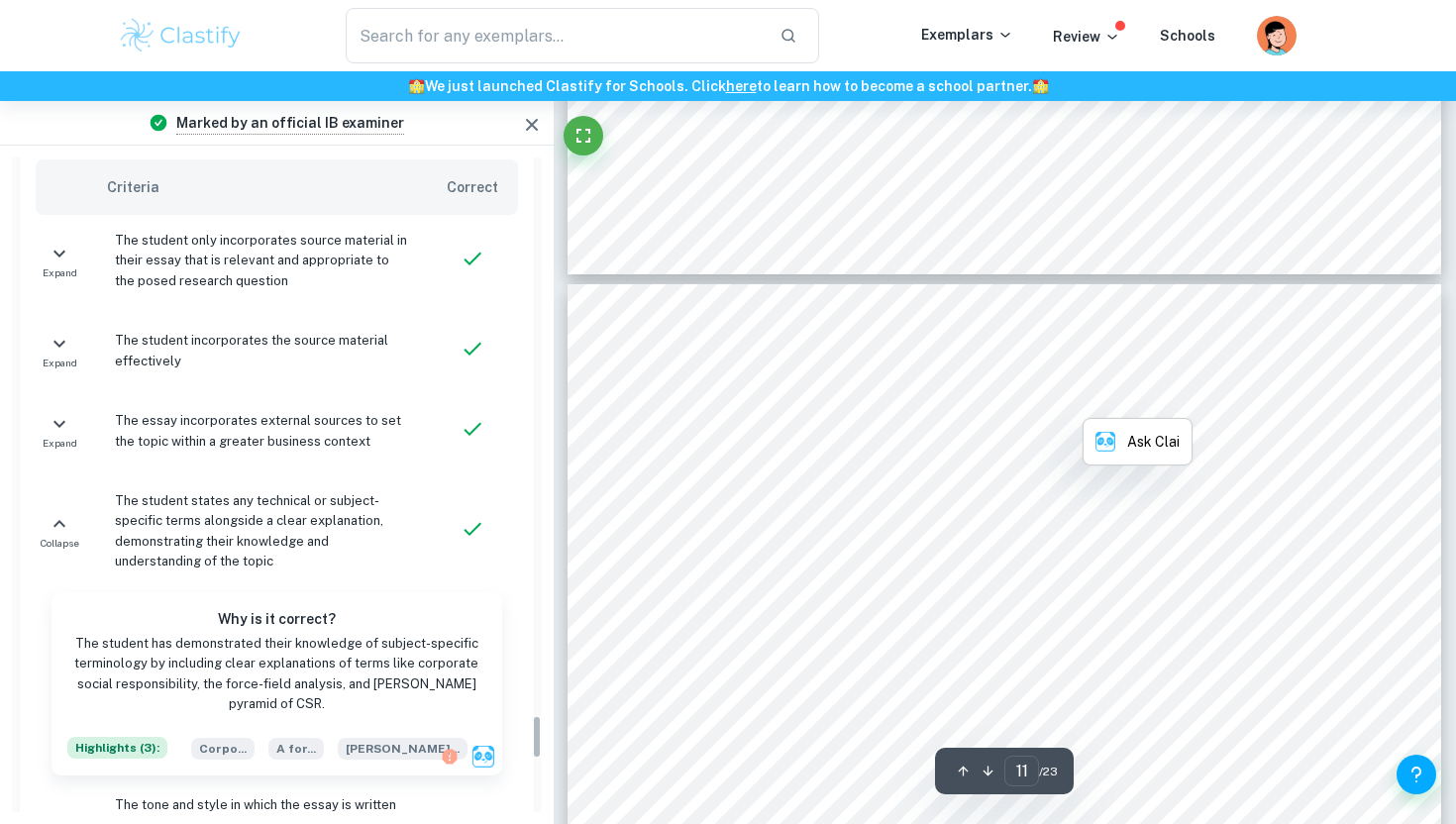 scroll, scrollTop: 8258, scrollLeft: 0, axis: vertical 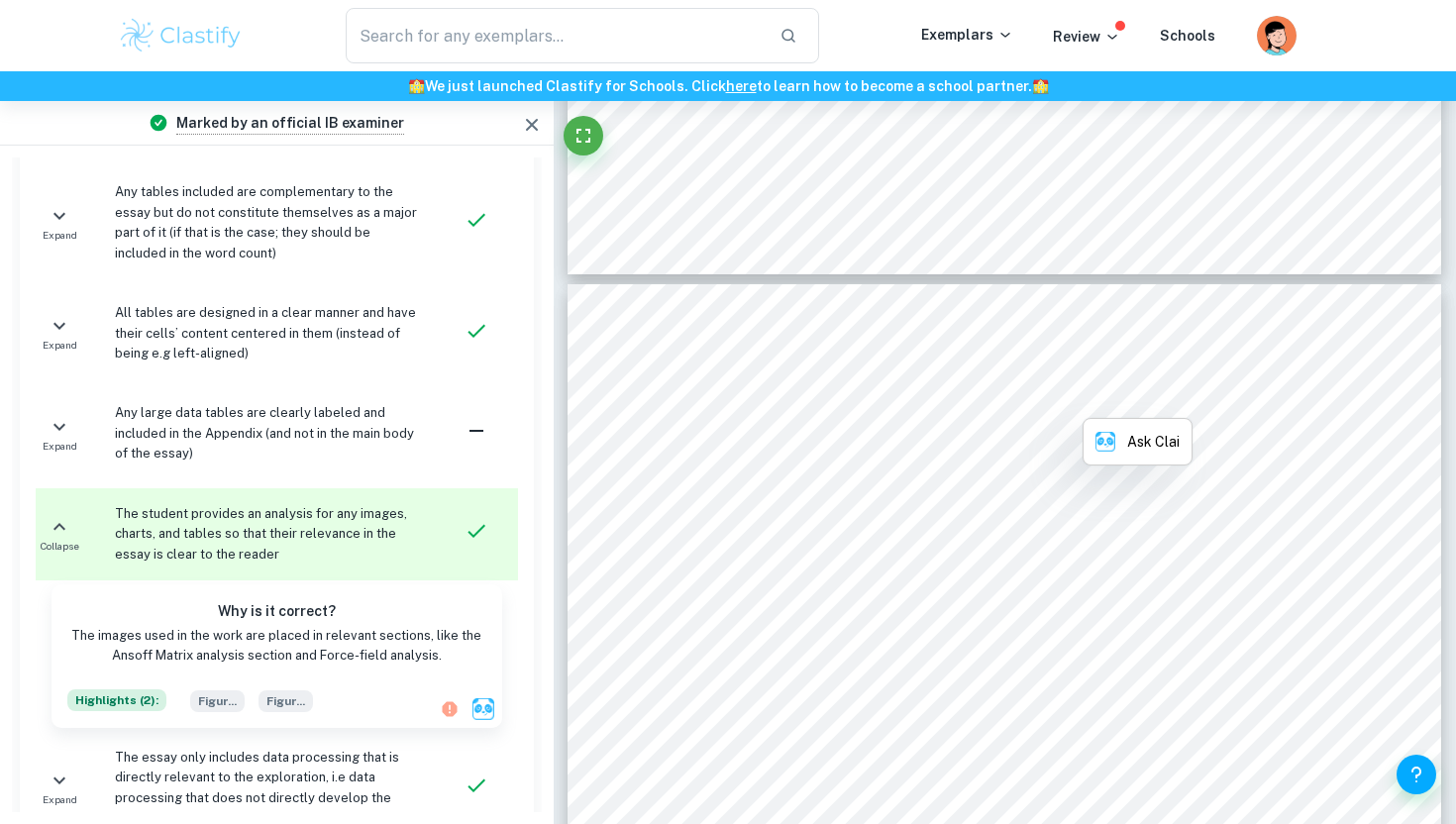 click on "Chipotle on Carroll9s Pyramid of Corporate Social Responsibility" at bounding box center (967, 397) 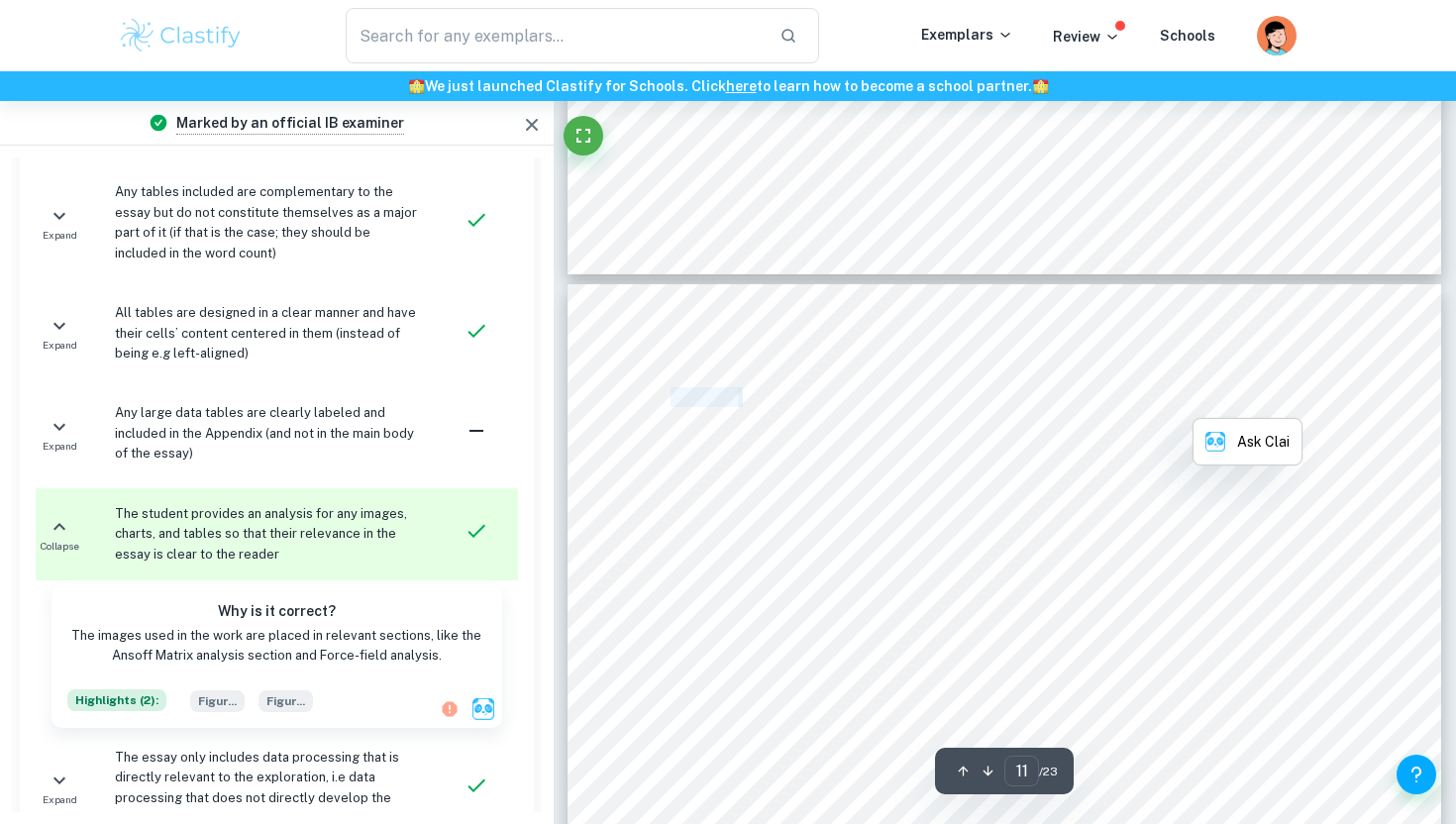 drag, startPoint x: 1177, startPoint y: 393, endPoint x: 699, endPoint y: 397, distance: 478.0167 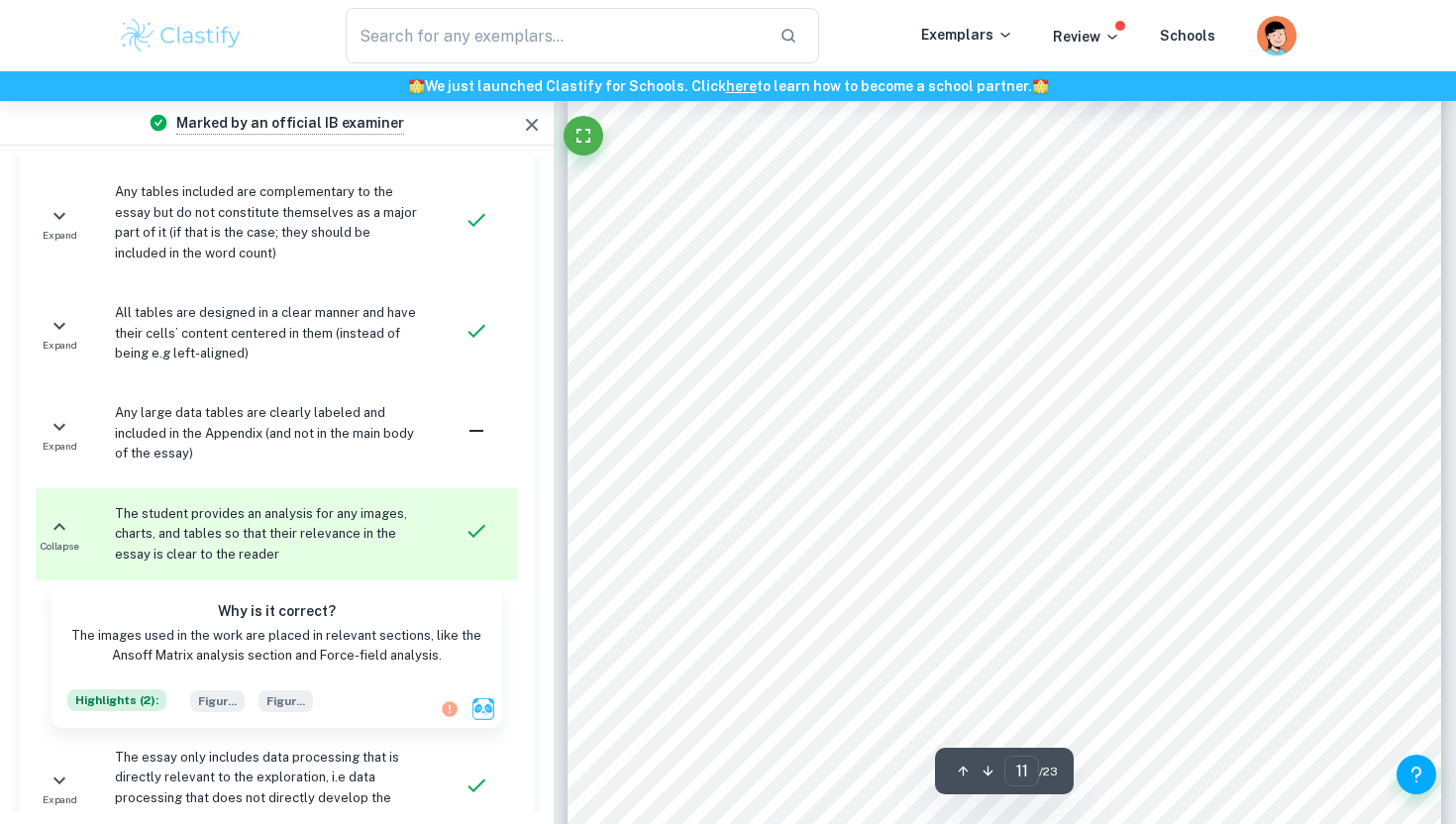 scroll, scrollTop: 11598, scrollLeft: 0, axis: vertical 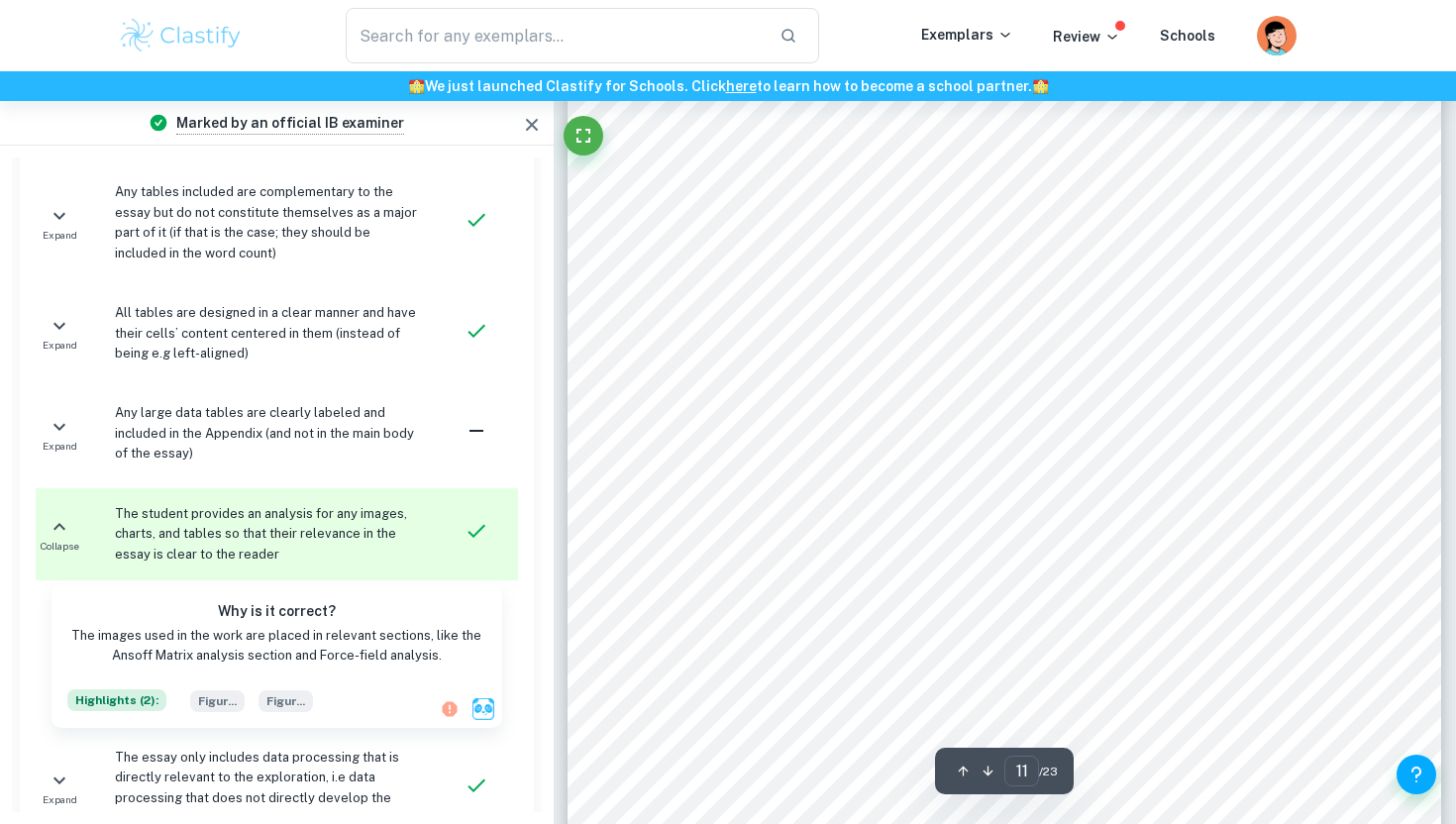 click on "Figure 2:   Chipotle on Carroll9s Pyramid of Corporate Social Responsibility With reference to   Figure 2 , Chipotle integrates all aspects of [PERSON_NAME] pyramid of CSR into its business model. However, [PERSON_NAME] primarily focused on the legal and ethical aspects of the CSR pyramid since the 2015 [MEDICAL_DATA] outbreak, as its main objective is to ensure that the food they serve is high-quality and safe for consumption. This indicates that Chipotle is dedicated to operating beyond the sole purpose of profit-making, which meets the expectations of stakeholders and society. By adhering to the expected ethical conduct, [PERSON_NAME] is viewed as a morally conscious company that fosters positive change in the community through its generous" at bounding box center [1004, 371] 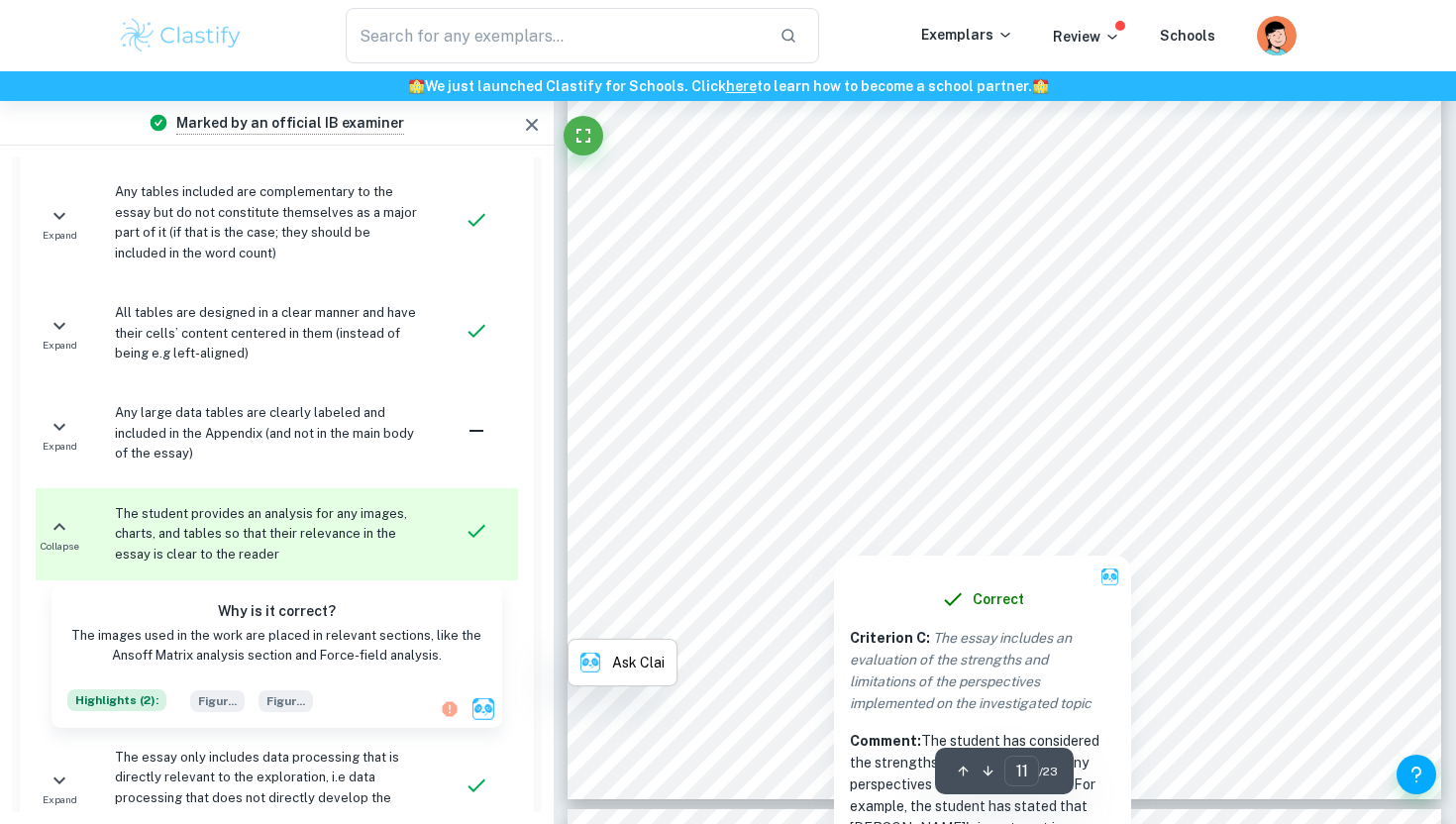 scroll, scrollTop: 11827, scrollLeft: 0, axis: vertical 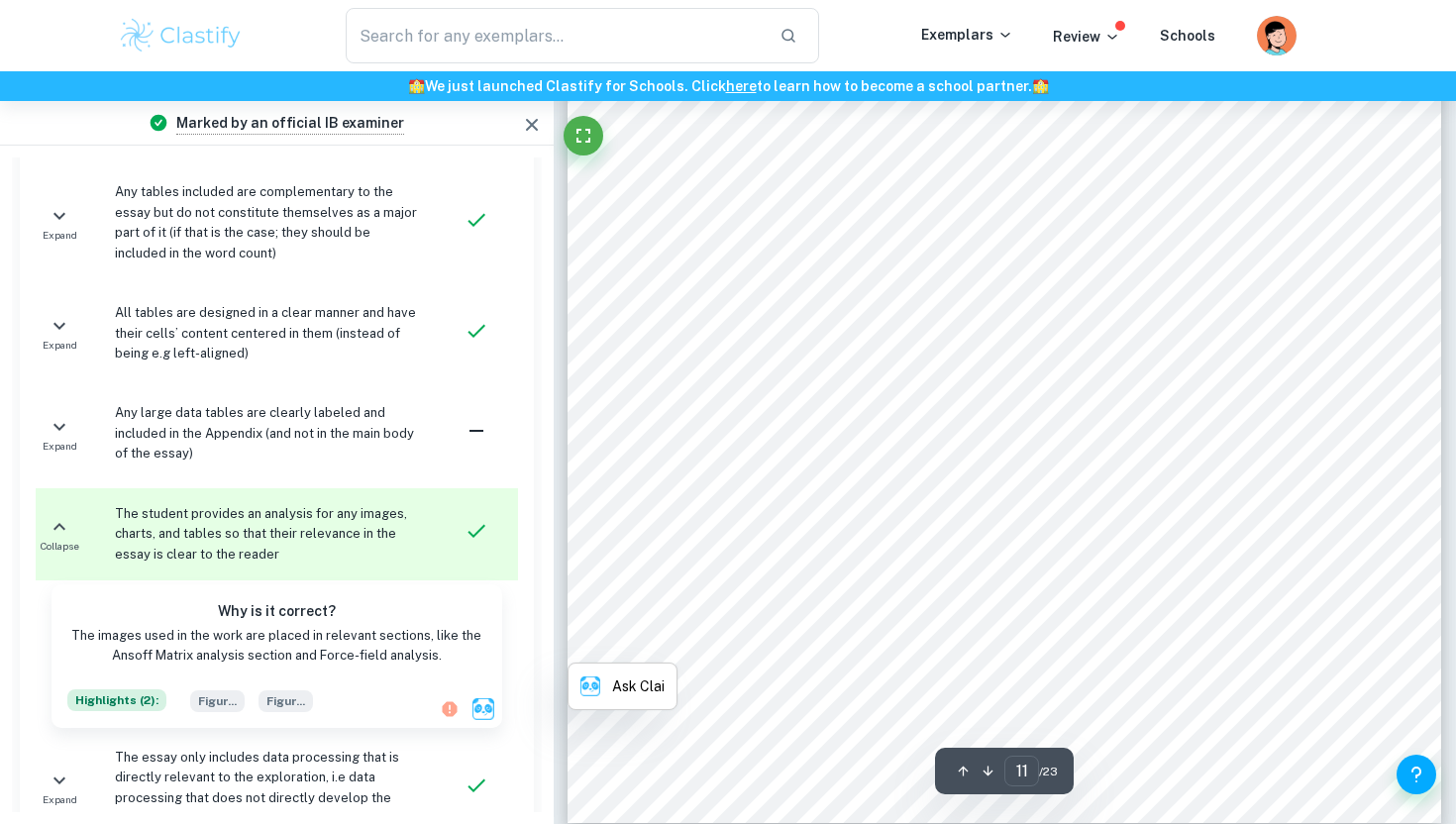 click on "Figure 2:   Chipotle on Carroll9s Pyramid of Corporate Social Responsibility With reference to   Figure 2 , Chipotle integrates all aspects of [PERSON_NAME] pyramid of CSR into its business model. However, [PERSON_NAME] primarily focused on the legal and ethical aspects of the CSR pyramid since the 2015 [MEDICAL_DATA] outbreak, as its main objective is to ensure that the food they serve is high-quality and safe for consumption. This indicates that Chipotle is dedicated to operating beyond the sole purpose of profit-making, which meets the expectations of stakeholders and society. By adhering to the expected ethical conduct, [PERSON_NAME] is viewed as a morally conscious company that fosters positive change in the community through its generous" at bounding box center (1004, 258) 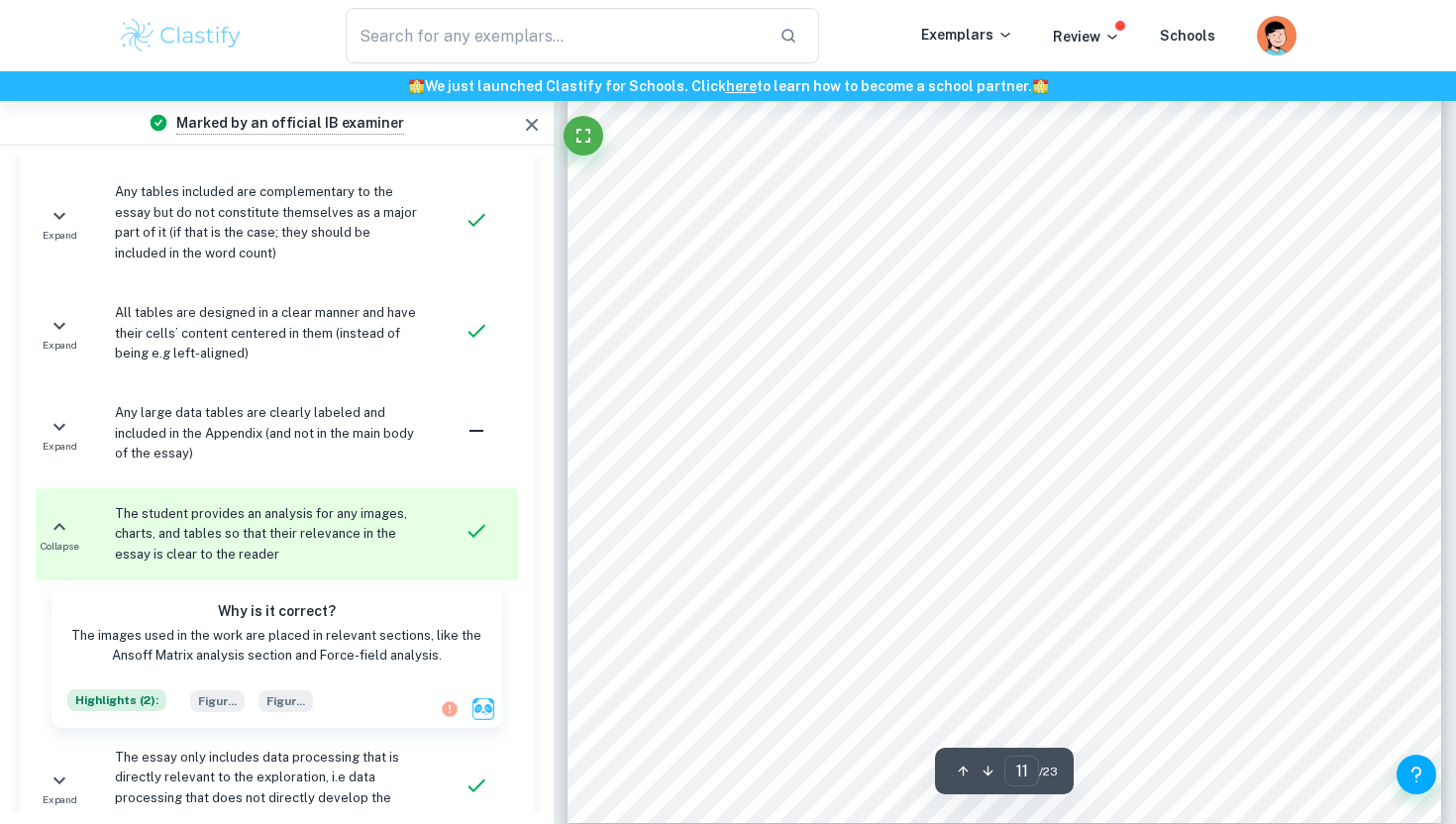 click on "Figure 2:   Chipotle on Carroll9s Pyramid of Corporate Social Responsibility With reference to   Figure 2 , Chipotle integrates all aspects of [PERSON_NAME] pyramid of CSR into its business model. However, [PERSON_NAME] primarily focused on the legal and ethical aspects of the CSR pyramid since the 2015 [MEDICAL_DATA] outbreak, as its main objective is to ensure that the food they serve is high-quality and safe for consumption. This indicates that Chipotle is dedicated to operating beyond the sole purpose of profit-making, which meets the expectations of stakeholders and society. By adhering to the expected ethical conduct, [PERSON_NAME] is viewed as a morally conscious company that fosters positive change in the community through its generous" at bounding box center [1004, 258] 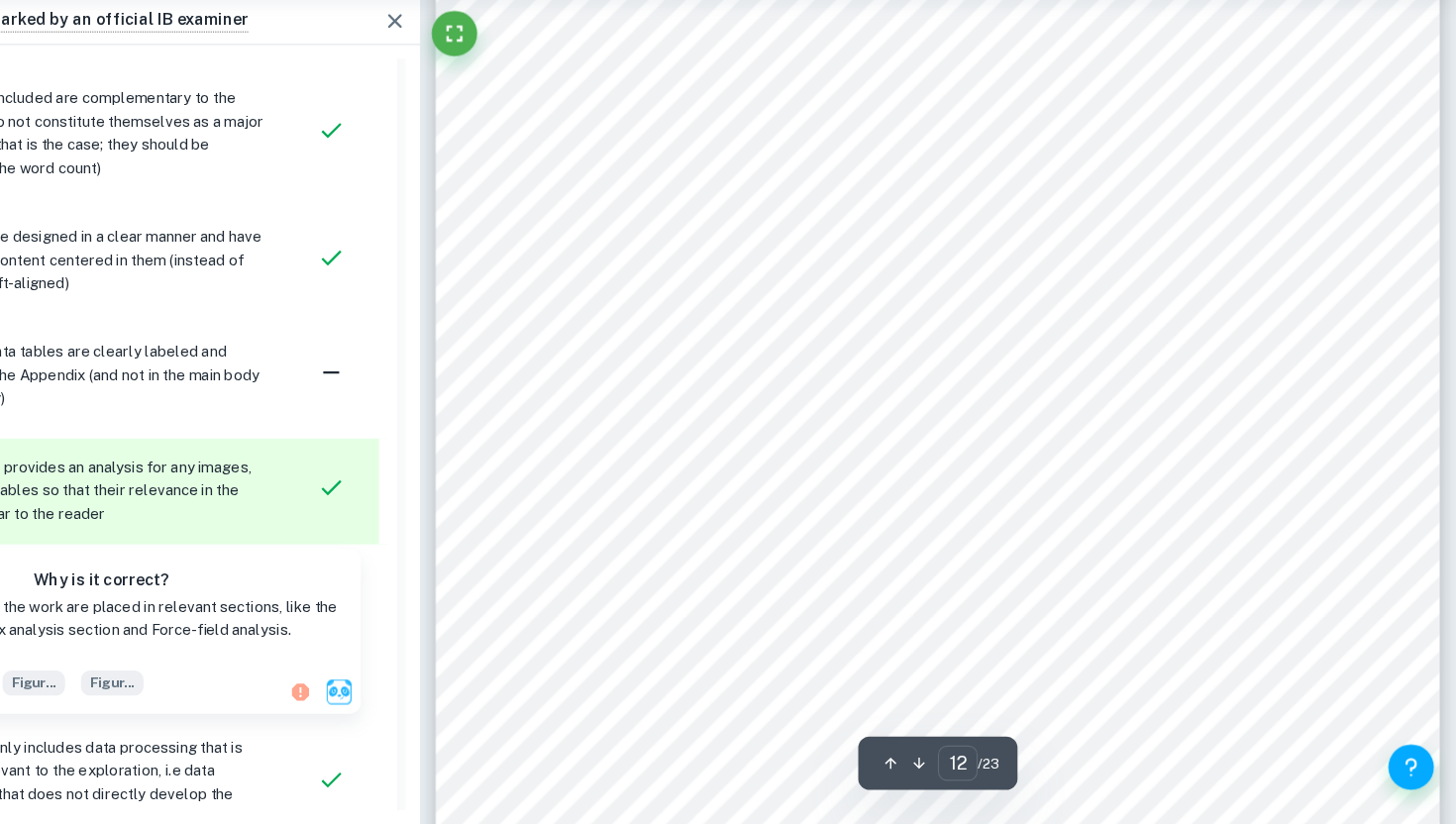 scroll, scrollTop: 12878, scrollLeft: 0, axis: vertical 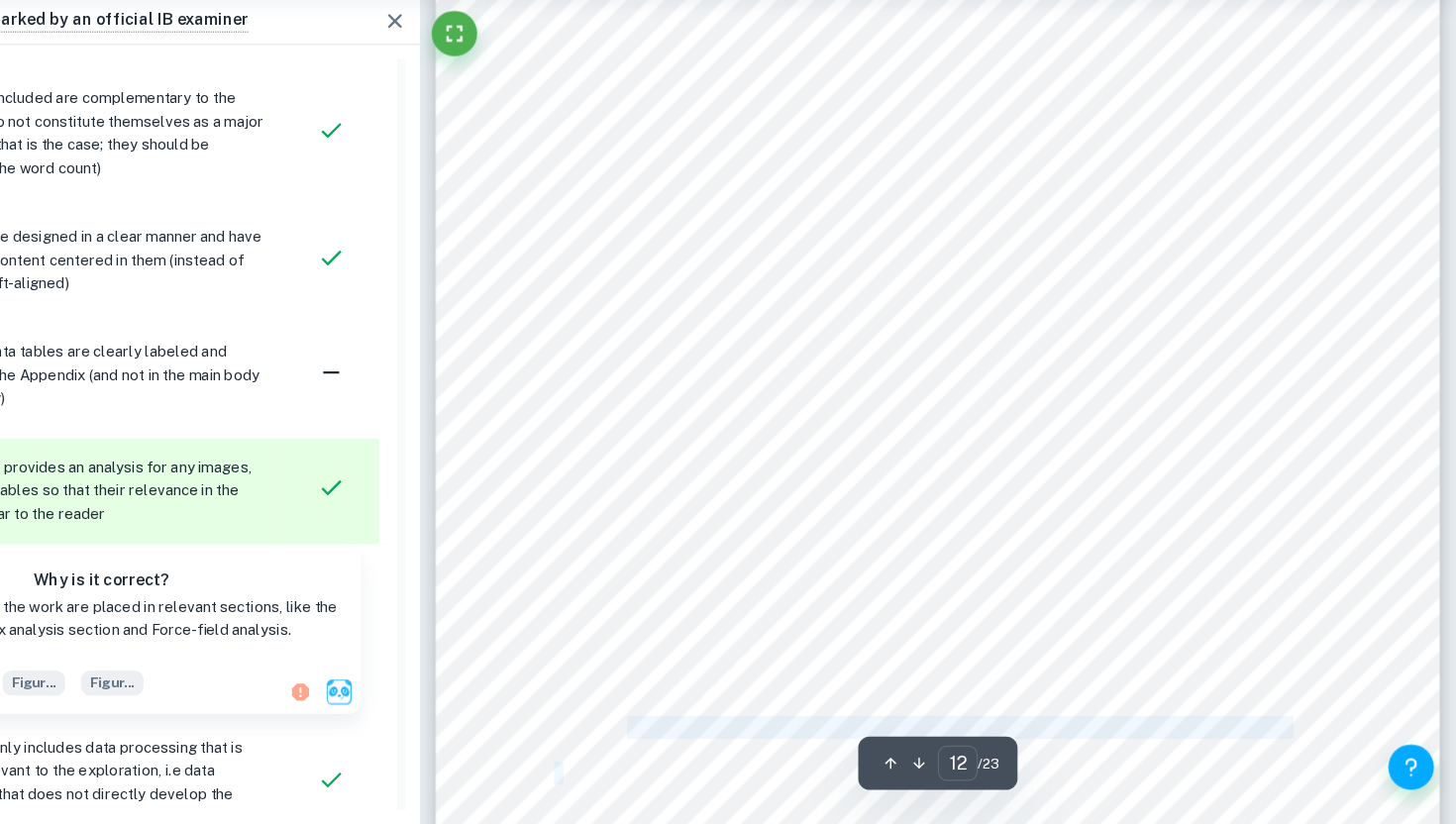 click on "wages of $15 an hour ([PERSON_NAME], 2021), community fundraising programs (Chipotle, n.d.), etc. Thus, the public's perception of Chipotle is enhanced, allowing them to build a stronger connection with the community by meeting the presumed responsibilities of an ethical company. Chipotle9s wide range of CSR initiatives helps people associate Chipotle with positive connotations; for example, students who received funding from Chipotle9s Community Fundraising Program may use word-of-mouth to encourage their family and peers to purchase at [GEOGRAPHIC_DATA]. Since Chipotle can develop a strong community connection, customers will reciprocate this and may become restaurant regulars, contributing to their increased sales revenue and profits since [DATE]. 4. Chipotle9s Financial Analysis Figure 3:   Chipotle9s Annual Revenue from [DATE]-[DATE] (Statista, 2022) Figure 3   shows that Chipotle's annual revenue streams have gradually increased year-on-year" at bounding box center [1004, 347] 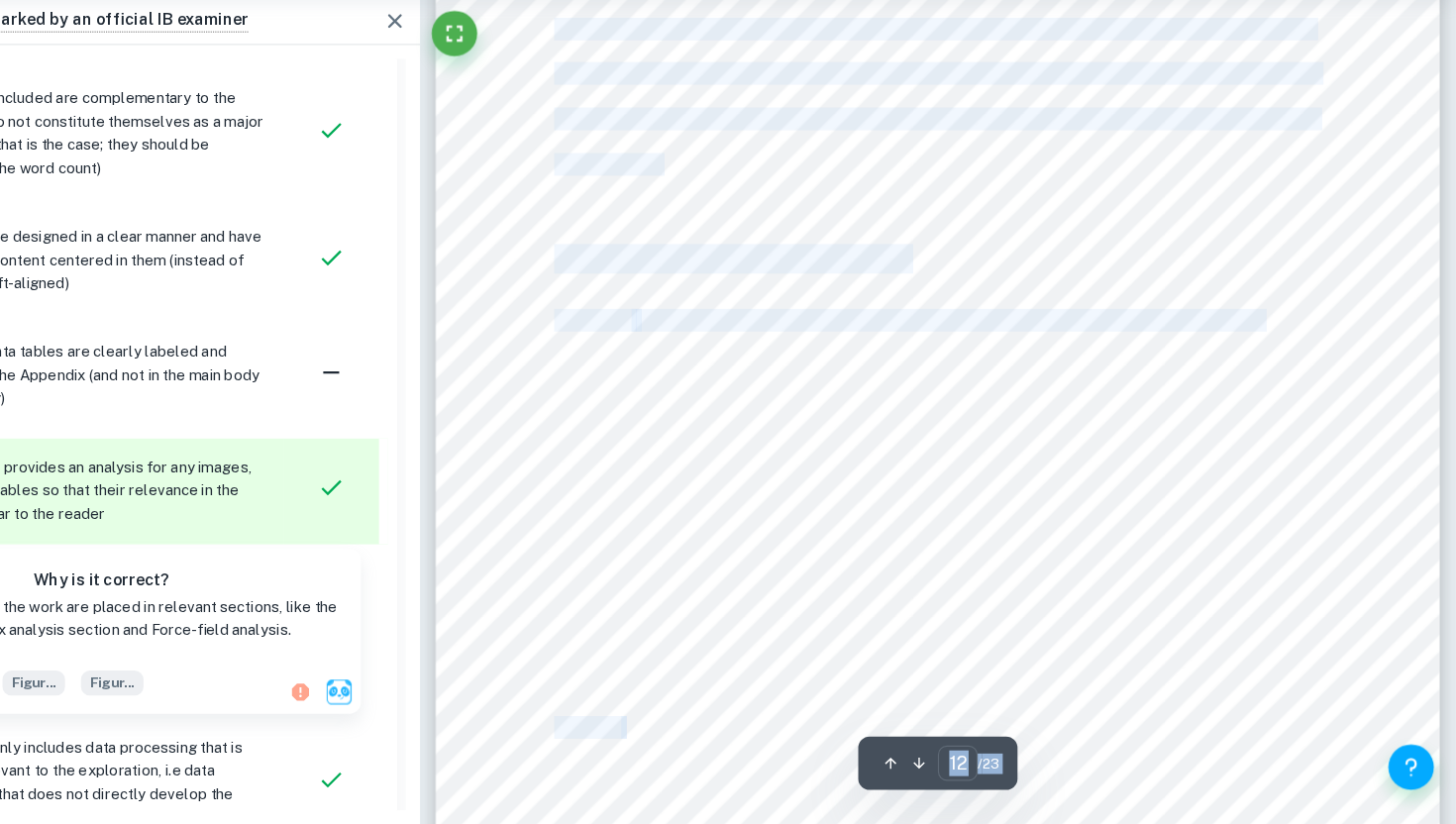 drag, startPoint x: 672, startPoint y: 326, endPoint x: 989, endPoint y: 409, distance: 327.6858 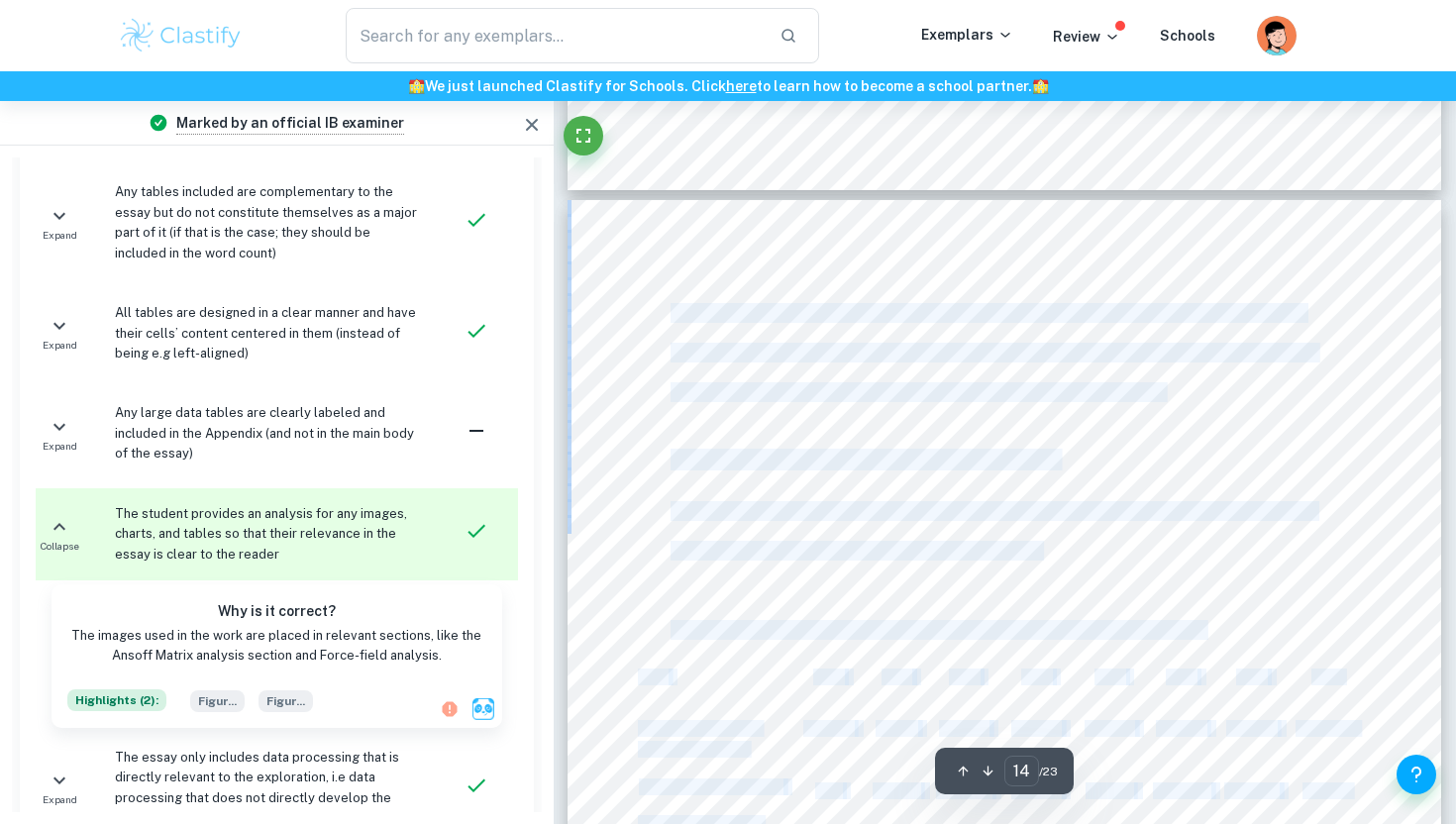 scroll, scrollTop: 14791, scrollLeft: 0, axis: vertical 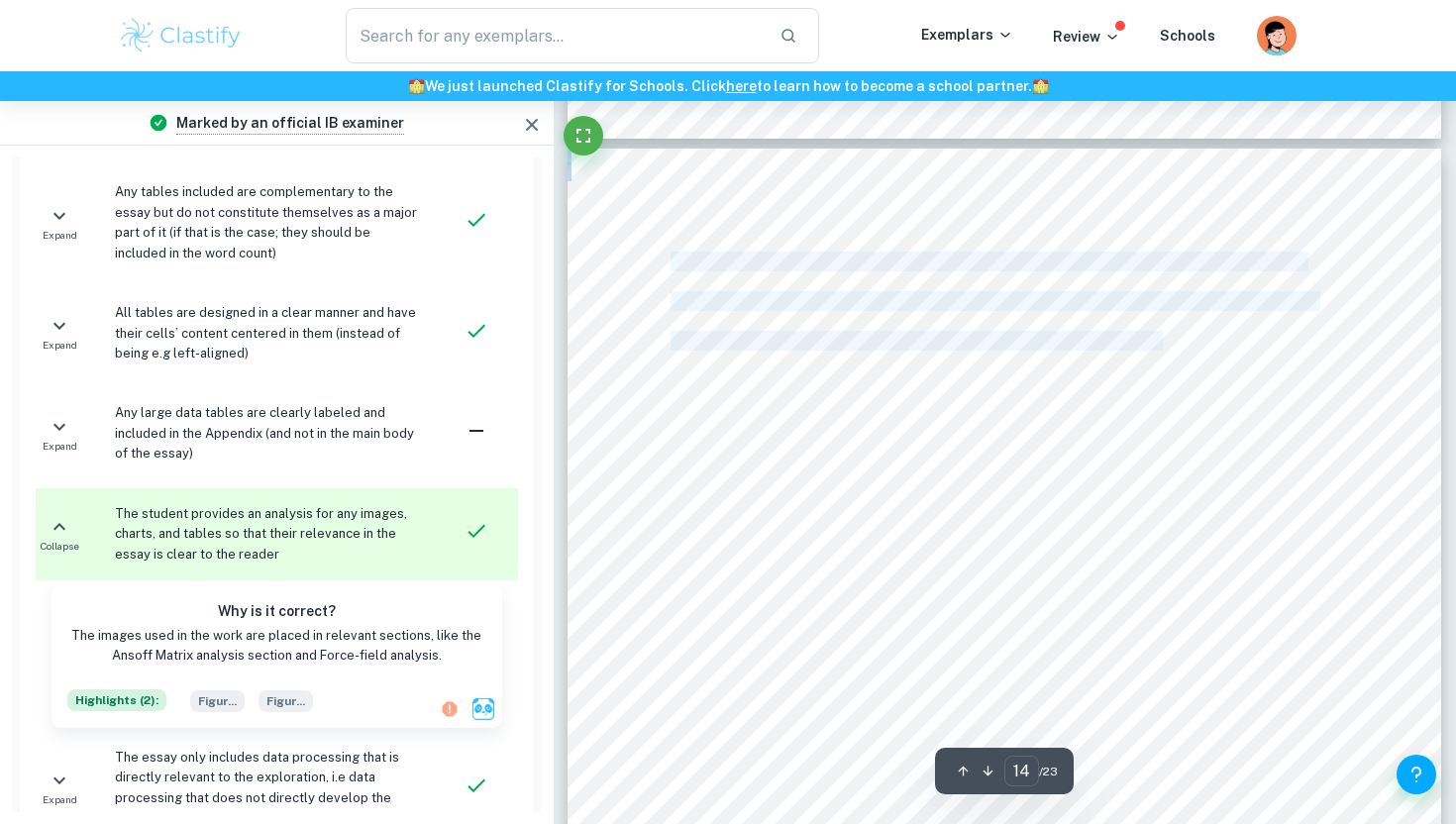 drag, startPoint x: 671, startPoint y: 330, endPoint x: 1162, endPoint y: 339, distance: 491.08248 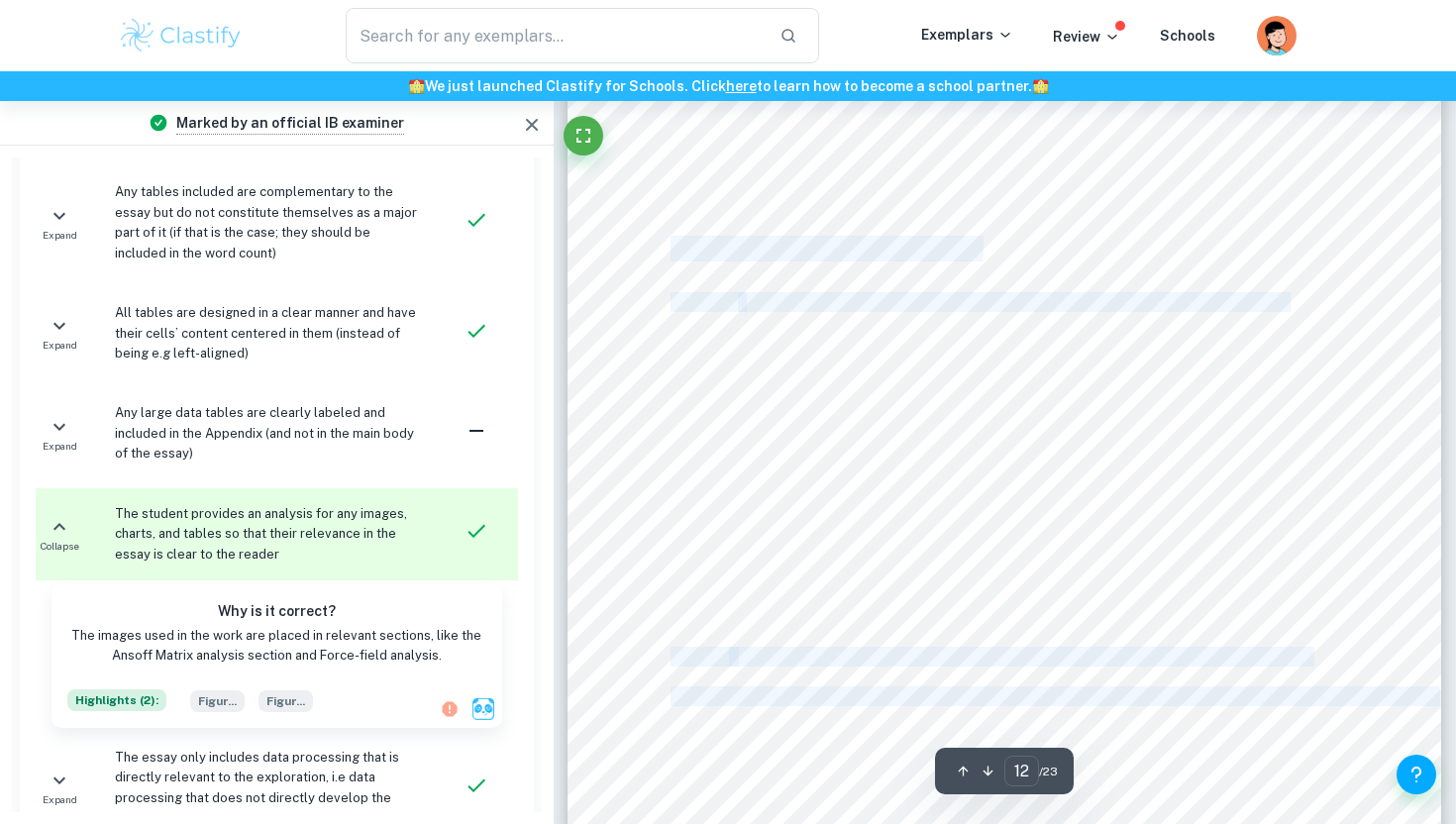 scroll, scrollTop: 12934, scrollLeft: 0, axis: vertical 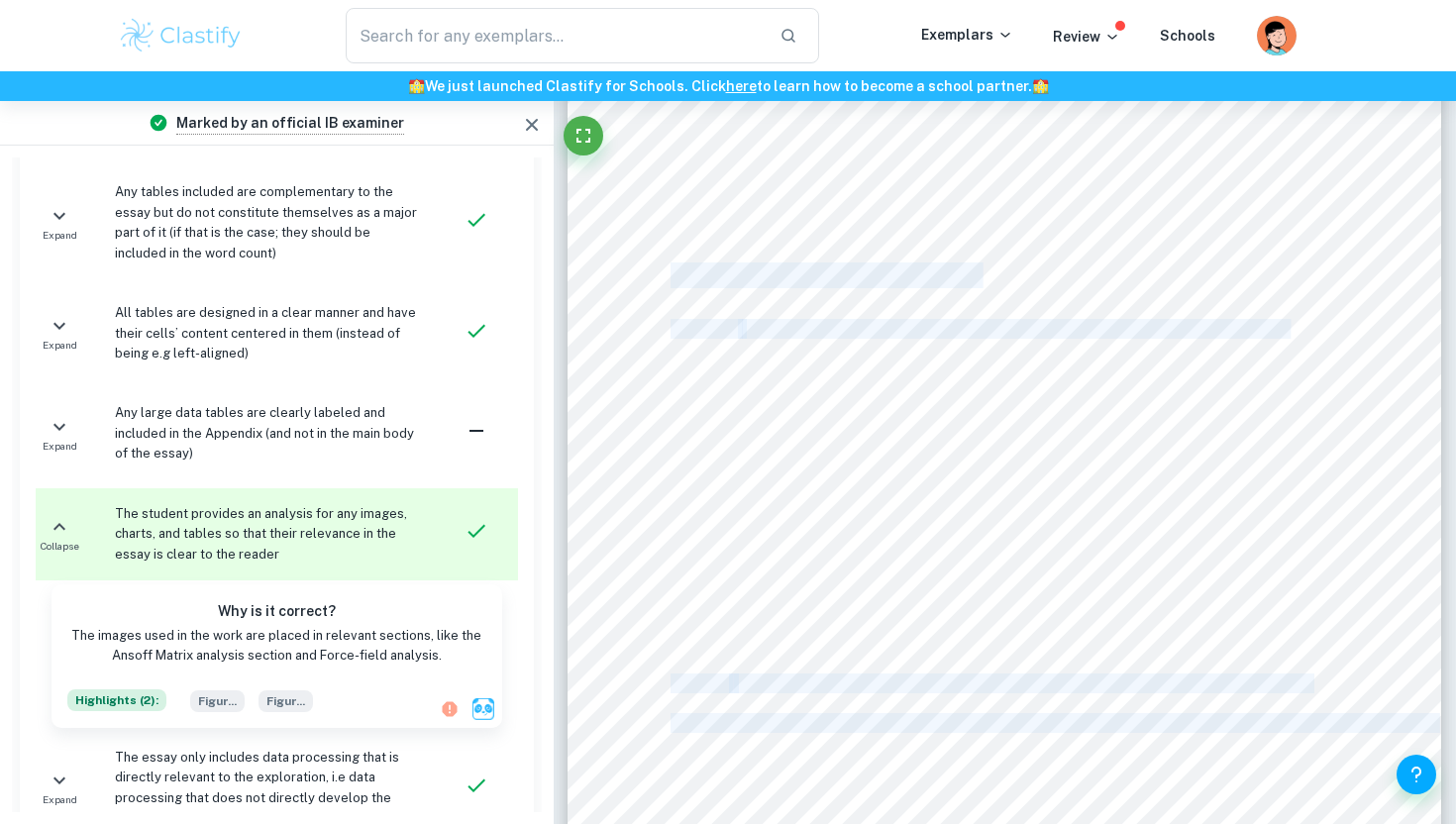 click at bounding box center (1004, 290) 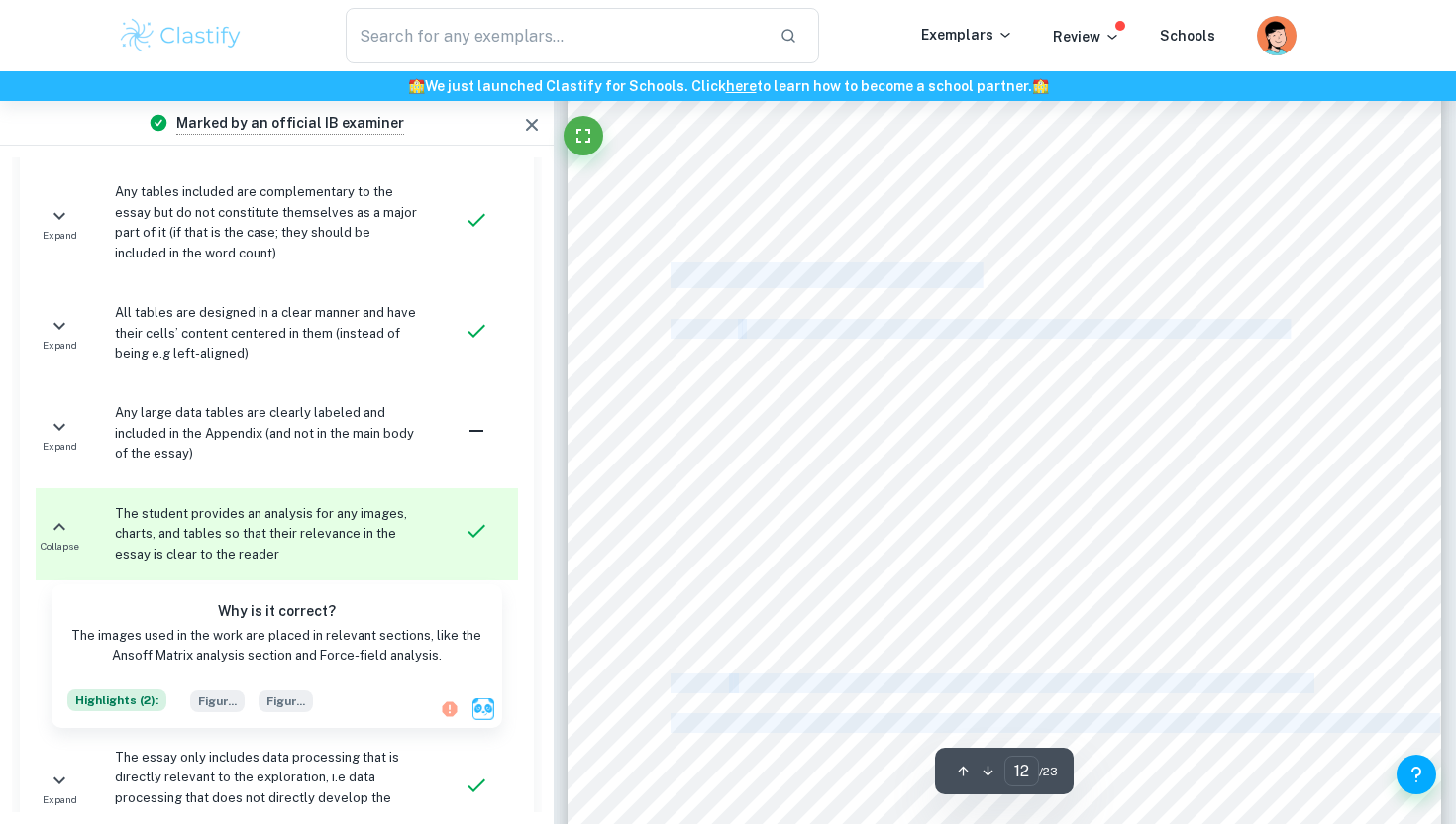 scroll, scrollTop: 13074, scrollLeft: 0, axis: vertical 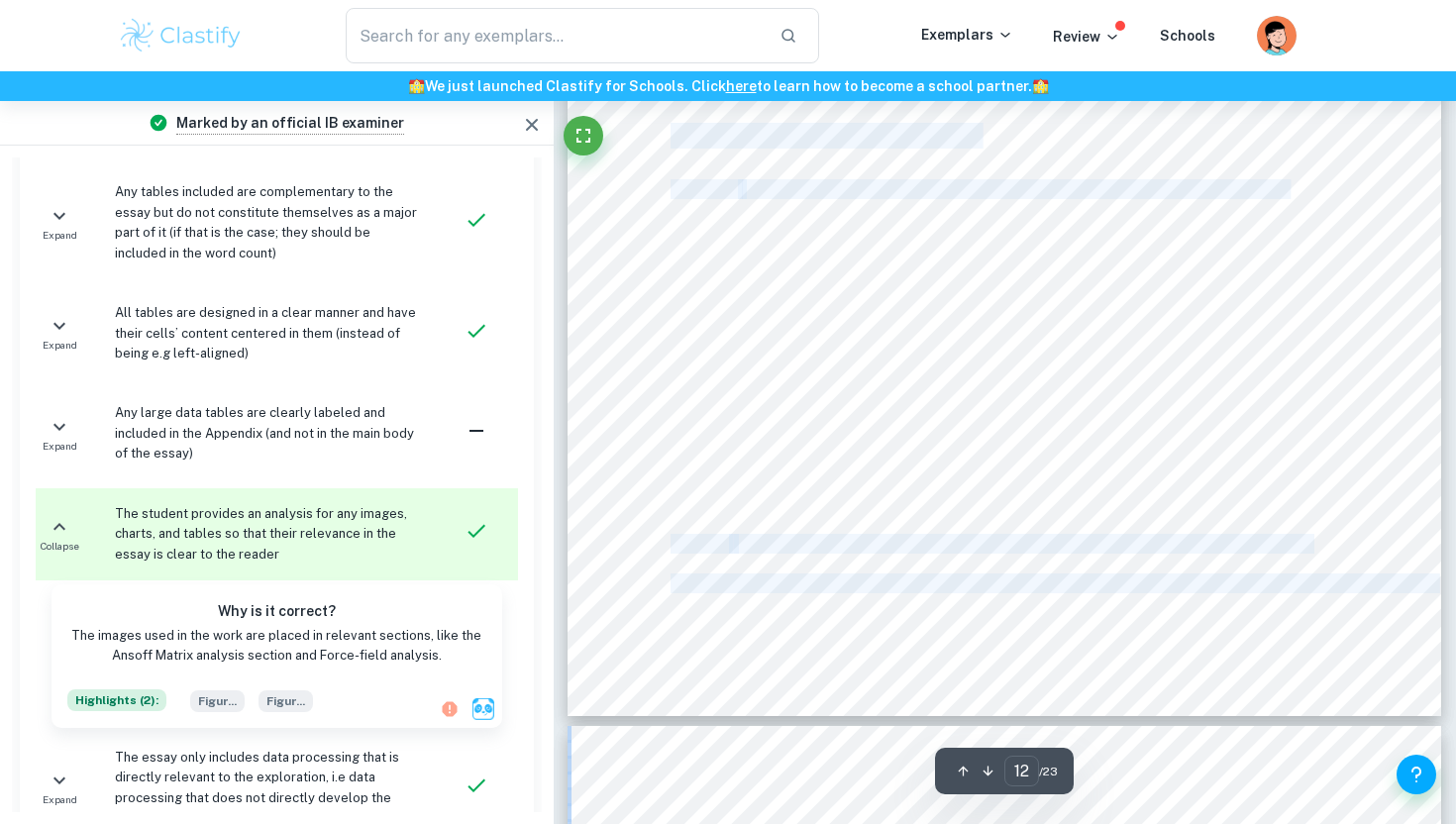 click on "wages of $15 an hour ([PERSON_NAME], 2021), community fundraising programs (Chipotle, n.d.), etc. Thus, the public's perception of Chipotle is enhanced, allowing them to build a stronger connection with the community by meeting the presumed responsibilities of an ethical company. Chipotle9s wide range of CSR initiatives helps people associate Chipotle with positive connotations; for example, students who received funding from Chipotle9s Community Fundraising Program may use word-of-mouth to encourage their family and peers to purchase at [GEOGRAPHIC_DATA]. Since Chipotle can develop a strong community connection, customers will reciprocate this and may become restaurant regulars, contributing to their increased sales revenue and profits since [DATE]. 4. Chipotle9s Financial Analysis Figure 3:   Chipotle9s Annual Revenue from [DATE]-[DATE] (Statista, 2022) Figure 3   shows that Chipotle's annual revenue streams have gradually increased year-on-year" at bounding box center (1004, 151) 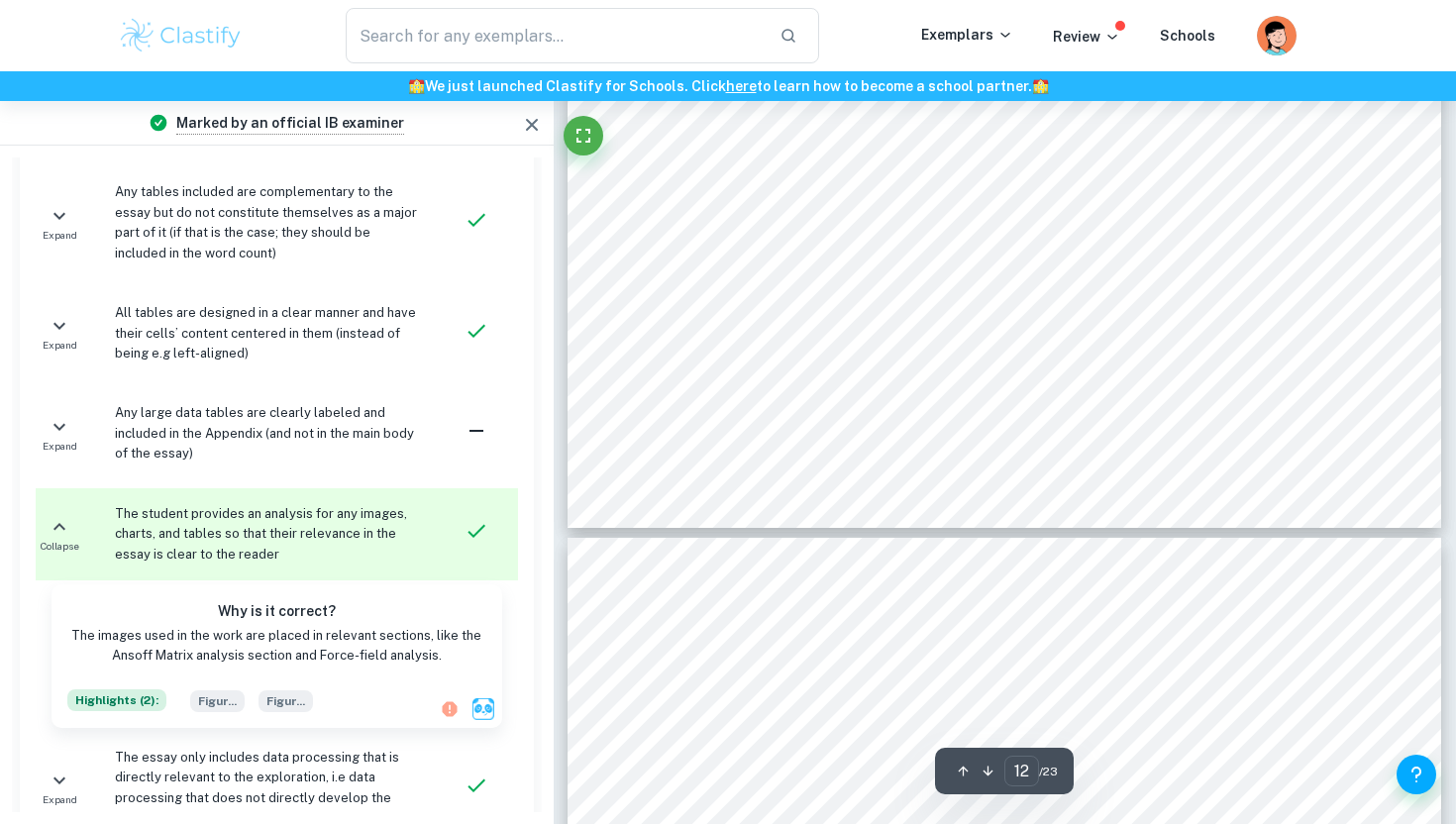 scroll, scrollTop: 13309, scrollLeft: 0, axis: vertical 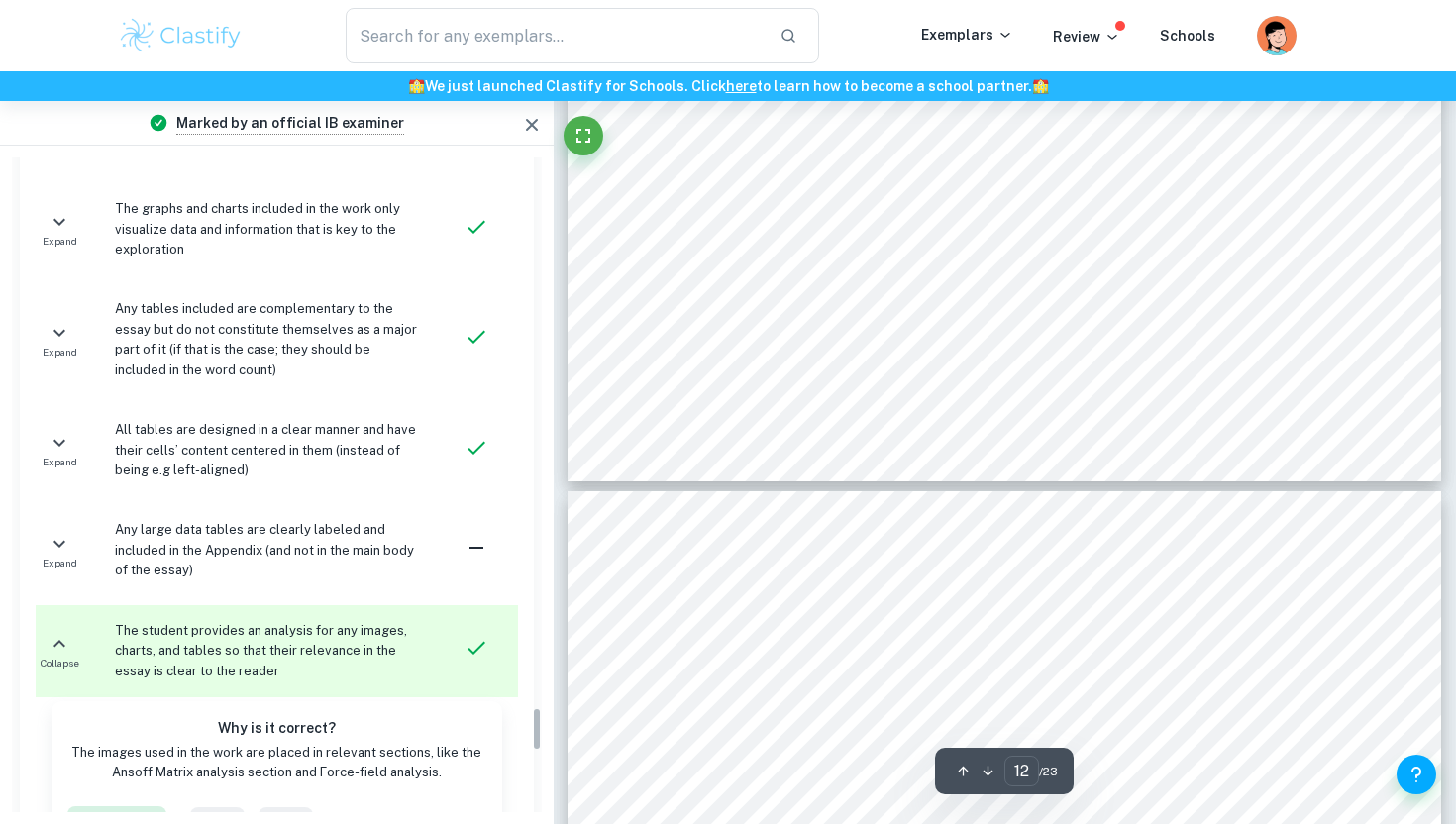 click on "their target demographic of health-conscious consumers and the general public were concerned about [PERSON_NAME]'s food safety standards. Chipotle's branding and reputation of serving 'food with integrity' were tarnished, creating Chipotle's first financial setback since [DATE], with revenue decreasing from 4.5 billion in [DATE] to 3.9 billion in [DATE]. Concerning Chipotle's 2016 annual report, their yearly average restaurant sales dropped from $2.424 million in [DATE] to $1.868 million in [DATE]. However, it recovered shortly after as the upward trend in revenue streams continued since [DATE], 2018 surpassing Chipotle's previous best annual revenue streams, earning 4.86 billion dollars because its improved brand image helped expand its sales volume. In [DATE], Chipotle's revenue grew to 8.63 billion dollars, a 14.3% increase from the prior year and over double what it earned in [DATE]. Since the values provided by Statista are rounded to three relative to its performance history. Year   [DATE]   2016   2017   2018   2019   2020" at bounding box center (1004, 1056) 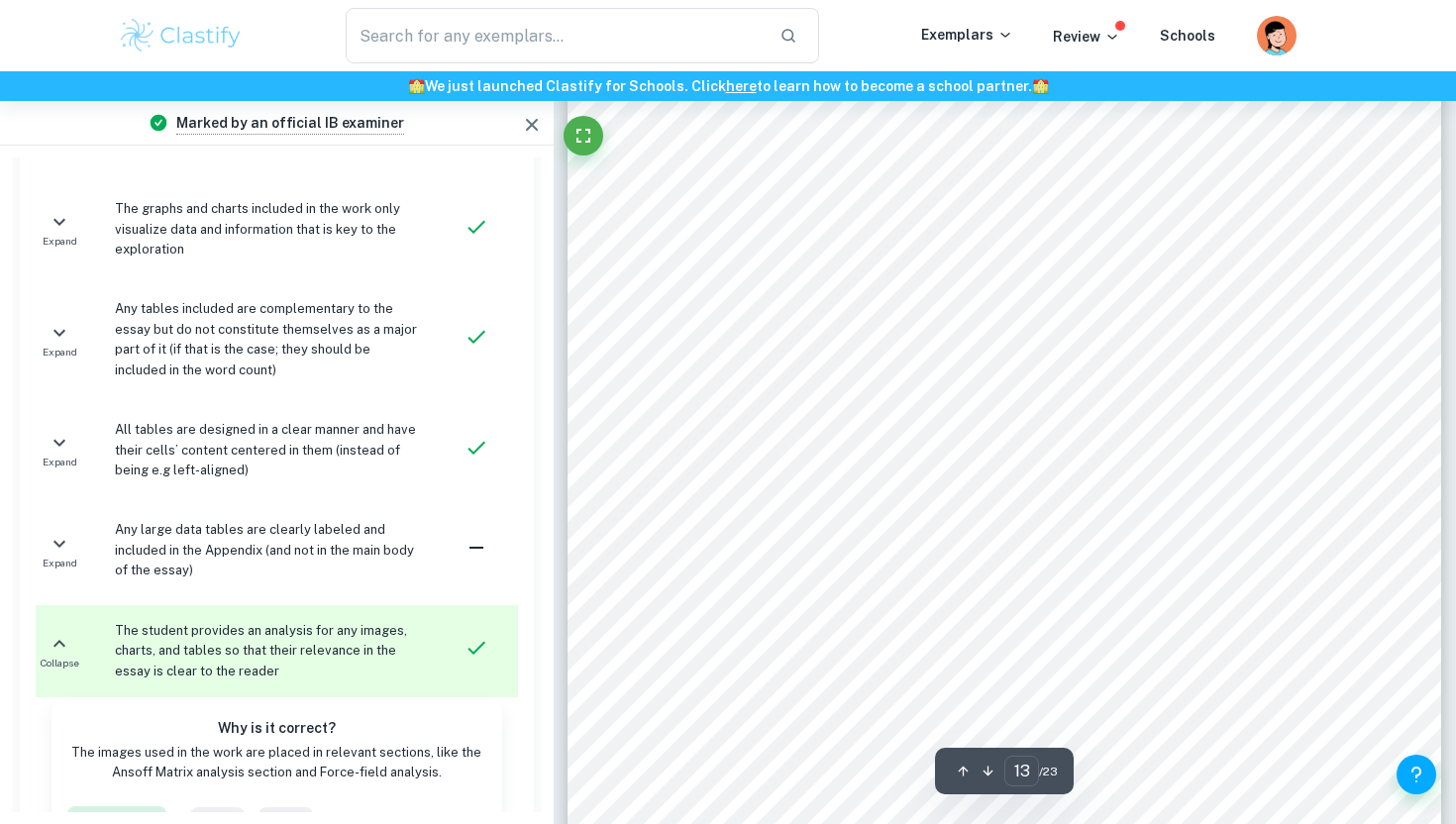 scroll, scrollTop: 13910, scrollLeft: 0, axis: vertical 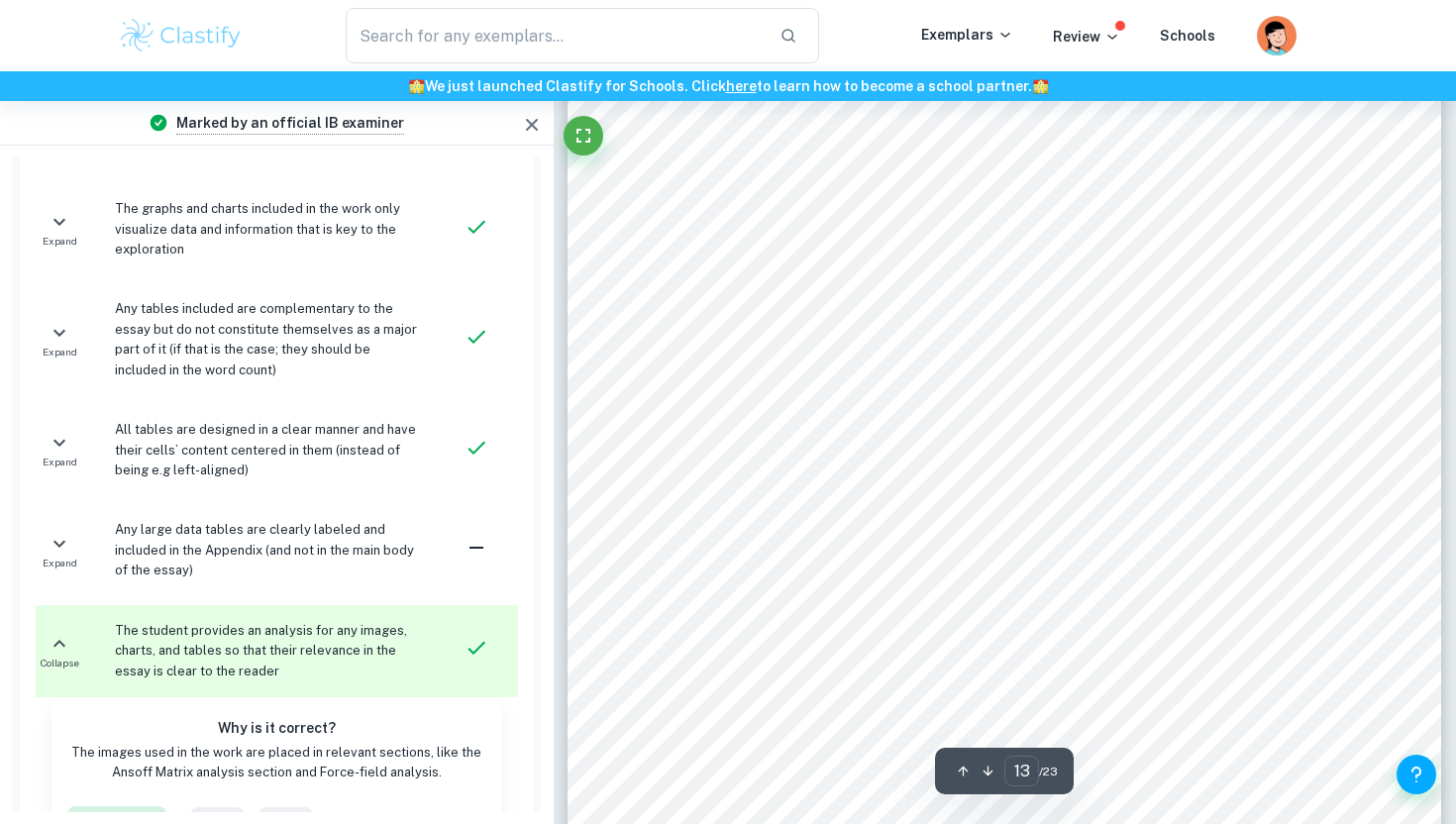 click on "relative to its performance history." at bounding box center (787, 515) 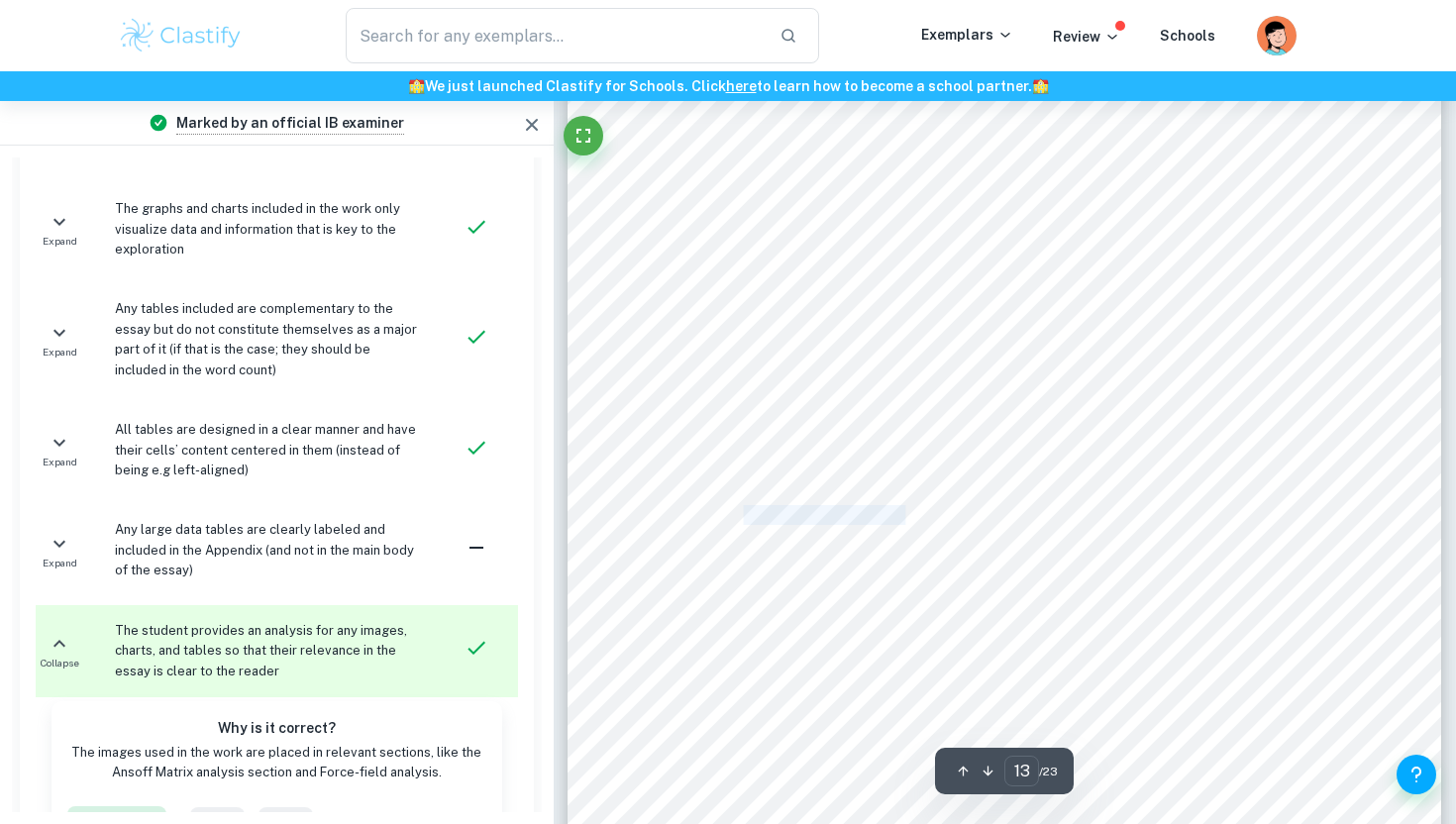 drag, startPoint x: 901, startPoint y: 522, endPoint x: 742, endPoint y: 512, distance: 159.31416 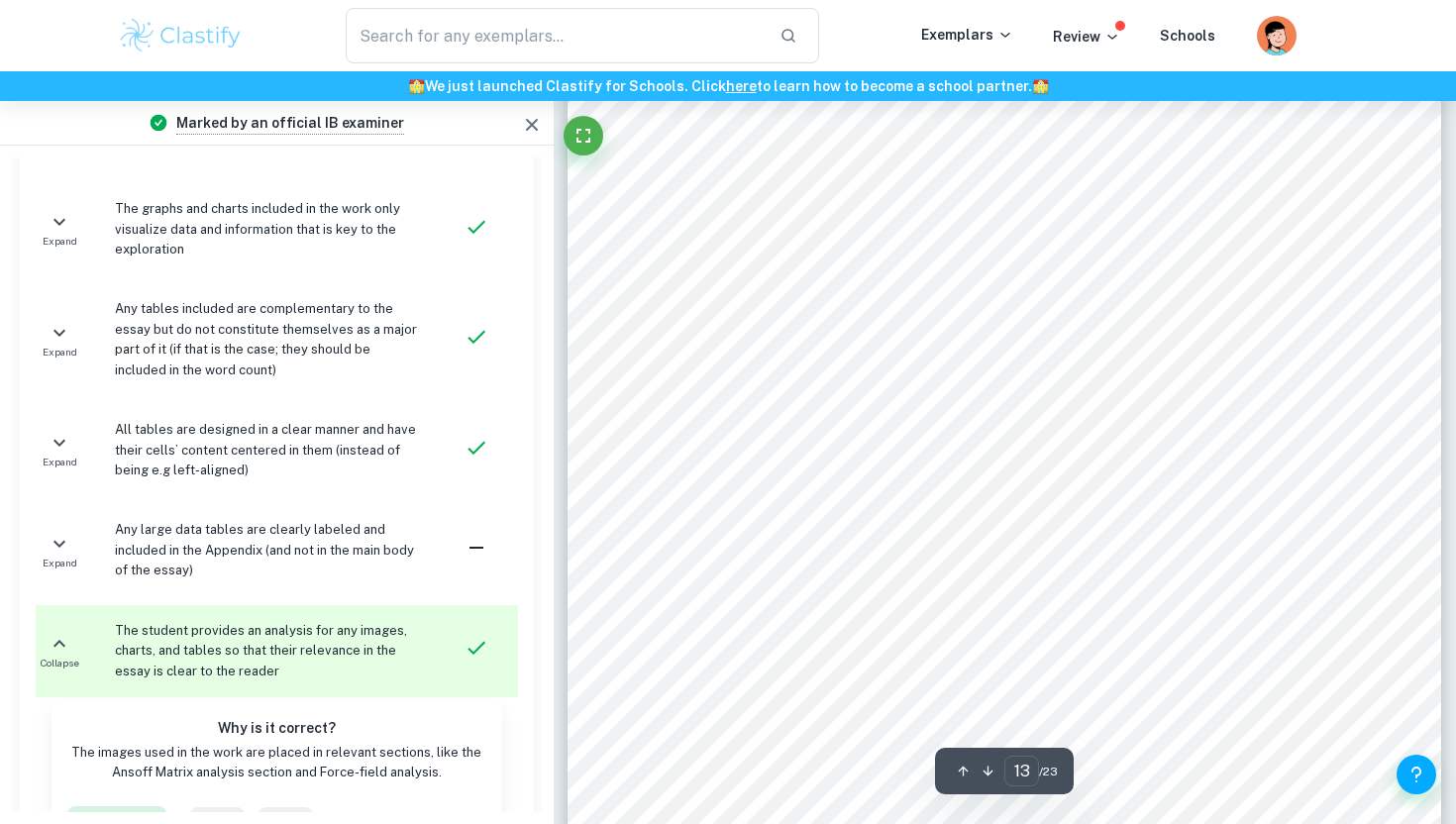 click on "relative to its performance history." at bounding box center [787, 515] 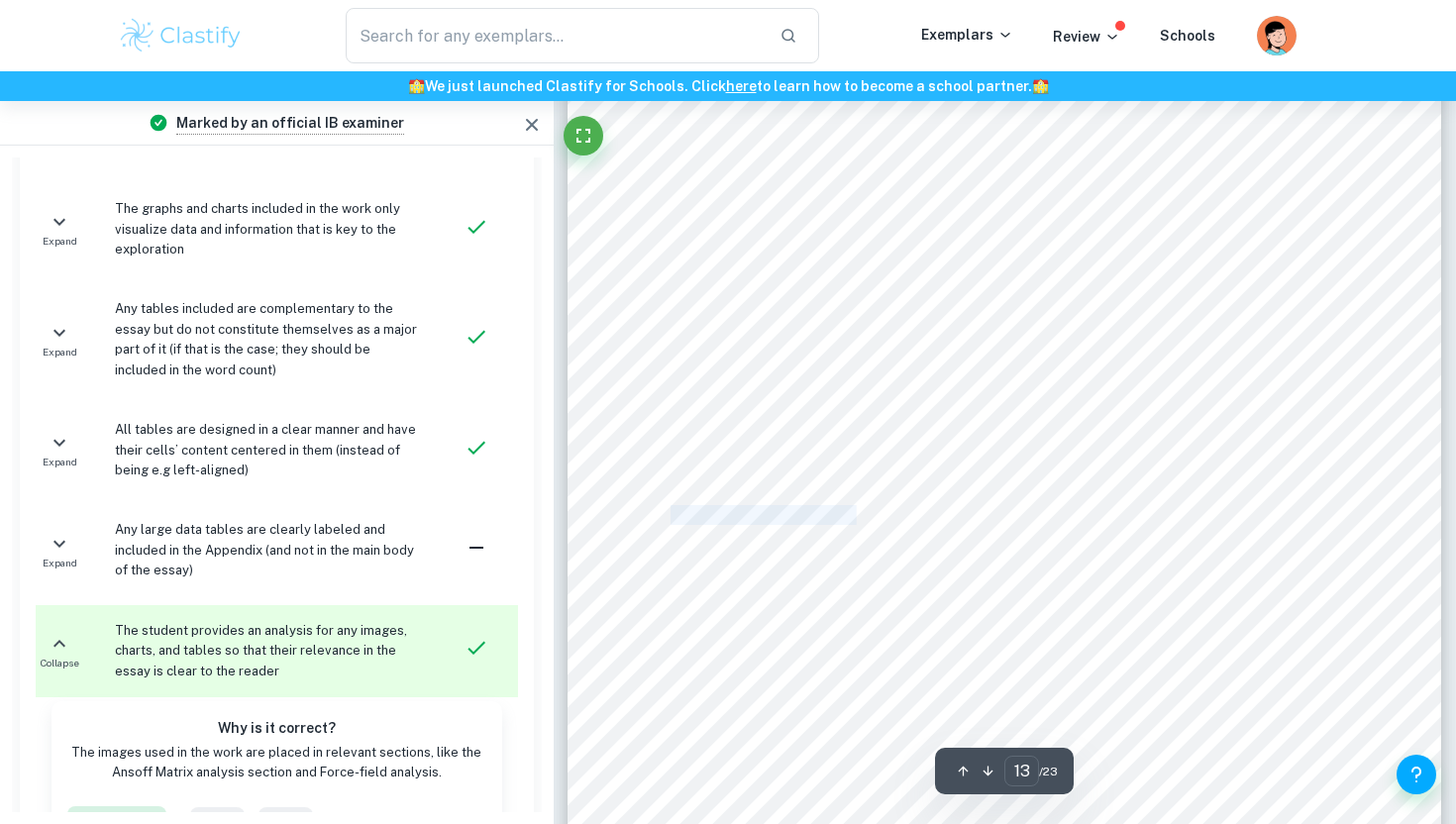 drag, startPoint x: 905, startPoint y: 514, endPoint x: 857, endPoint y: 514, distance: 48 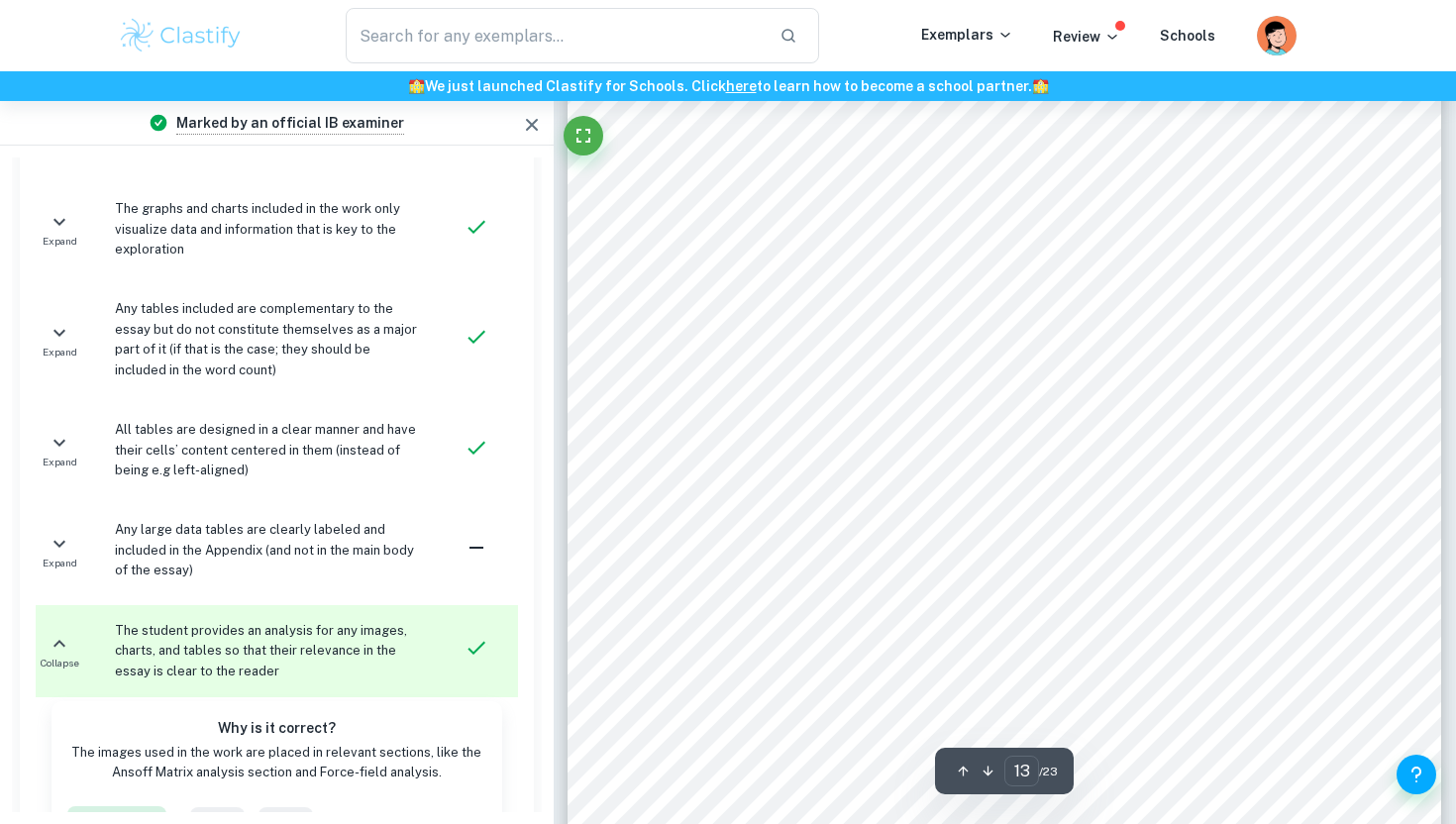 click on "relative to its performance history." at bounding box center (787, 515) 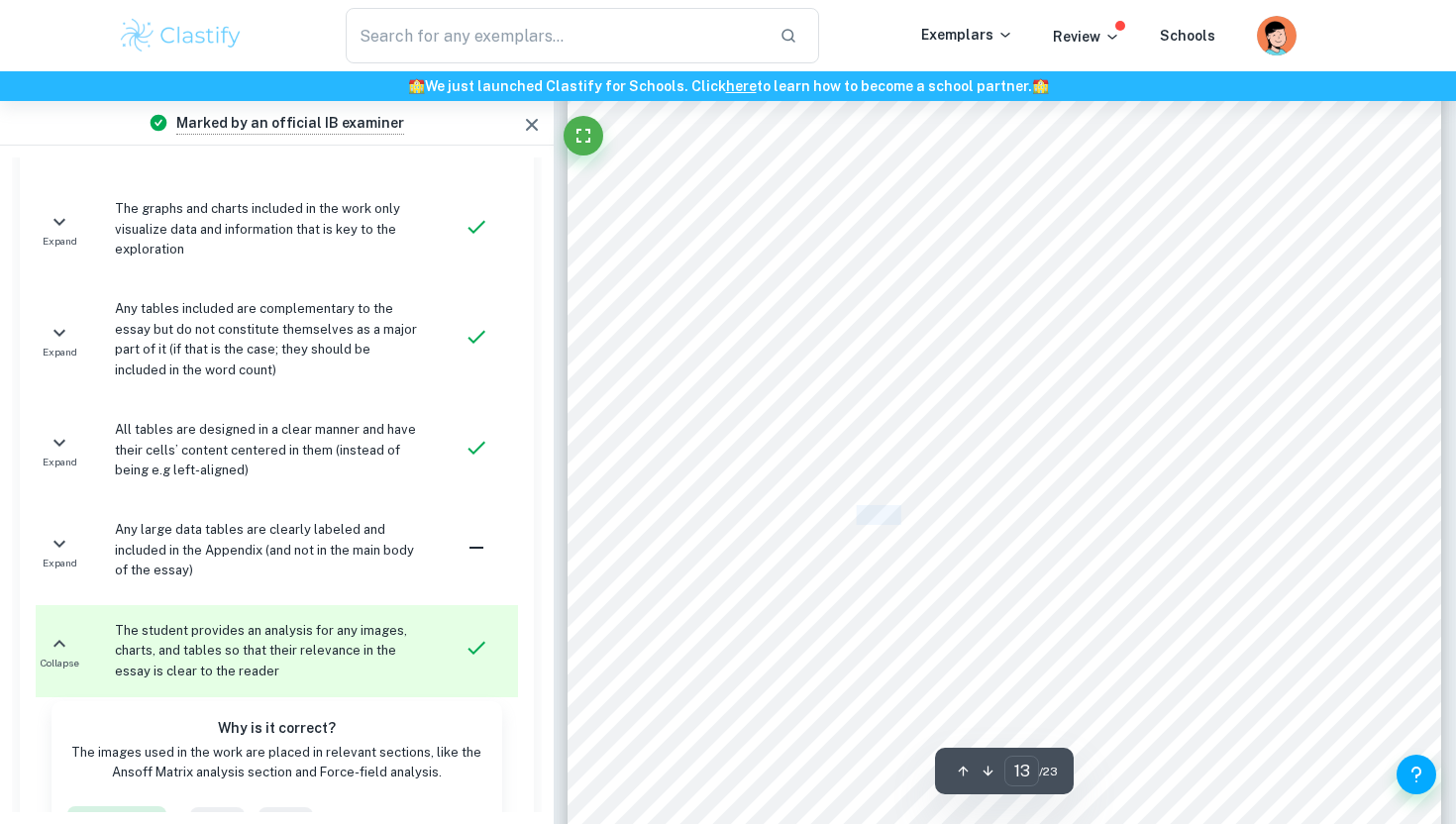 click on "relative to its performance history." at bounding box center (787, 515) 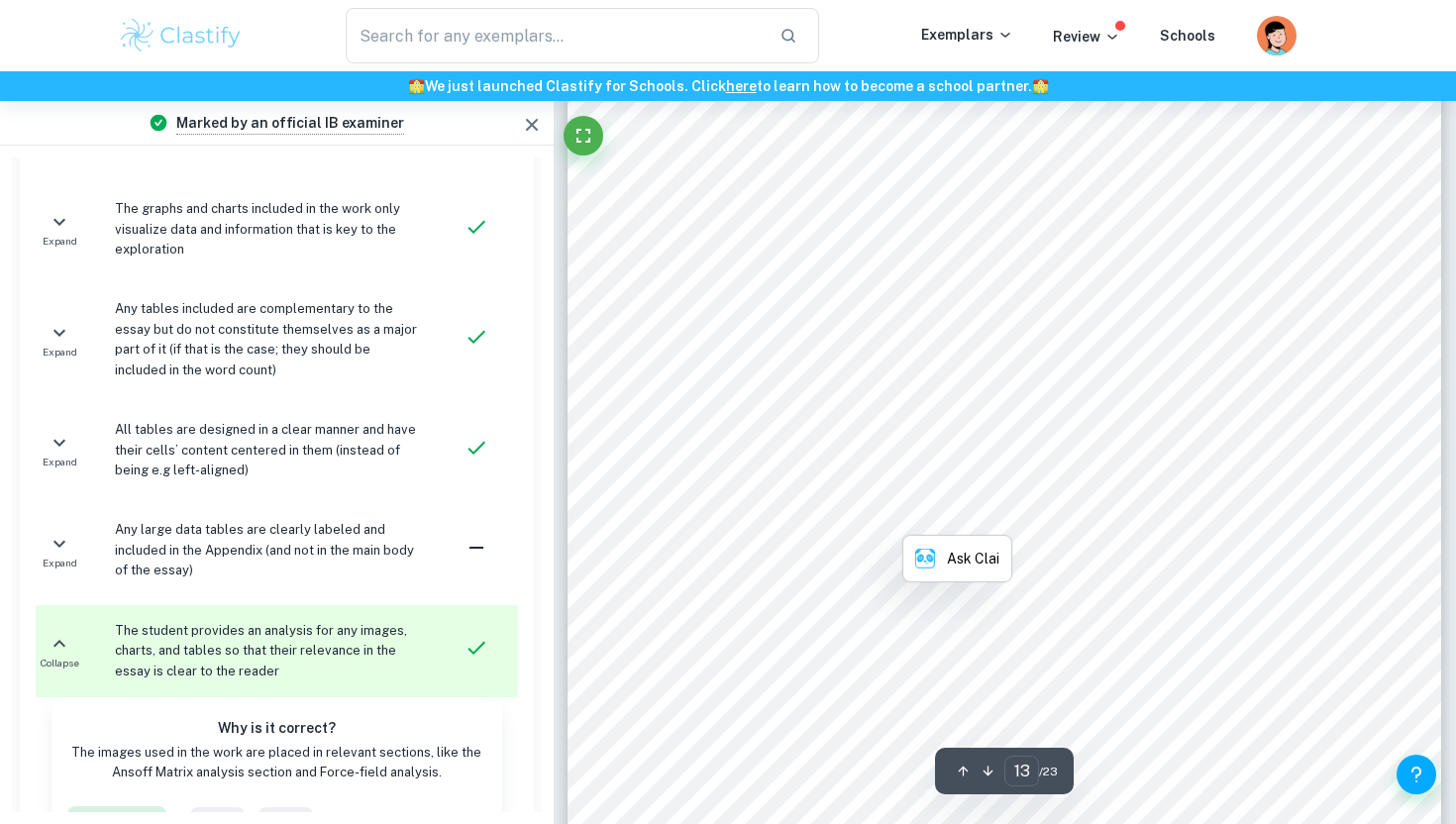 click on "relative to its performance history." at bounding box center [787, 515] 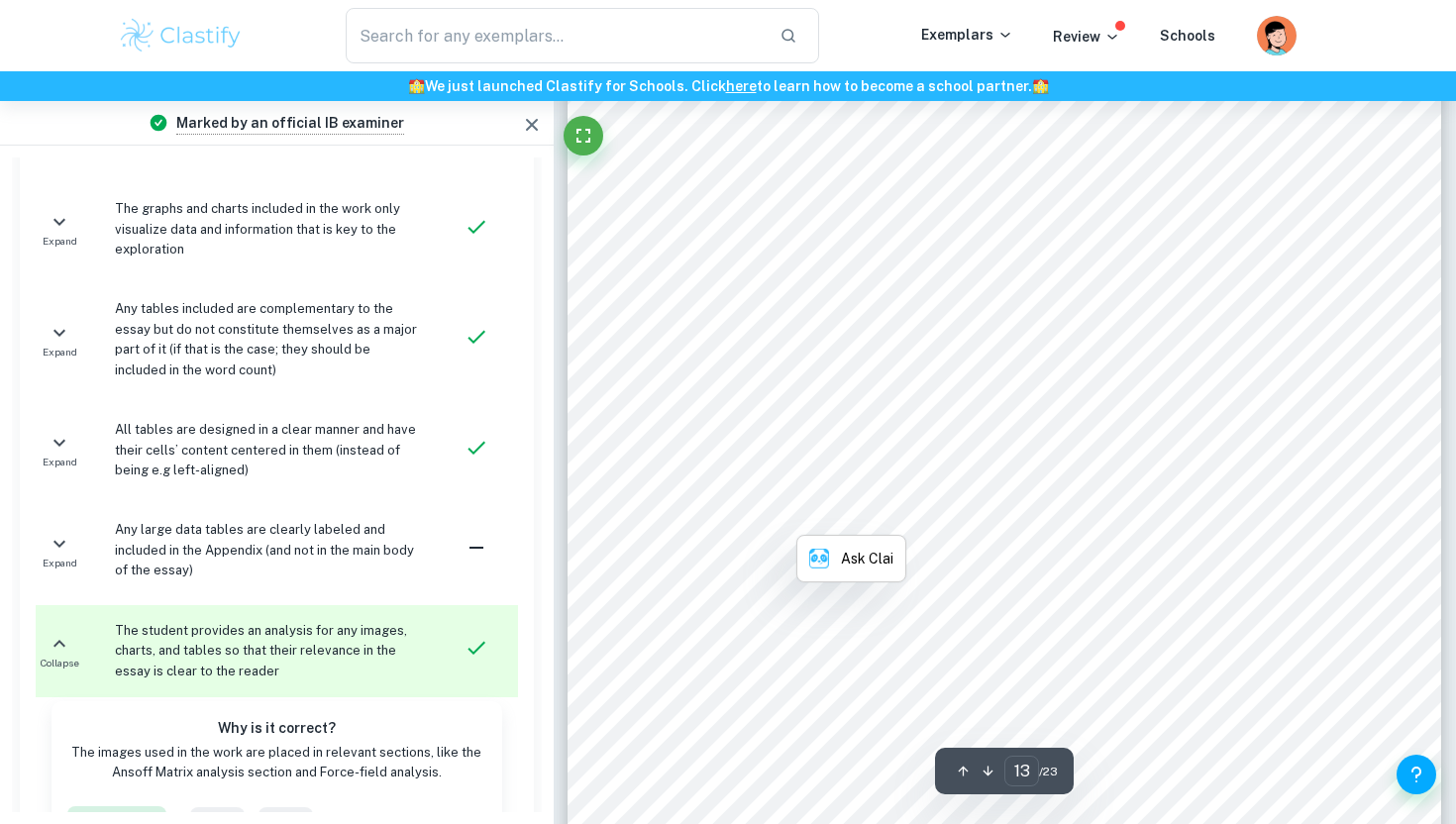 click on "relative to its performance history." at bounding box center (787, 515) 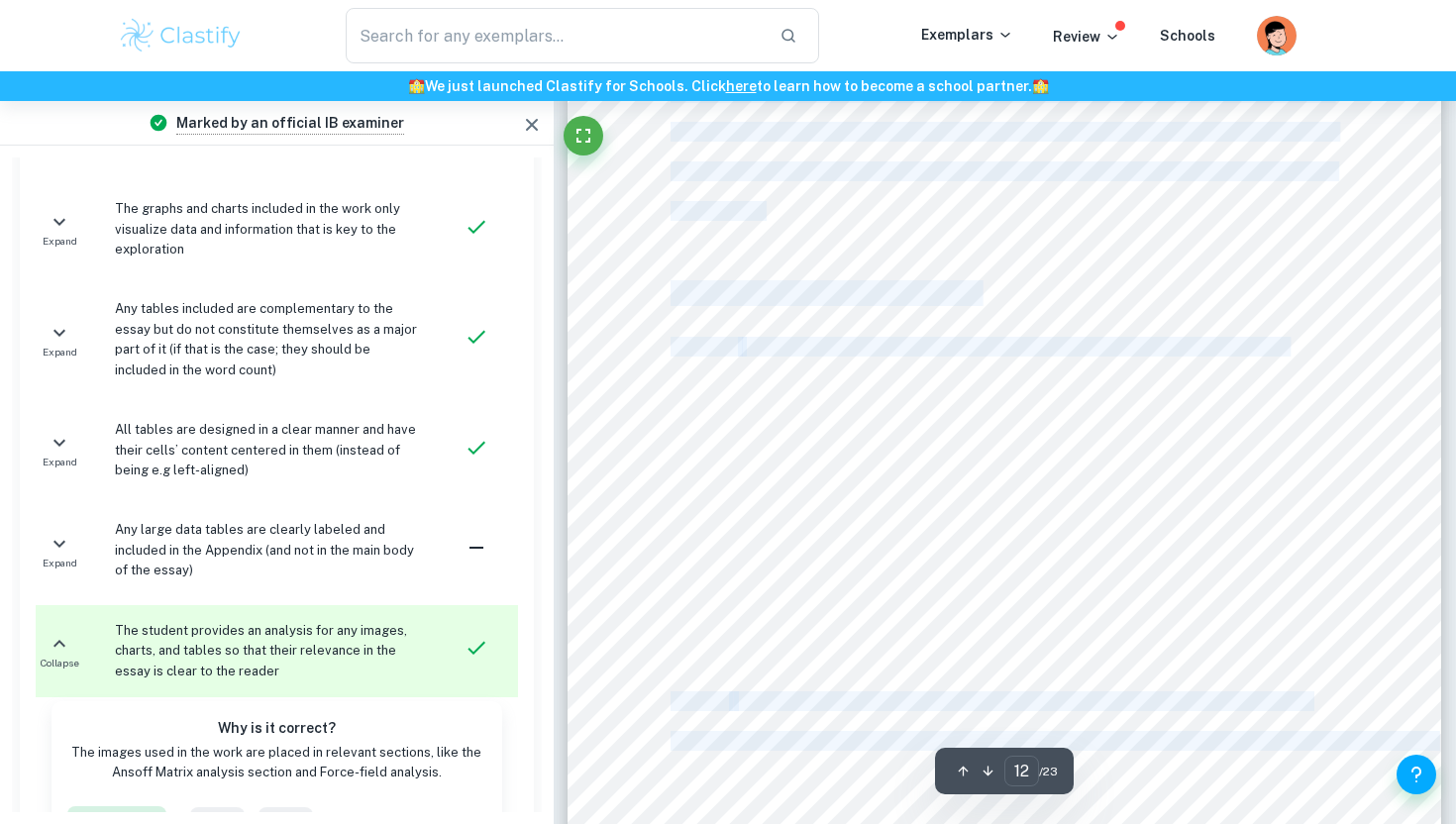scroll, scrollTop: 12823, scrollLeft: 0, axis: vertical 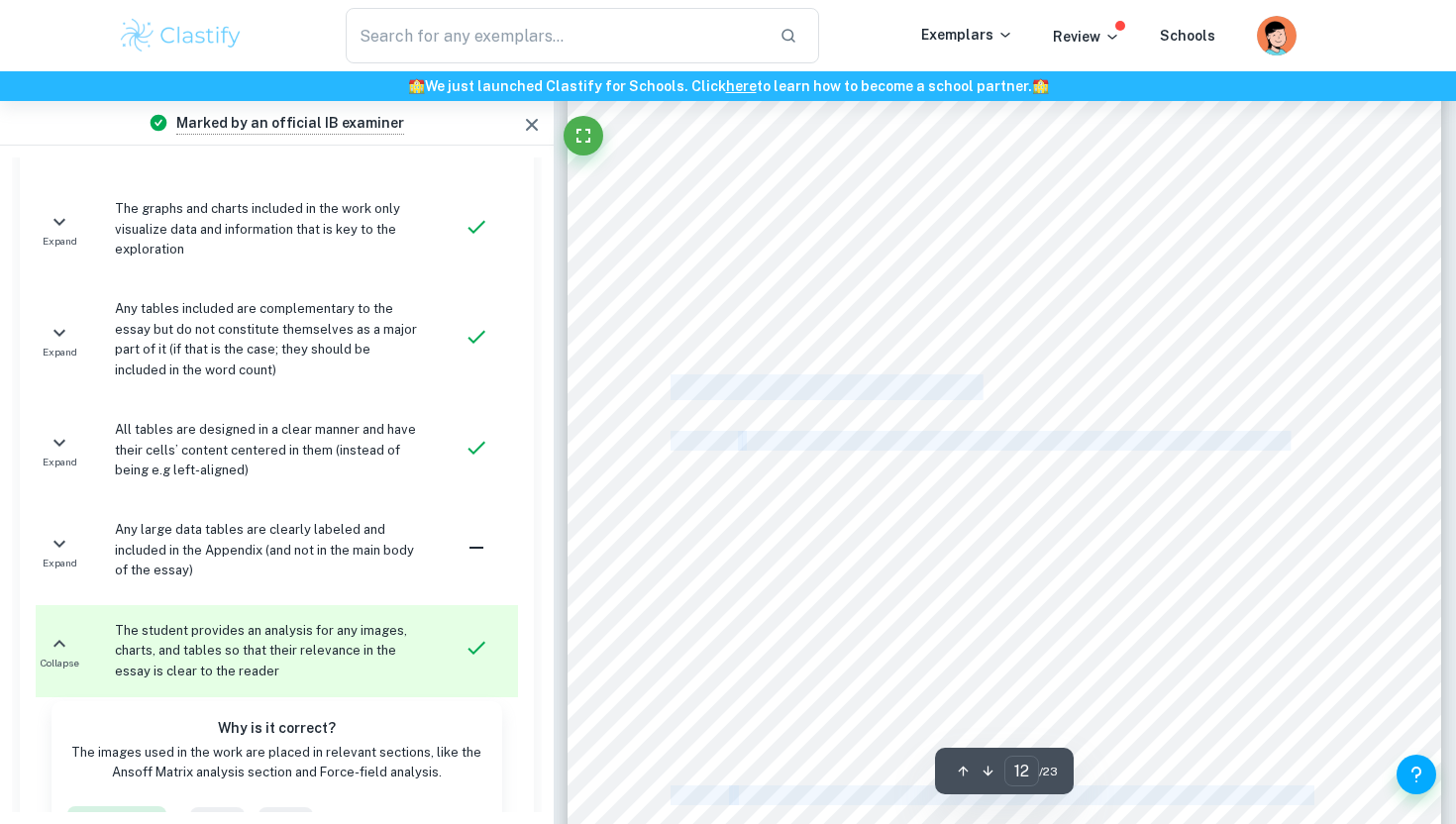 drag, startPoint x: 899, startPoint y: 519, endPoint x: 672, endPoint y: 392, distance: 260.11151 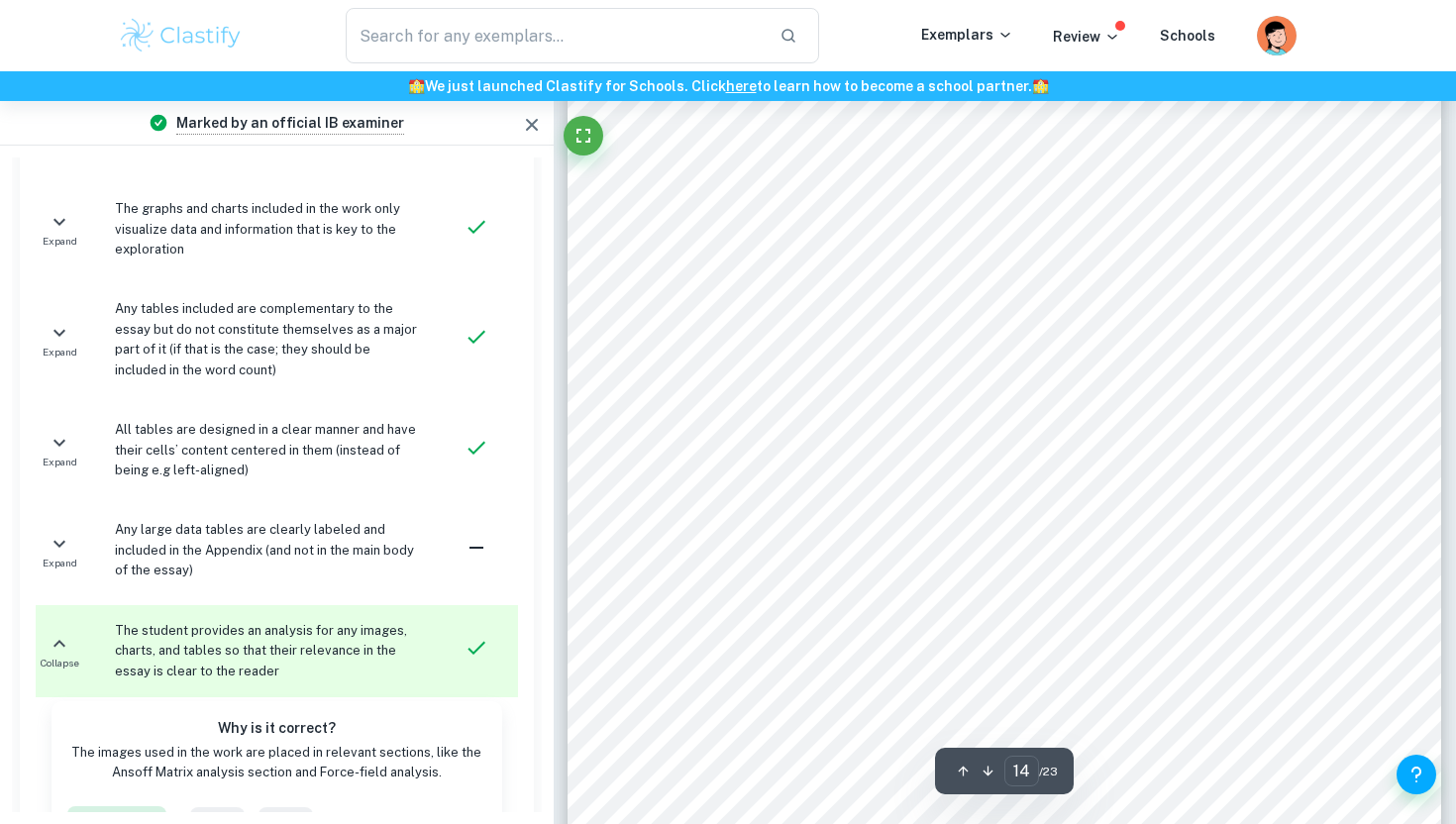 scroll, scrollTop: 14943, scrollLeft: 0, axis: vertical 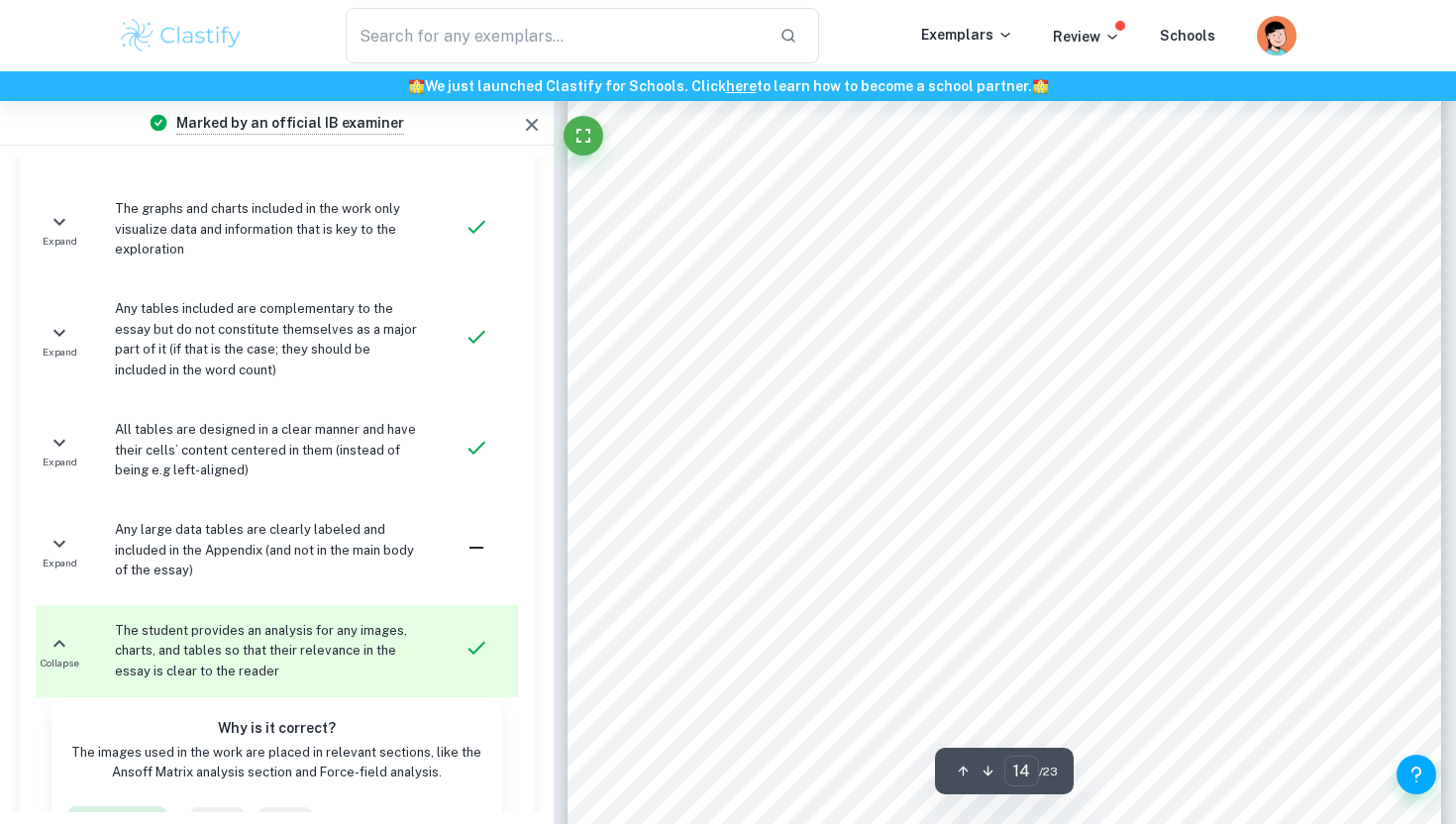 click on "4.1 Profitability Ratios: Operating Margin (OM)" at bounding box center (864, 257) 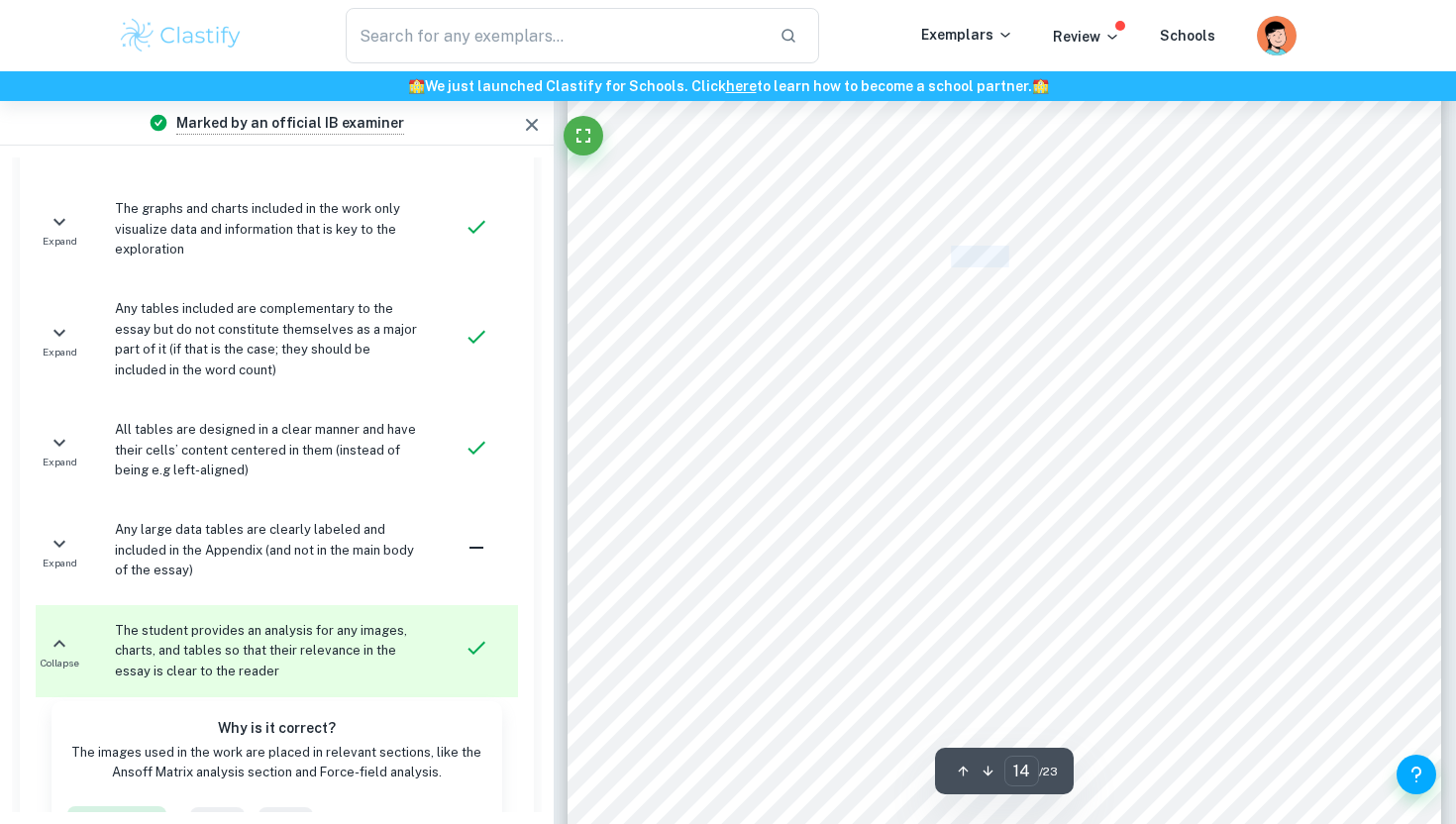 click on "4.1 Profitability Ratios: Operating Margin (OM)" at bounding box center [864, 257] 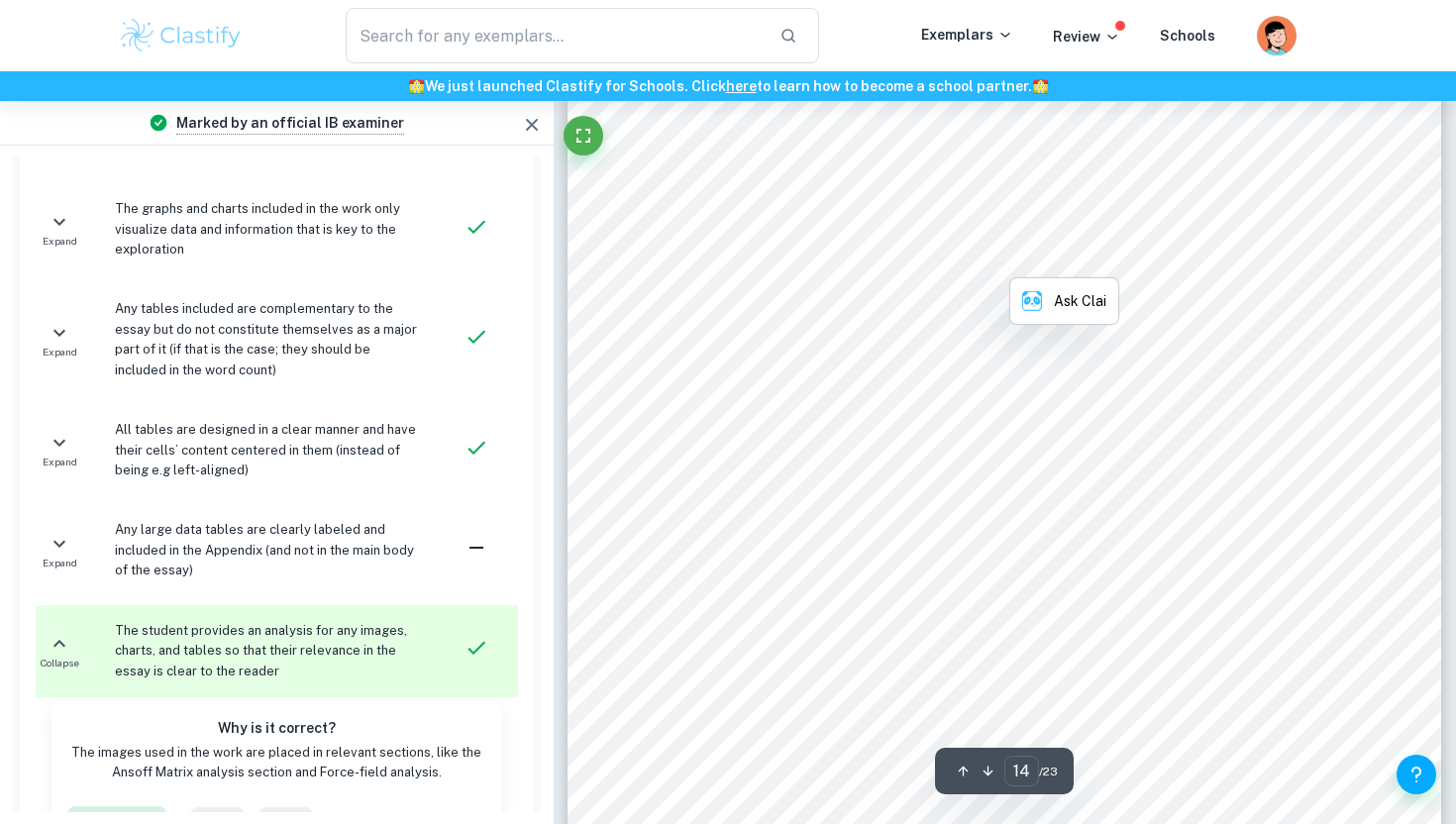 click on "4.1 Profitability Ratios: Operating Margin (OM)" at bounding box center (864, 257) 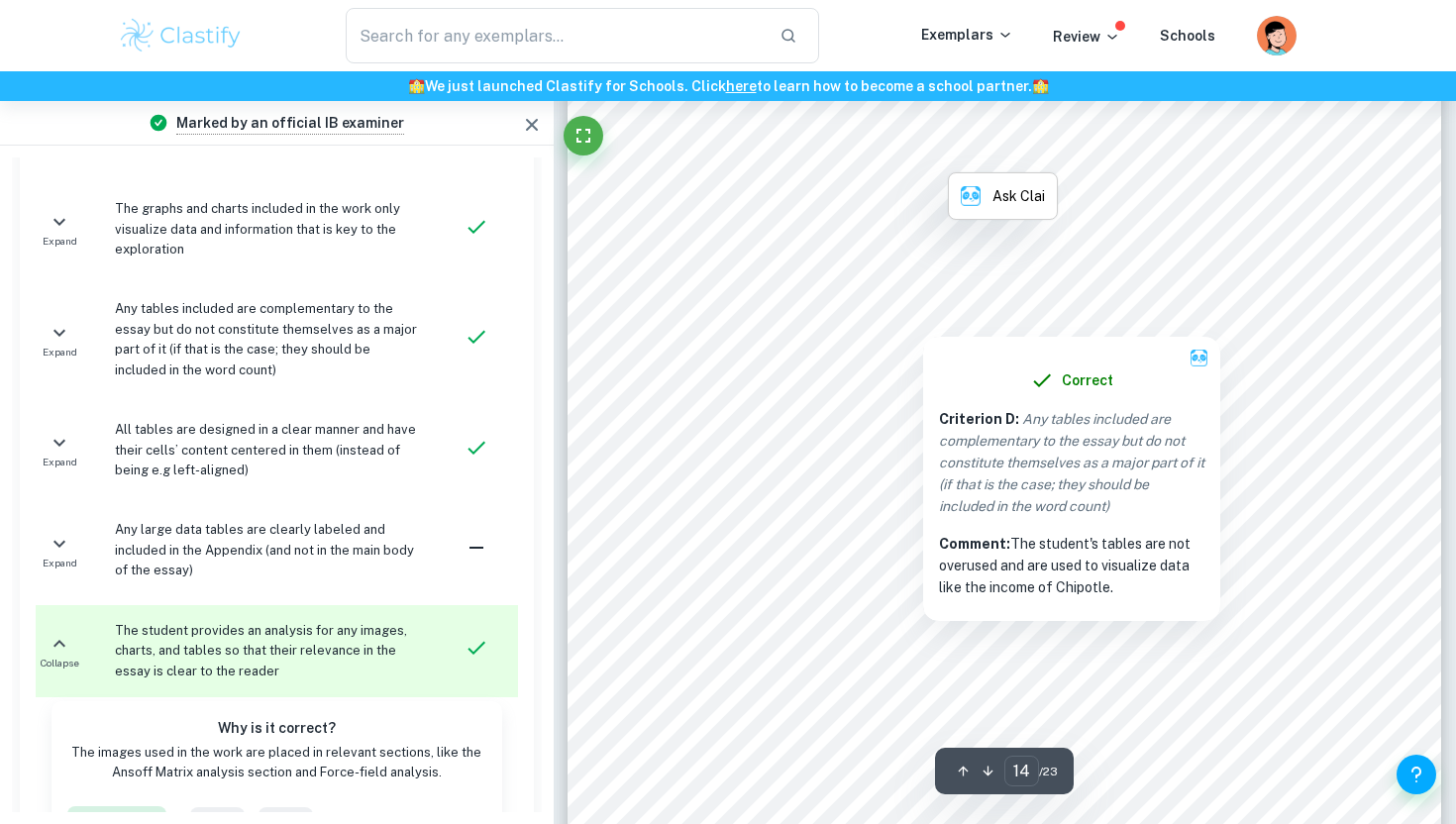 scroll, scrollTop: 15053, scrollLeft: 0, axis: vertical 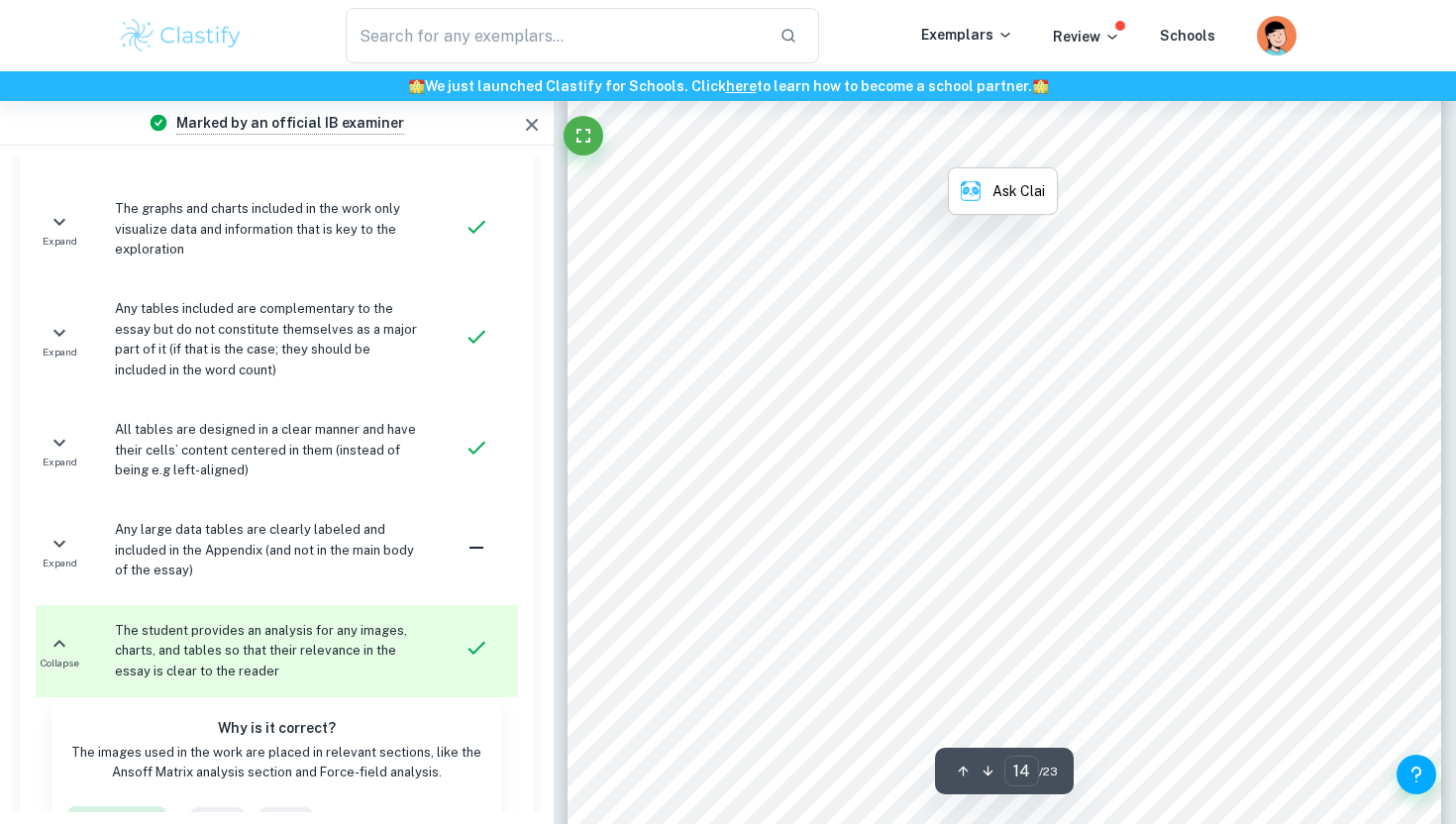 click on "but before interest and tax ([PERSON_NAME], 2022)." at bounding box center [855, 238] 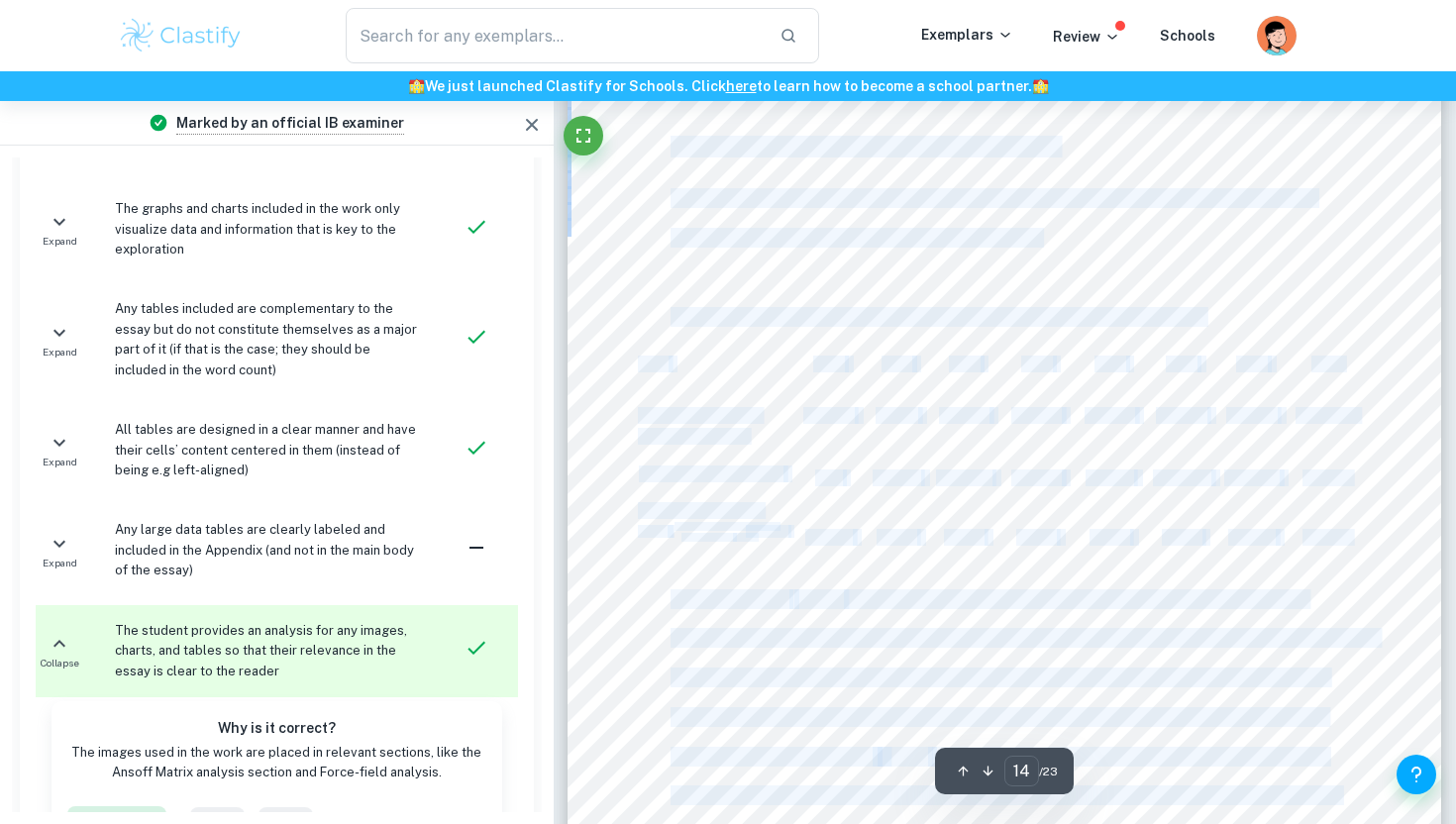 drag, startPoint x: 669, startPoint y: 141, endPoint x: 673, endPoint y: 151, distance: 10.77033 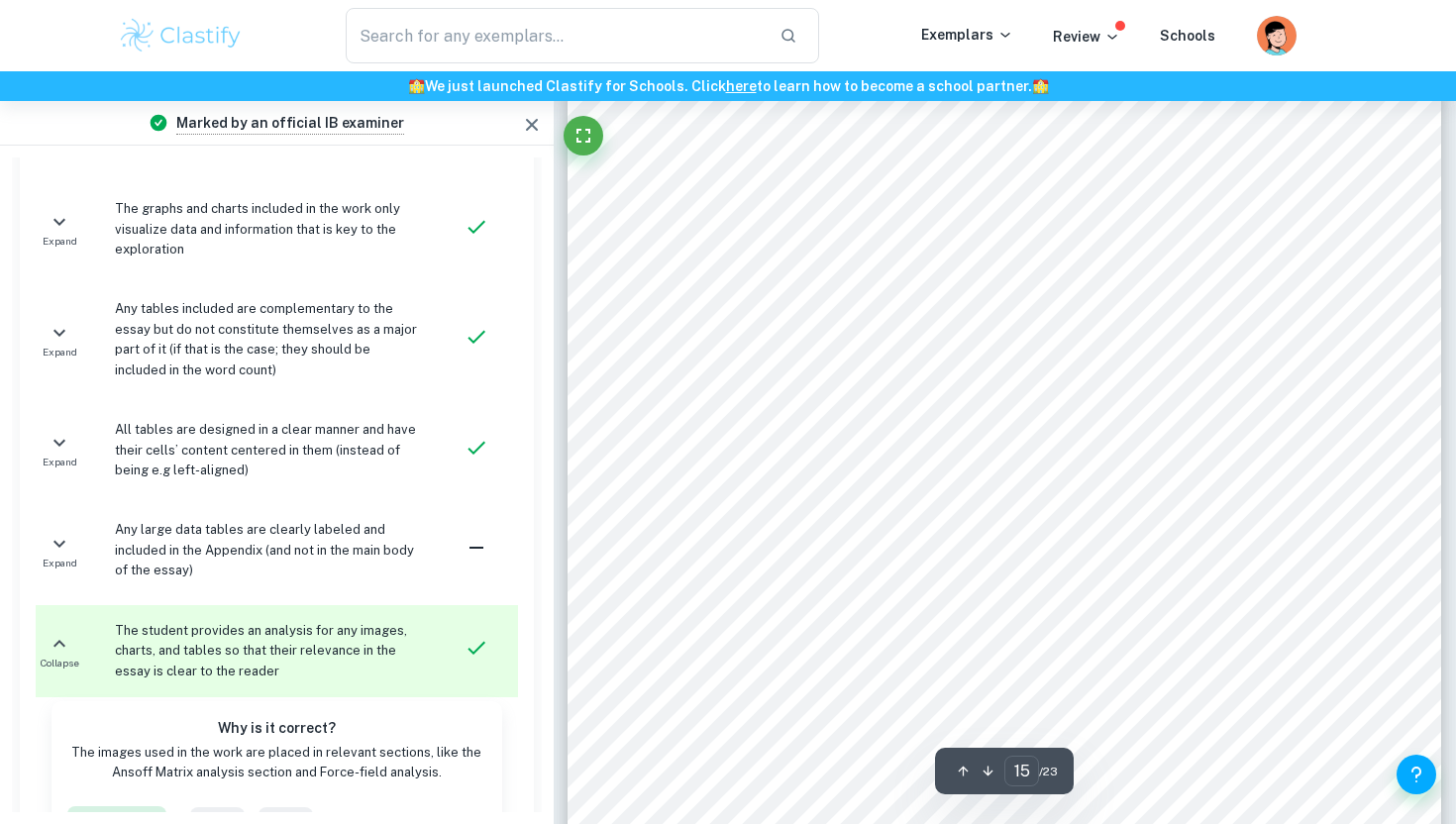 scroll, scrollTop: 16030, scrollLeft: 0, axis: vertical 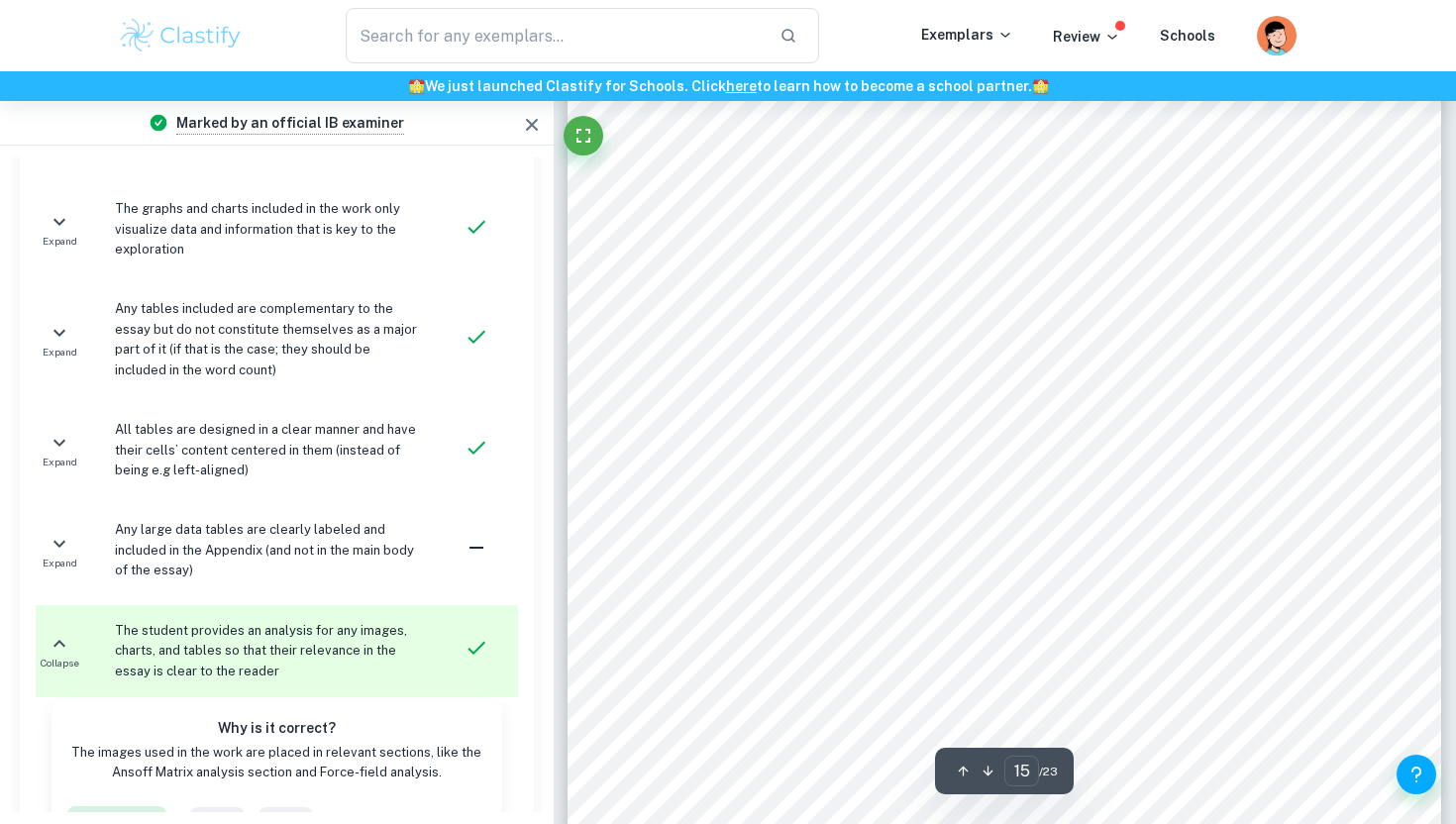 click on "2021 and 2022, respectively. However, since the operating income and operating margin only" at bounding box center [990, 162] 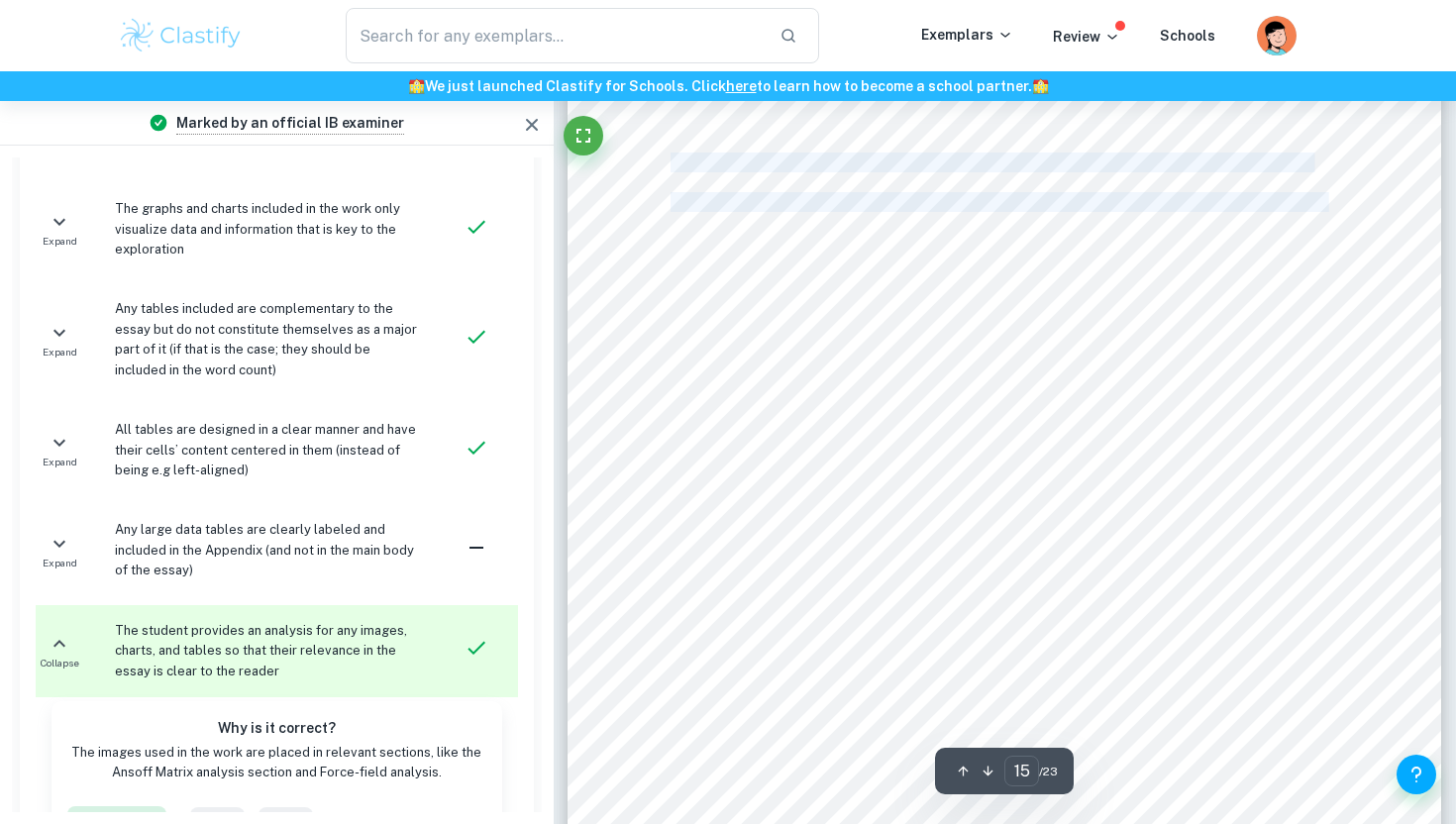 drag, startPoint x: 686, startPoint y: 160, endPoint x: 1325, endPoint y: 203, distance: 640.44516 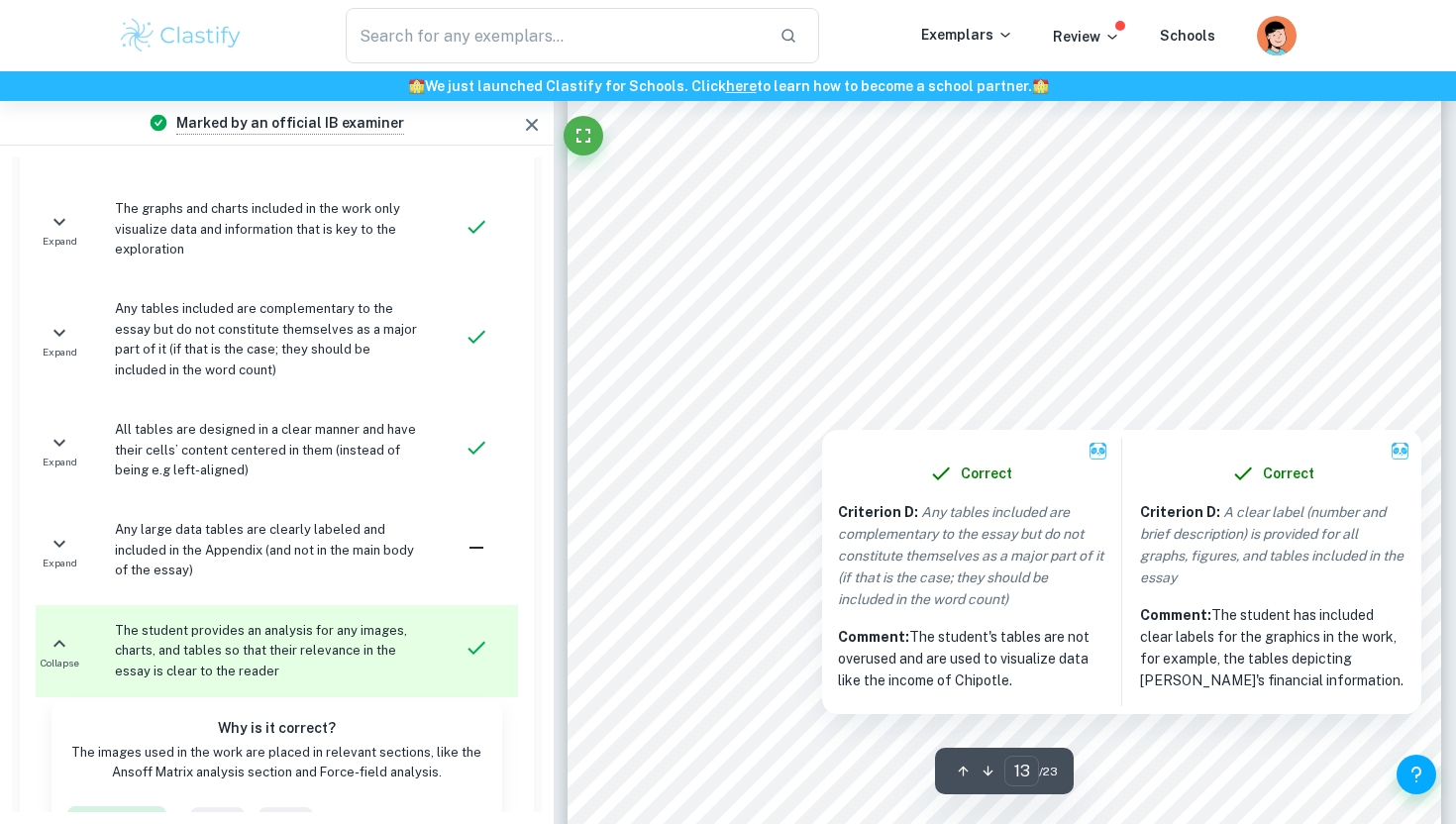 scroll, scrollTop: 14091, scrollLeft: 0, axis: vertical 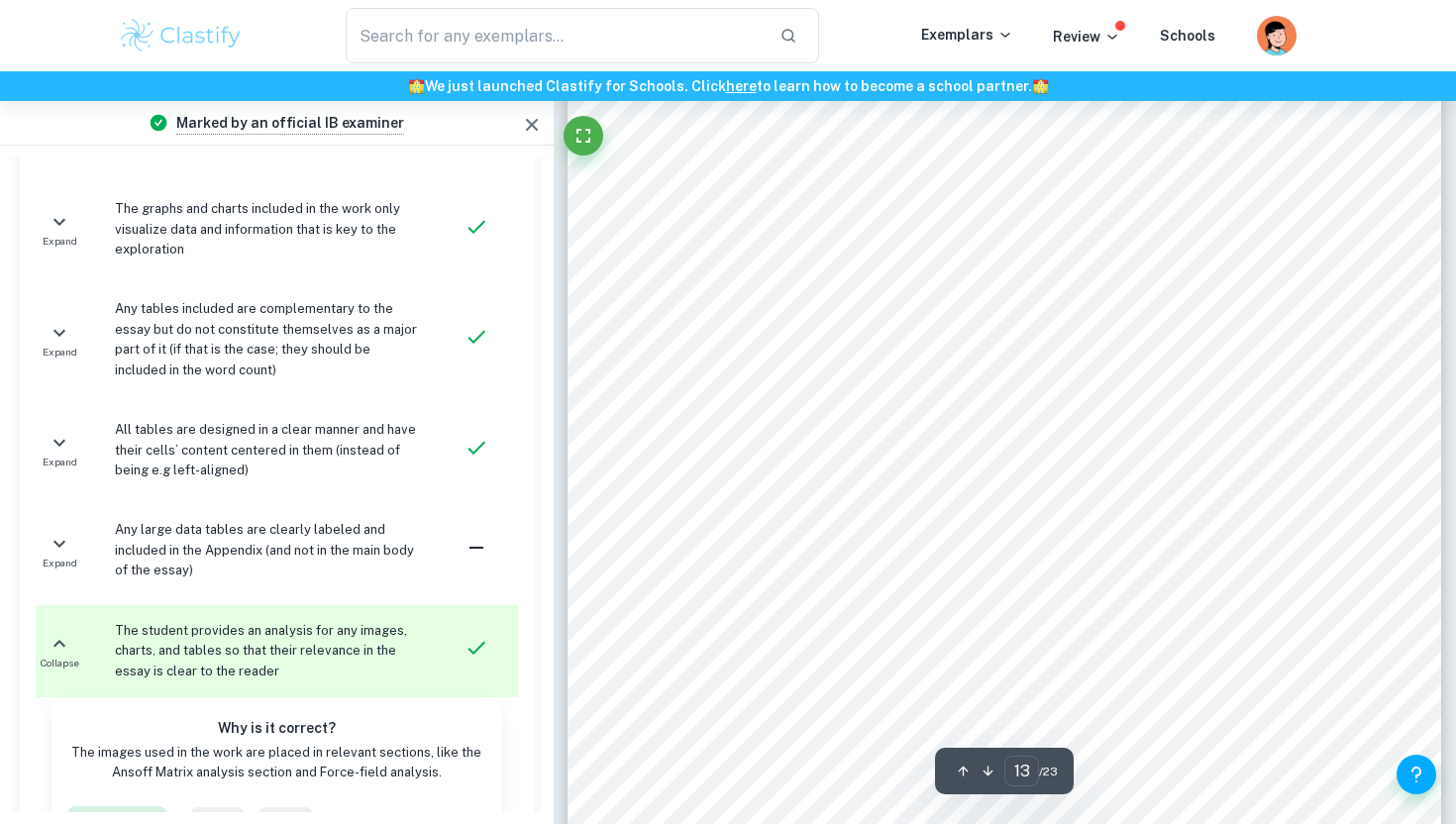 click at bounding box center [1004, 273] 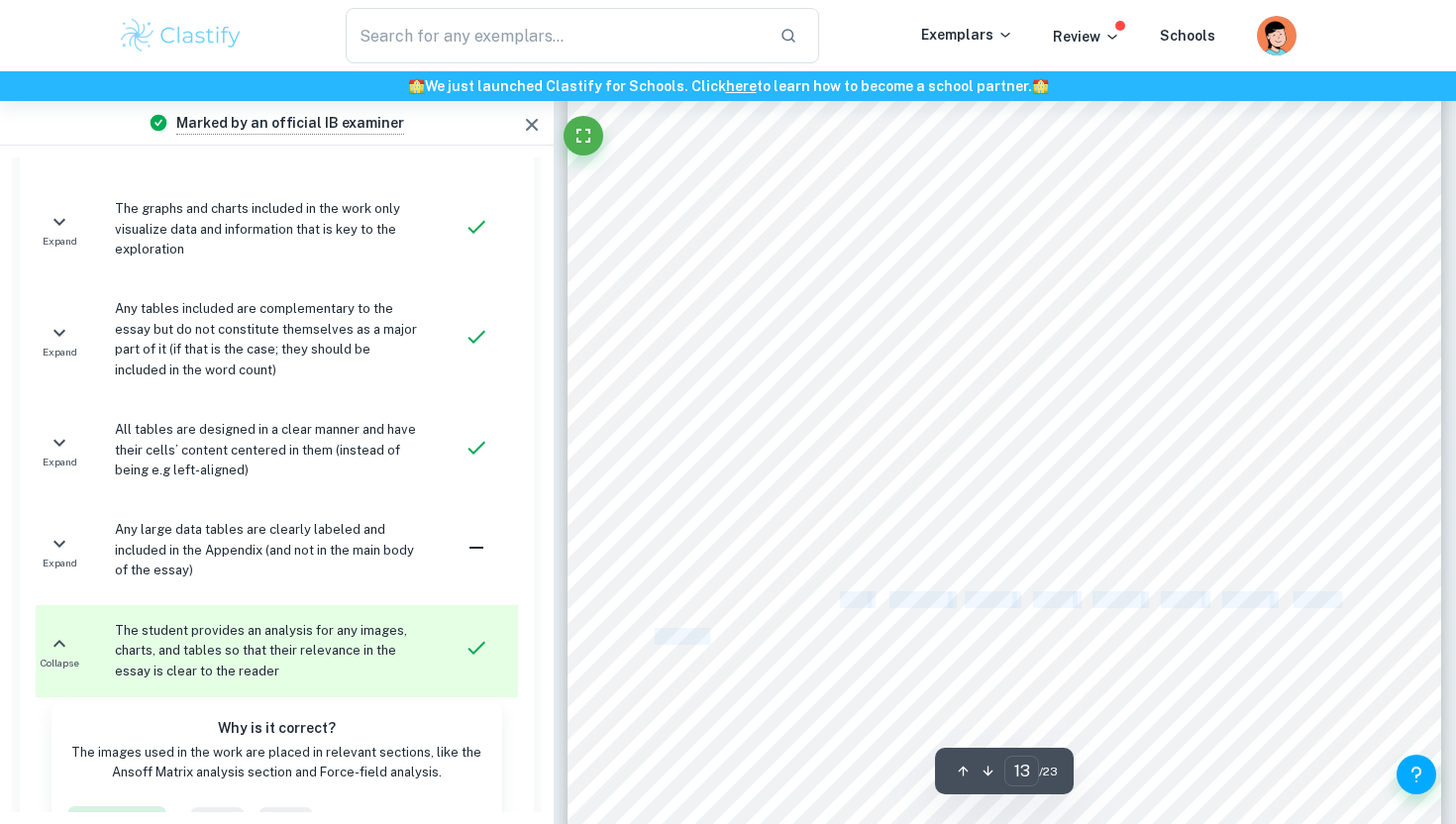 click on "their target demographic of health-conscious consumers and the general public were concerned about [PERSON_NAME]'s food safety standards. Chipotle's branding and reputation of serving 'food with integrity' were tarnished, creating Chipotle's first financial setback since [DATE], with revenue decreasing from 4.5 billion in [DATE] to 3.9 billion in [DATE]. Concerning Chipotle's 2016 annual report, their yearly average restaurant sales dropped from $2.424 million in [DATE] to $1.868 million in [DATE]. However, it recovered shortly after as the upward trend in revenue streams continued since [DATE], 2018 surpassing Chipotle's previous best annual revenue streams, earning 4.86 billion dollars because its improved brand image helped expand its sales volume. In [DATE], Chipotle's revenue grew to 8.63 billion dollars, a 14.3% increase from the prior year and over double what it earned in [DATE]. Since the values provided by Statista are rounded to three relative to its performance history. Year   [DATE]   2016   2017   2018   2019   2020" at bounding box center (1004, 273) 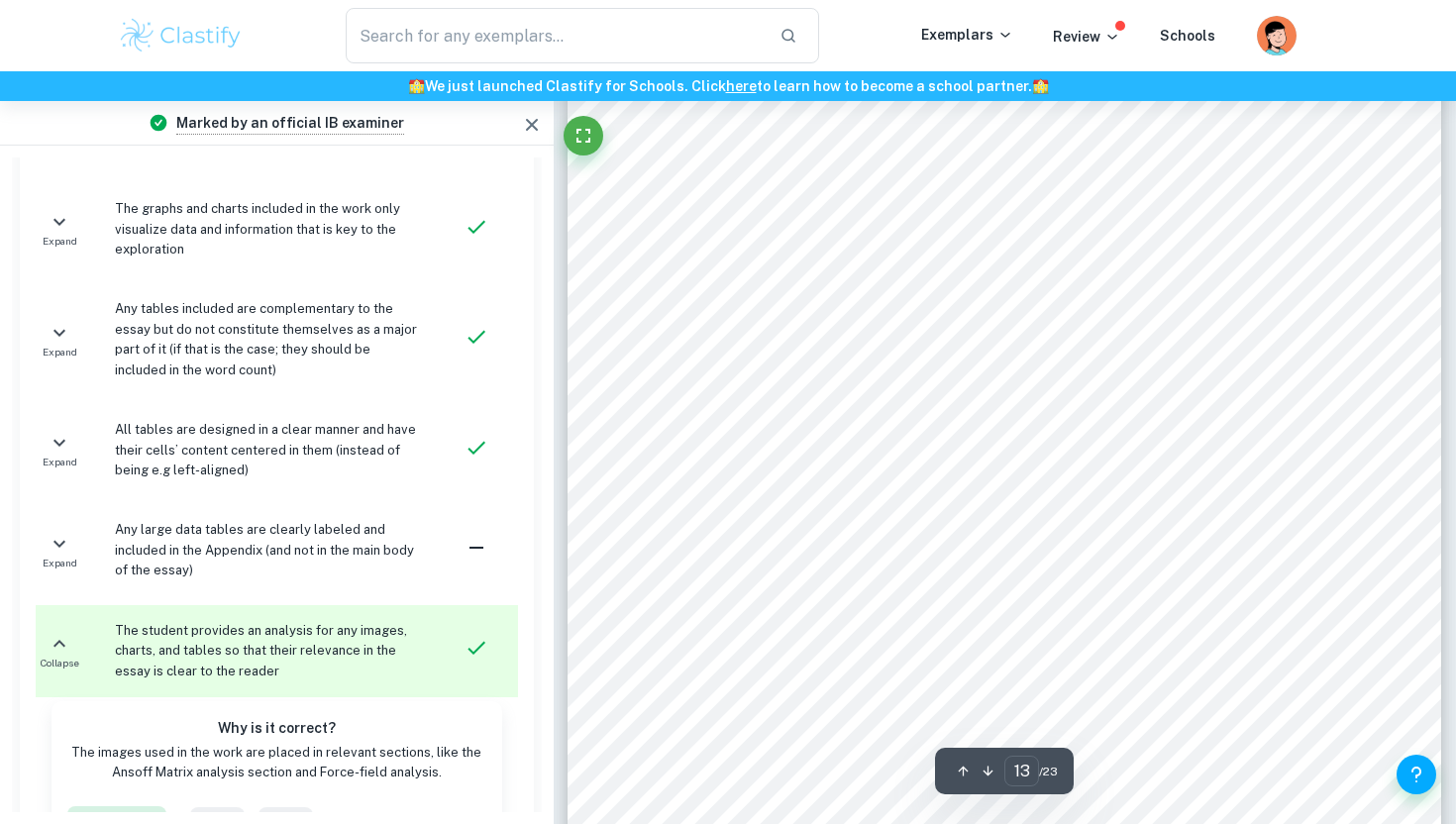 drag, startPoint x: 672, startPoint y: 412, endPoint x: 1203, endPoint y: 634, distance: 575.5389 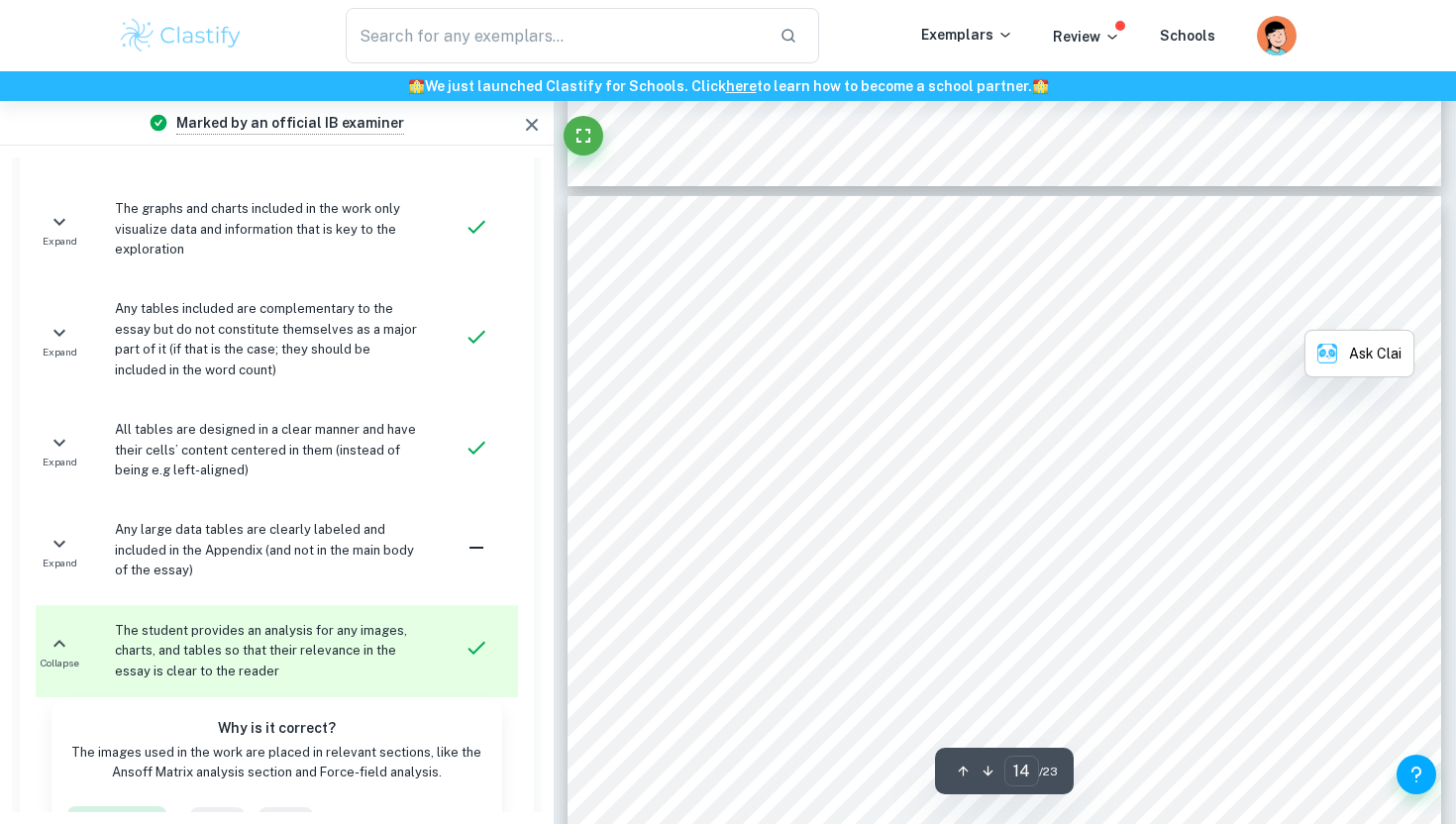 scroll, scrollTop: 14743, scrollLeft: 0, axis: vertical 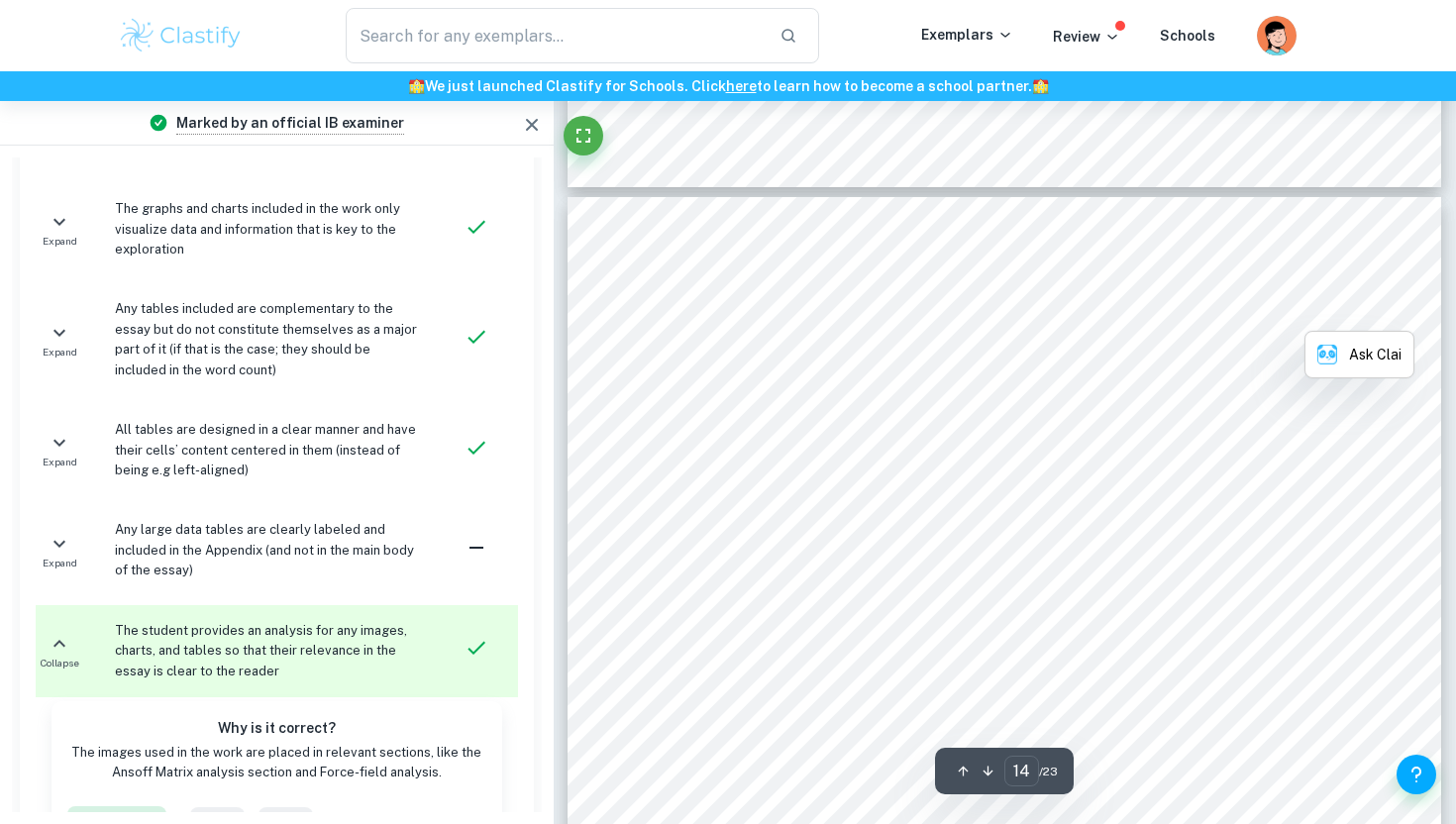 click on "Sales revenue refers to the income received by a company from selling its goods or services. Chipotle9s sales revenue between 2015 and 2019 will be used to calculate its operating margin and net profit margin to determine its profitability over those five years. 4.1 Profitability Ratios: Operating Margin (OM) Operating margin measures the profit earned after accounting for variable costs of production, but before interest and tax ([PERSON_NAME], 2022). Table 2: [DATE]-[DATE] Operating Income and Operating Margin of Chipotle Year   [DATE]   2016   2017   2018   2019   2020   2021   2022 Operating Income ($US Thousands) 765,589   34,567   270,794   258,368   443,958   290,164   804,943   1,160,403 Year-on-Year Growth   N/A   95.48%   683.39%   (4.59)%   71.83%   (34.64)%   177.41%   44.16% Operating Margin ÿý =   ÿÿÿÿÿ ýýÿÿ þÿþÿ ýÿÿÿ   × 100%   17.01%   0.89%   6.05%   5.31%   7.95%   4.90%   10.79%   13.56% With reference to   Table 2 0.89% in [DATE]. Alternatively,   Table 2" at bounding box center [1004, 762] 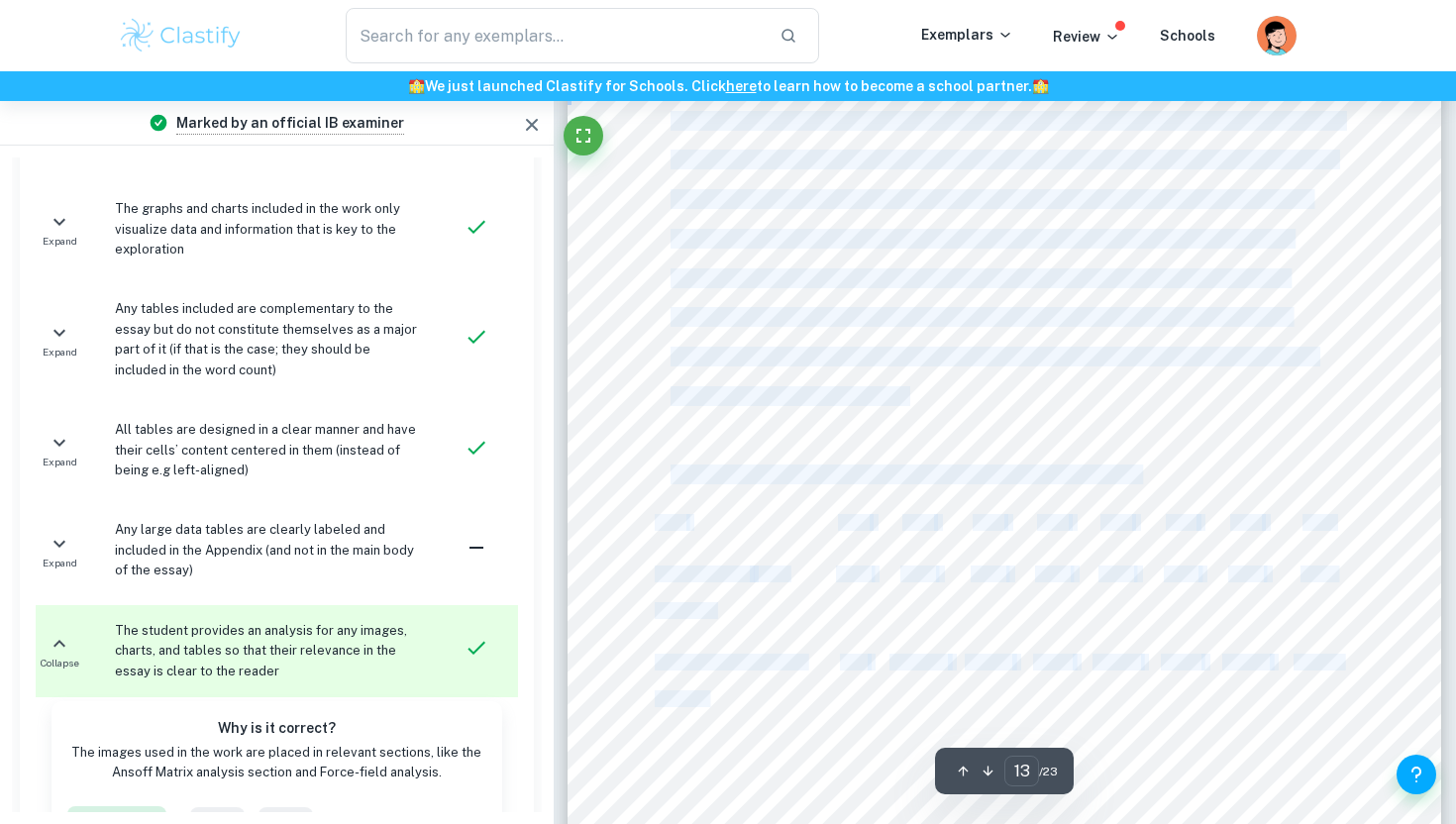 scroll, scrollTop: 13891, scrollLeft: 0, axis: vertical 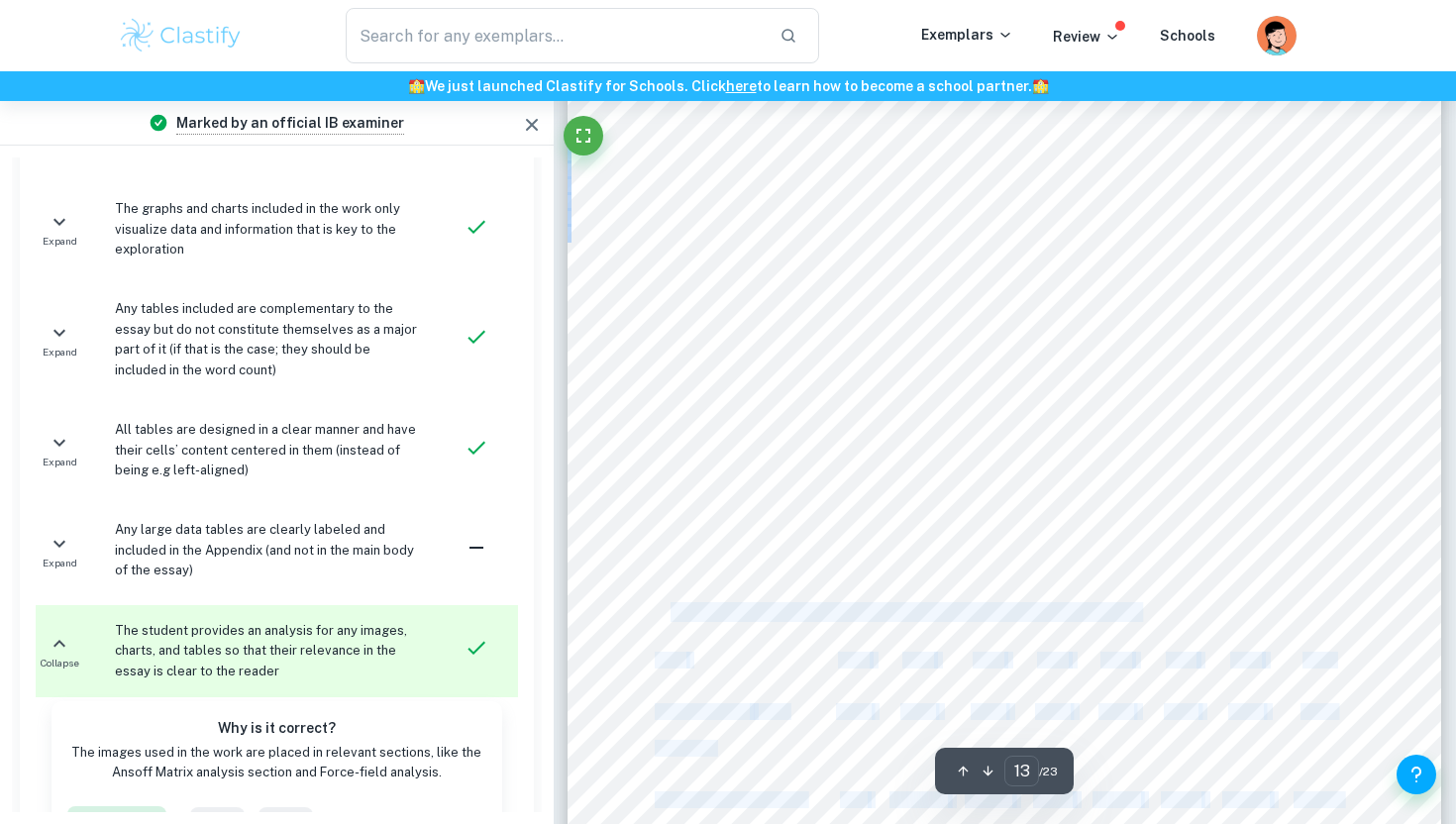 drag, startPoint x: 1161, startPoint y: 392, endPoint x: 672, endPoint y: 612, distance: 536.2098 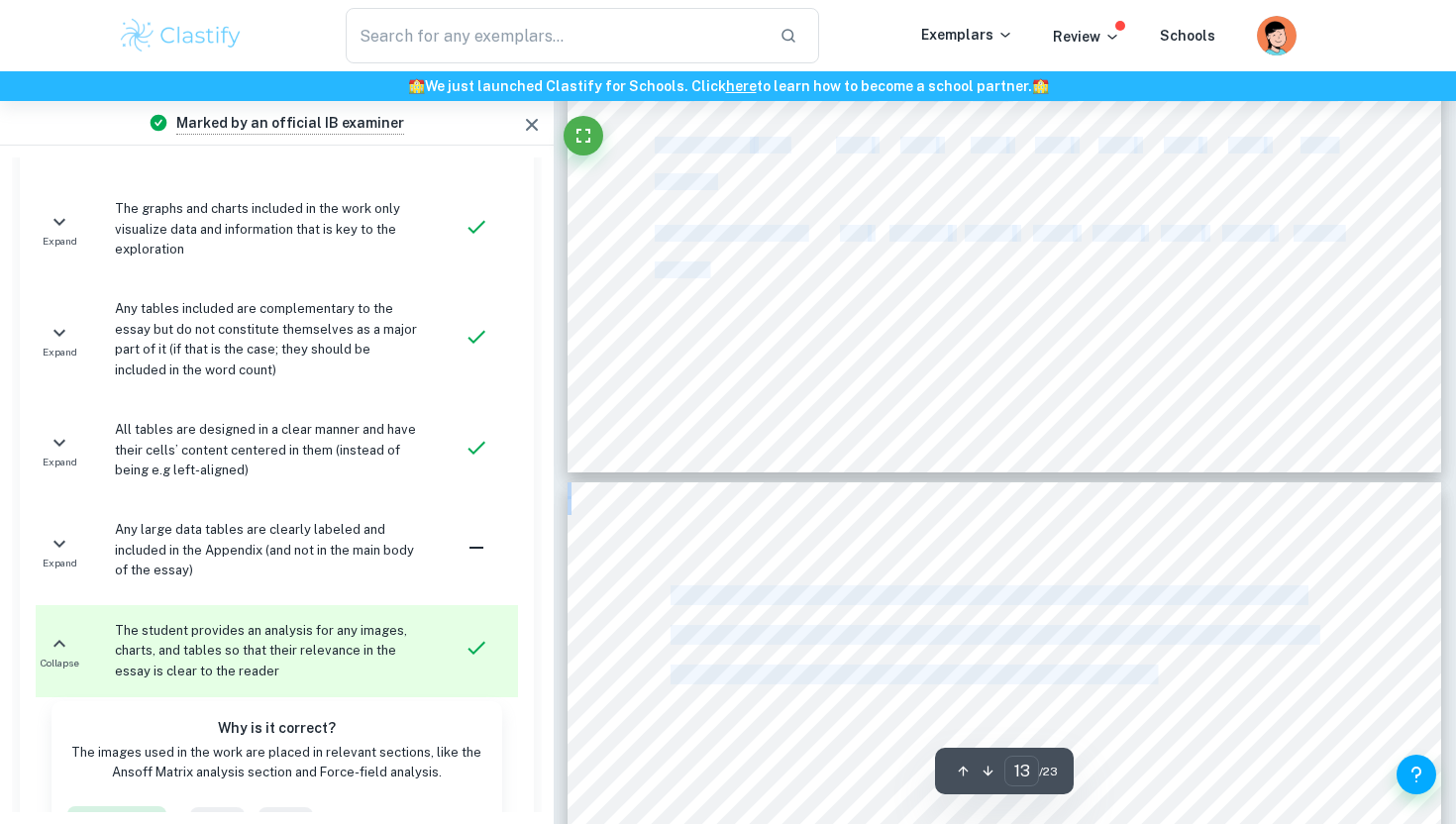scroll, scrollTop: 14244, scrollLeft: 0, axis: vertical 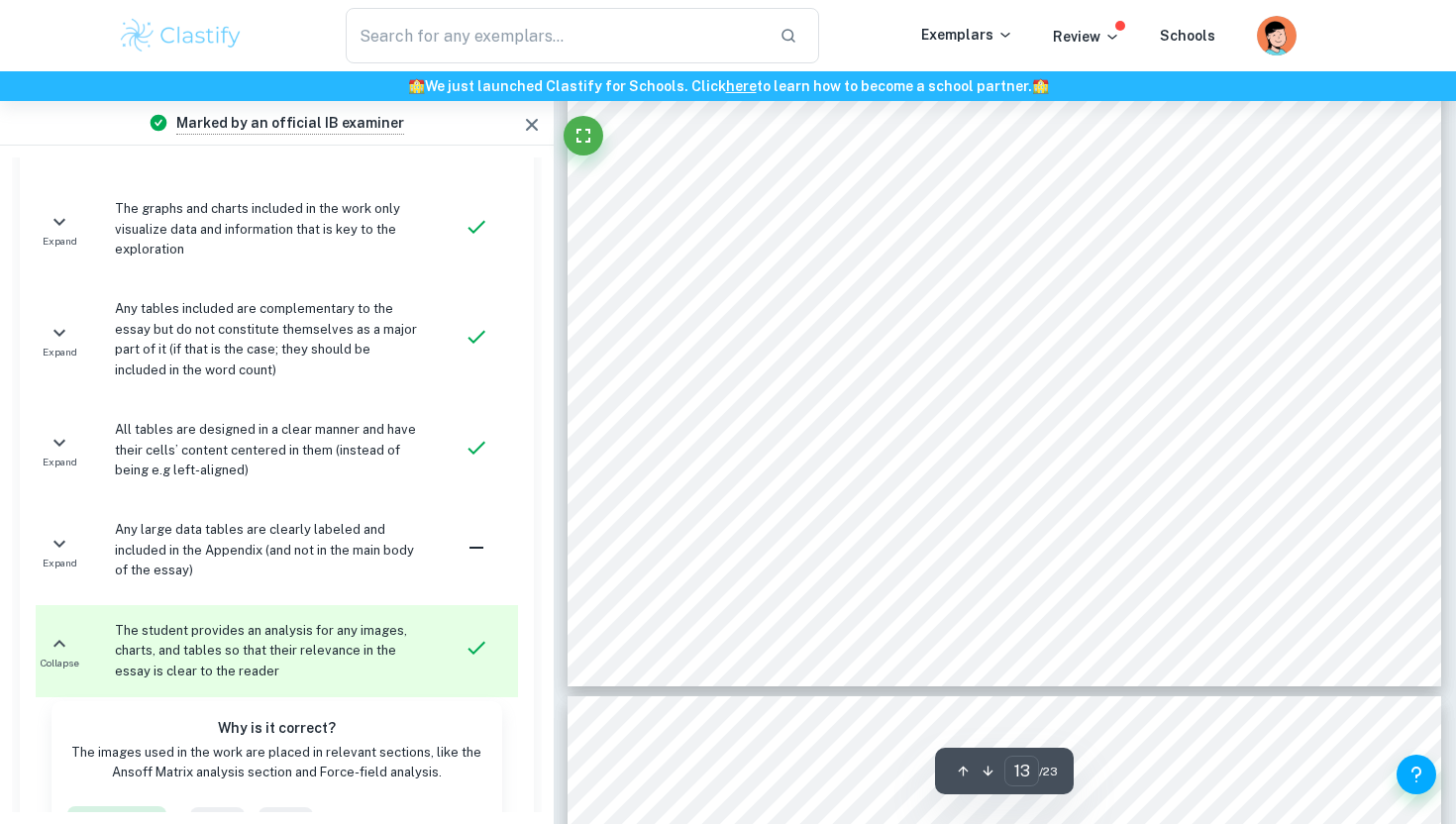 click on "their target demographic of health-conscious consumers and the general public were concerned about [PERSON_NAME]'s food safety standards. Chipotle's branding and reputation of serving 'food with integrity' were tarnished, creating Chipotle's first financial setback since [DATE], with revenue decreasing from 4.5 billion in [DATE] to 3.9 billion in [DATE]. Concerning Chipotle's 2016 annual report, their yearly average restaurant sales dropped from $2.424 million in [DATE] to $1.868 million in [DATE]. However, it recovered shortly after as the upward trend in revenue streams continued since [DATE], 2018 surpassing Chipotle's previous best annual revenue streams, earning 4.86 billion dollars because its improved brand image helped expand its sales volume. In [DATE], Chipotle's revenue grew to 8.63 billion dollars, a 14.3% increase from the prior year and over double what it earned in [DATE]. Since the values provided by Statista are rounded to three relative to its performance history. Year   [DATE]   2016   2017   2018   2019   2020" at bounding box center (1004, 121) 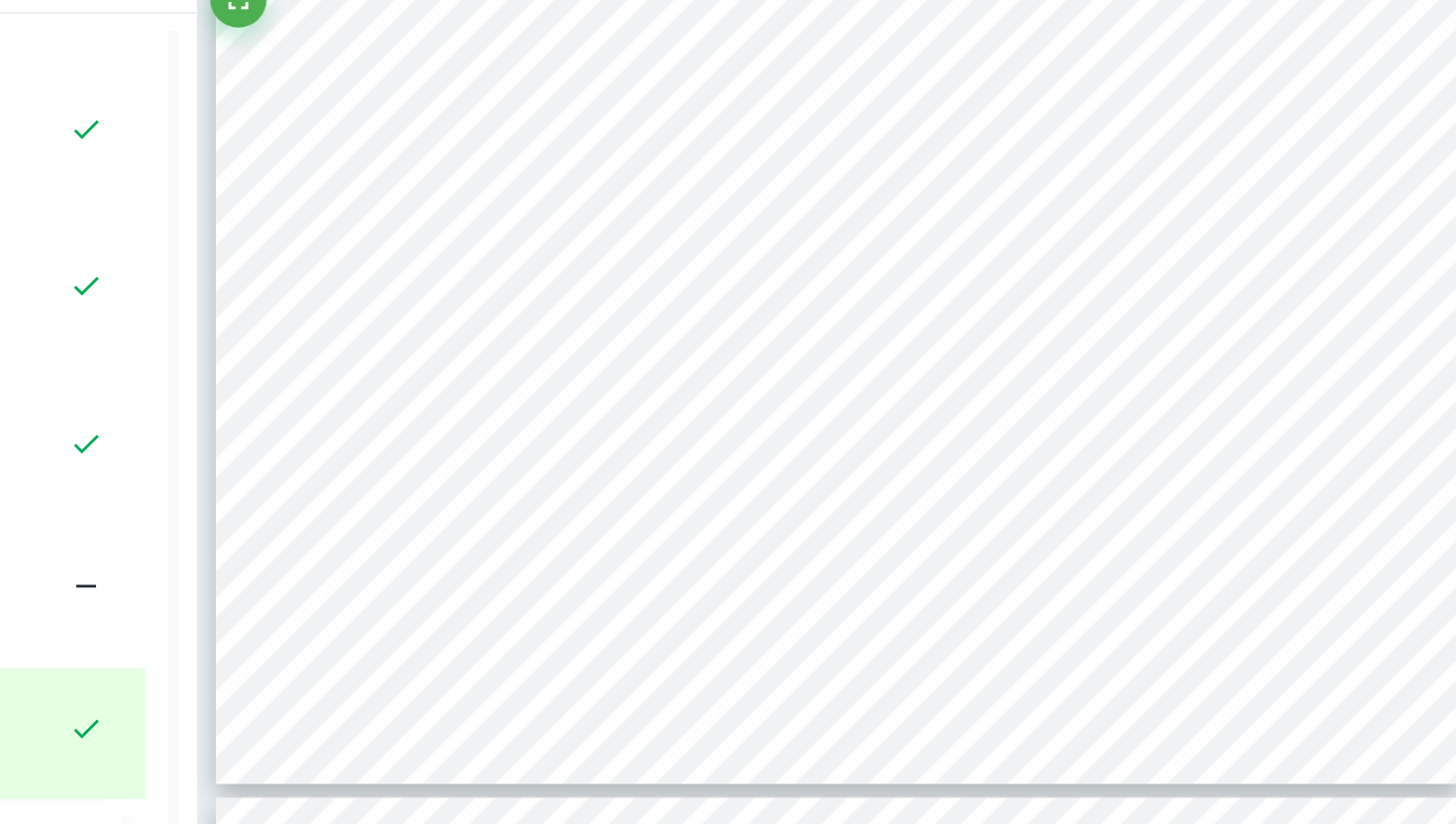 scroll, scrollTop: 14244, scrollLeft: 0, axis: vertical 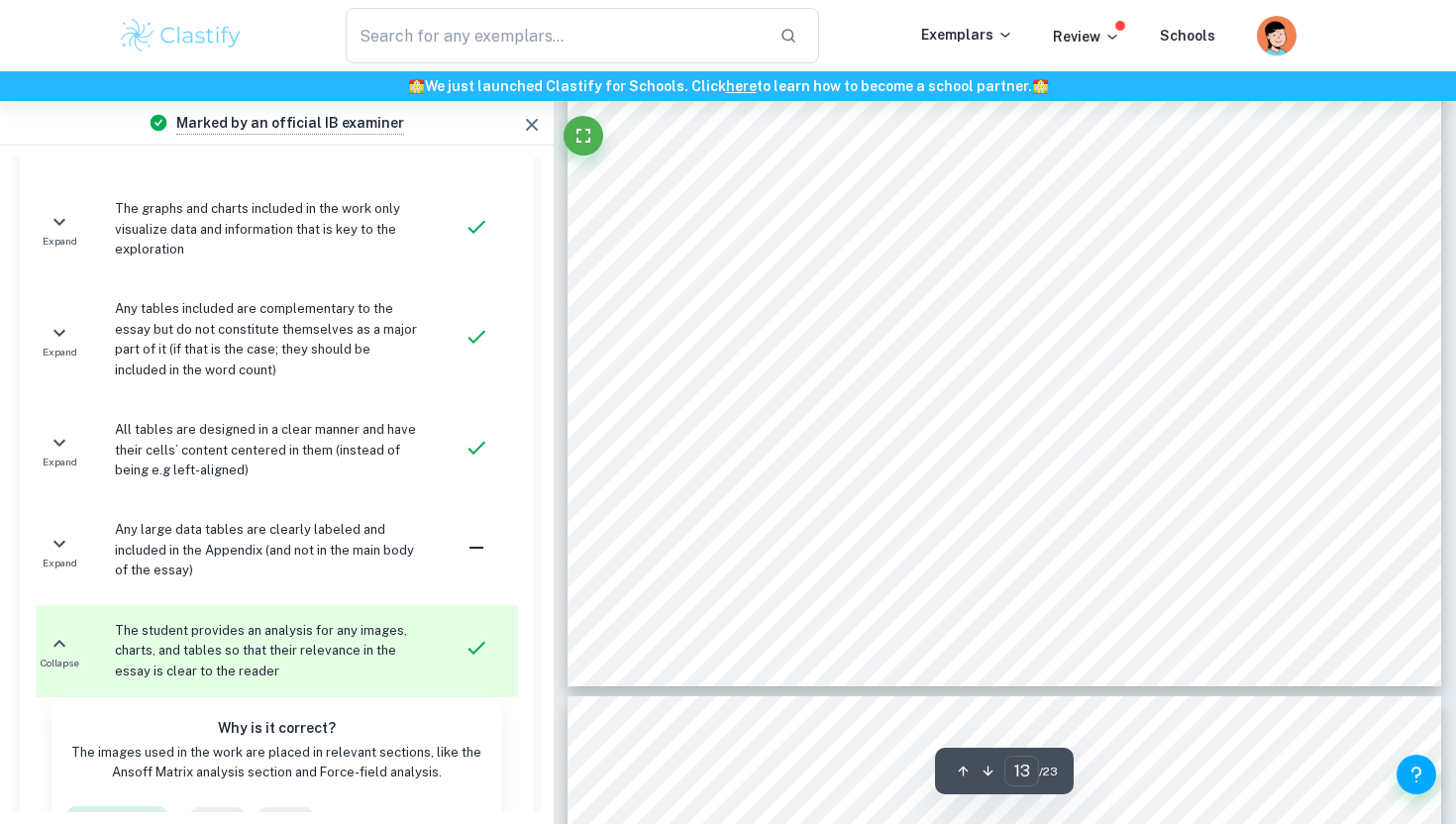click on "2022" at bounding box center [1318, 308] 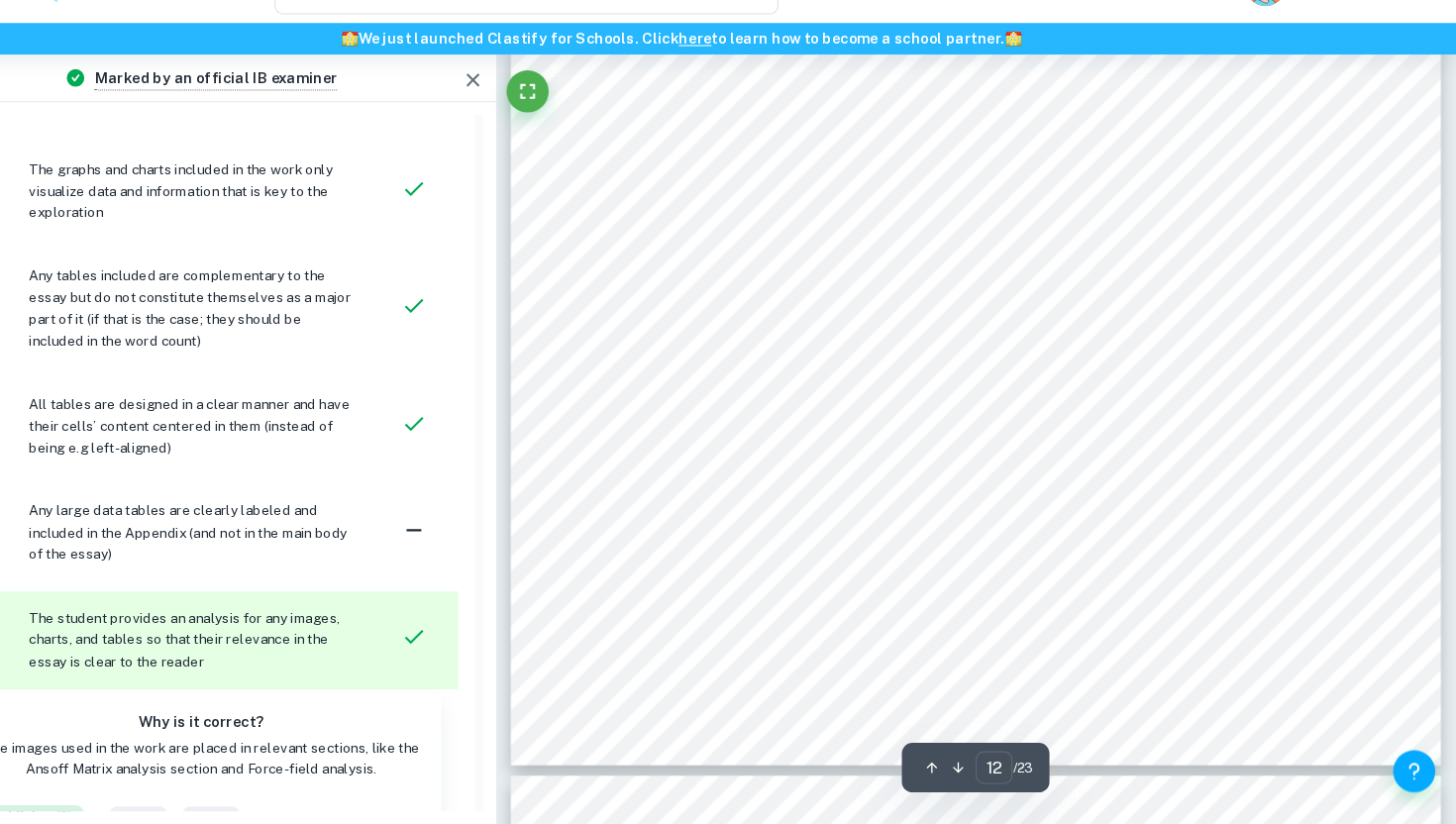 scroll, scrollTop: 13022, scrollLeft: 0, axis: vertical 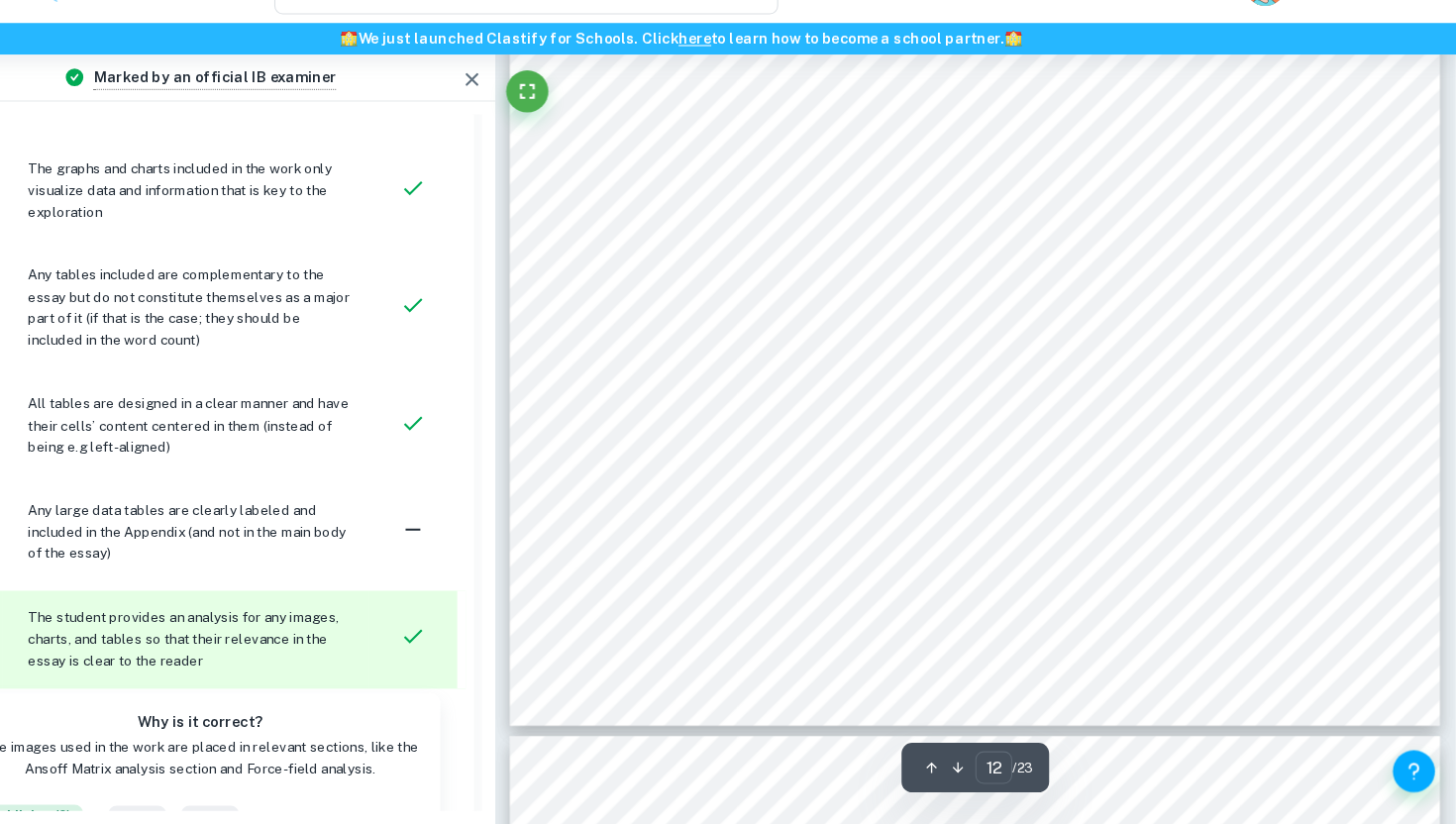 click on "shows that Chipotle's annual revenue streams have gradually increased year-on-year" at bounding box center (1022, 560) 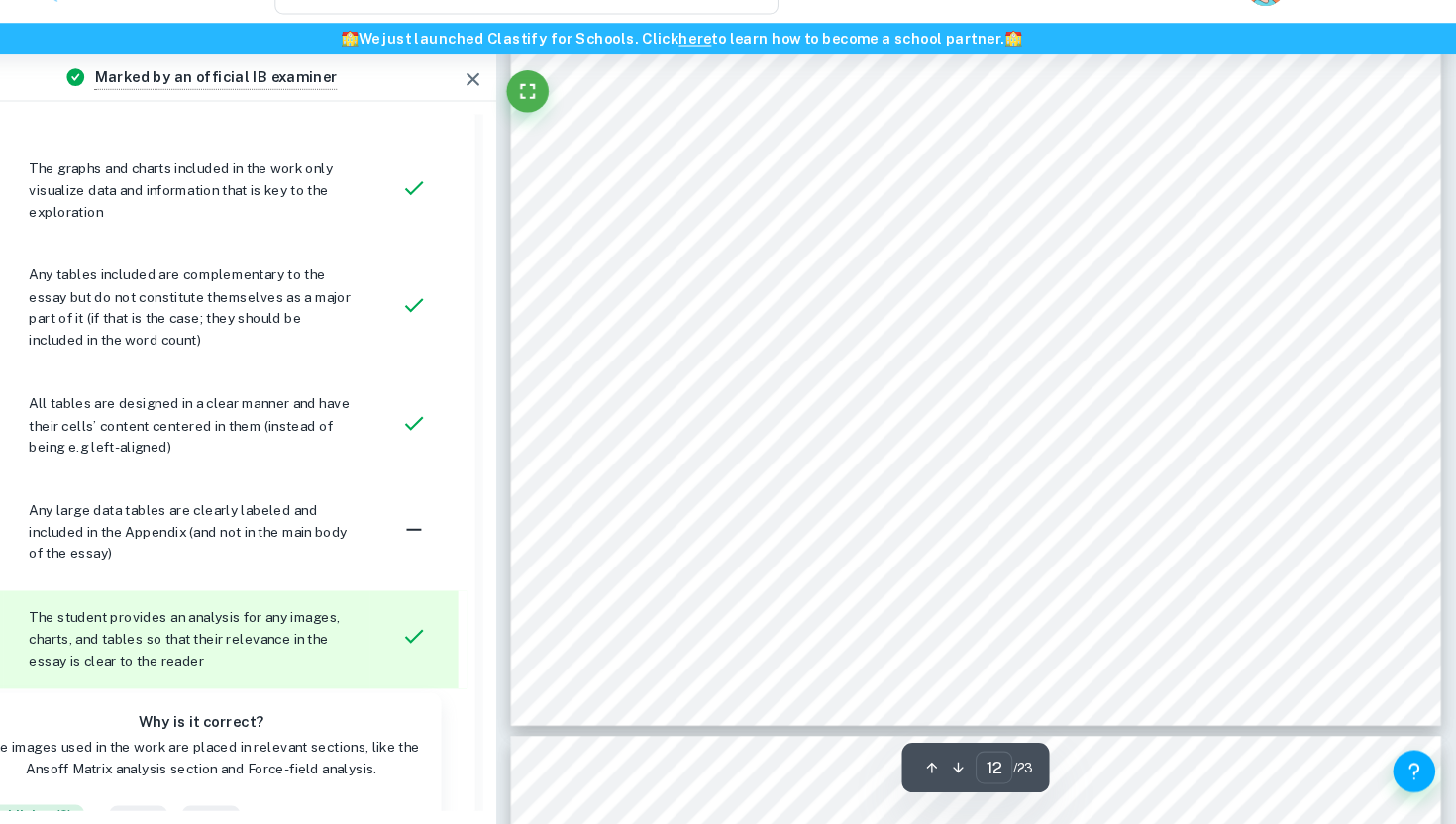 click on "shows that Chipotle's annual revenue streams have gradually increased year-on-year" at bounding box center (1022, 560) 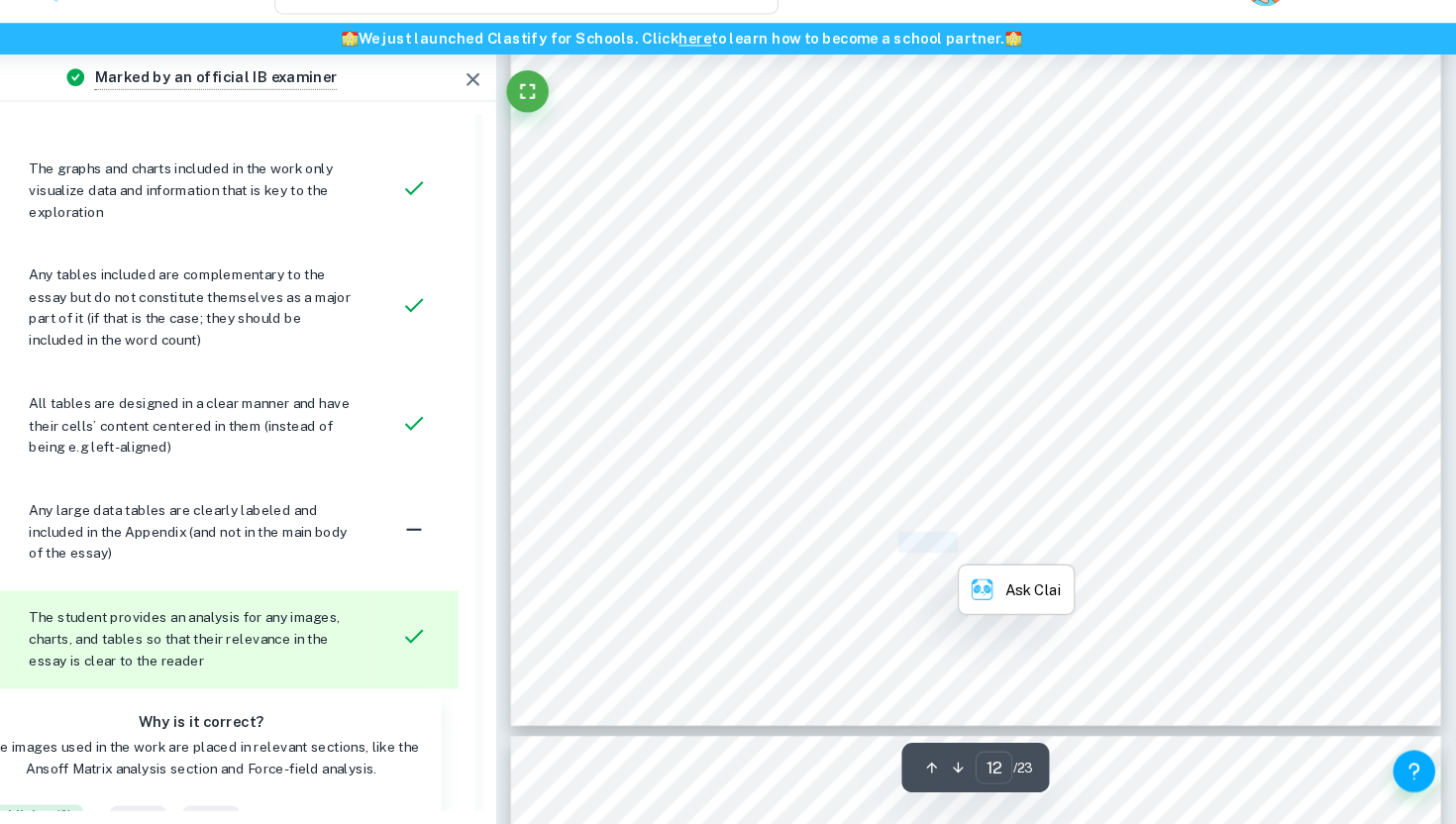 click on "shows that Chipotle's annual revenue streams have gradually increased year-on-year" at bounding box center [1022, 560] 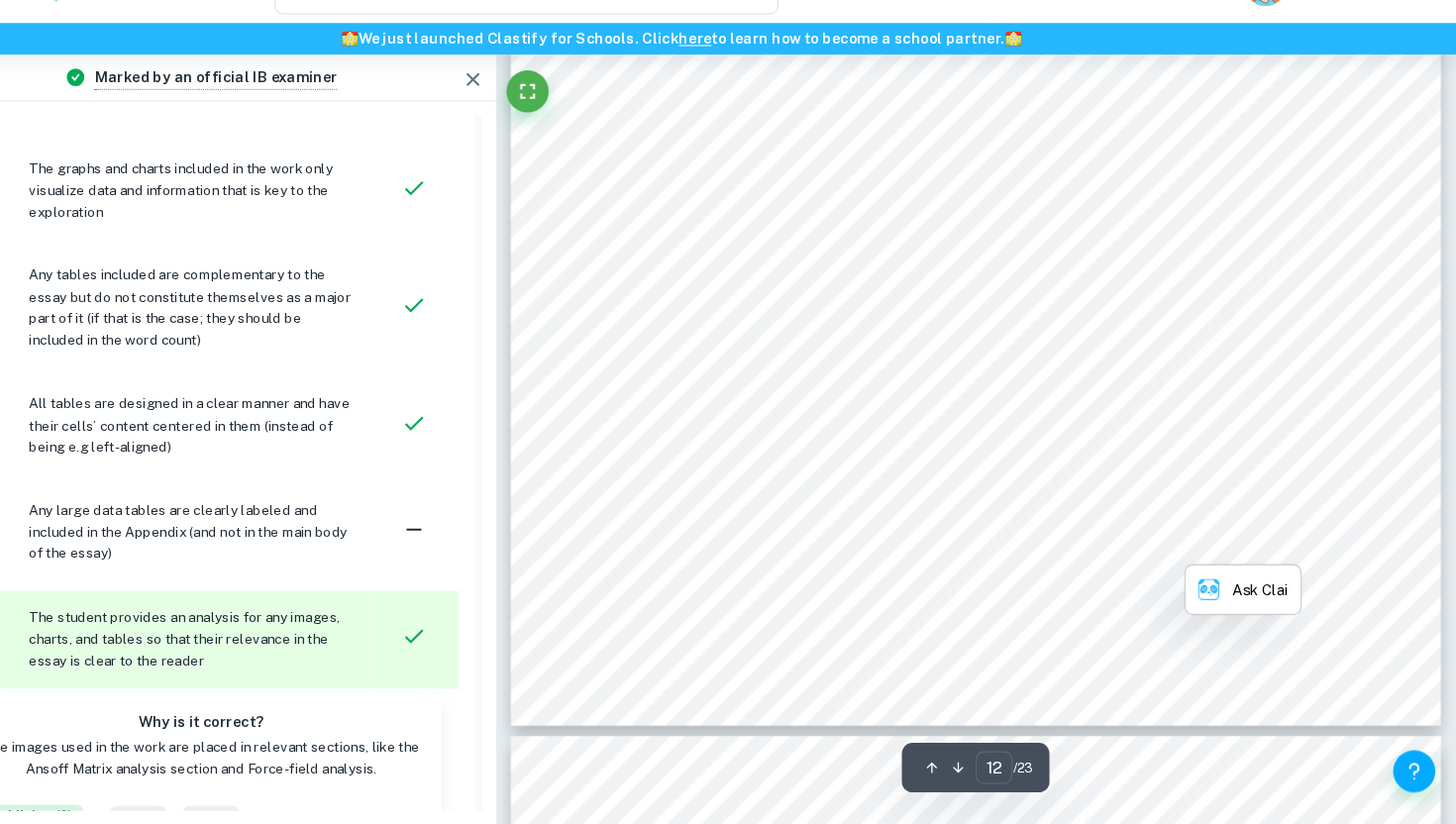 click on "wages of $15 an hour ([PERSON_NAME], 2021), community fundraising programs (Chipotle, n.d.), etc. Thus, the public's perception of Chipotle is enhanced, allowing them to build a stronger connection with the community by meeting the presumed responsibilities of an ethical company. Chipotle9s wide range of CSR initiatives helps people associate Chipotle with positive connotations; for example, students who received funding from Chipotle9s Community Fundraising Program may use word-of-mouth to encourage their family and peers to purchase at [GEOGRAPHIC_DATA]. Since Chipotle can develop a strong community connection, customers will reciprocate this and may become restaurant regulars, contributing to their increased sales revenue and profits since [DATE]. 4. Chipotle9s Financial Analysis Figure 3:   Chipotle9s Annual Revenue from [DATE]-[DATE] (Statista, 2022) Figure 3   shows that Chipotle's annual revenue streams have gradually increased year-on-year" at bounding box center [1004, 166] 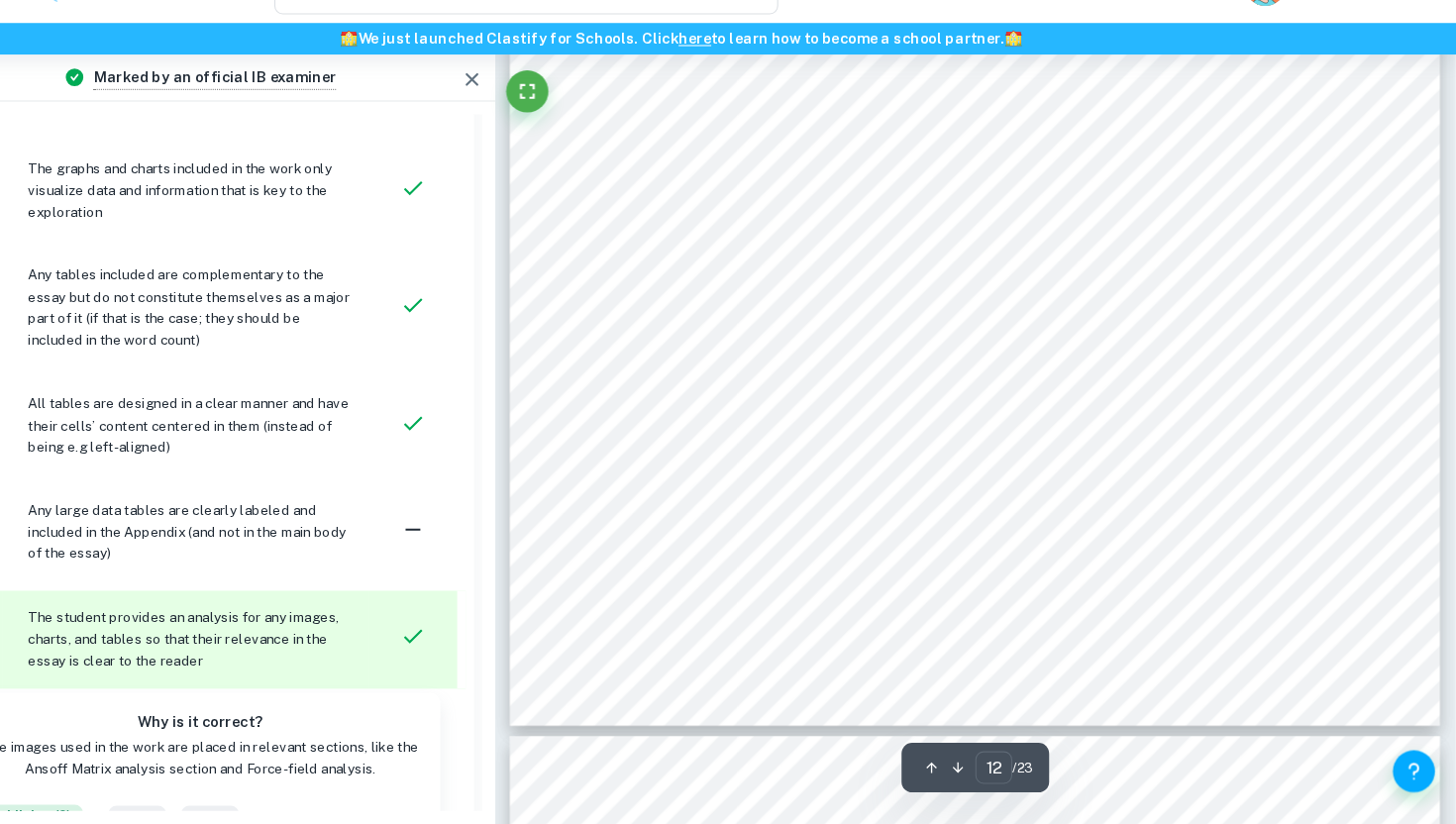 click on "since [DATE] up until [DATE]. This was when the effects of Chipotle's [MEDICAL_DATA] backlash took place as" at bounding box center [1053, 599] 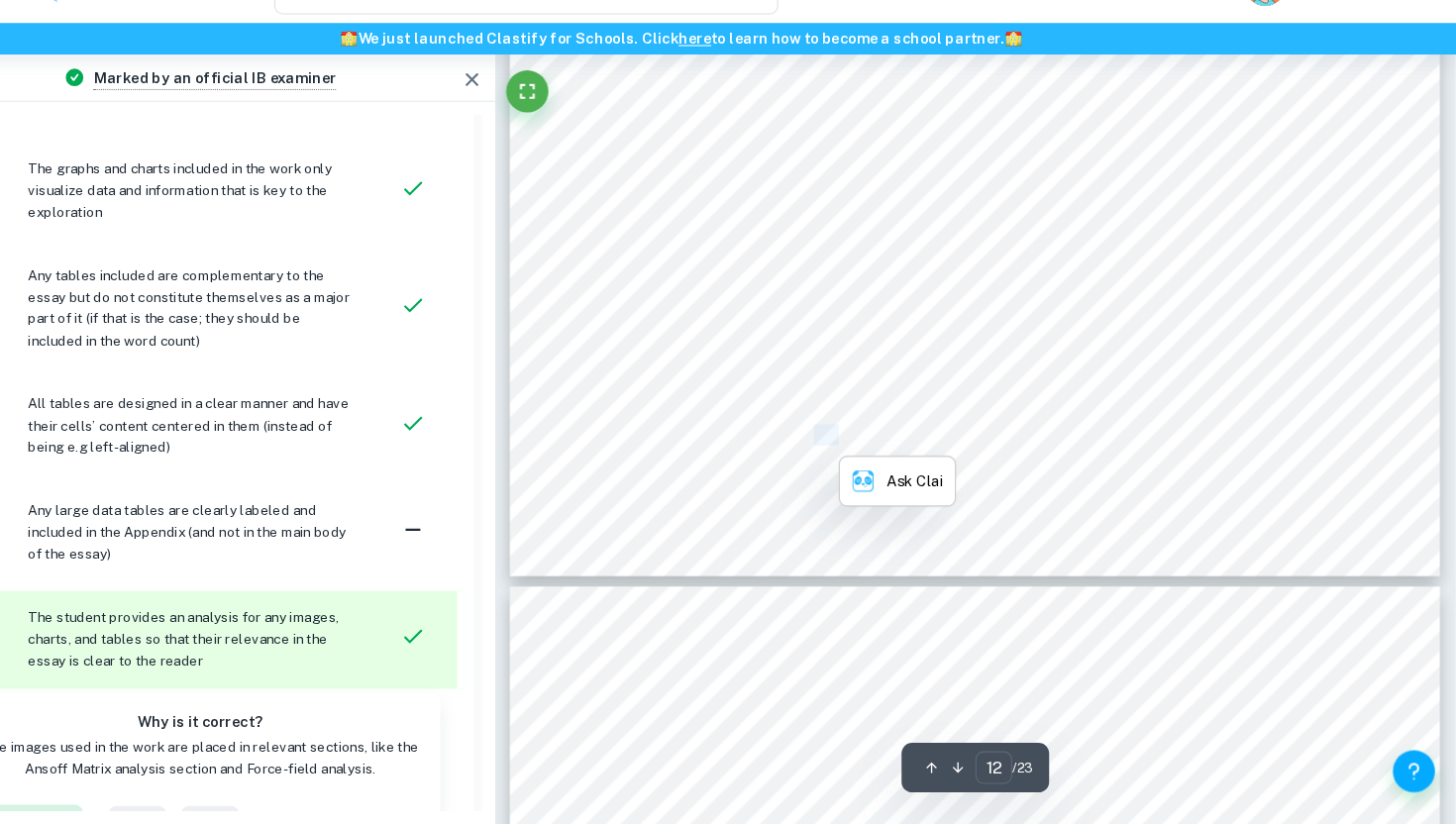 click on "their target demographic of health-conscious consumers and the general public were concerned about [PERSON_NAME]'s food safety standards. Chipotle's branding and reputation of serving 'food with integrity' were tarnished, creating Chipotle's first financial setback since [DATE], with revenue decreasing from 4.5 billion in [DATE] to 3.9 billion in [DATE]. Concerning Chipotle's 2016 annual report, their yearly average restaurant sales dropped from $2.424 million in [DATE] to $1.868 million in [DATE]. However, it recovered shortly after as the upward trend in revenue streams continued since [DATE], 2018 surpassing Chipotle's previous best annual revenue streams, earning 4.86 billion dollars because its improved brand image helped expand its sales volume. In [DATE], Chipotle's revenue grew to 8.63 billion dollars, a 14.3% increase from the prior year and over double what it earned in [DATE]. Since the values provided by Statista are rounded to three relative to its performance history. Year   [DATE]   2016   2017   2018   2019   2020" at bounding box center (1004, 1166) 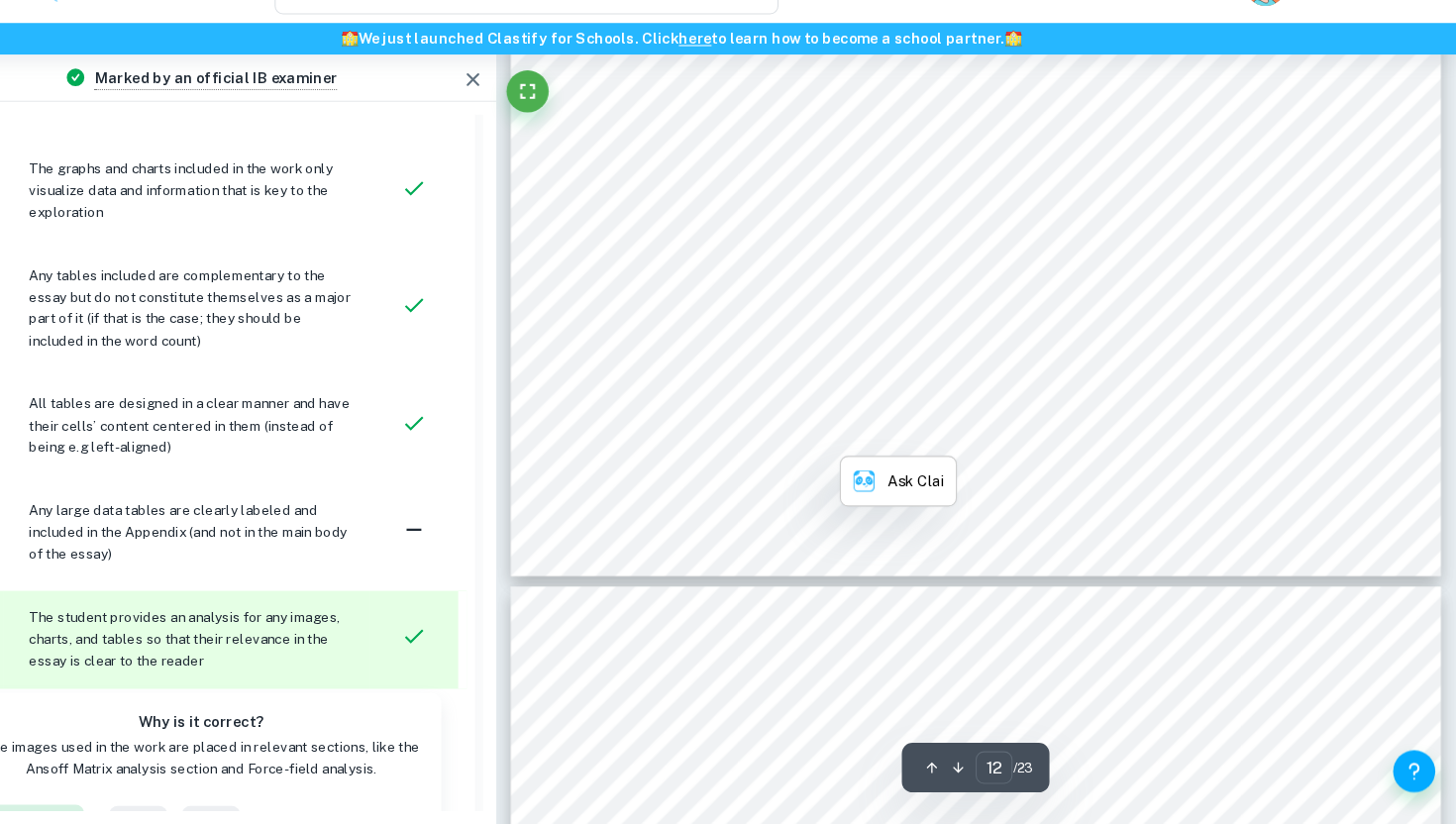 click on "their target demographic of health-conscious consumers and the general public were concerned about [PERSON_NAME]'s food safety standards. Chipotle's branding and reputation of serving 'food with integrity' were tarnished, creating Chipotle's first financial setback since [DATE], with revenue decreasing from 4.5 billion in [DATE] to 3.9 billion in [DATE]. Concerning Chipotle's 2016 annual report, their yearly average restaurant sales dropped from $2.424 million in [DATE] to $1.868 million in [DATE]. However, it recovered shortly after as the upward trend in revenue streams continued since [DATE], 2018 surpassing Chipotle's previous best annual revenue streams, earning 4.86 billion dollars because its improved brand image helped expand its sales volume. In [DATE], Chipotle's revenue grew to 8.63 billion dollars, a 14.3% increase from the prior year and over double what it earned in [DATE]. Since the values provided by Statista are rounded to three relative to its performance history. Year   [DATE]   2016   2017   2018   2019   2020" at bounding box center [1004, 1166] 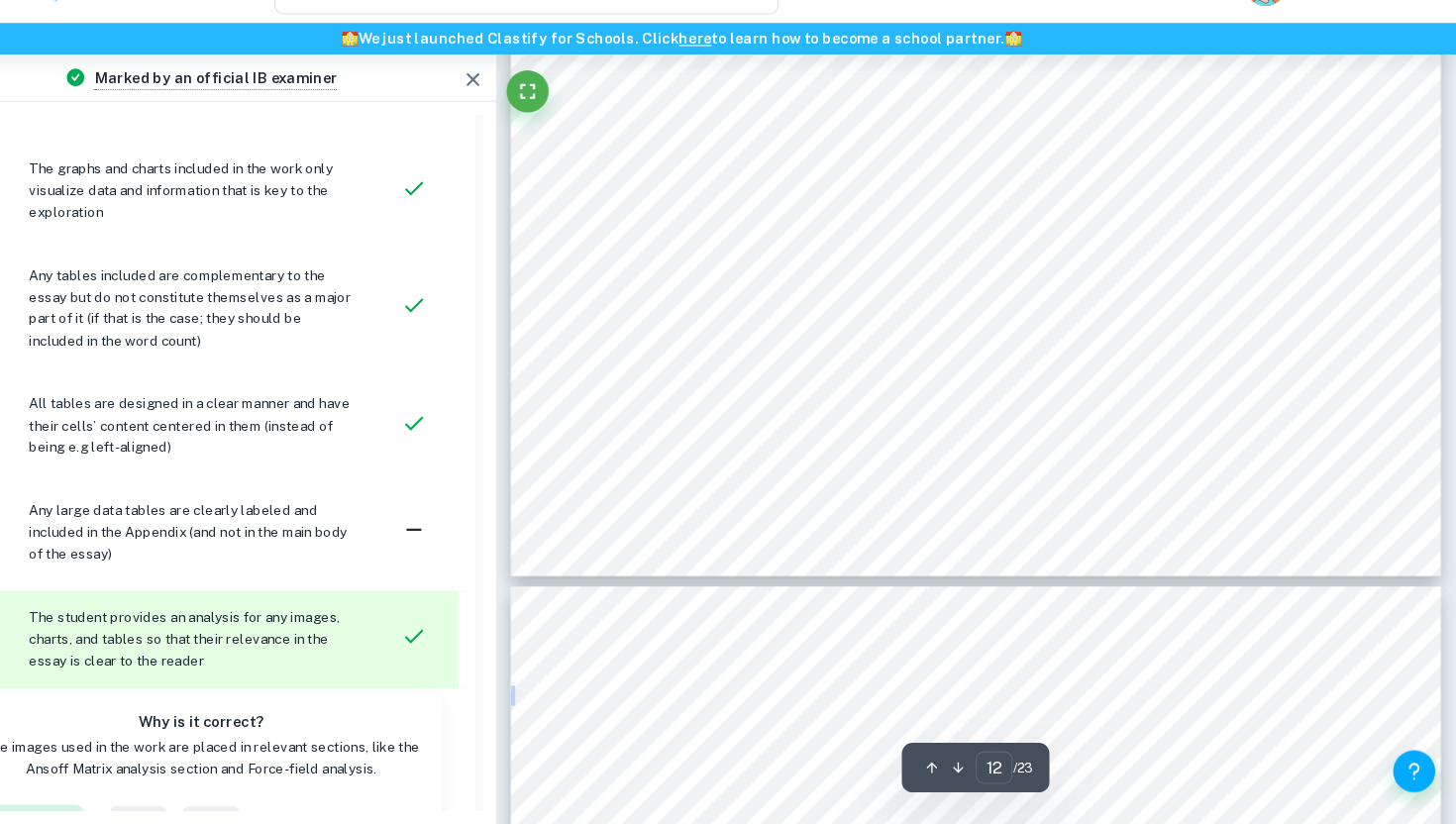 click on "their target demographic of health-conscious consumers and the general public were concerned about [PERSON_NAME]'s food safety standards. Chipotle's branding and reputation of serving 'food with integrity' were tarnished, creating Chipotle's first financial setback since [DATE], with revenue decreasing from 4.5 billion in [DATE] to 3.9 billion in [DATE]. Concerning Chipotle's 2016 annual report, their yearly average restaurant sales dropped from $2.424 million in [DATE] to $1.868 million in [DATE]. However, it recovered shortly after as the upward trend in revenue streams continued since [DATE], 2018 surpassing Chipotle's previous best annual revenue streams, earning 4.86 billion dollars because its improved brand image helped expand its sales volume. In [DATE], Chipotle's revenue grew to 8.63 billion dollars, a 14.3% increase from the prior year and over double what it earned in [DATE]. Since the values provided by Statista are rounded to three relative to its performance history. Year   [DATE]   2016   2017   2018   2019   2020" at bounding box center (1004, 1166) 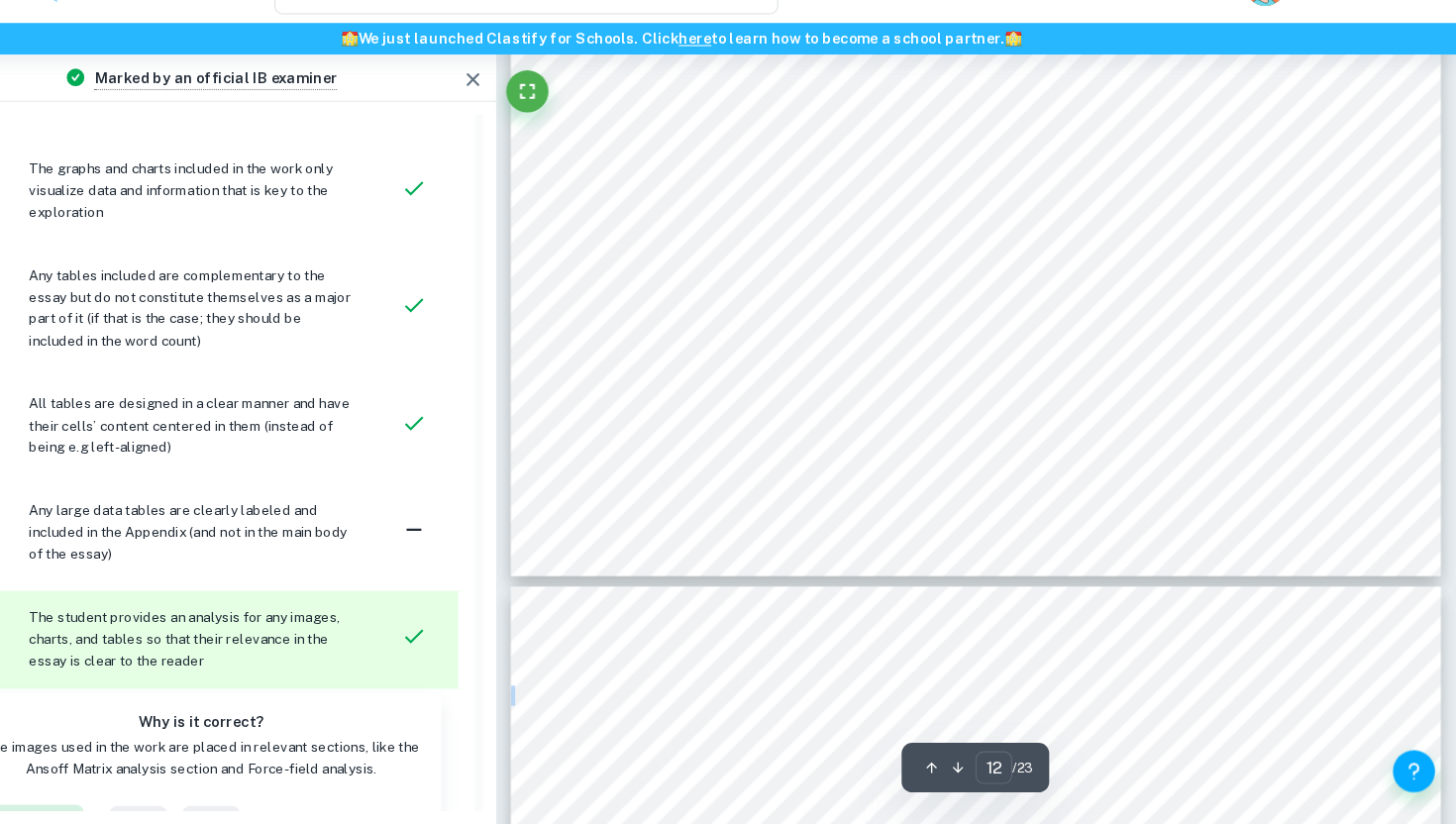 click on "their target demographic of health-conscious consumers and the general public were concerned" at bounding box center (996, 714) 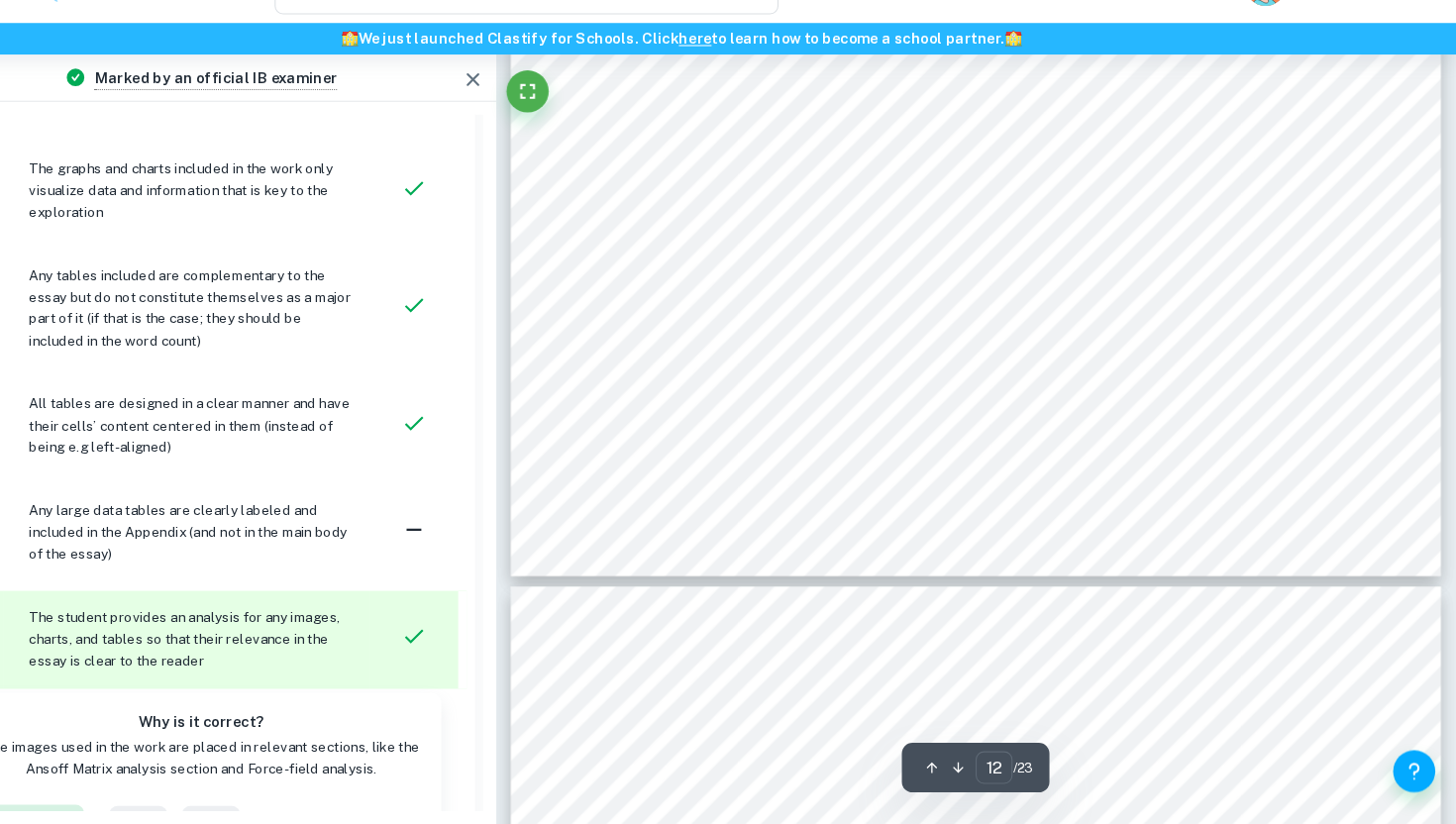 click on "their target demographic of health-conscious consumers and the general public were concerned" at bounding box center (996, 714) 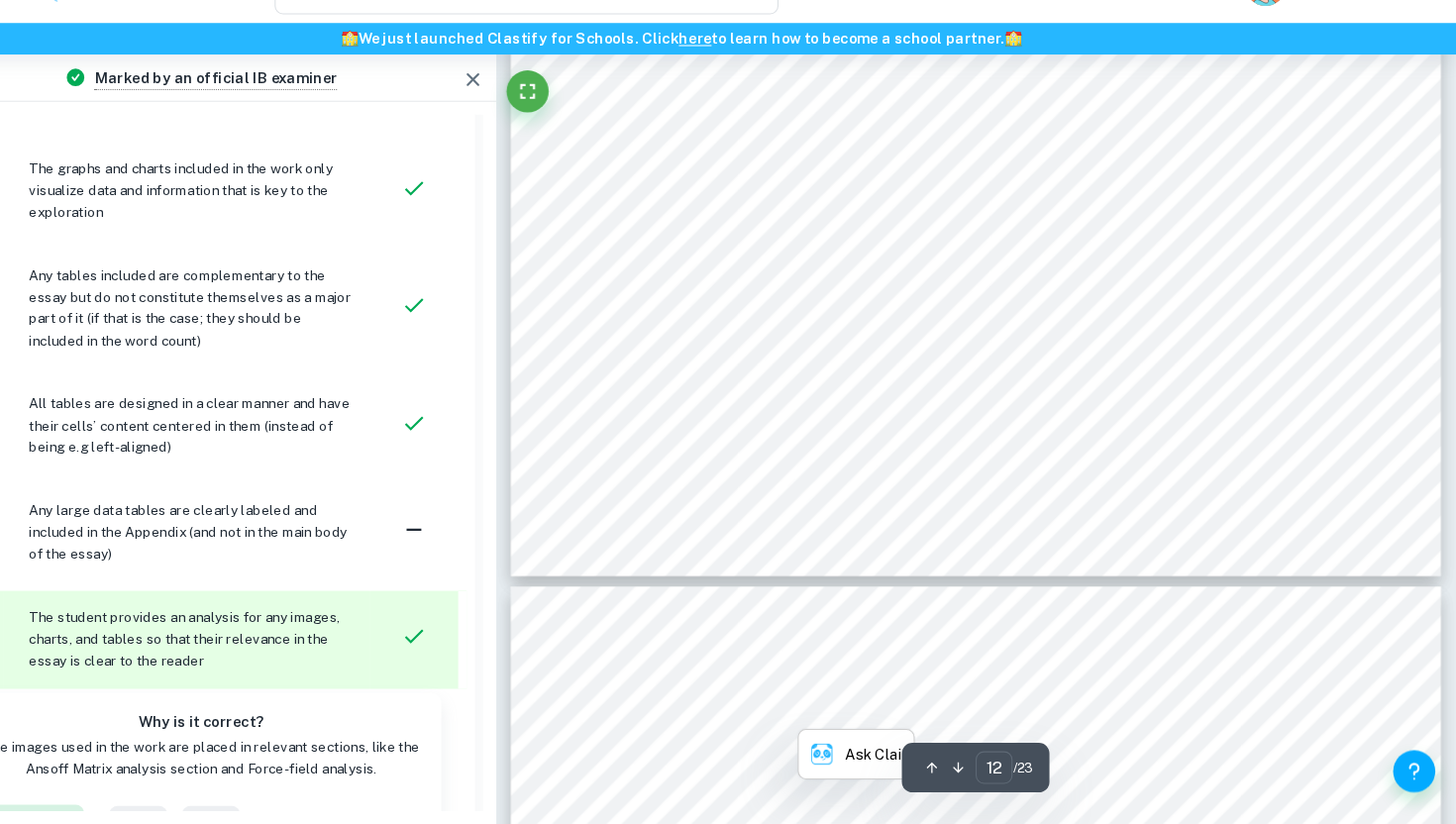 click on "their target demographic of health-conscious consumers and the general public were concerned" at bounding box center (996, 714) 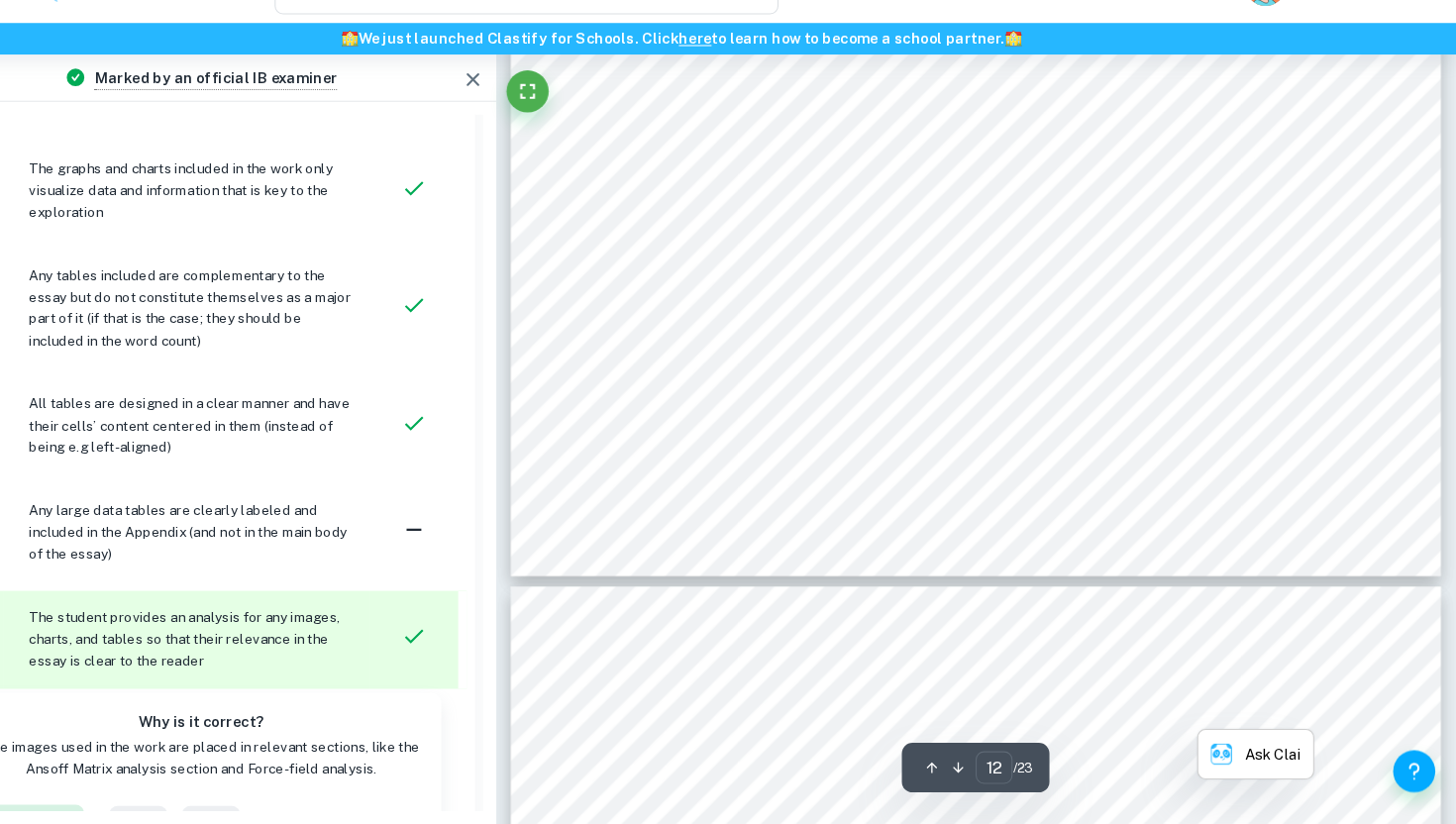 click on "about Chipotle's food safety standards. Chipotle's branding and reputation of serving 'food with" at bounding box center [996, 754] 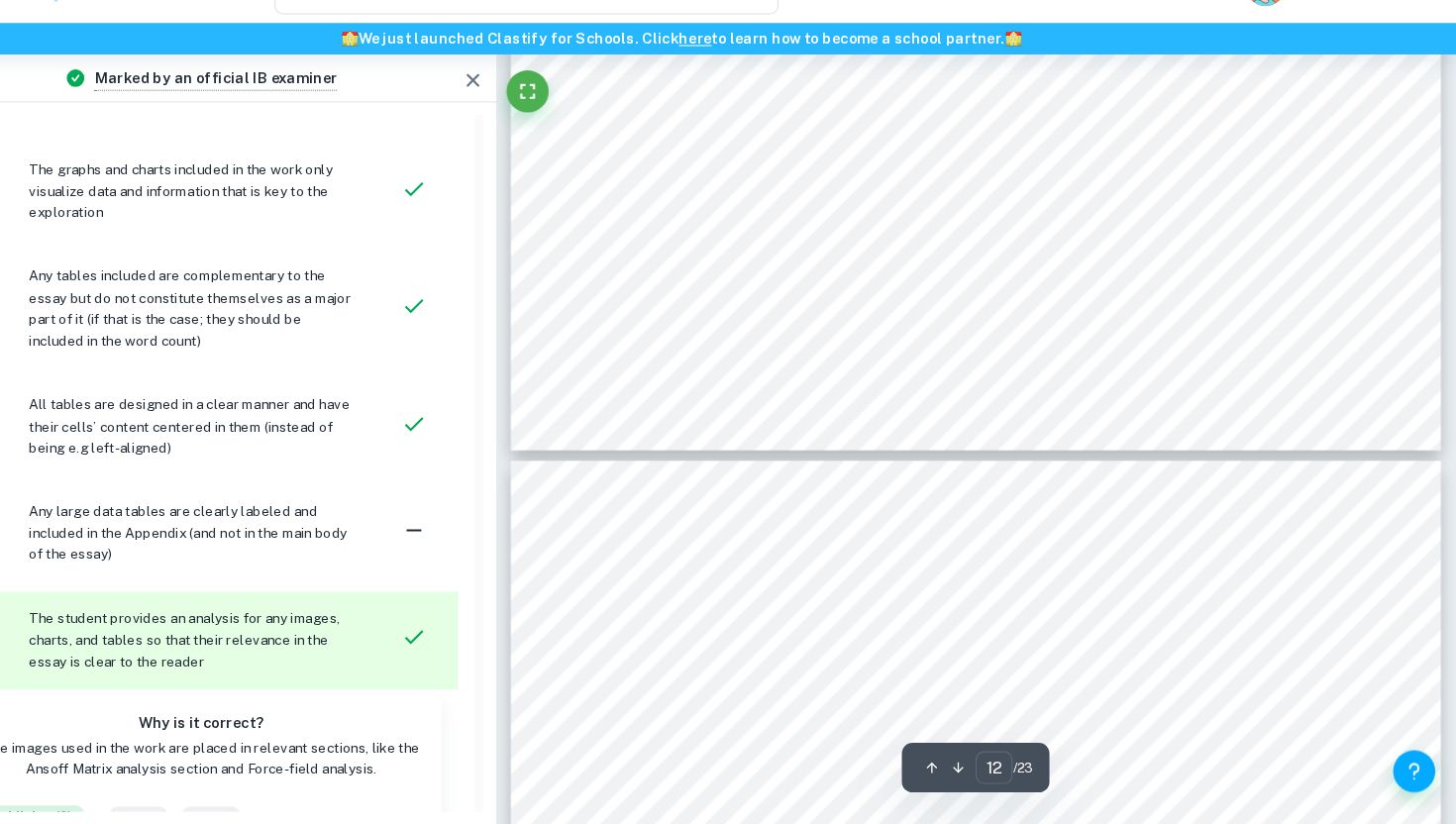 click on "integrity' were tarnished, creating Chipotle's first financial setback since [DATE], with revenue" at bounding box center (992, 674) 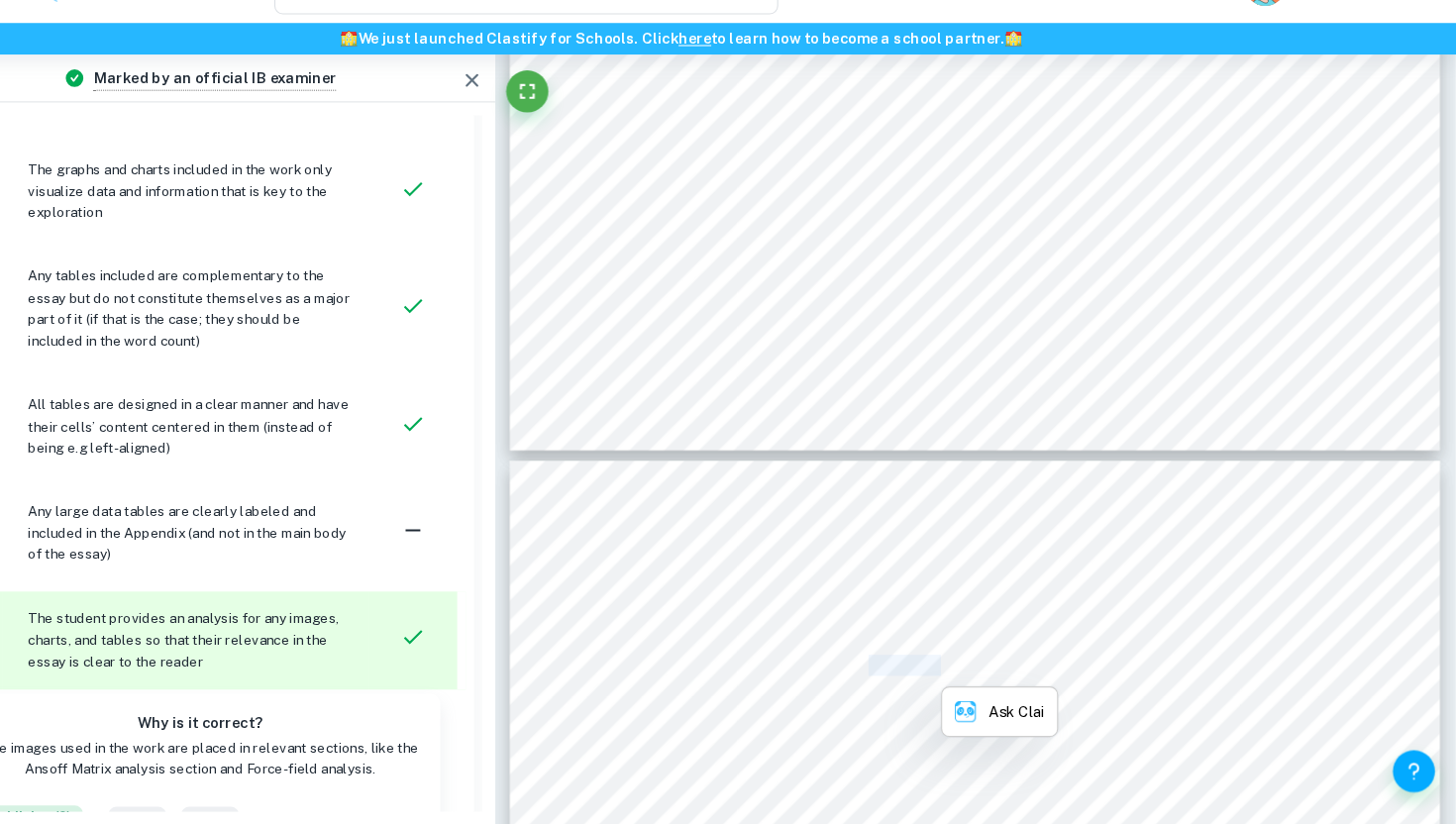 click on "integrity' were tarnished, creating Chipotle's first financial setback since [DATE], with revenue" at bounding box center [992, 674] 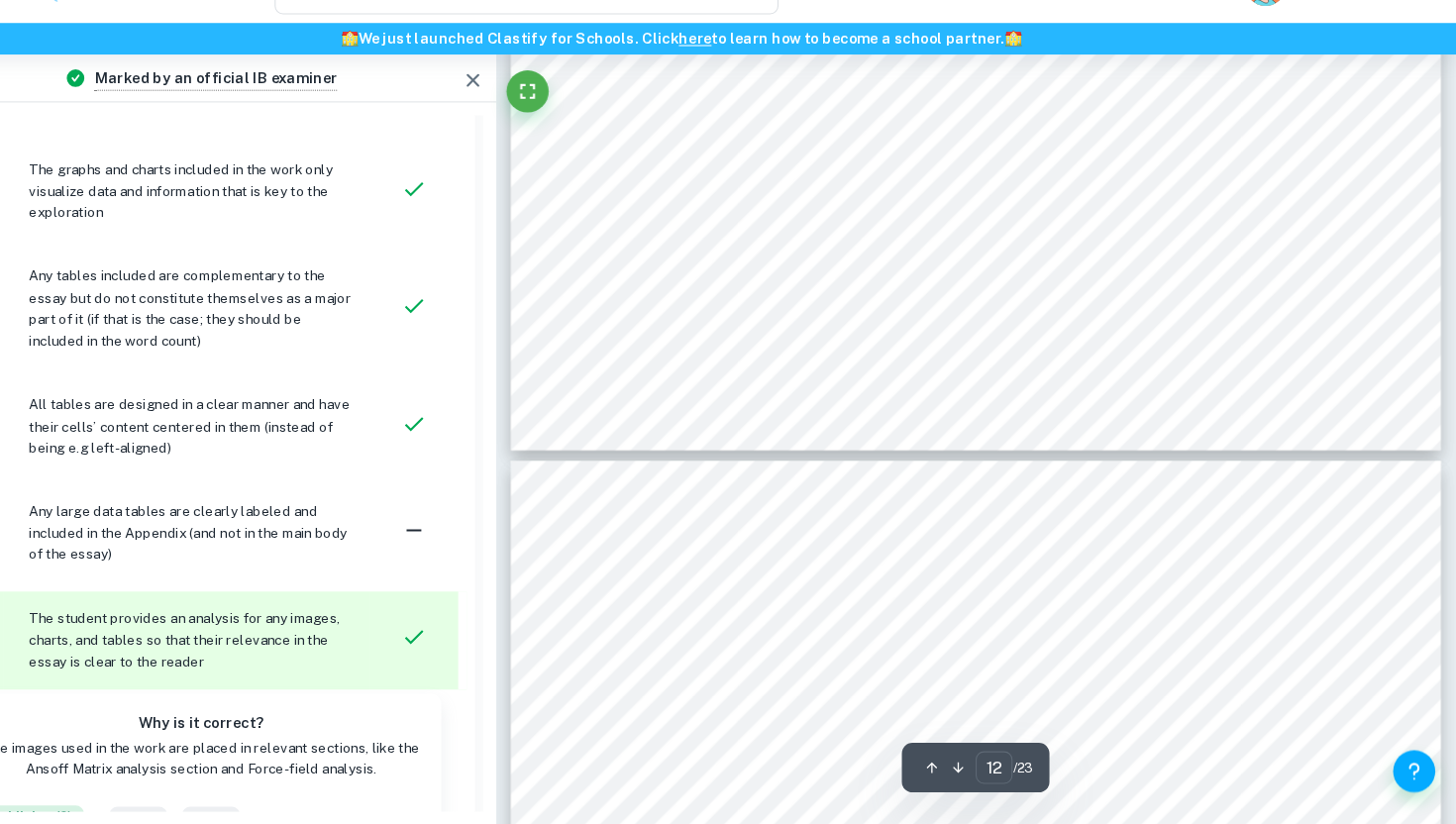 click on "their target demographic of health-conscious consumers and the general public were concerned about [PERSON_NAME]'s food safety standards. Chipotle's branding and reputation of serving 'food with integrity' were tarnished, creating Chipotle's first financial setback since [DATE], with revenue decreasing from 4.5 billion in [DATE] to 3.9 billion in [DATE]. Concerning Chipotle's 2016 annual report, their yearly average restaurant sales dropped from $2.424 million in [DATE] to $1.868 million in [DATE]. However, it recovered shortly after as the upward trend in revenue streams continued since [DATE], 2018 surpassing Chipotle's previous best annual revenue streams, earning 4.86 billion dollars because its improved brand image helped expand its sales volume. In [DATE], Chipotle's revenue grew to 8.63 billion dollars, a 14.3% increase from the prior year and over double what it earned in [DATE]. Since the values provided by Statista are rounded to three relative to its performance history. Year   [DATE]   2016   2017   2018   2019   2020" at bounding box center (1004, 1047) 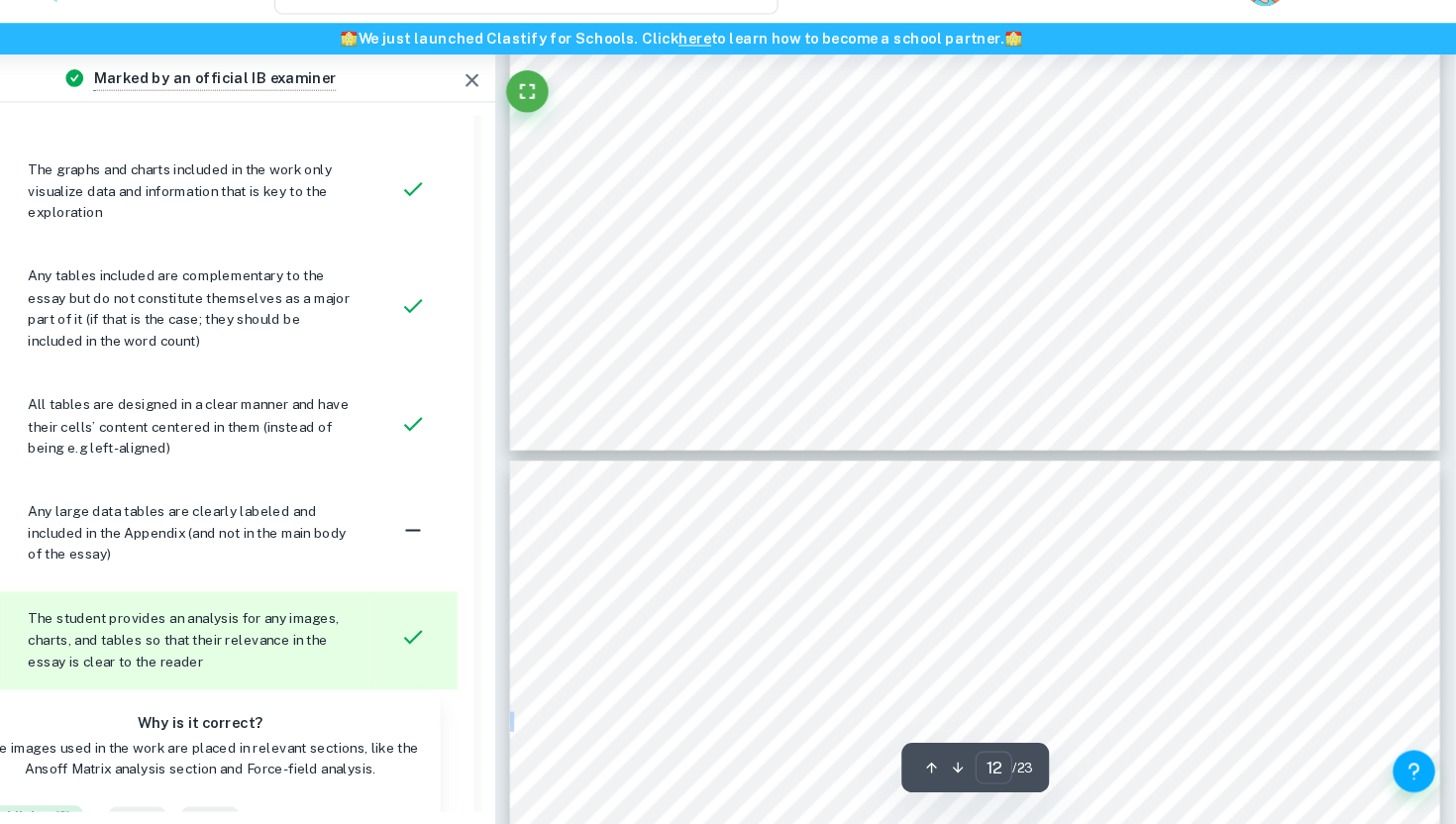 click on "their target demographic of health-conscious consumers and the general public were concerned about [PERSON_NAME]'s food safety standards. Chipotle's branding and reputation of serving 'food with integrity' were tarnished, creating Chipotle's first financial setback since [DATE], with revenue decreasing from 4.5 billion in [DATE] to 3.9 billion in [DATE]. Concerning Chipotle's 2016 annual report, their yearly average restaurant sales dropped from $2.424 million in [DATE] to $1.868 million in [DATE]. However, it recovered shortly after as the upward trend in revenue streams continued since [DATE], 2018 surpassing Chipotle's previous best annual revenue streams, earning 4.86 billion dollars because its improved brand image helped expand its sales volume. In [DATE], Chipotle's revenue grew to 8.63 billion dollars, a 14.3% increase from the prior year and over double what it earned in [DATE]. Since the values provided by Statista are rounded to three relative to its performance history. Year   [DATE]   2016   2017   2018   2019   2020" at bounding box center [1004, 1047] 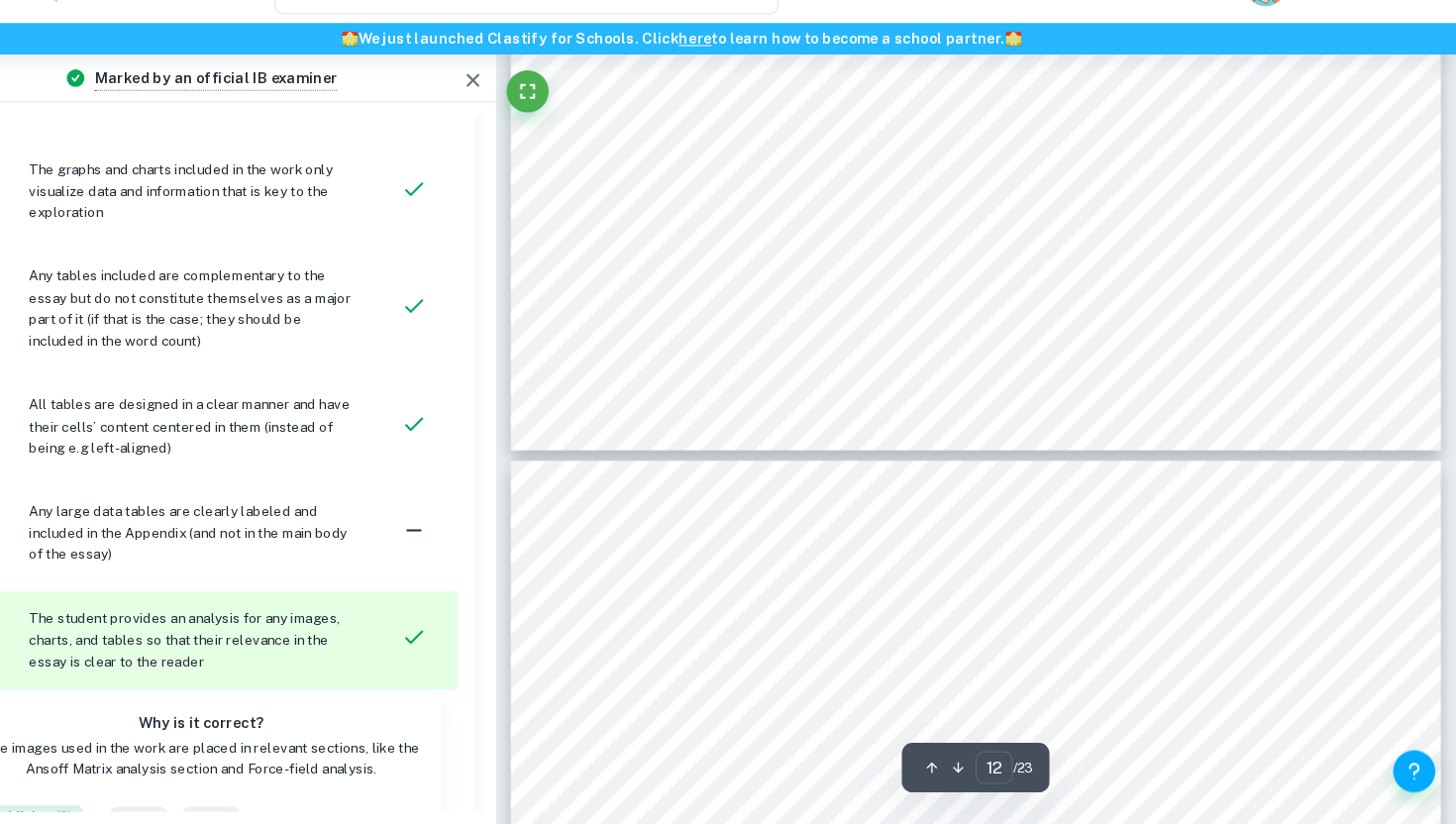 click on "decreasing from 4.5 billion in [DATE] to 3.9 billion in [DATE]. Concerning Chipotle's 2016 annual" at bounding box center [1004, 713] 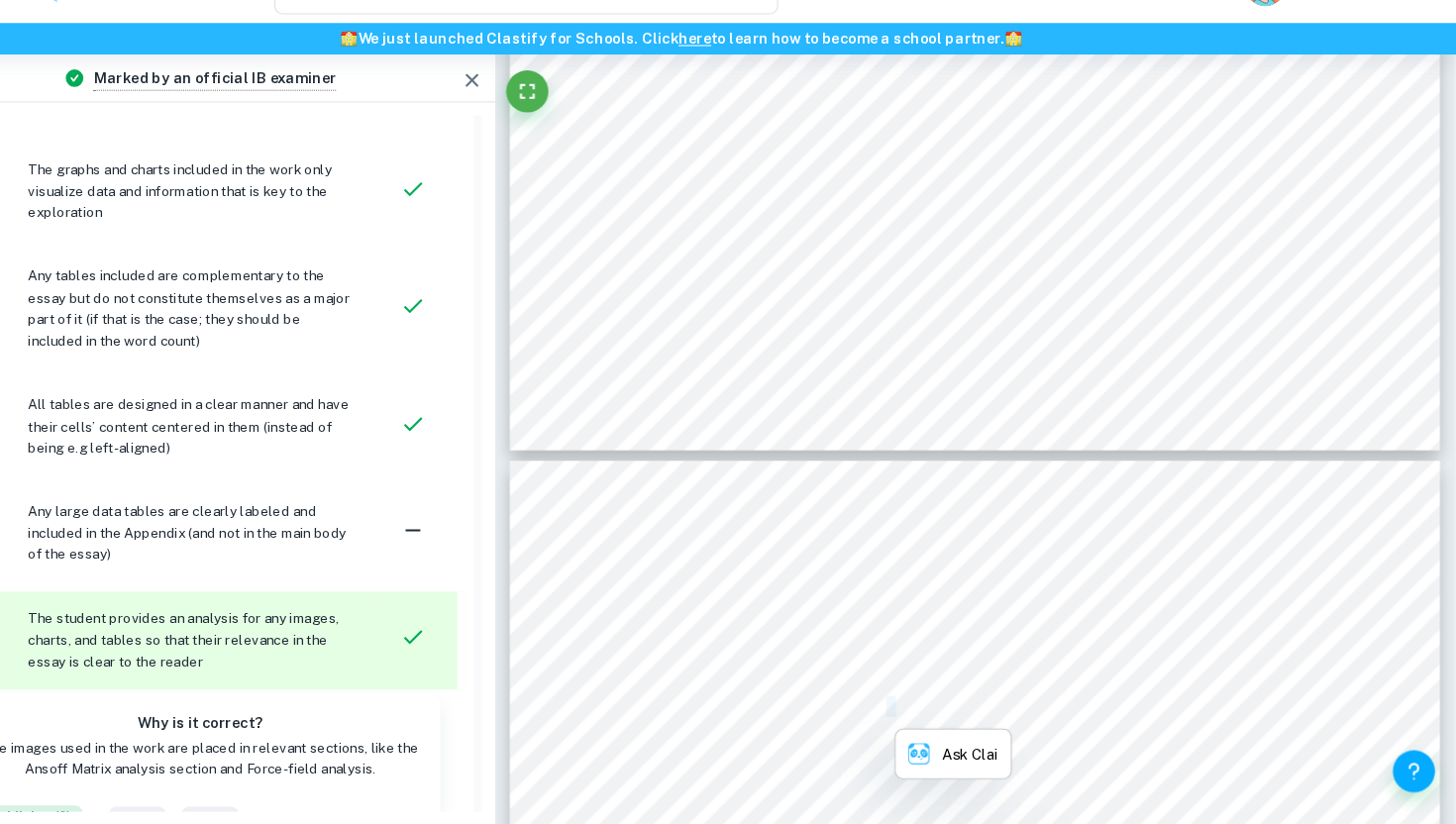 click on "decreasing from 4.5 billion in [DATE] to 3.9 billion in [DATE]. Concerning Chipotle's 2016 annual" at bounding box center [1004, 713] 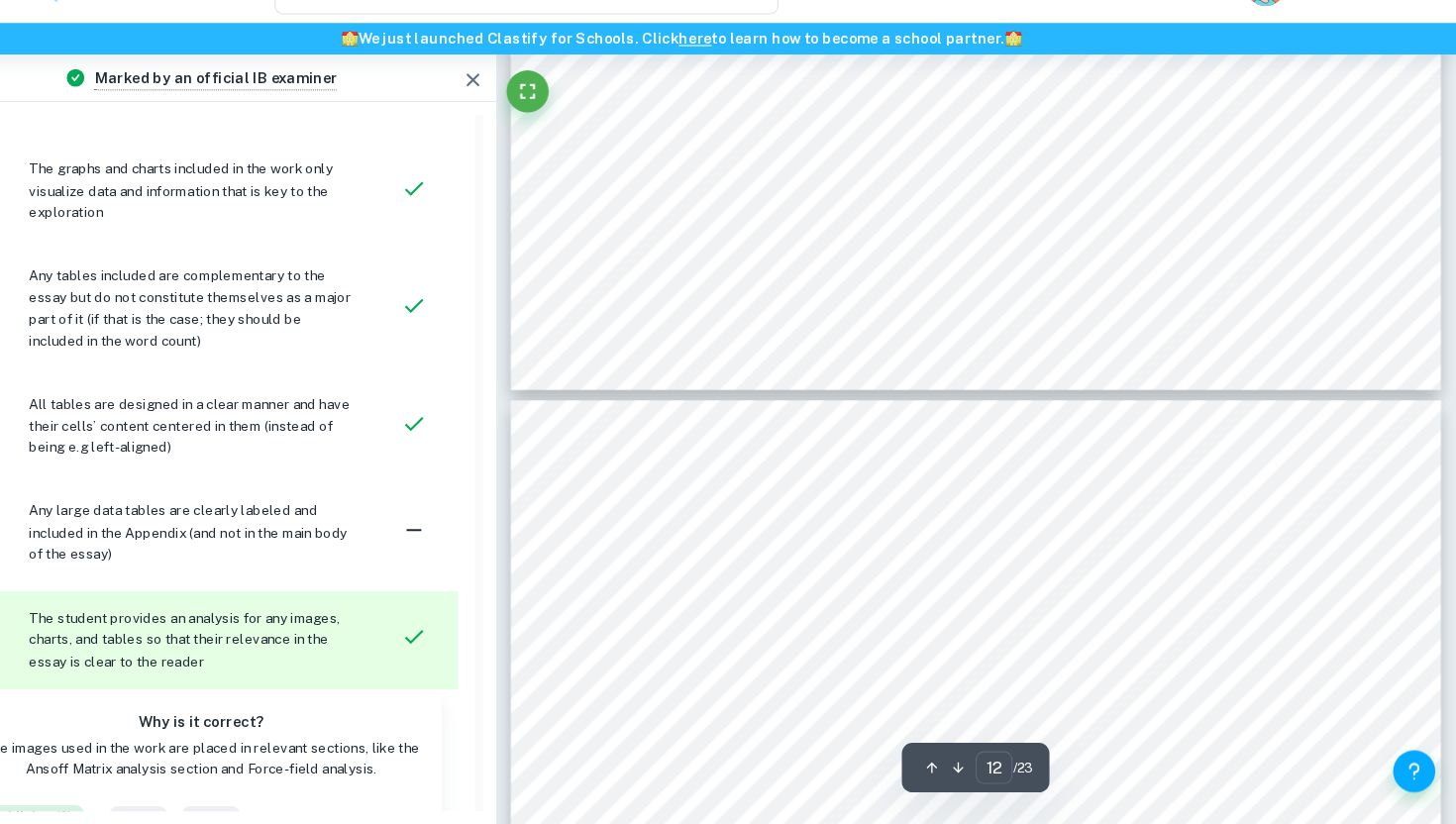 click on "report, their yearly average restaurant sales dropped from $2.424 million in [DATE] to $1.868" at bounding box center (988, 696) 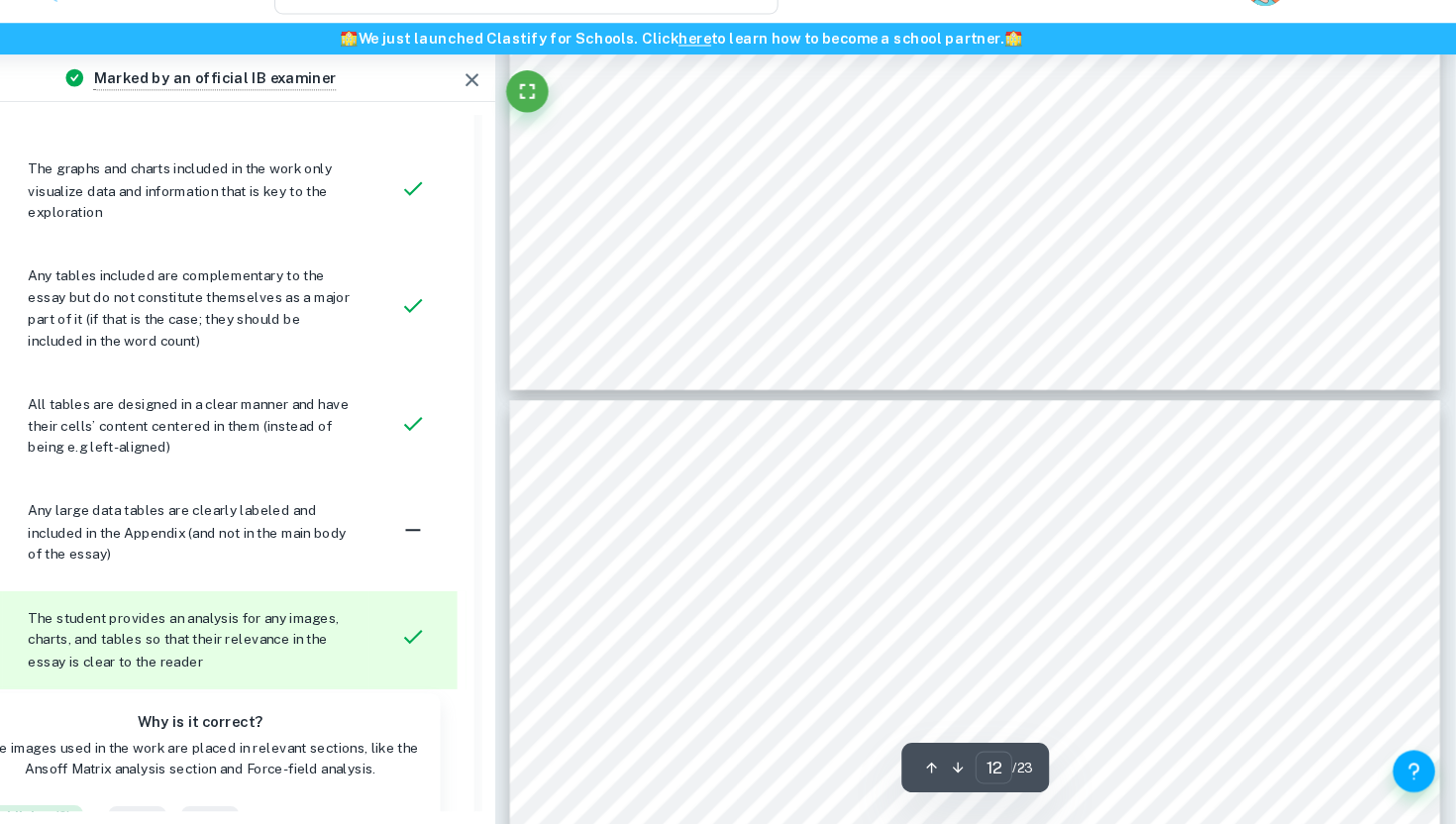click on "report, their yearly average restaurant sales dropped from $2.424 million in [DATE] to $1.868" at bounding box center [988, 696] 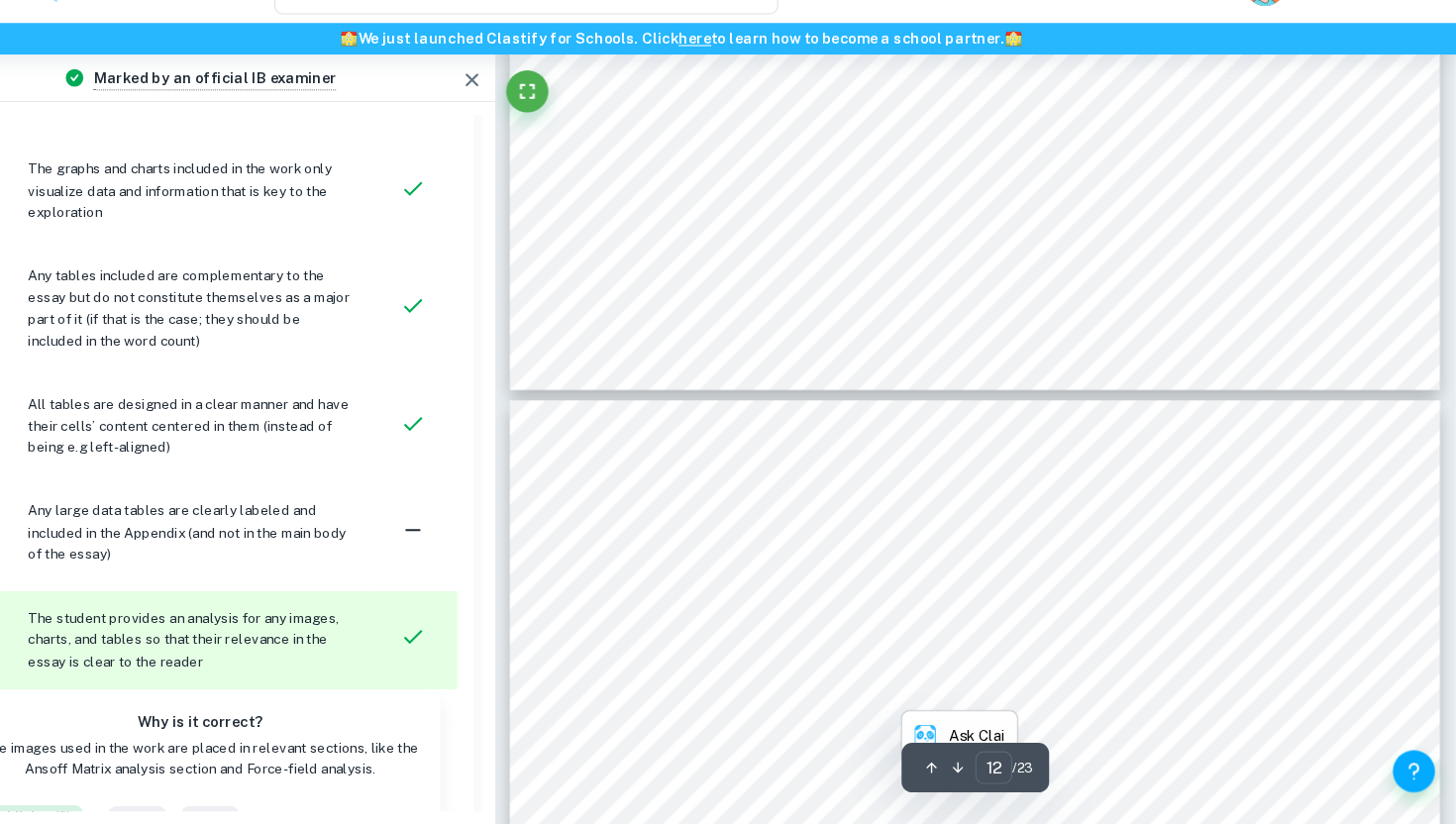 click on "report, their yearly average restaurant sales dropped from $2.424 million in [DATE] to $1.868" at bounding box center [988, 696] 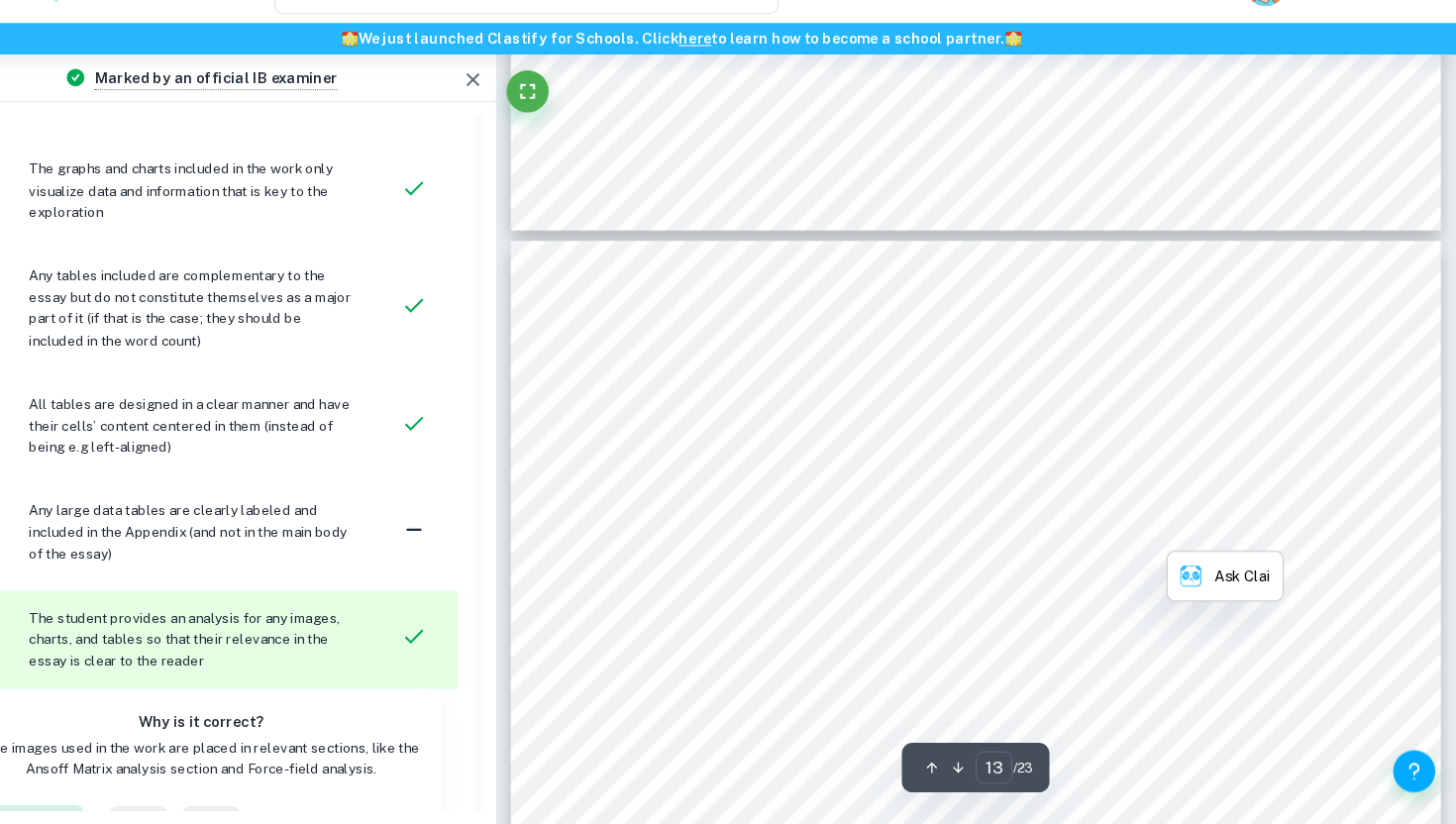 click on "Chipotle's revenue grew to 8.63 billion dollars, a 14.3% increase from the prior year and over" at bounding box center (990, 704) 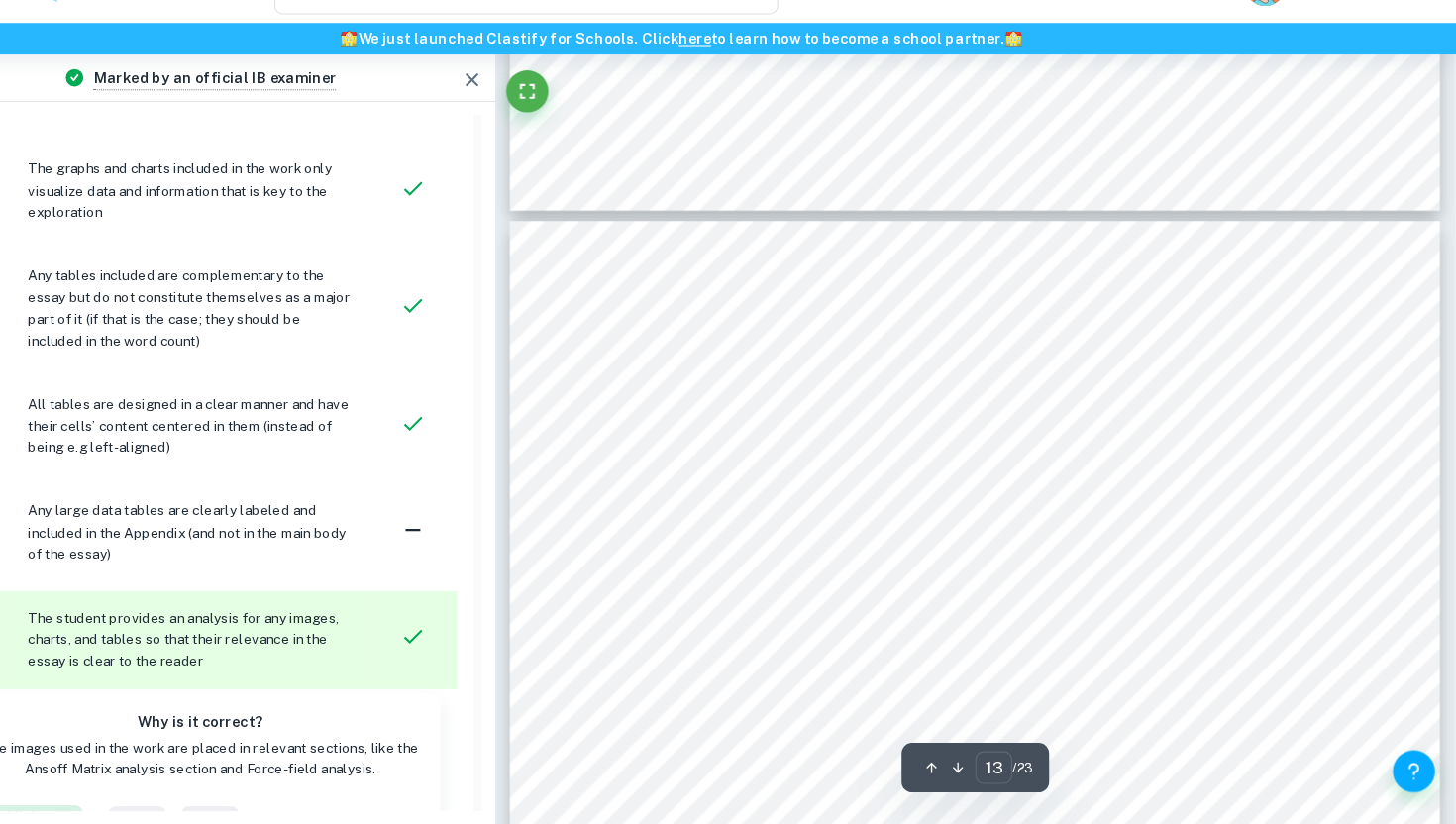 click on "Chipotle's revenue grew to 8.63 billion dollars, a 14.3% increase from the prior year and over" at bounding box center [990, 685] 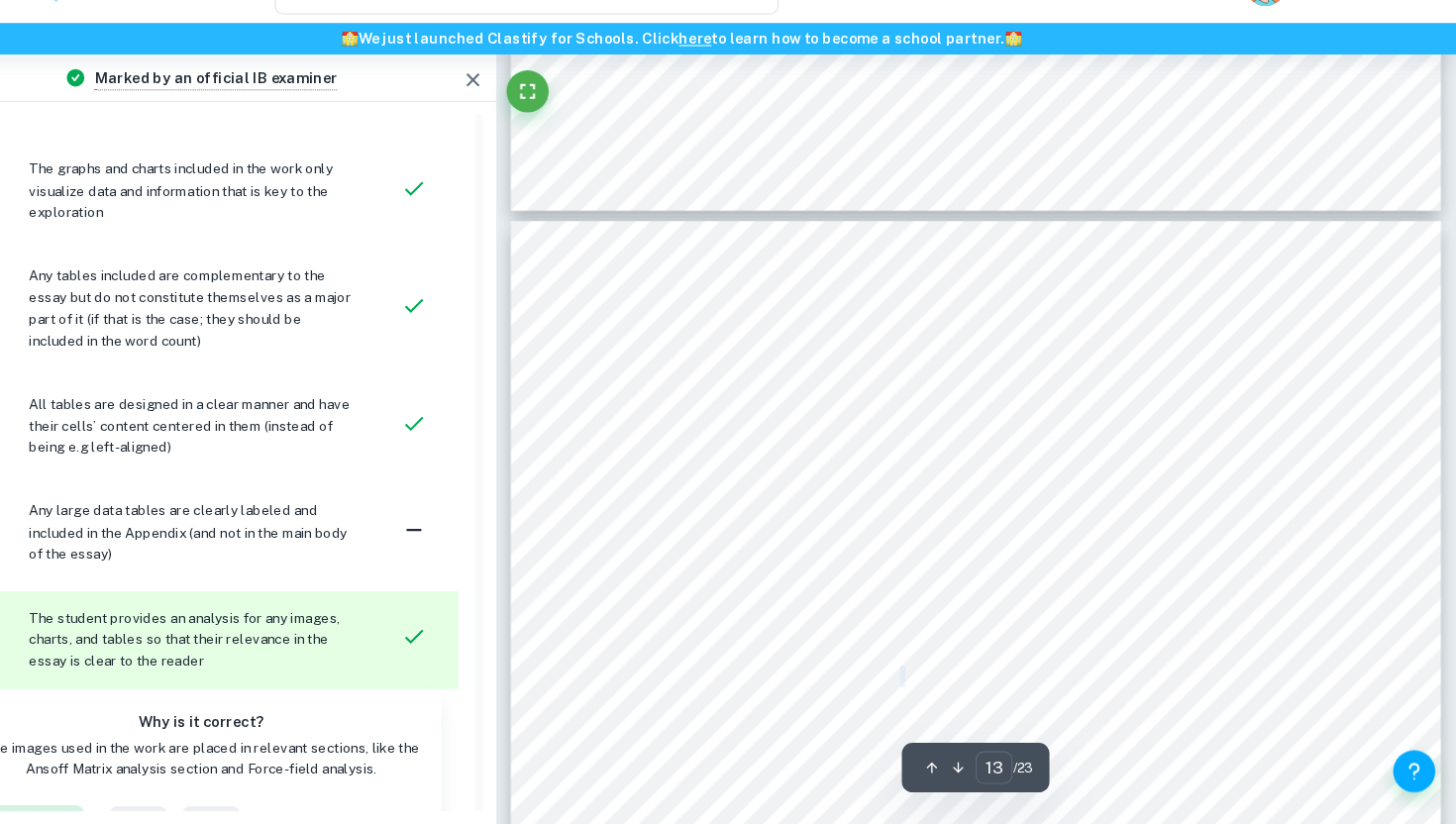 click on "Chipotle's revenue grew to 8.63 billion dollars, a 14.3% increase from the prior year and over" at bounding box center [990, 685] 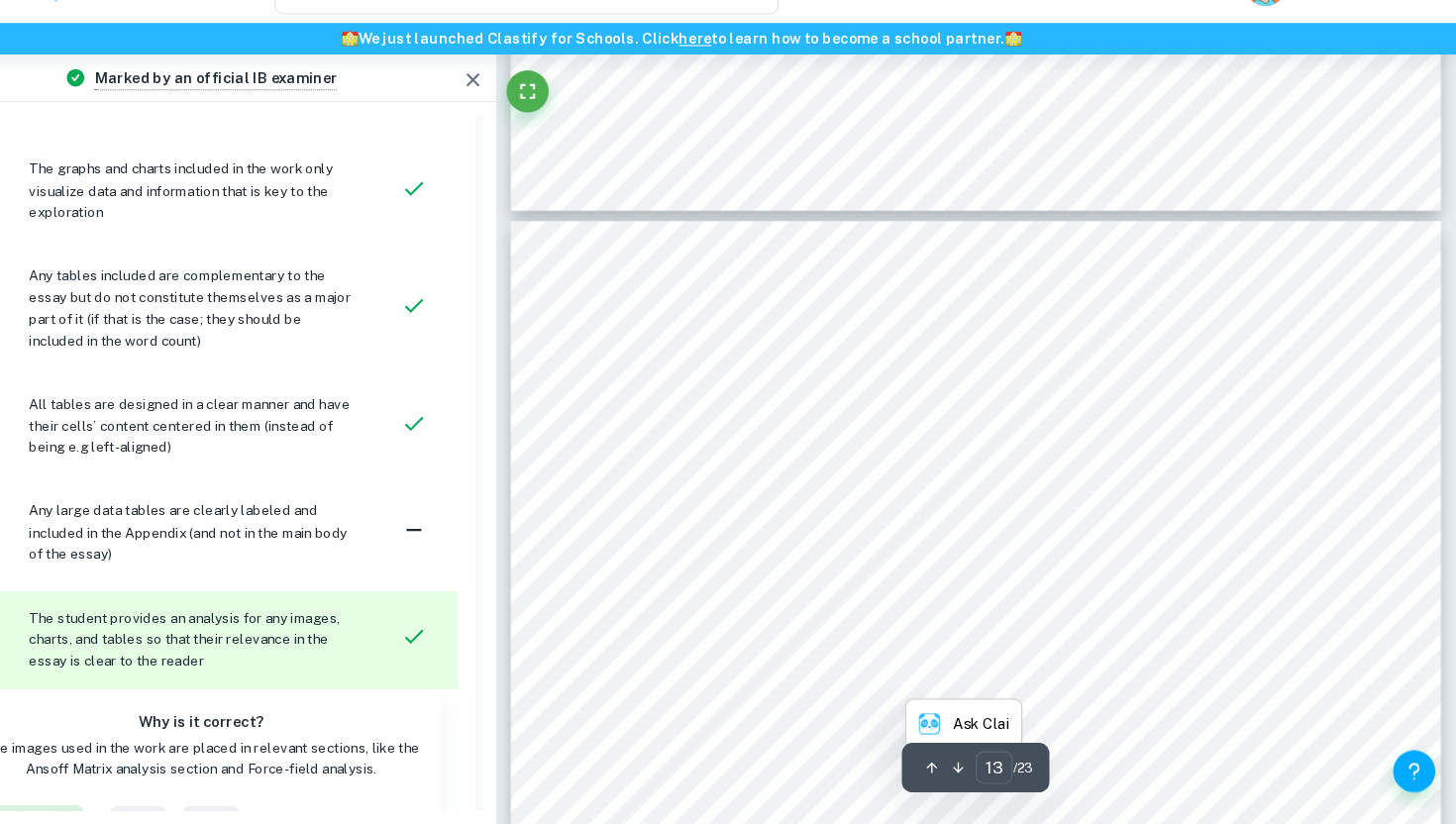 click on "Chipotle's revenue grew to 8.63 billion dollars, a 14.3% increase from the prior year and over" at bounding box center (990, 685) 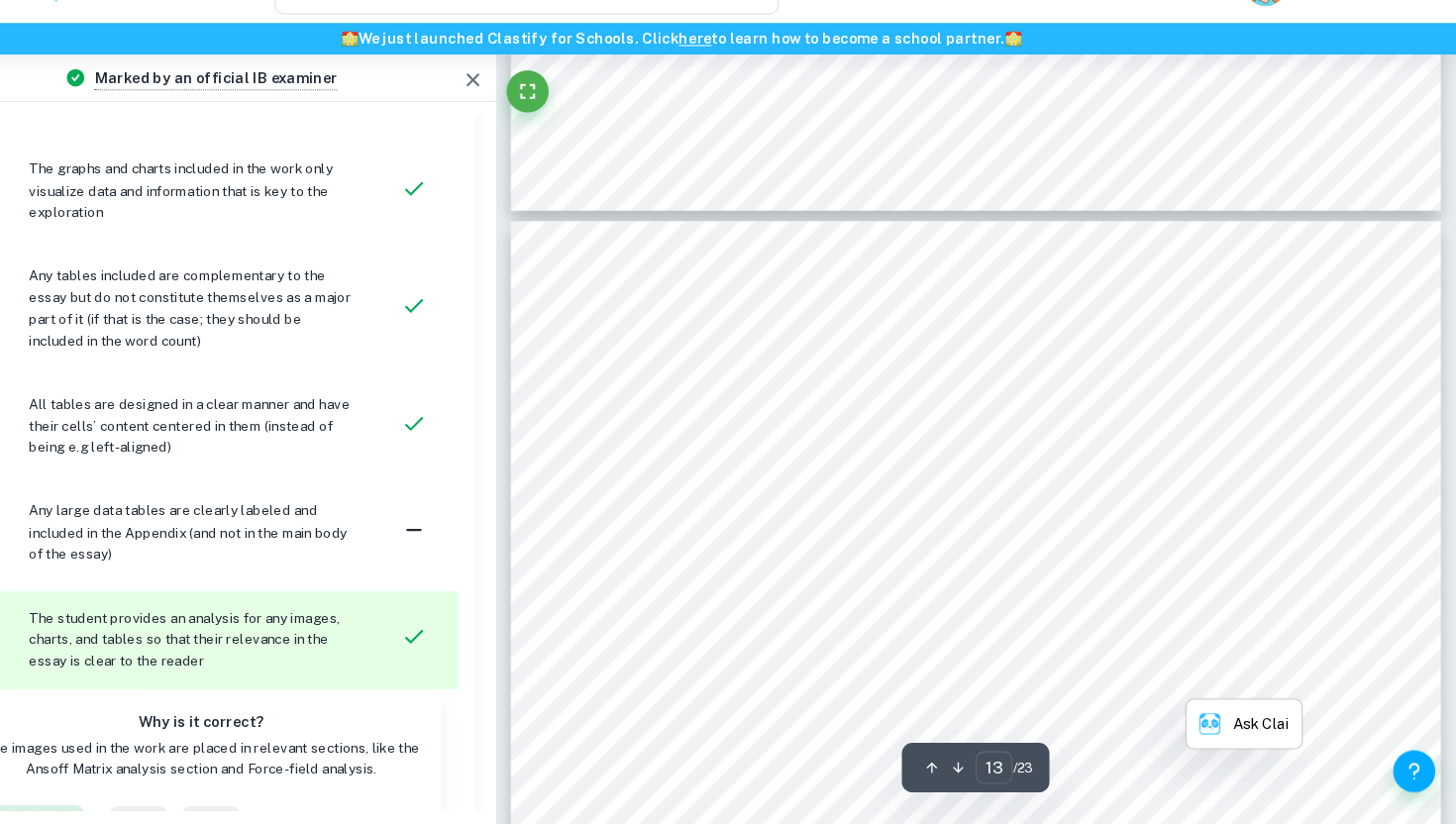 click on "Chipotle's revenue grew to 8.63 billion dollars, a 14.3% increase from the prior year and over" at bounding box center [990, 685] 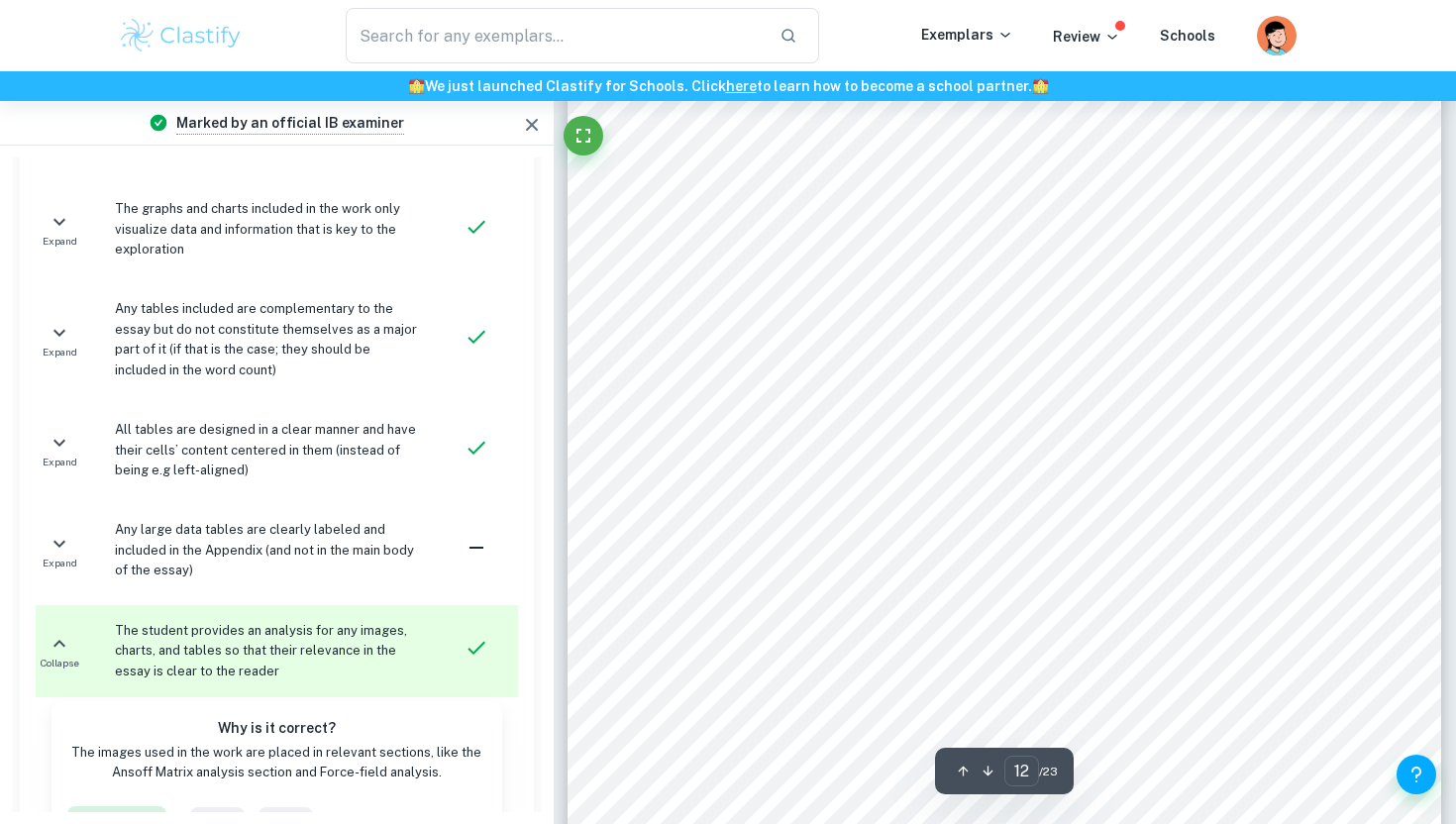 scroll, scrollTop: 12822, scrollLeft: 0, axis: vertical 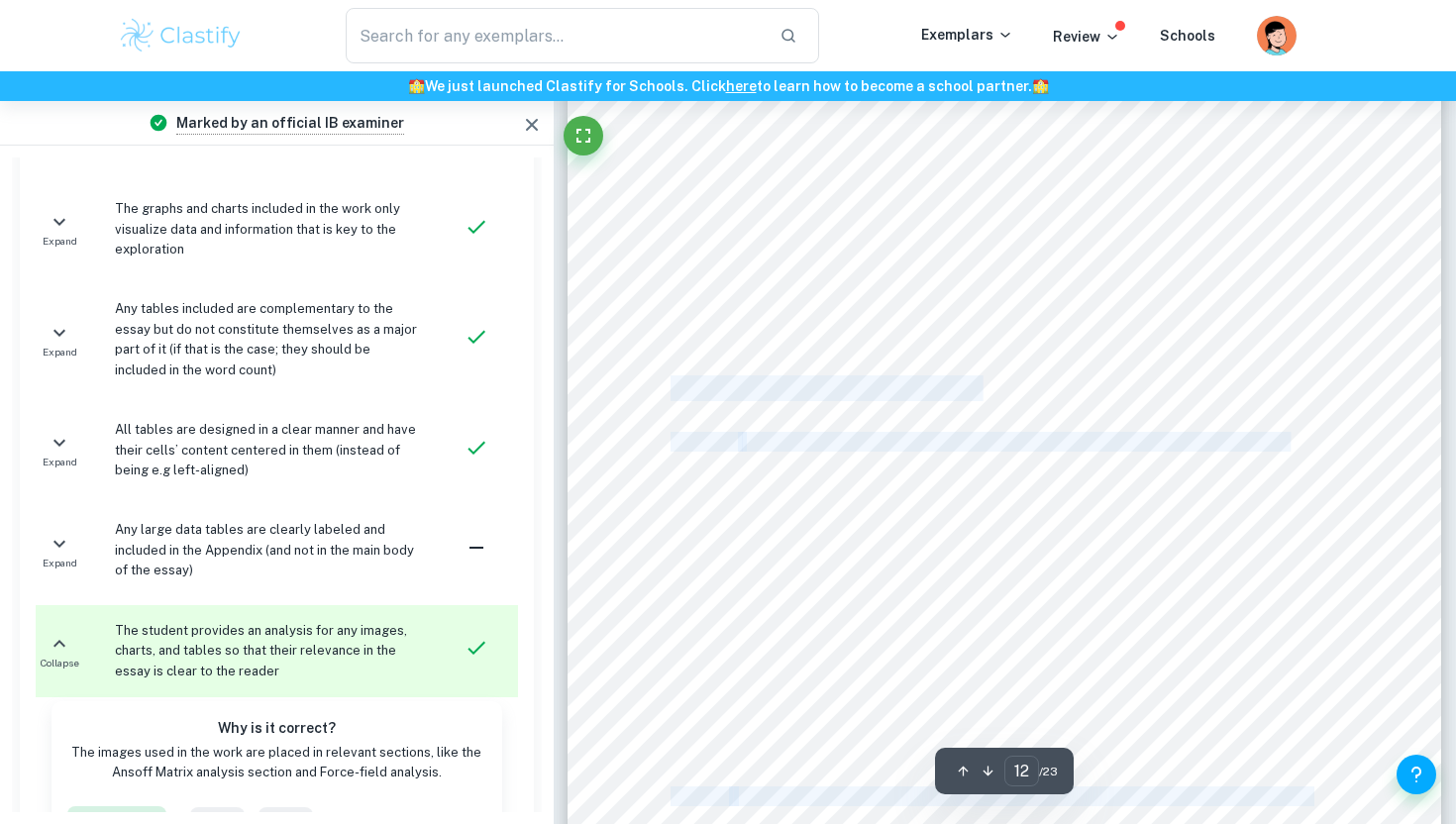 click on "wages of $15 an hour ([PERSON_NAME], 2021), community fundraising programs (Chipotle, n.d.), etc. Thus, the public's perception of Chipotle is enhanced, allowing them to build a stronger connection with the community by meeting the presumed responsibilities of an ethical company. Chipotle9s wide range of CSR initiatives helps people associate Chipotle with positive connotations; for example, students who received funding from Chipotle9s Community Fundraising Program may use word-of-mouth to encourage their family and peers to purchase at [GEOGRAPHIC_DATA]. Since Chipotle can develop a strong community connection, customers will reciprocate this and may become restaurant regulars, contributing to their increased sales revenue and profits since [DATE]. 4. Chipotle9s Financial Analysis Figure 3:   Chipotle9s Annual Revenue from [DATE]-[DATE] (Statista, 2022) Figure 3   shows that Chipotle's annual revenue streams have gradually increased year-on-year" at bounding box center (1004, 403) 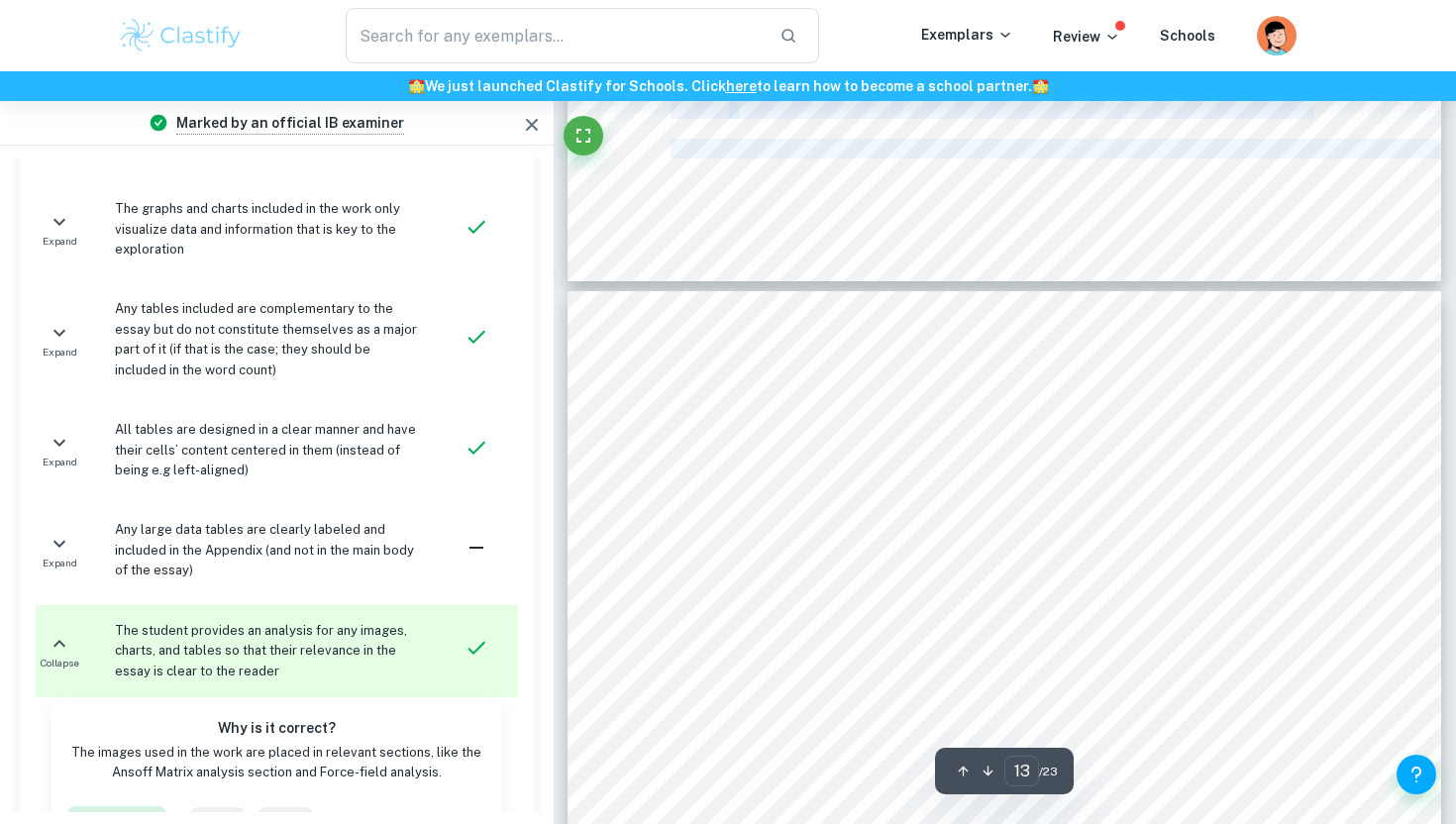 scroll, scrollTop: 13741, scrollLeft: 0, axis: vertical 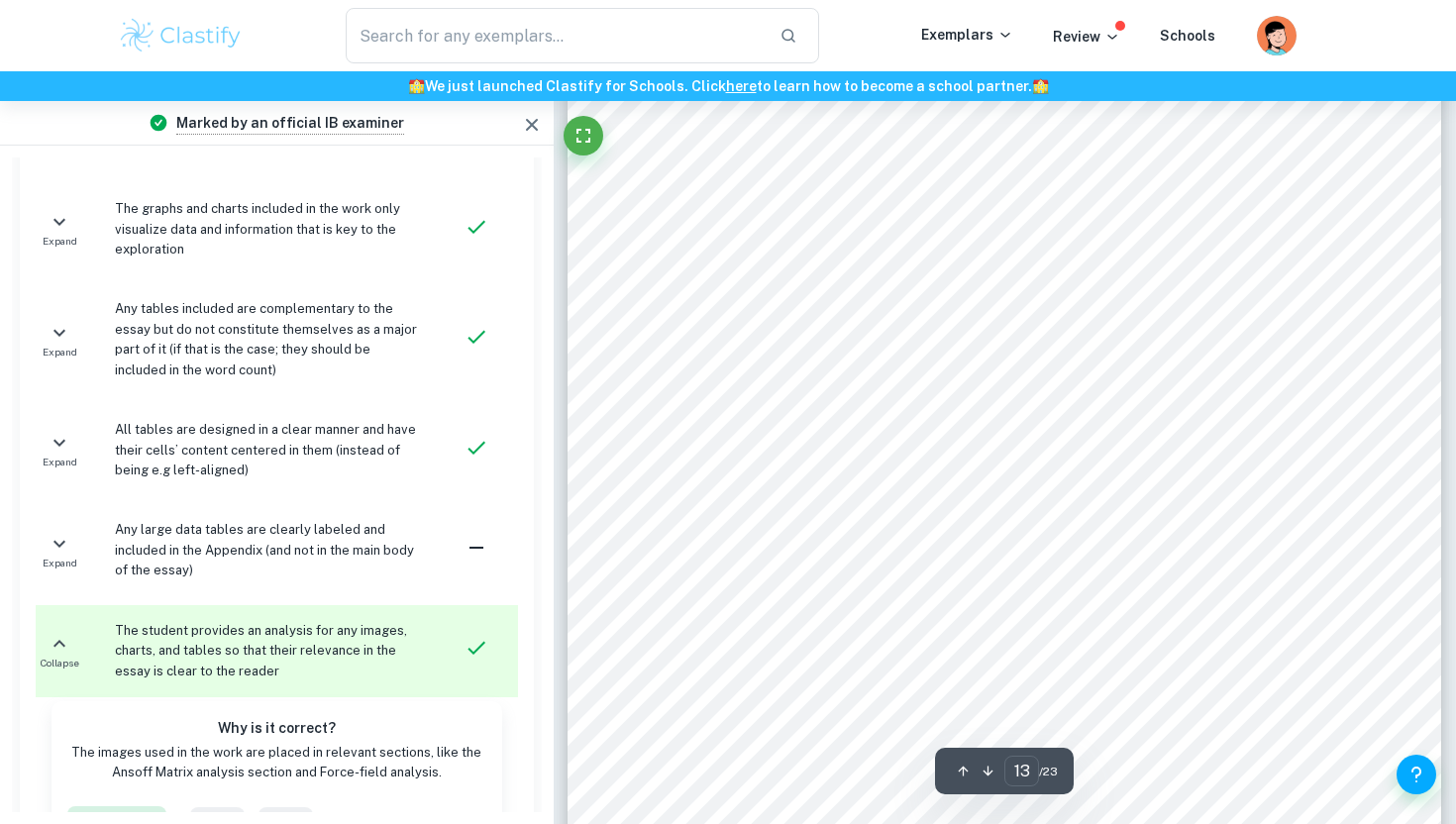 click on "their target demographic of health-conscious consumers and the general public were concerned" at bounding box center (996, 172) 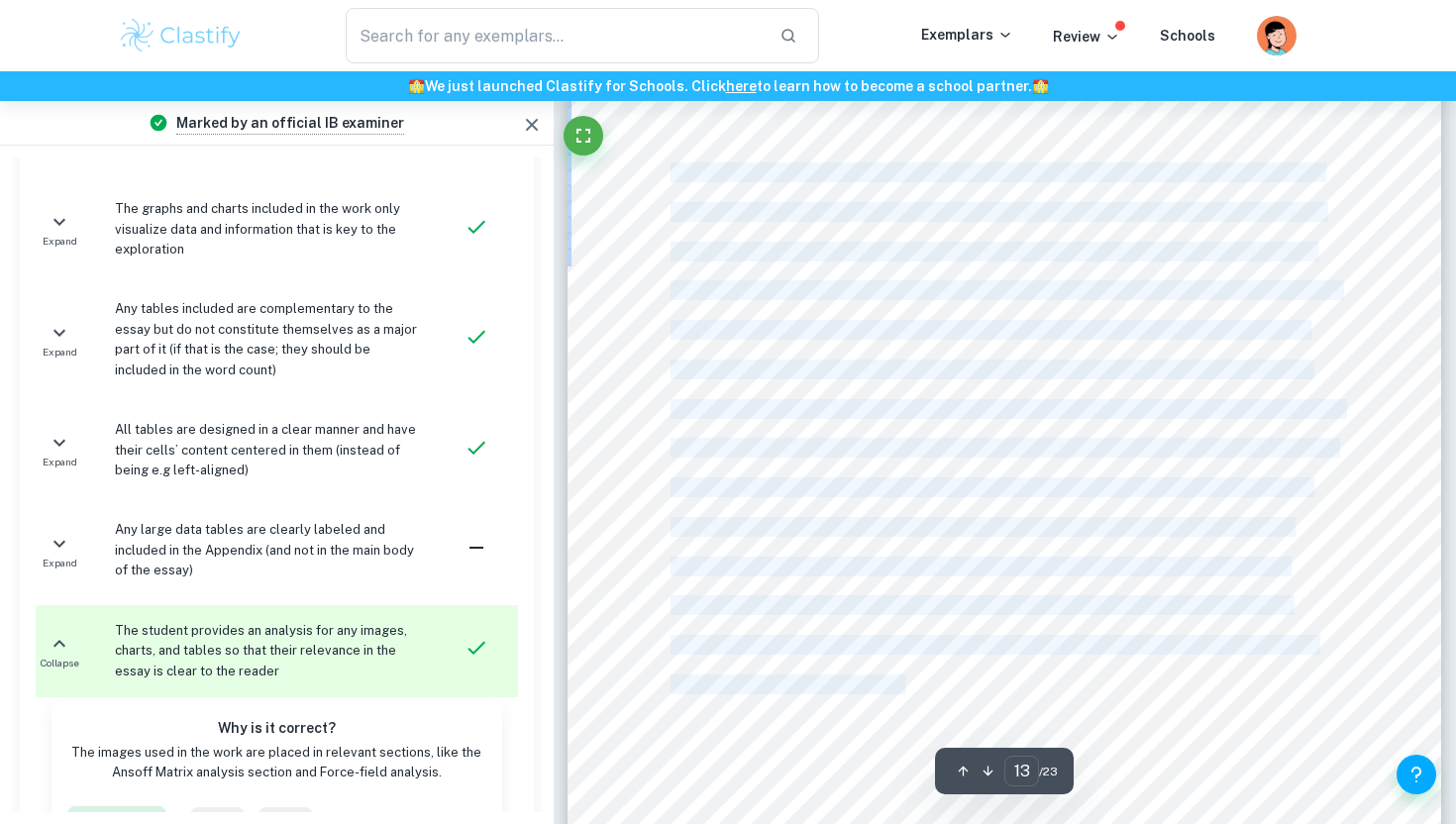 drag, startPoint x: 693, startPoint y: 174, endPoint x: 898, endPoint y: 690, distance: 555.2306 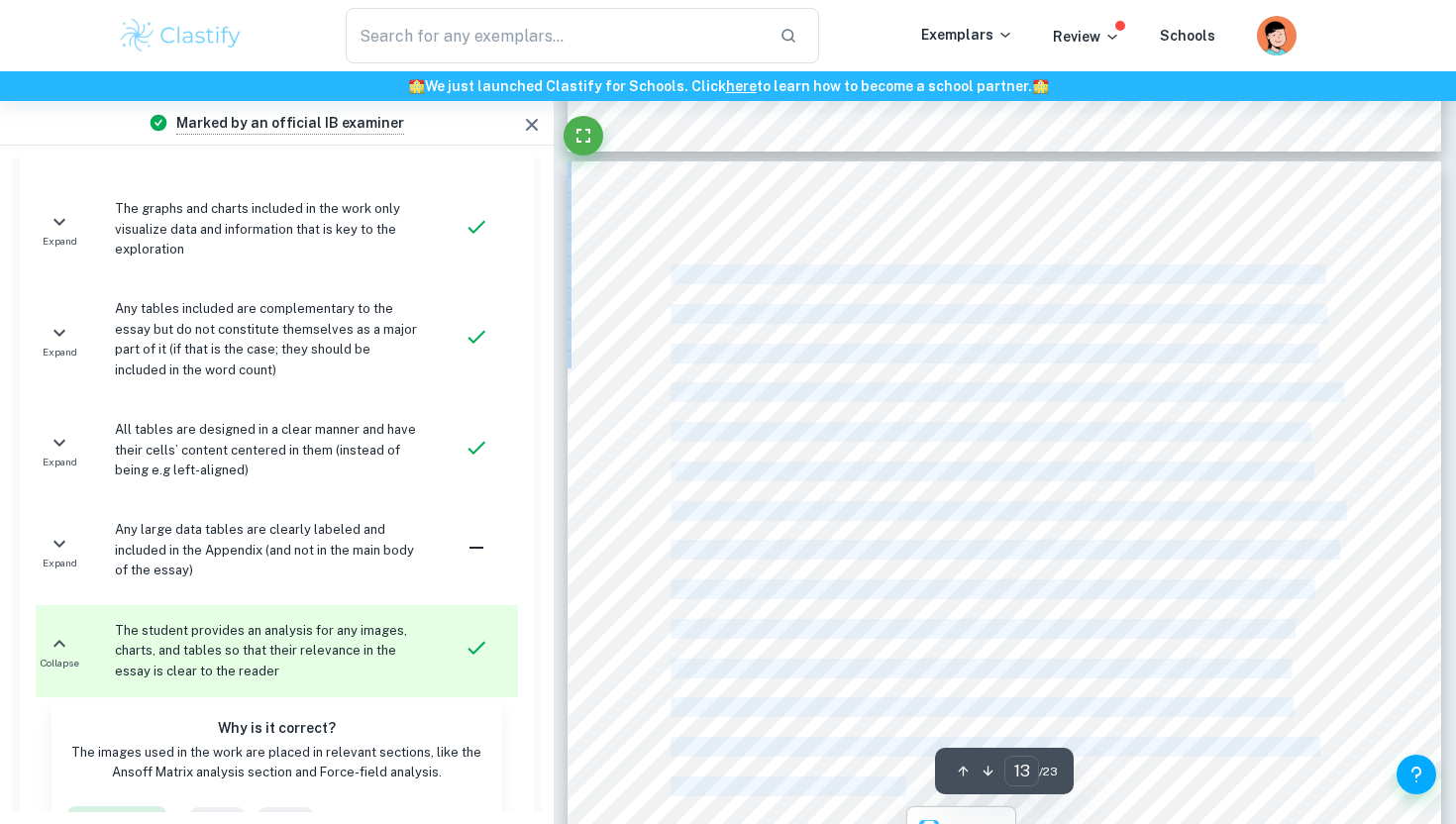 scroll, scrollTop: 13592, scrollLeft: 0, axis: vertical 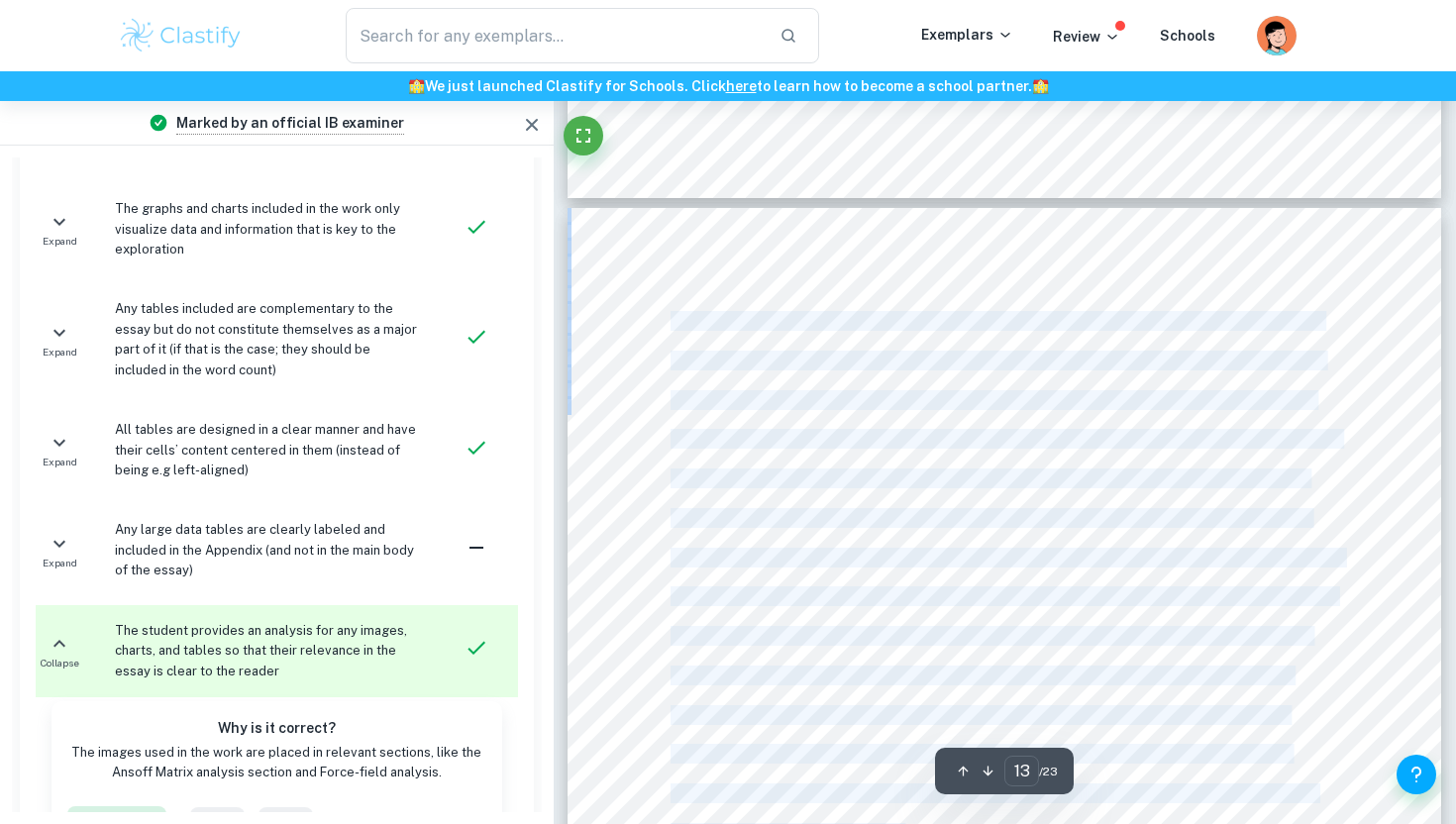 click on "their target demographic of health-conscious consumers and the general public were concerned" at bounding box center (996, 321) 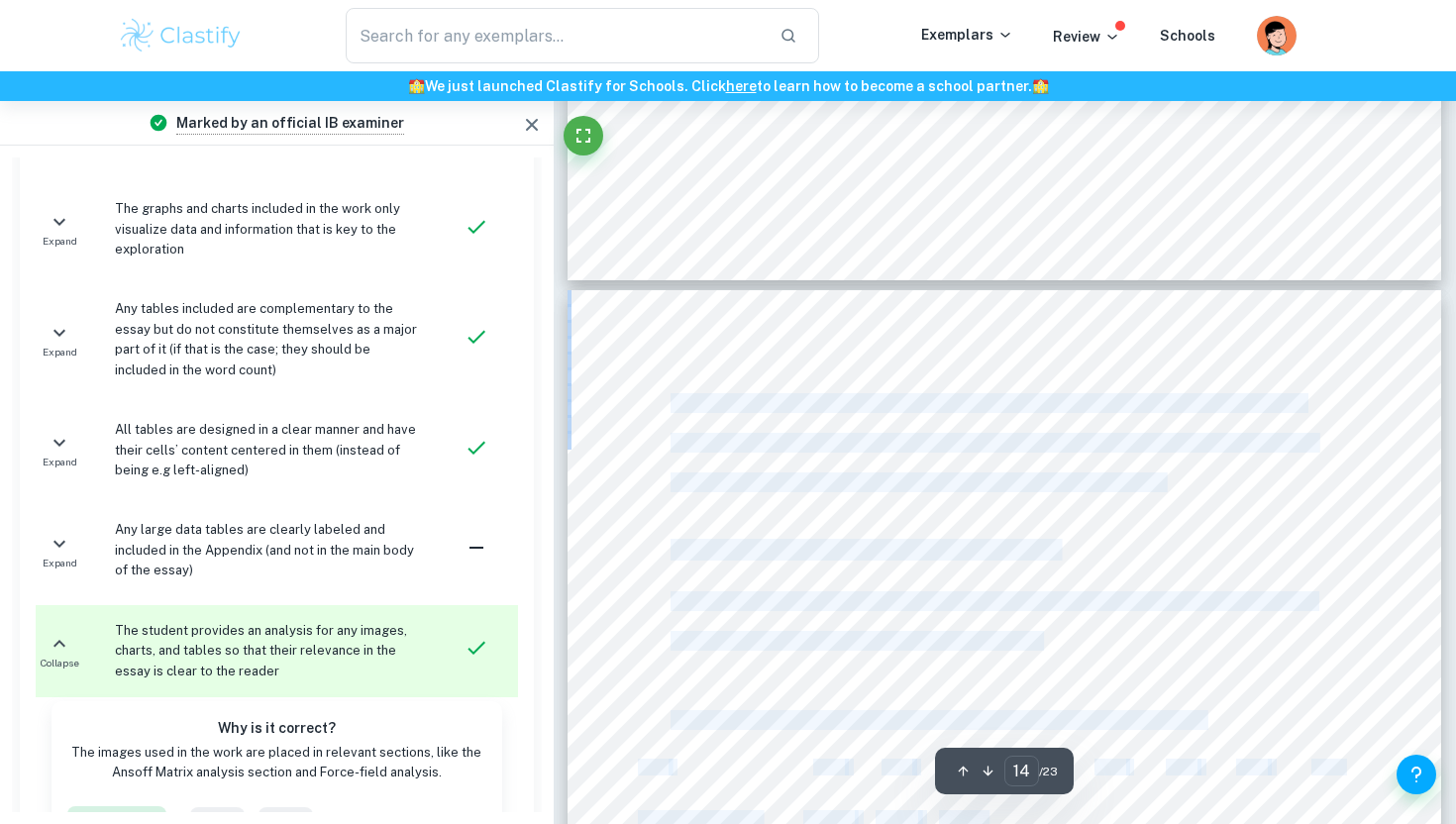 scroll, scrollTop: 14703, scrollLeft: 0, axis: vertical 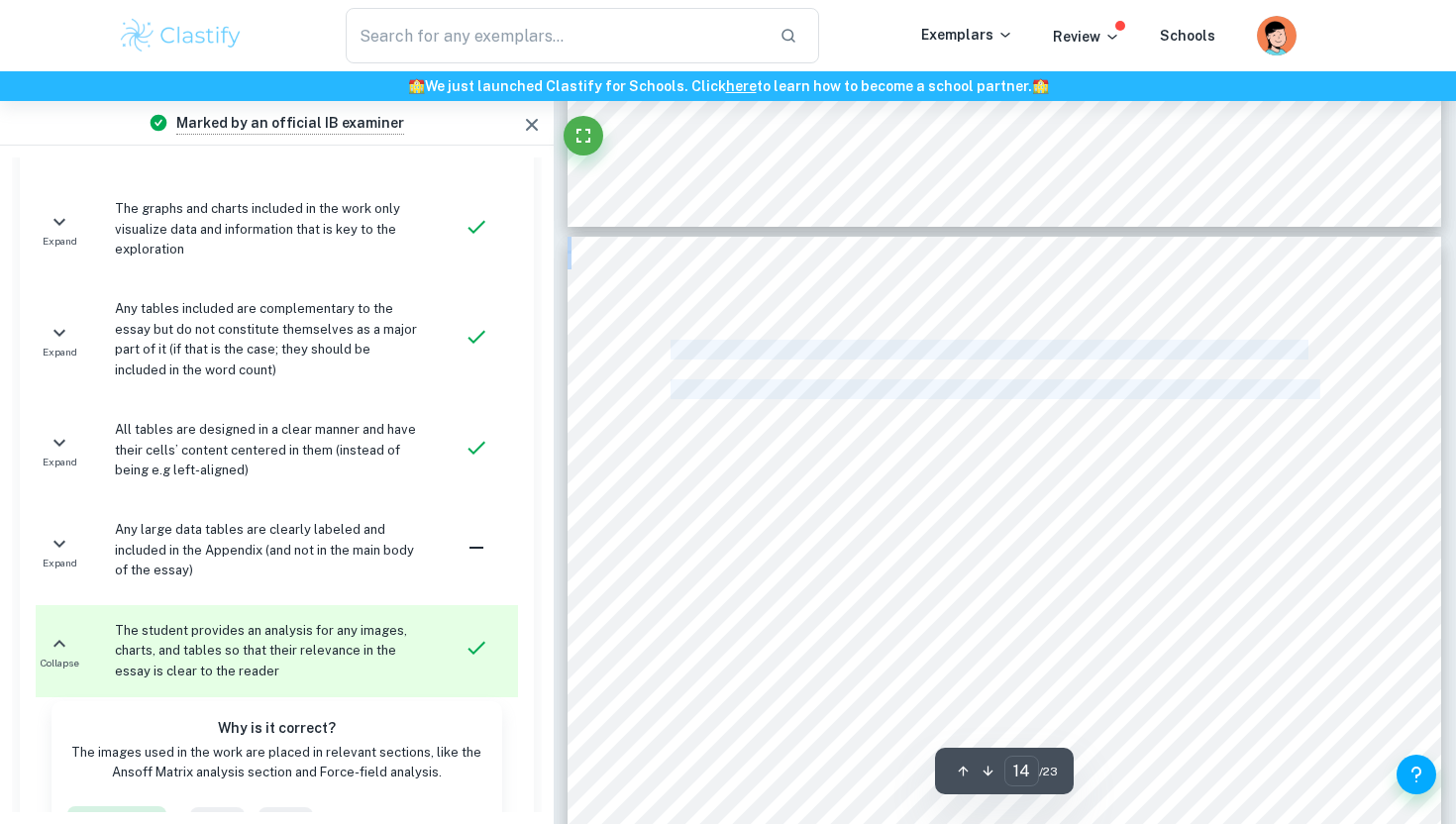 drag, startPoint x: 688, startPoint y: 327, endPoint x: 1161, endPoint y: 422, distance: 482.44585 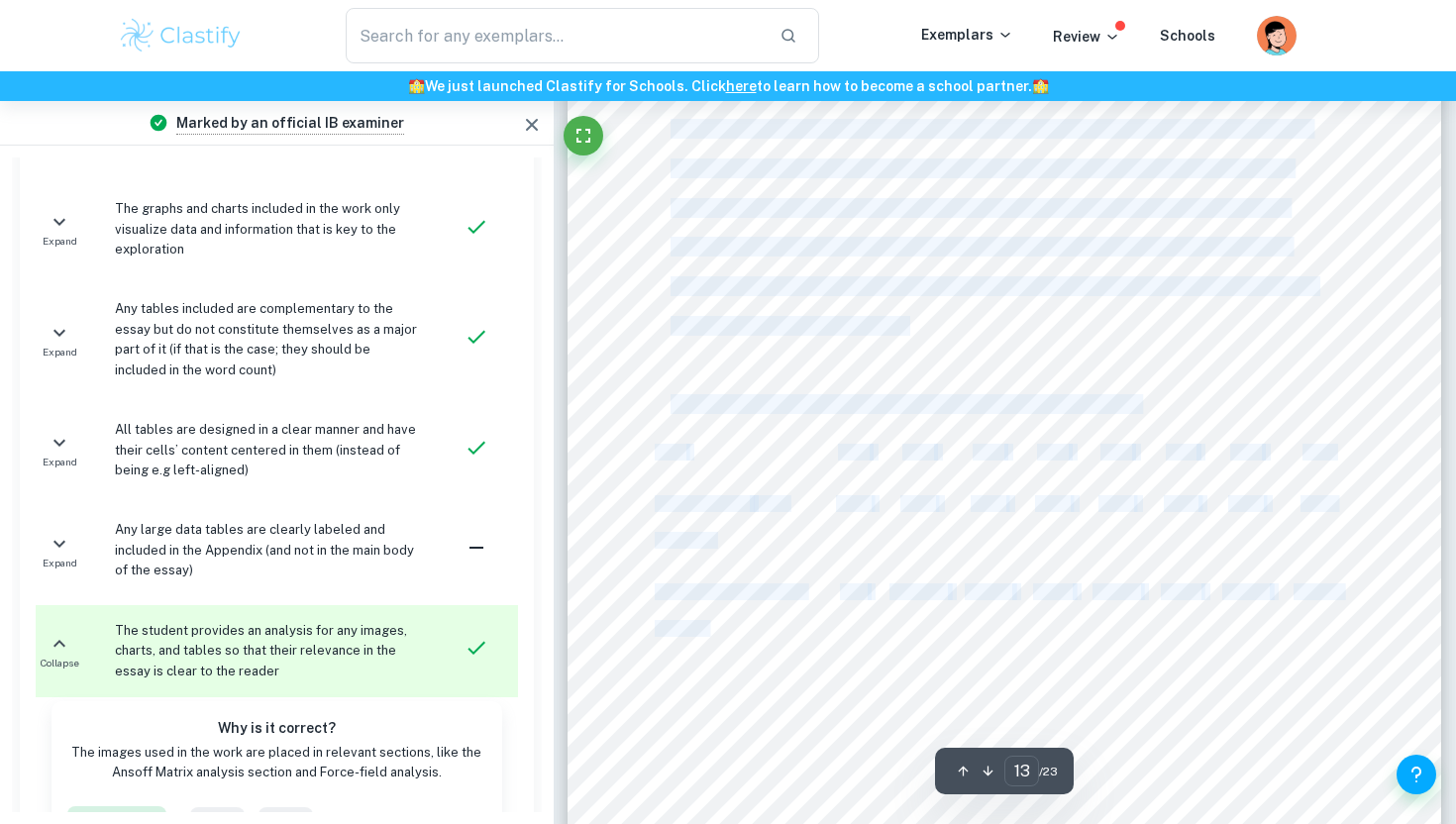 scroll, scrollTop: 14098, scrollLeft: 0, axis: vertical 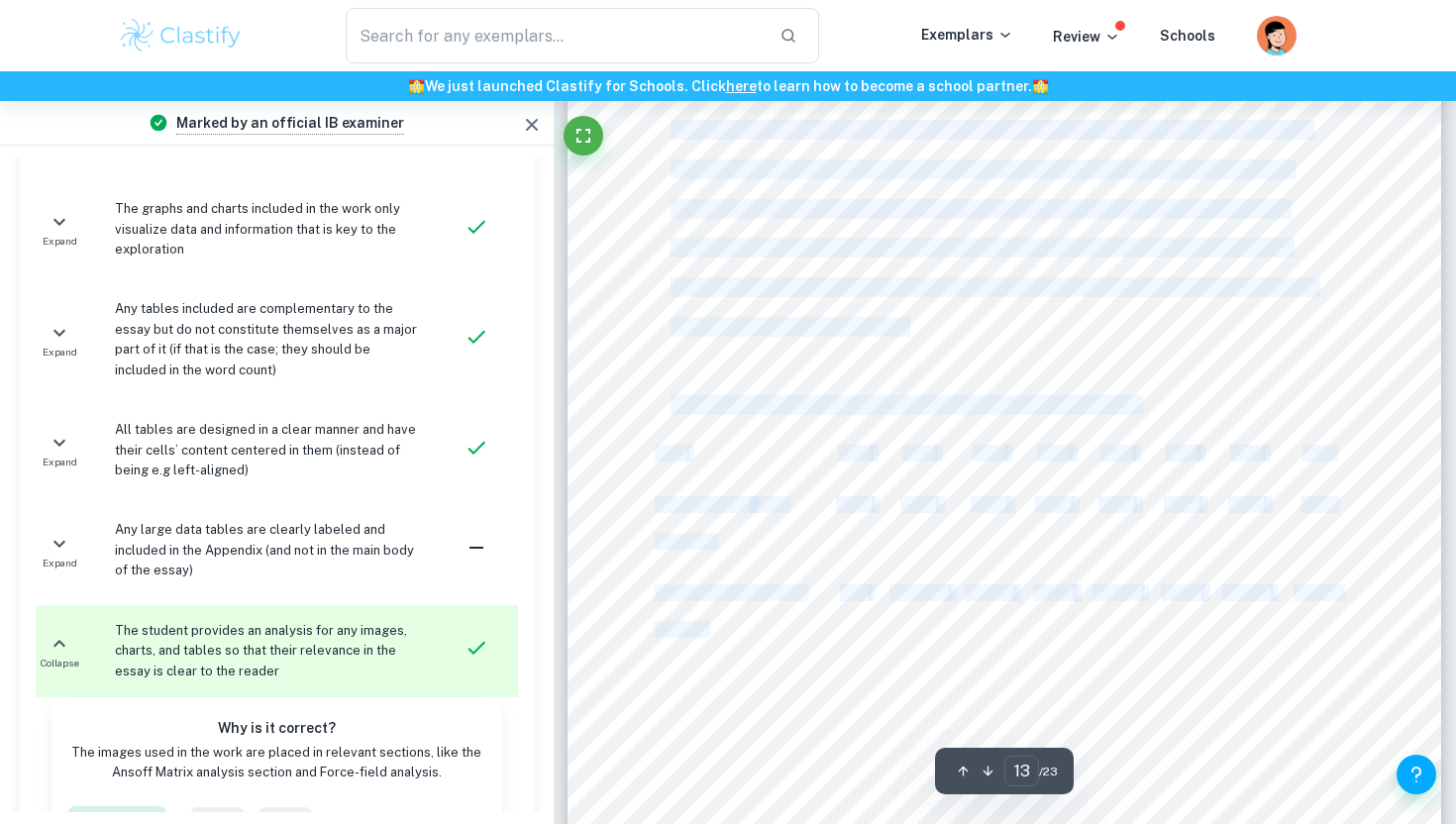click at bounding box center [1004, 266] 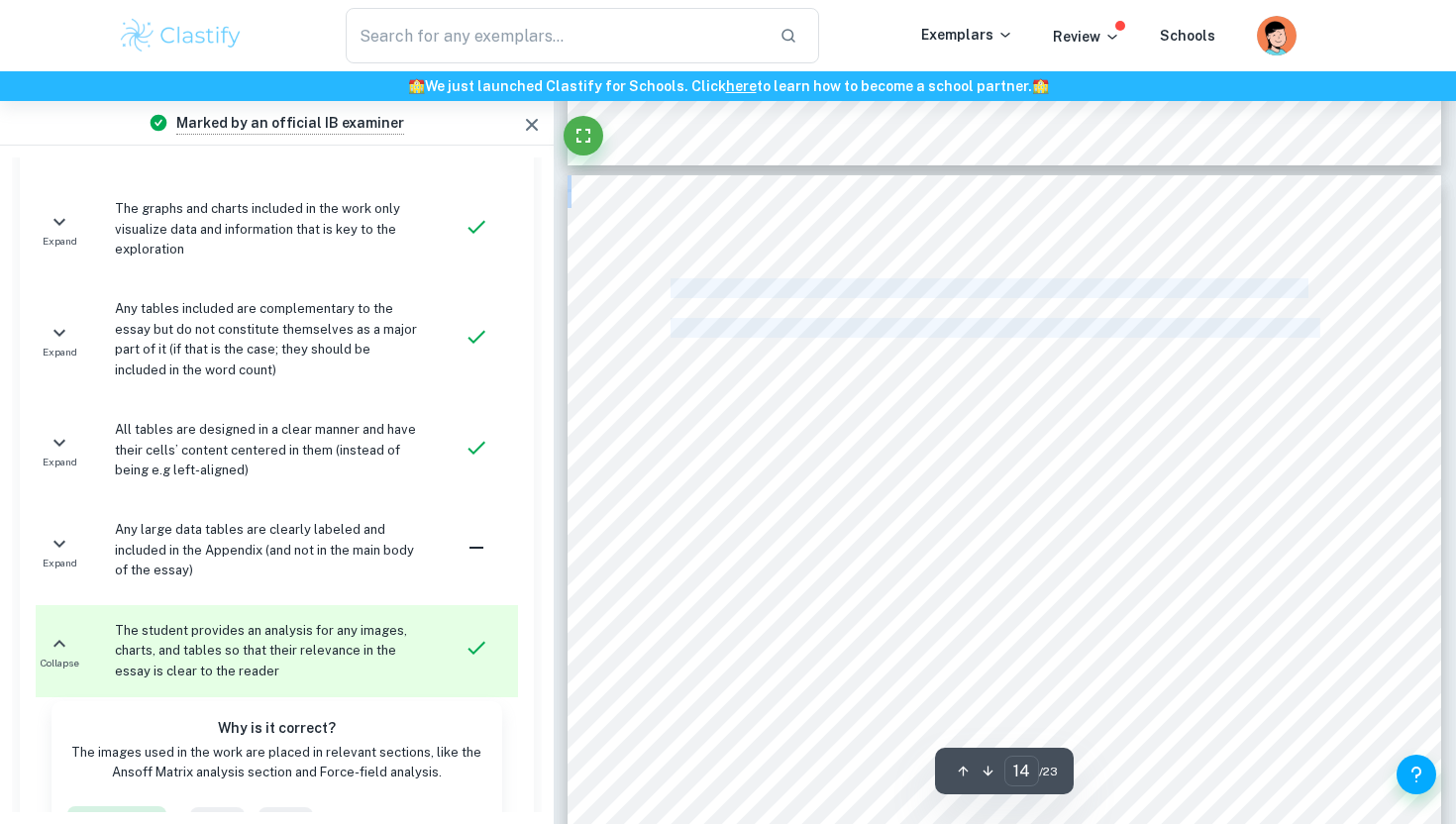 scroll, scrollTop: 14769, scrollLeft: 0, axis: vertical 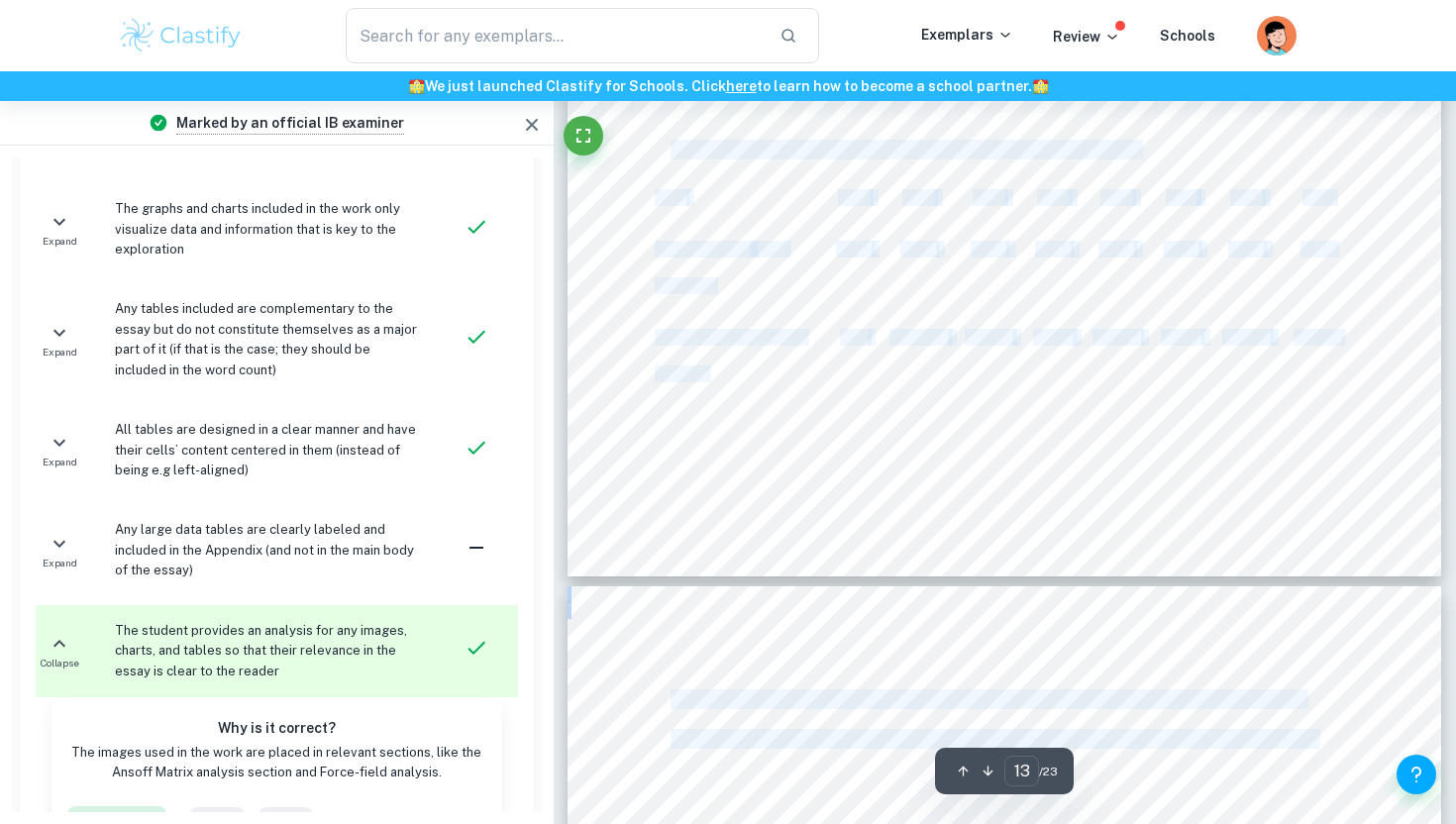 type on "14" 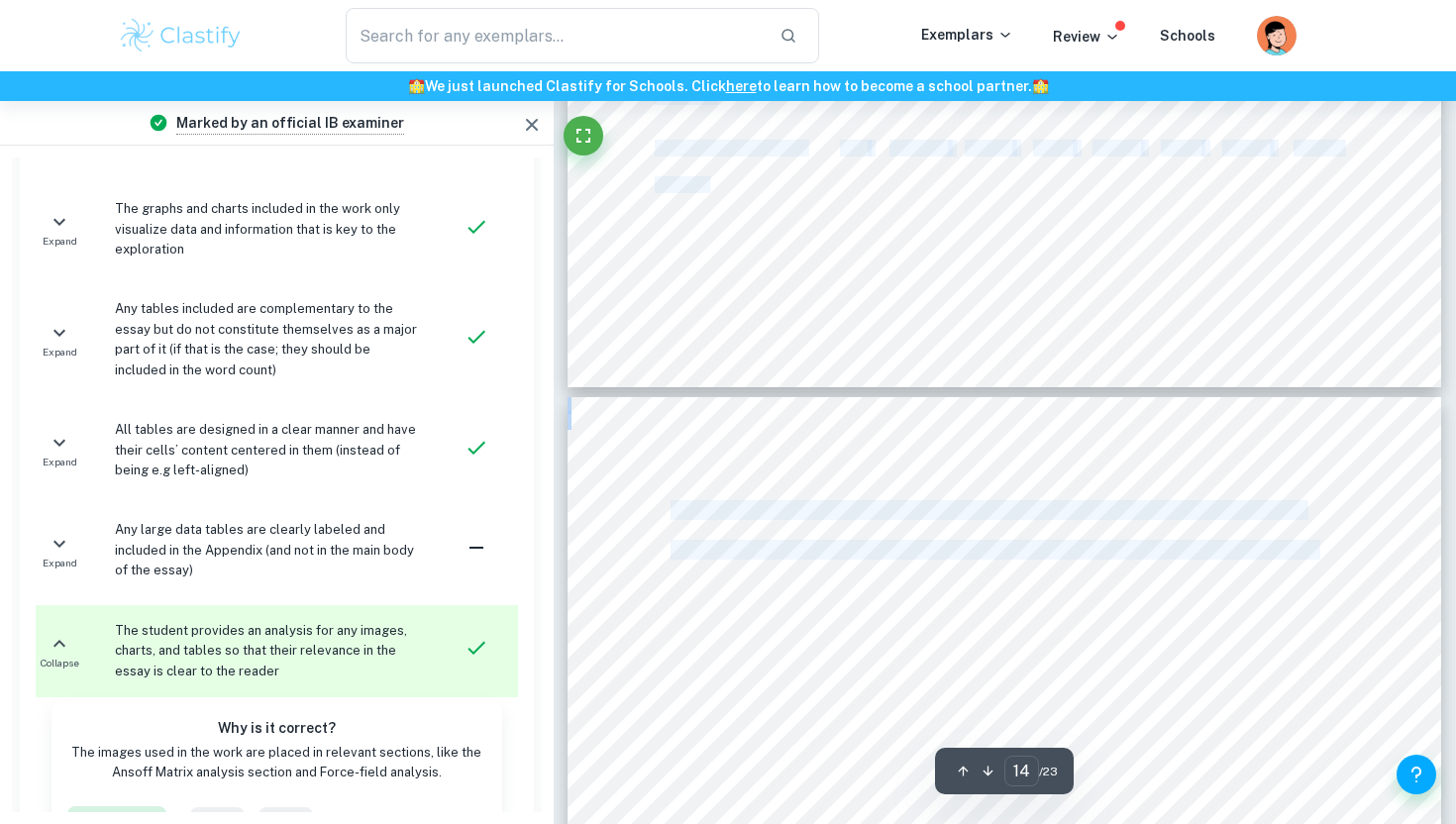 scroll, scrollTop: 14564, scrollLeft: 0, axis: vertical 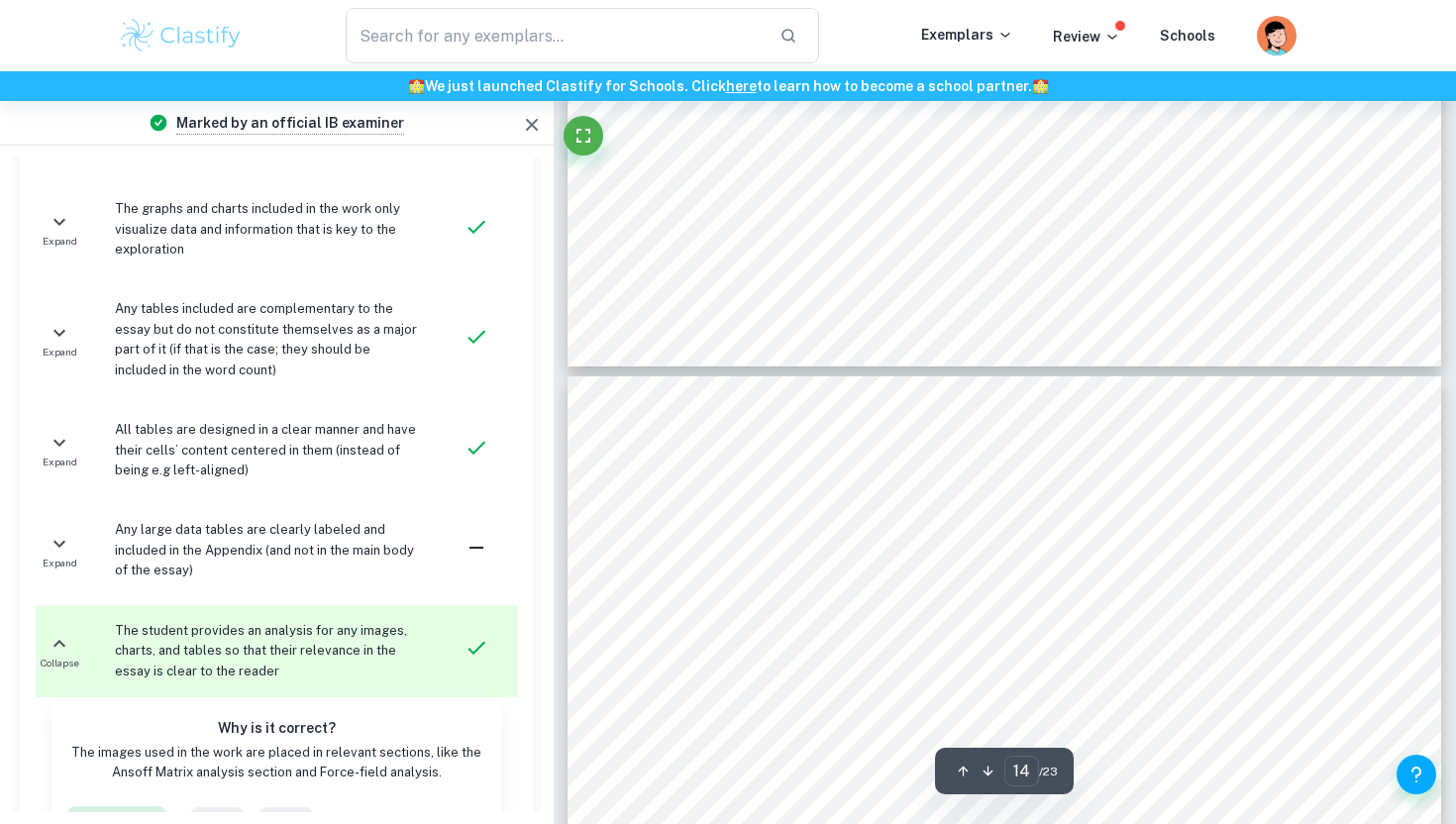 click on "Sales revenue refers to the income received by a company from selling its goods or services." at bounding box center (987, 489) 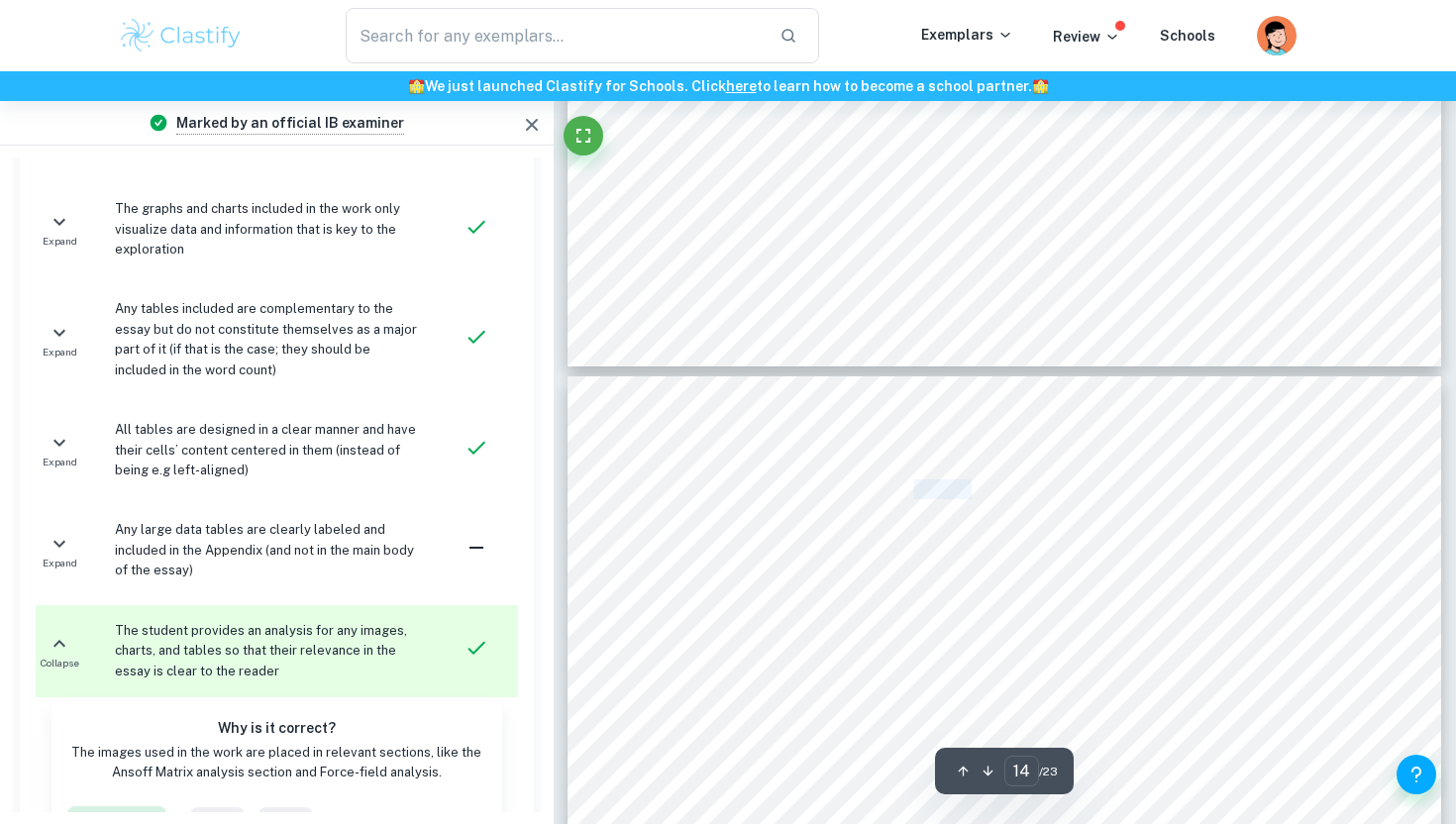 click on "Sales revenue refers to the income received by a company from selling its goods or services." at bounding box center (987, 489) 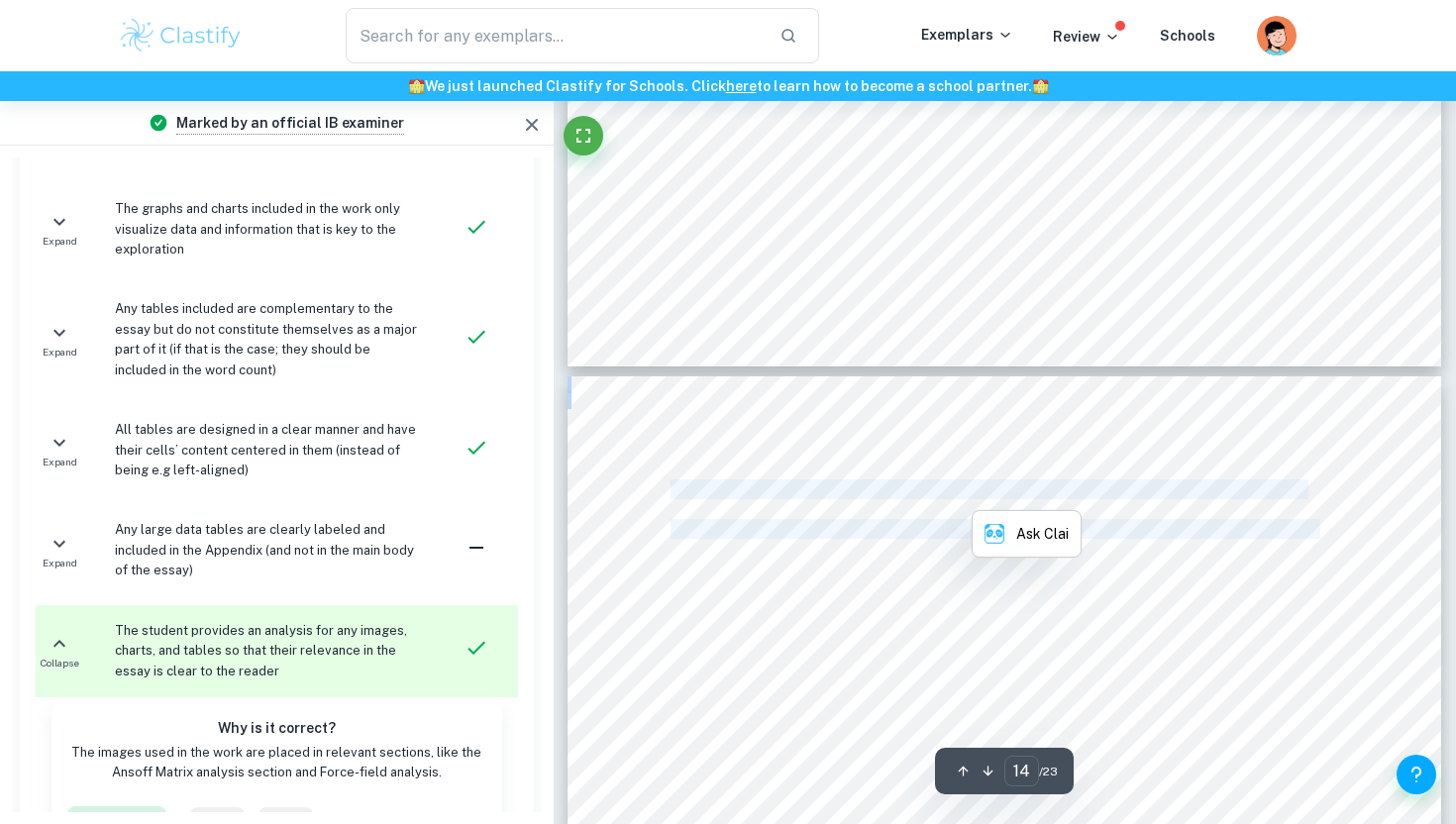 drag, startPoint x: 925, startPoint y: 490, endPoint x: 1124, endPoint y: 561, distance: 211.2865 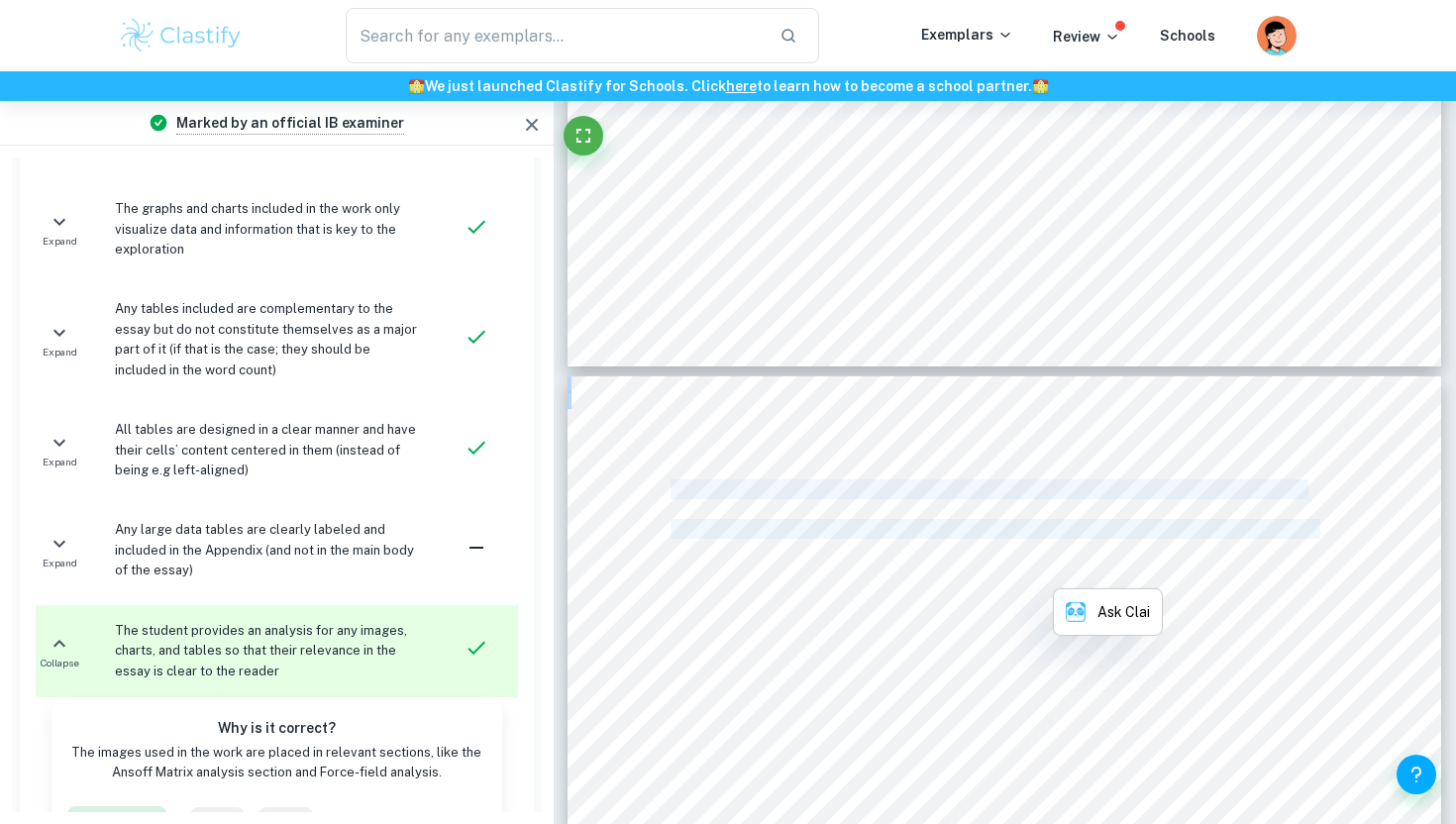 scroll, scrollTop: 0, scrollLeft: 0, axis: both 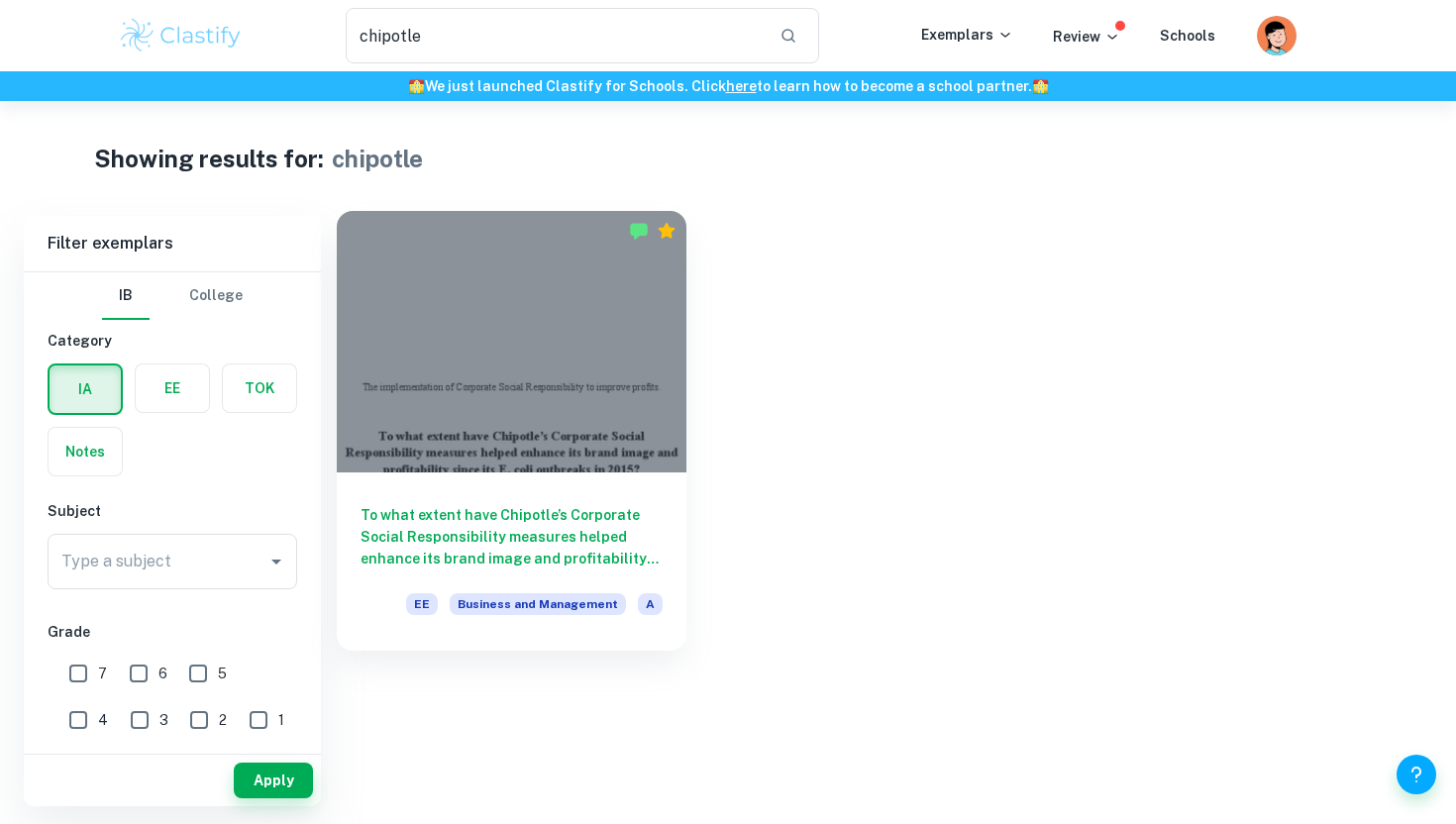 click on "Business and Management" at bounding box center (538, 604) 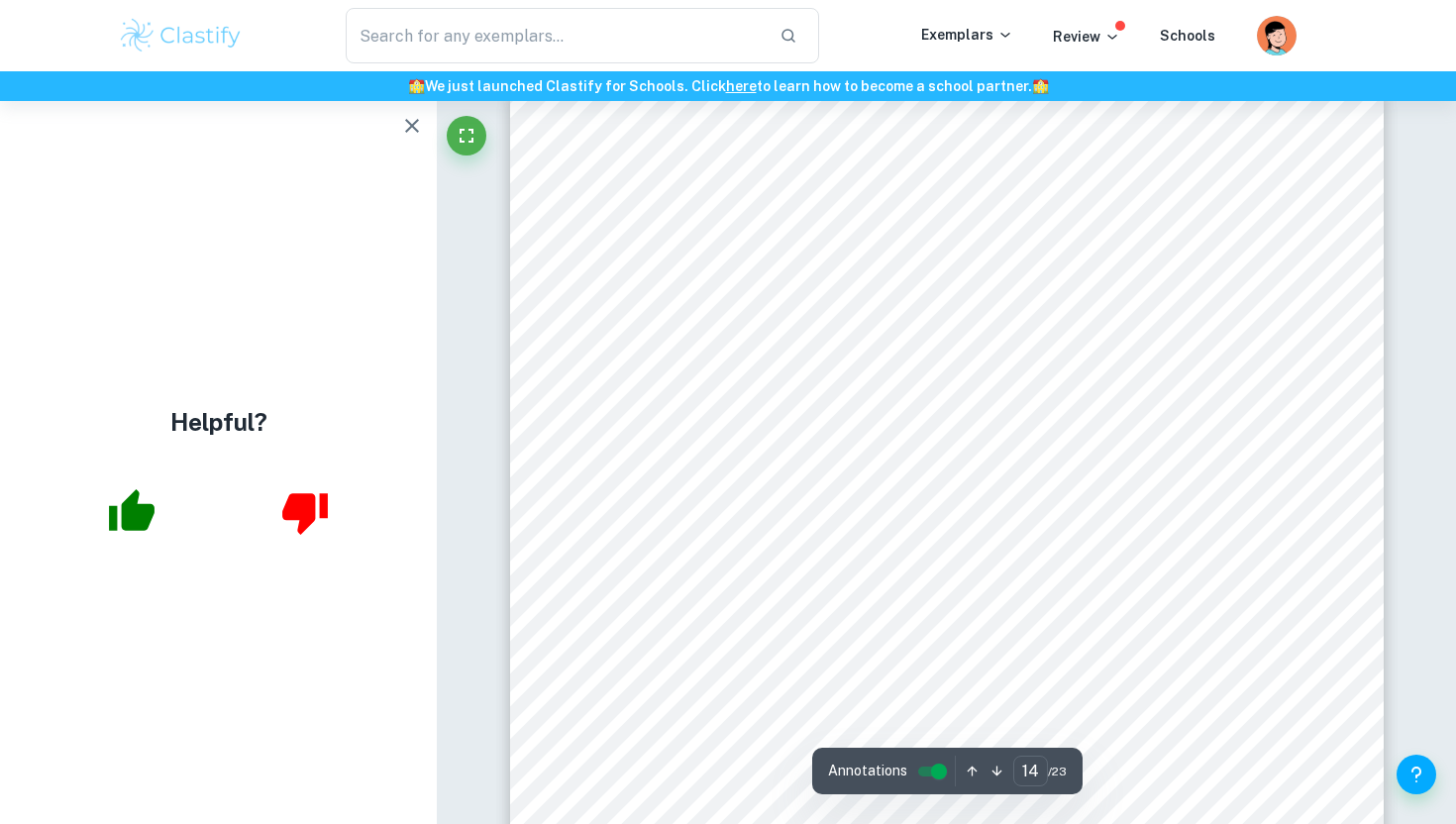 scroll, scrollTop: 14997, scrollLeft: 0, axis: vertical 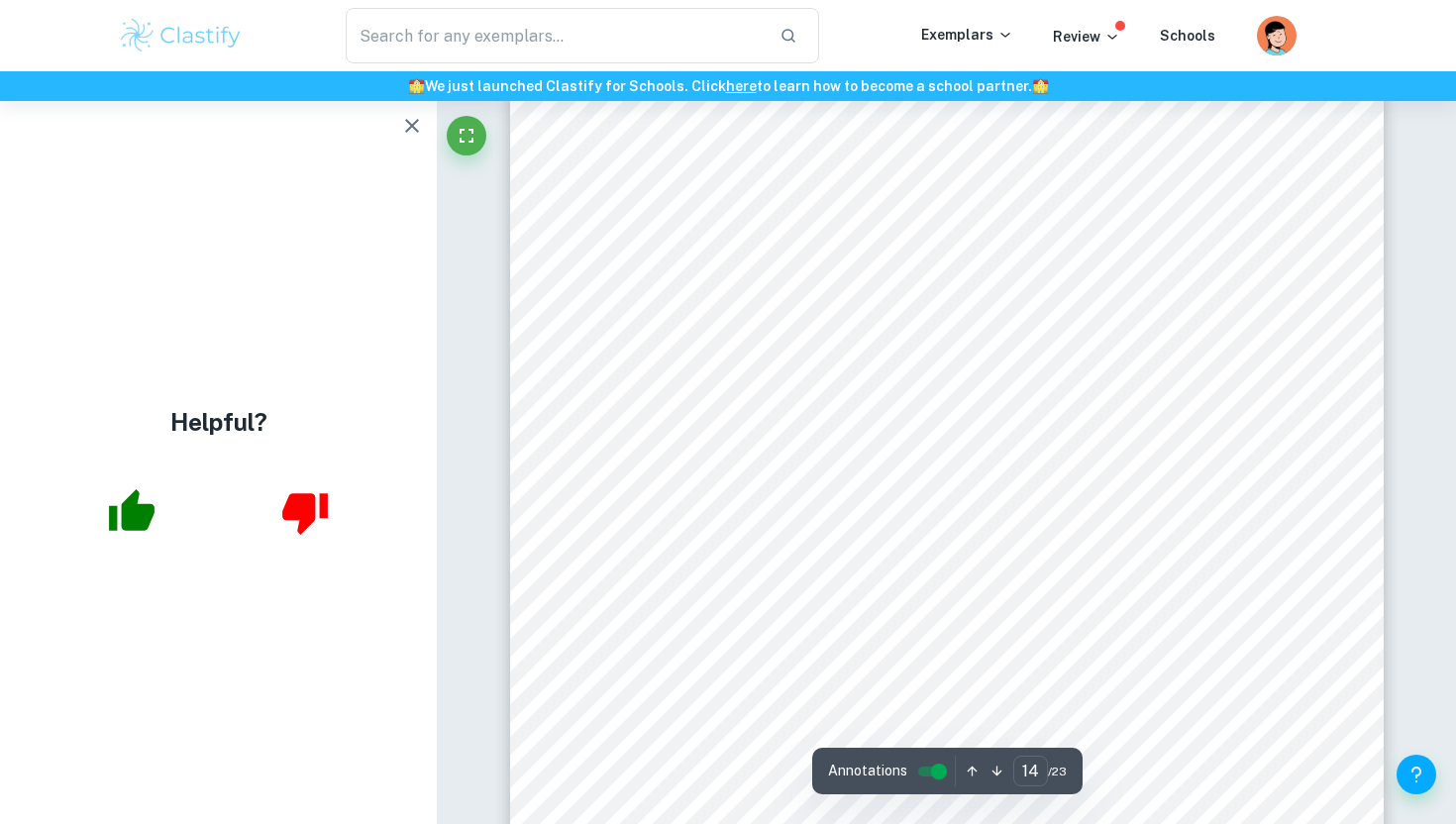 click on "Sales revenue refers to the income received by a company from selling its goods or services." at bounding box center (928, 196) 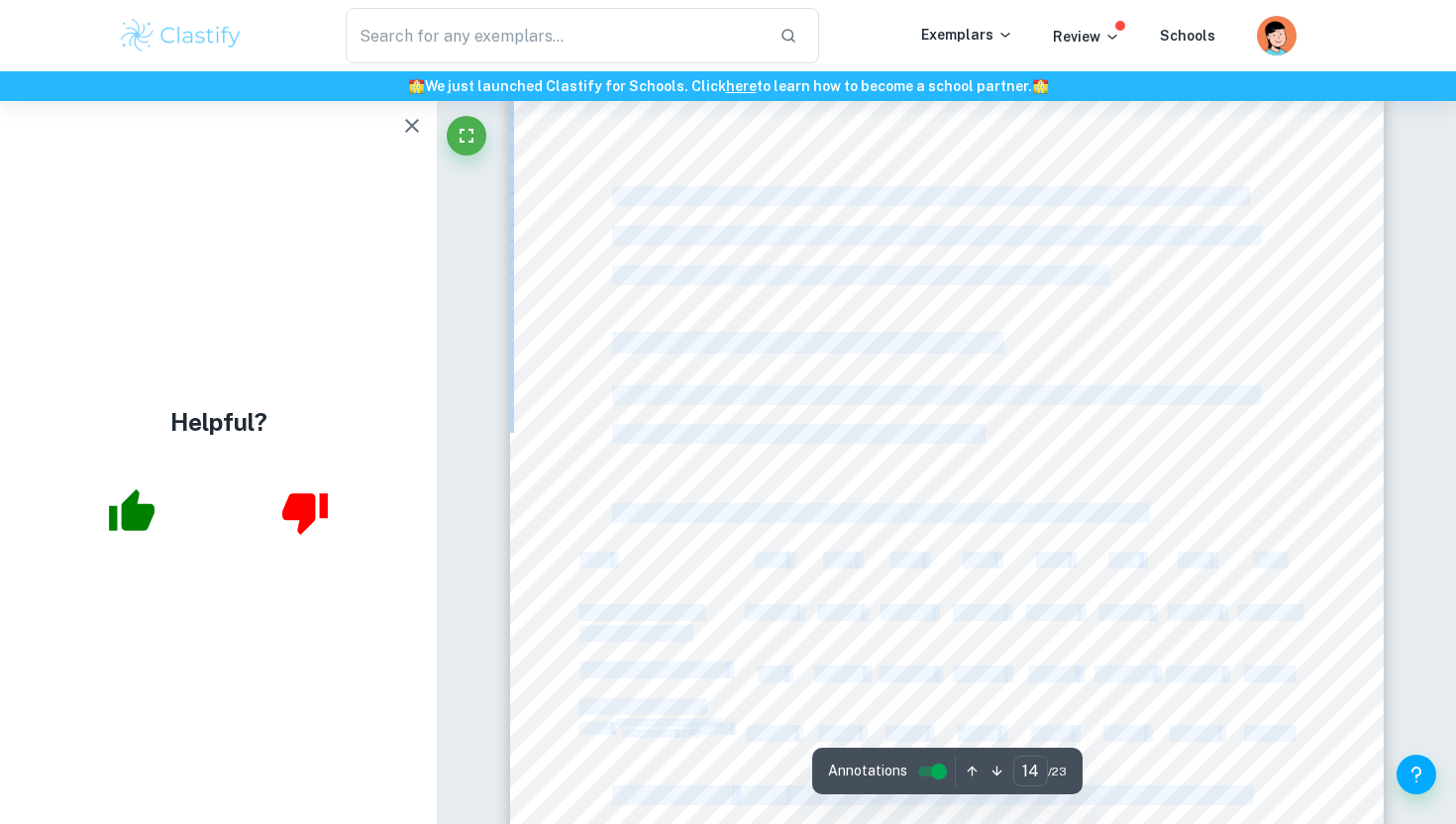 drag, startPoint x: 624, startPoint y: 204, endPoint x: 1106, endPoint y: 276, distance: 487.34792 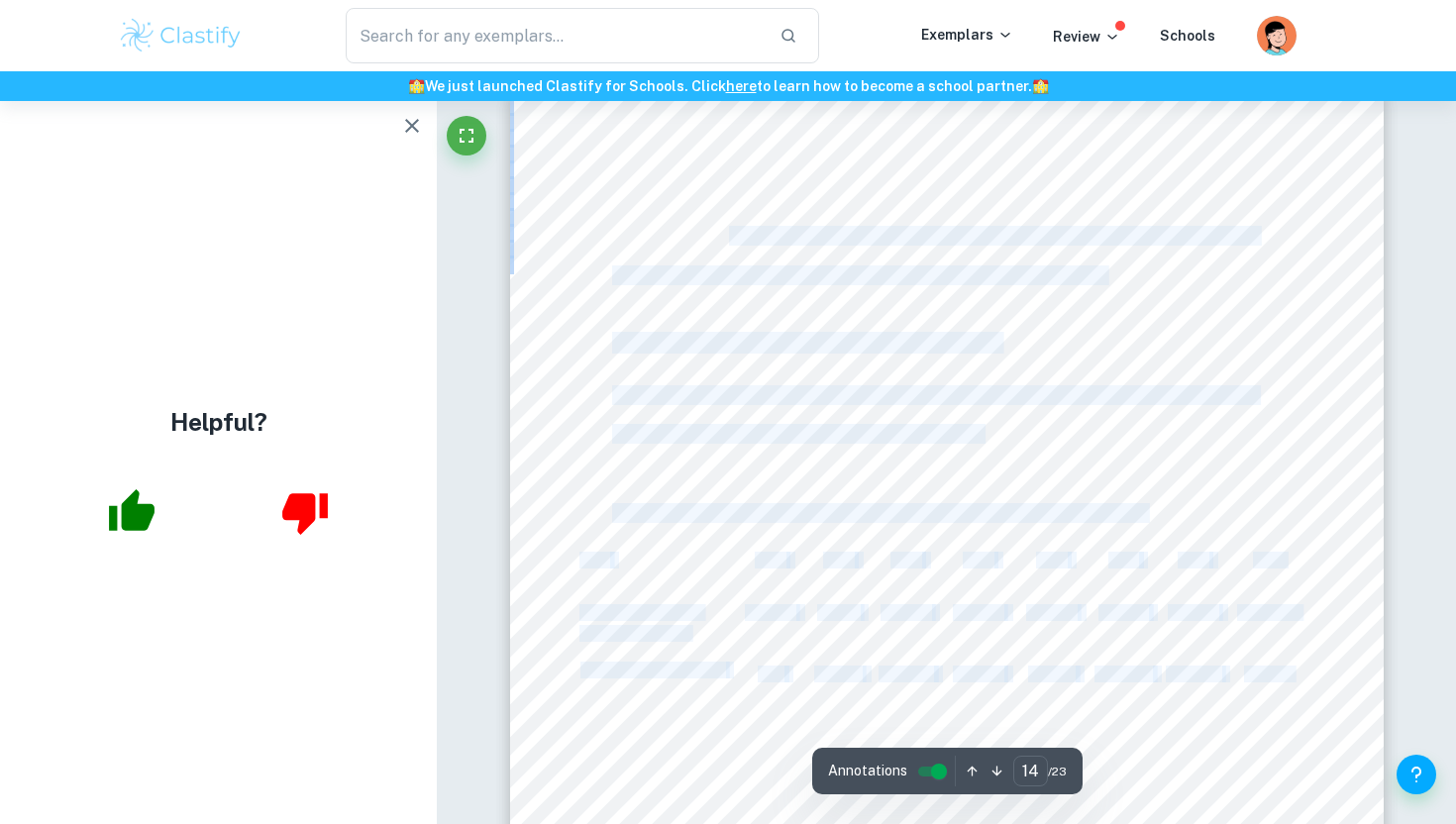 drag, startPoint x: 1104, startPoint y: 276, endPoint x: 765, endPoint y: 229, distance: 342.2426 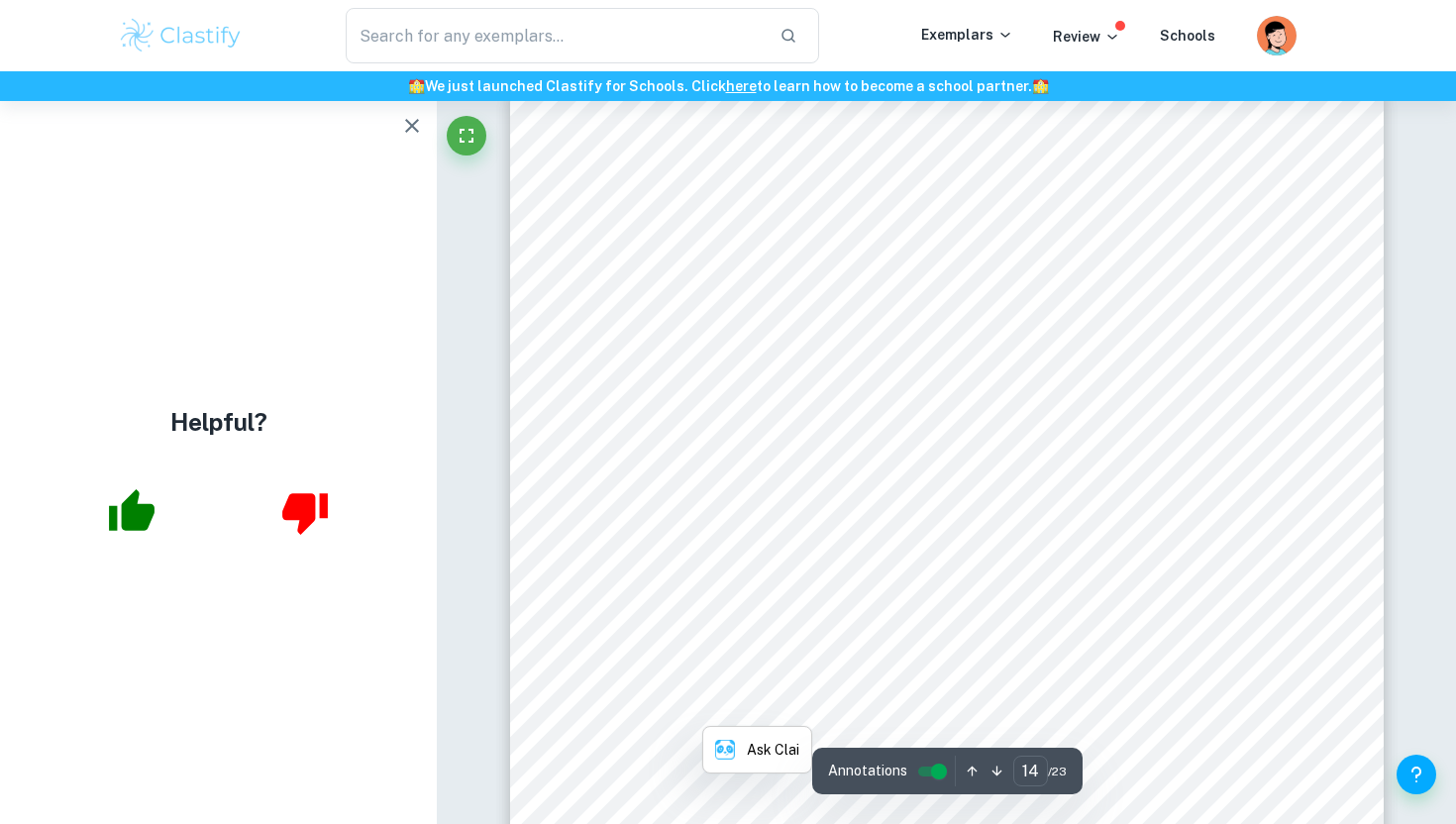 click on "Sales revenue refers to the income received by a company from selling its goods or services." at bounding box center (928, 196) 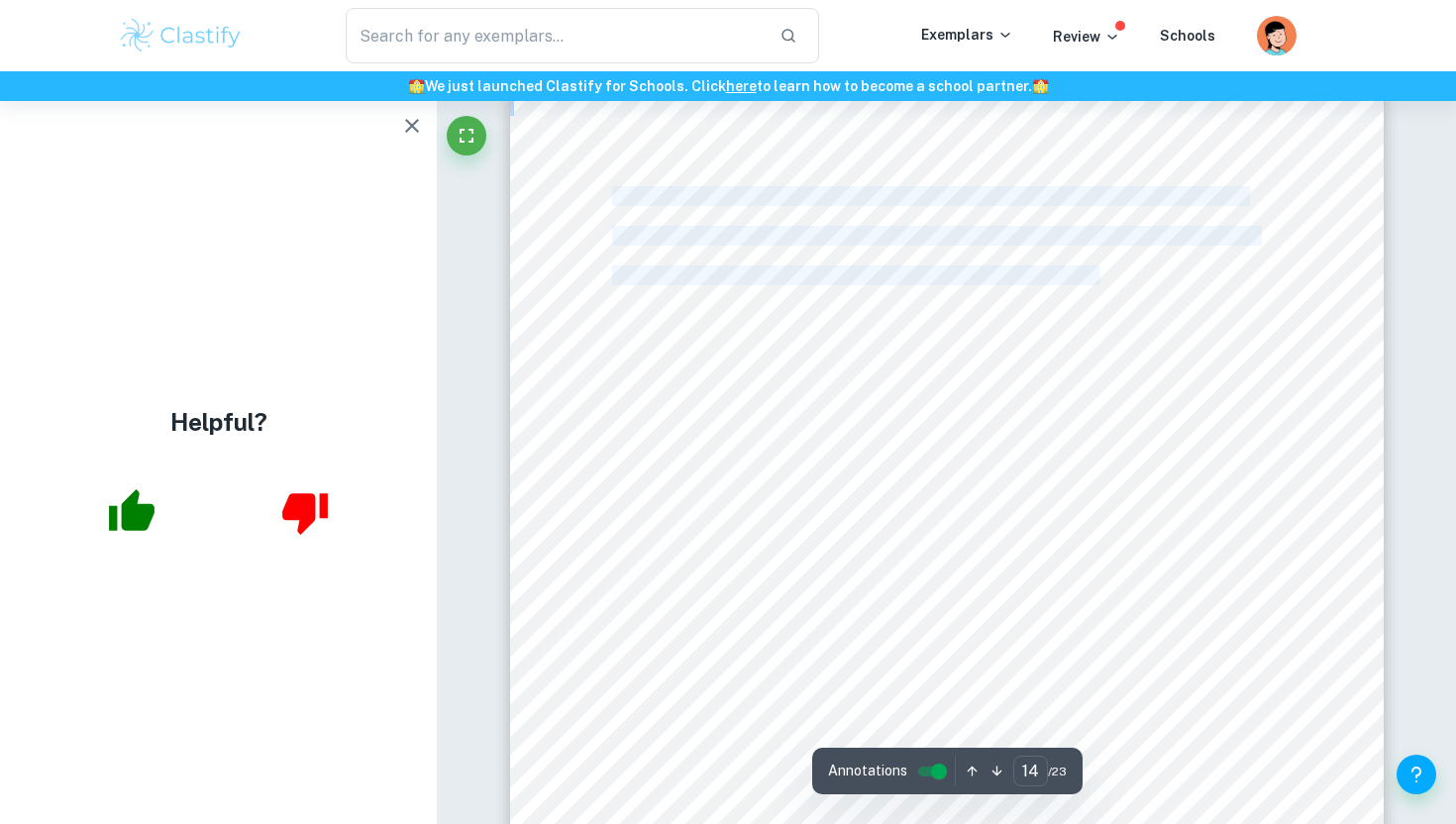 drag, startPoint x: 636, startPoint y: 198, endPoint x: 1088, endPoint y: 269, distance: 457.54235 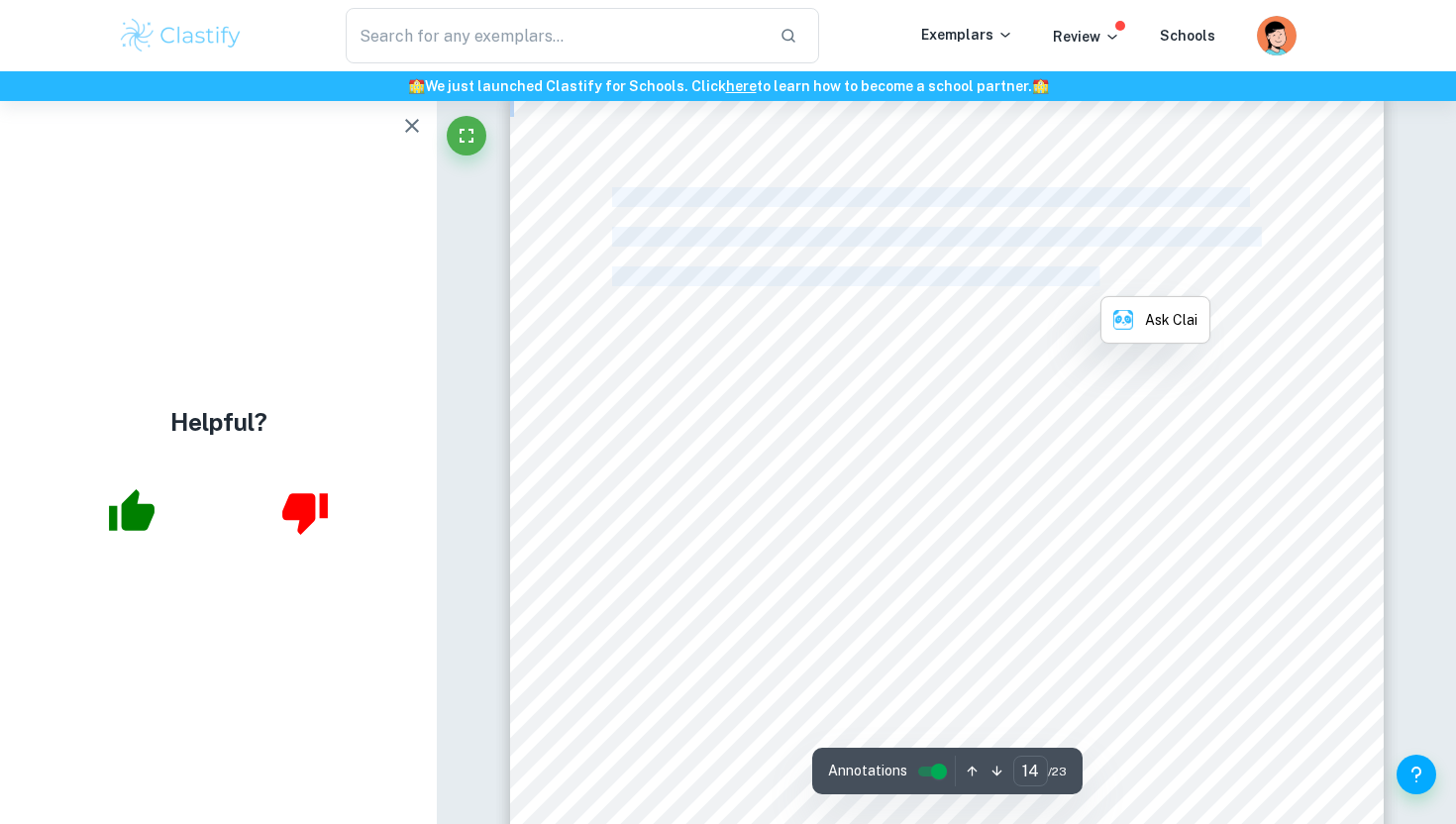 scroll, scrollTop: 15015, scrollLeft: 0, axis: vertical 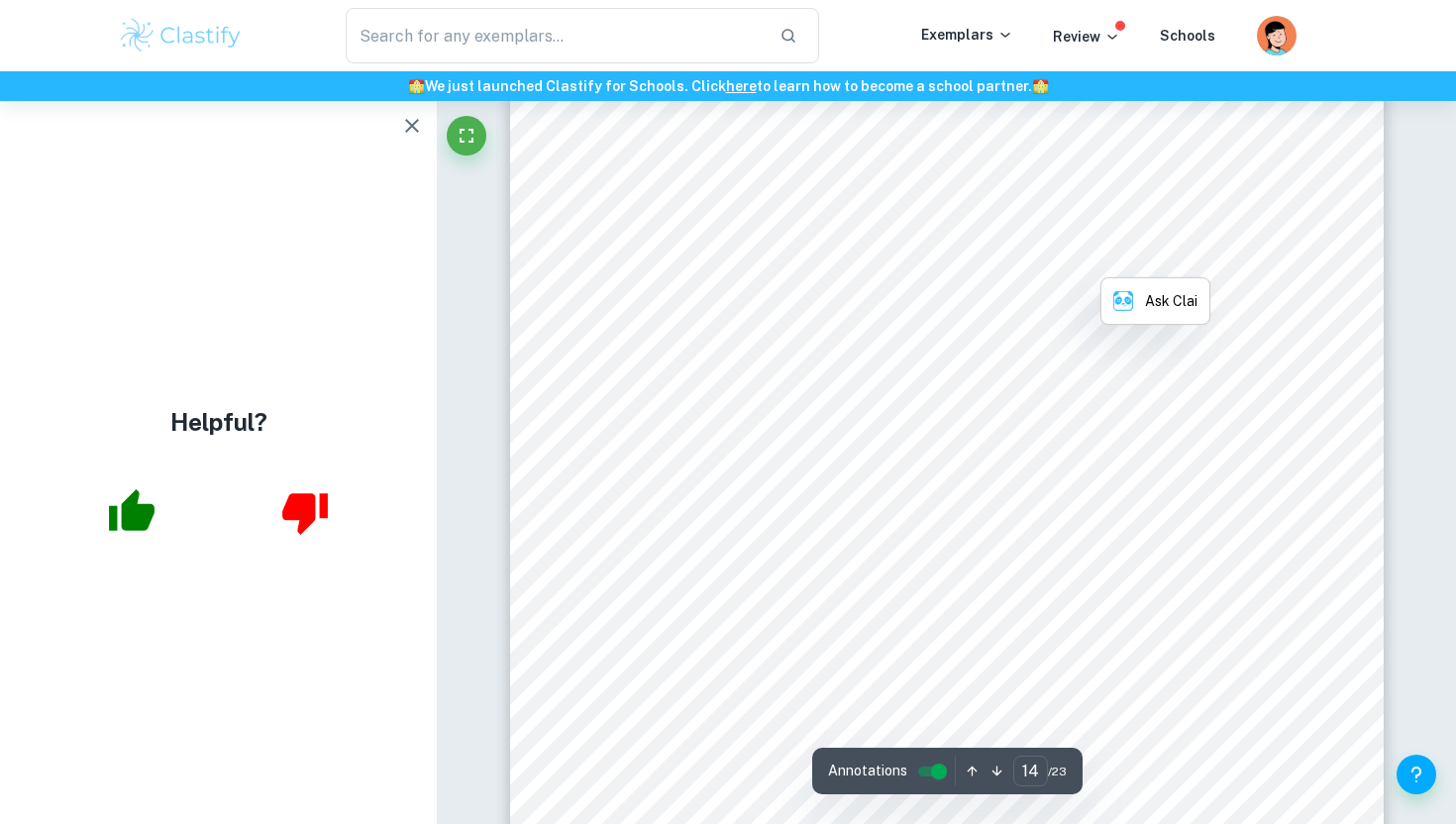 click on "Sales revenue refers to the income received by a company from selling its goods or services. Chipotle9s sales revenue between 2015 and 2019 will be used to calculate its operating margin and net profit margin to determine its profitability over those five years. 4.1 Profitability Ratios: Operating Margin (OM) Operating margin measures the profit earned after accounting for variable costs of production, but before interest and tax ([PERSON_NAME], 2022). Table 2: [DATE]-[DATE] Operating Income and Operating Margin of Chipotle Year   [DATE]   2016   2017   2018   2019   2020   2021   2022 Operating Income ($US Thousands) 765,589   34,567   270,794   258,368   443,958   290,164   804,943   1,160,403 Year-on-Year Growth   N/A   95.48%   683.39%   (4.59)%   71.83%   (34.64)%   177.41%   44.16% Operating Margin ÿý =   ÿÿÿÿÿ ýýÿÿ þÿþÿ ýÿÿÿ   × 100%   17.01%   0.89%   6.05%   5.31%   7.95%   4.90%   10.79%   13.56% With reference to   Table 2 0.89% in [DATE]. Alternatively,   Table 2" at bounding box center [947, 630] 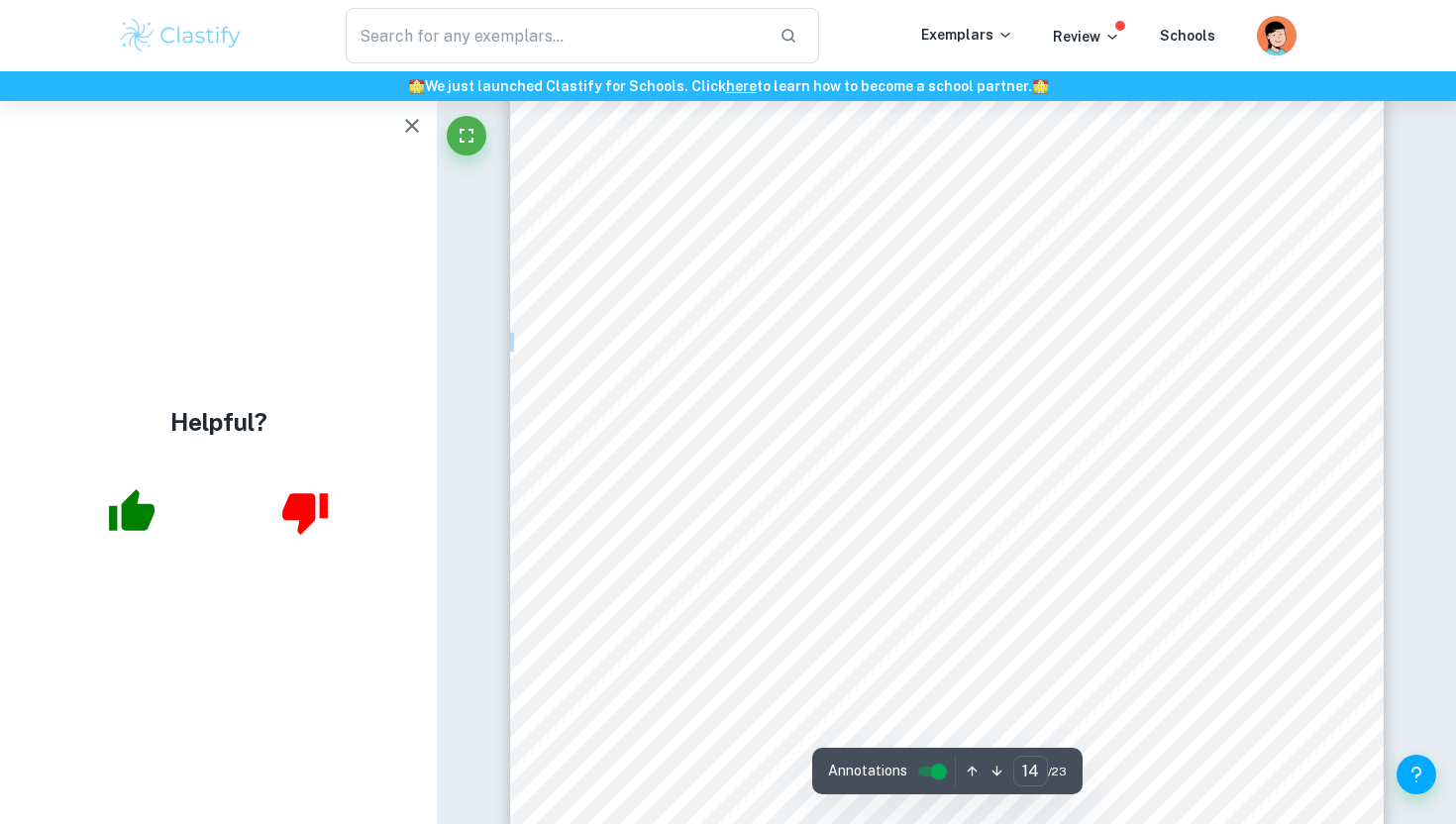 click on "Sales revenue refers to the income received by a company from selling its goods or services. Chipotle9s sales revenue between 2015 and 2019 will be used to calculate its operating margin and net profit margin to determine its profitability over those five years. 4.1 Profitability Ratios: Operating Margin (OM) Operating margin measures the profit earned after accounting for variable costs of production, but before interest and tax ([PERSON_NAME], 2022). Table 2: [DATE]-[DATE] Operating Income and Operating Margin of Chipotle Year   [DATE]   2016   2017   2018   2019   2020   2021   2022 Operating Income ($US Thousands) 765,589   34,567   270,794   258,368   443,958   290,164   804,943   1,160,403 Year-on-Year Growth   N/A   95.48%   683.39%   (4.59)%   71.83%   (34.64)%   177.41%   44.16% Operating Margin ÿý =   ÿÿÿÿÿ ýýÿÿ þÿþÿ ýÿÿÿ   × 100%   17.01%   0.89%   6.05%   5.31%   7.95%   4.90%   10.79%   13.56% With reference to   Table 2 0.89% in [DATE]. Alternatively,   Table 2" at bounding box center (947, 630) 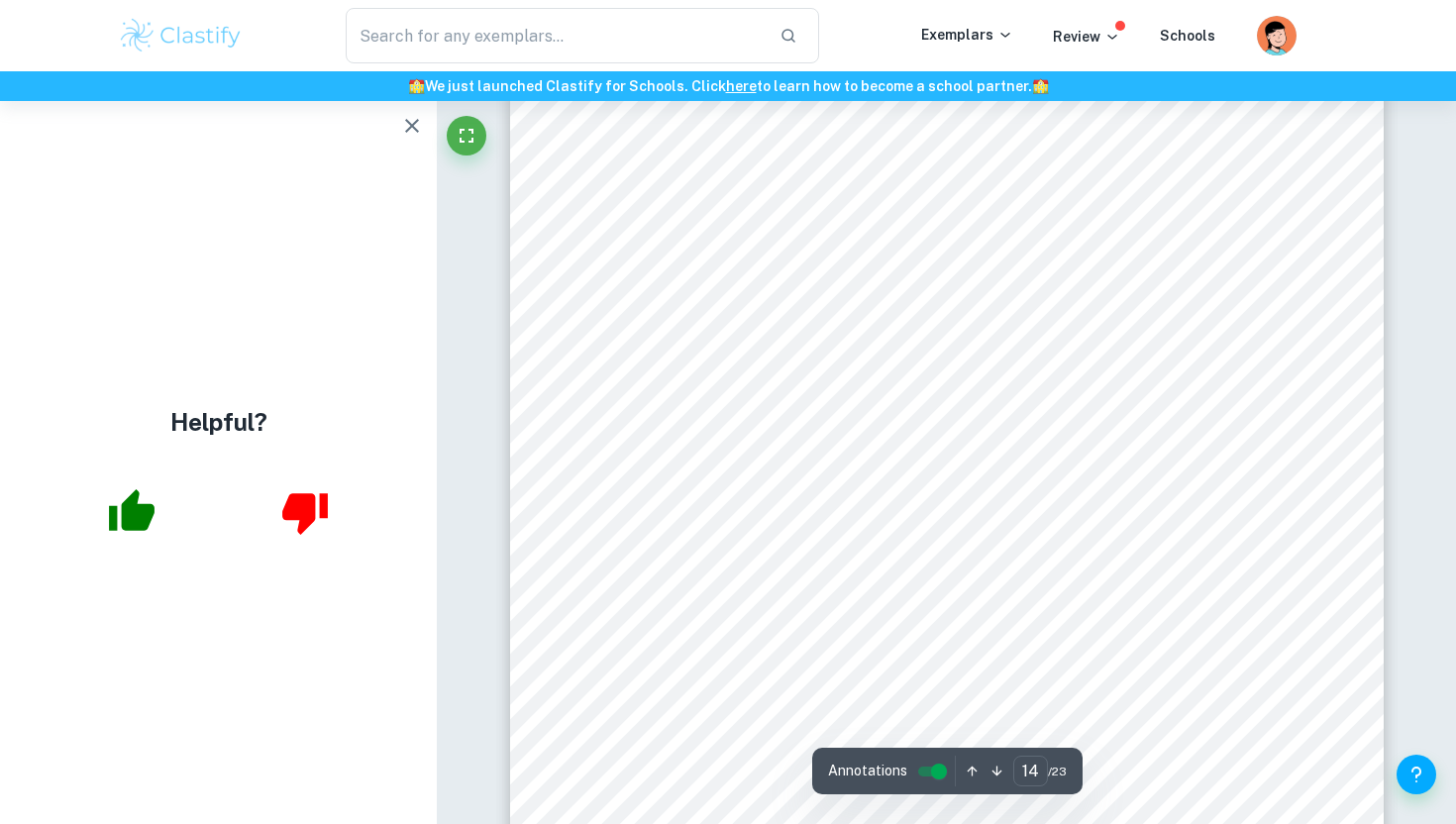 click on "4.1 Profitability Ratios: Operating Margin (OM)" at bounding box center [805, 325] 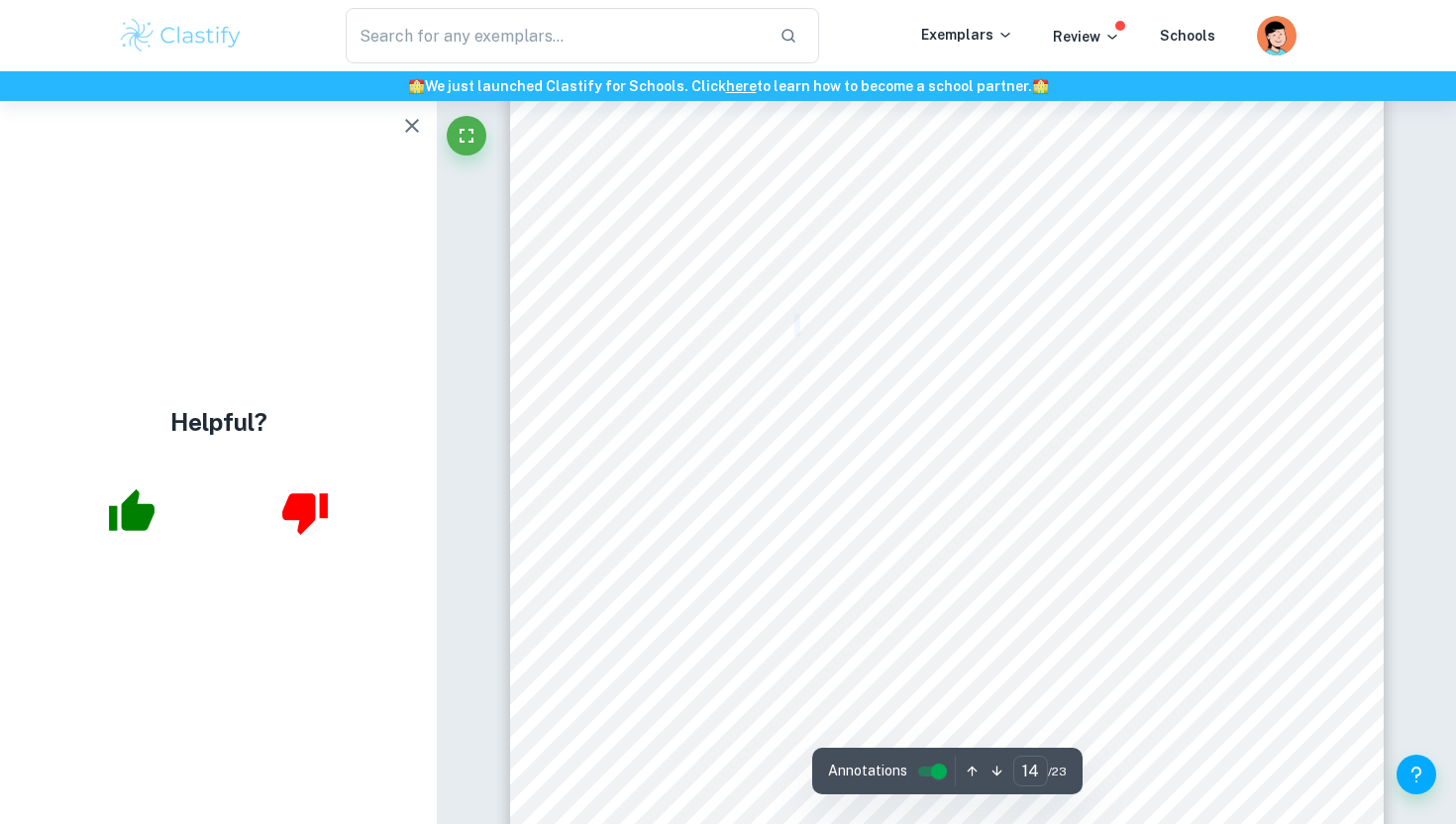 click on "4.1 Profitability Ratios: Operating Margin (OM)" at bounding box center [805, 325] 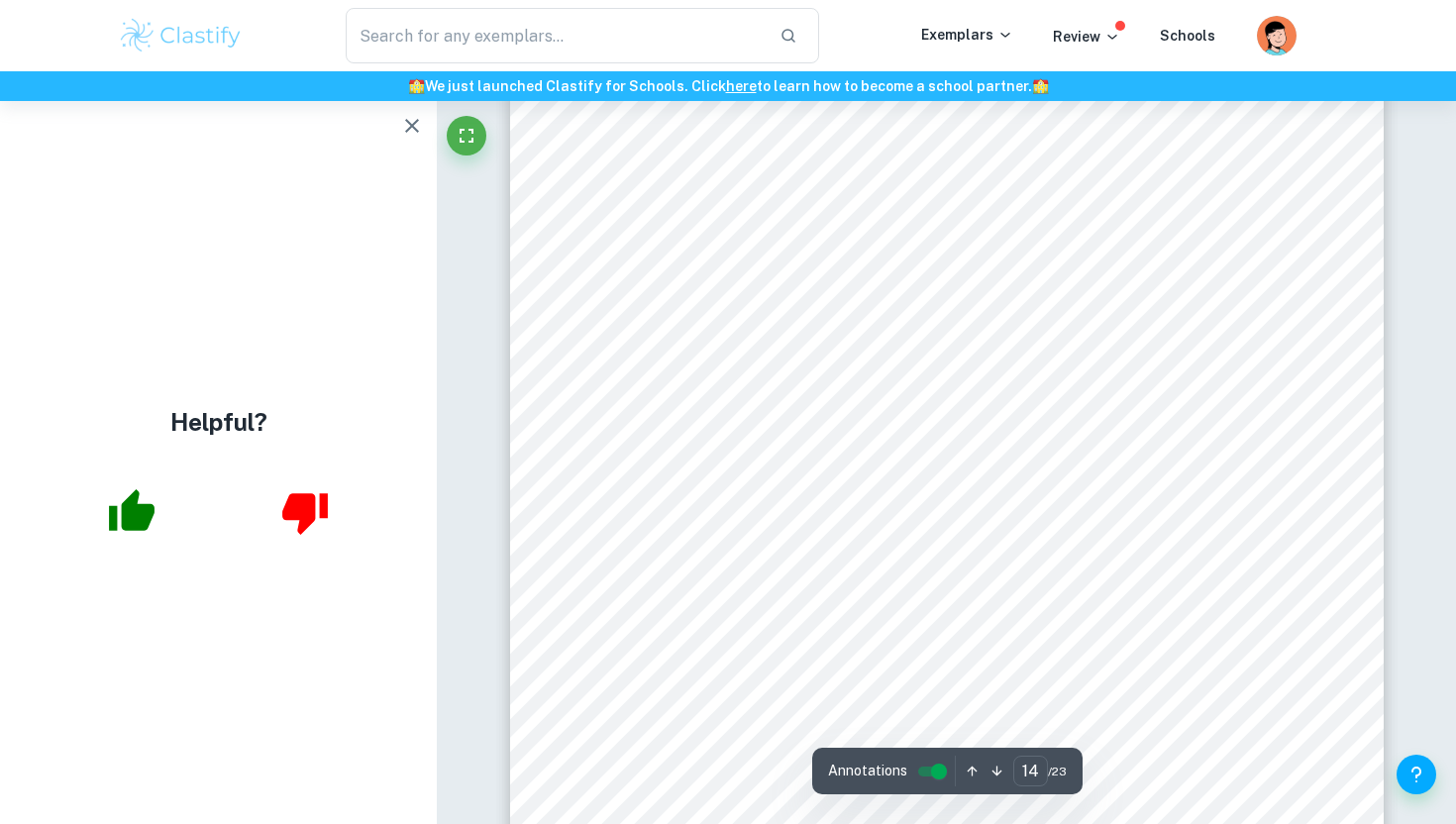 click on "4.1 Profitability Ratios: Operating Margin (OM)" at bounding box center (805, 325) 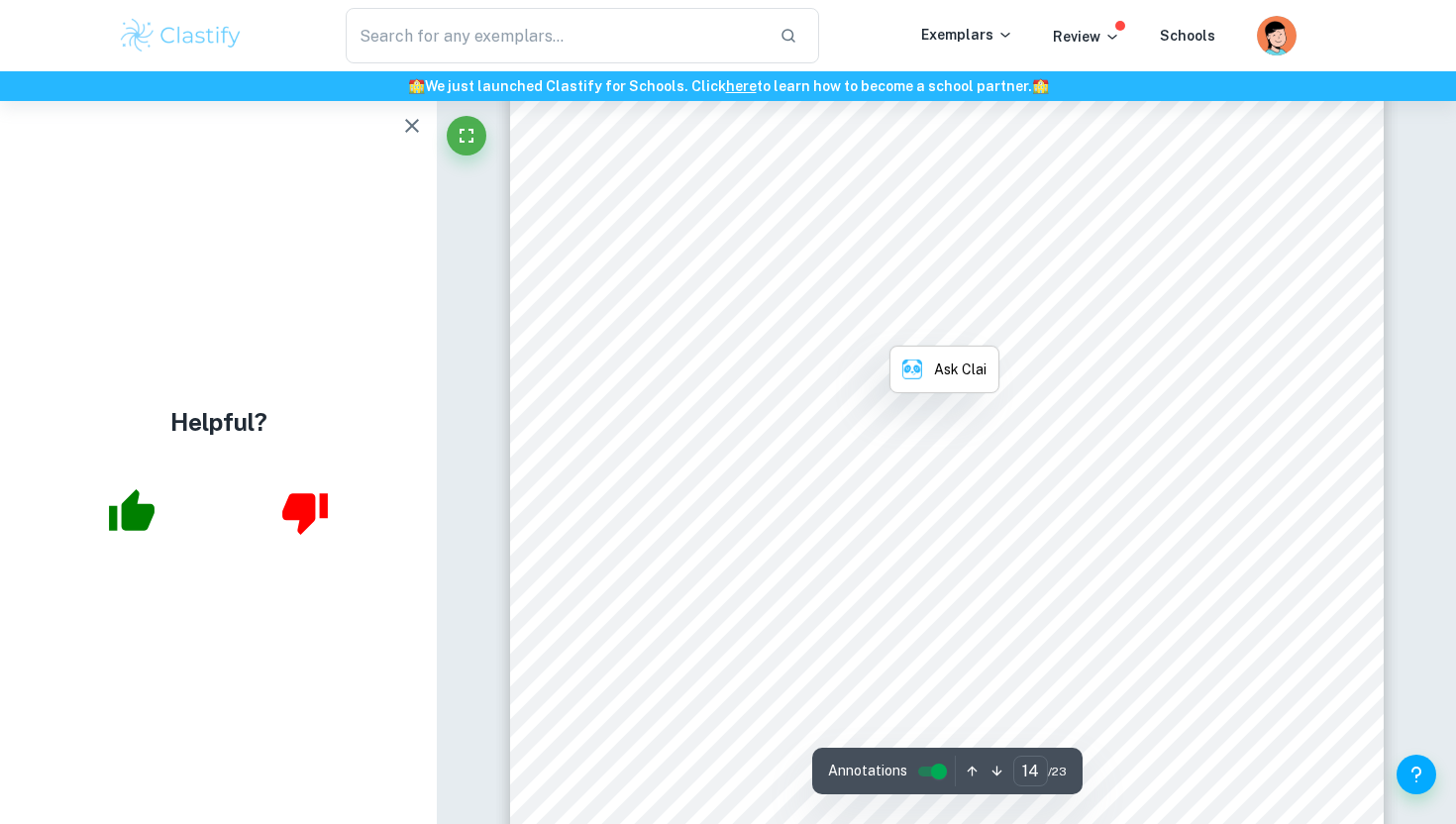 click on "4.1 Profitability Ratios: Operating Margin (OM)" at bounding box center (805, 325) 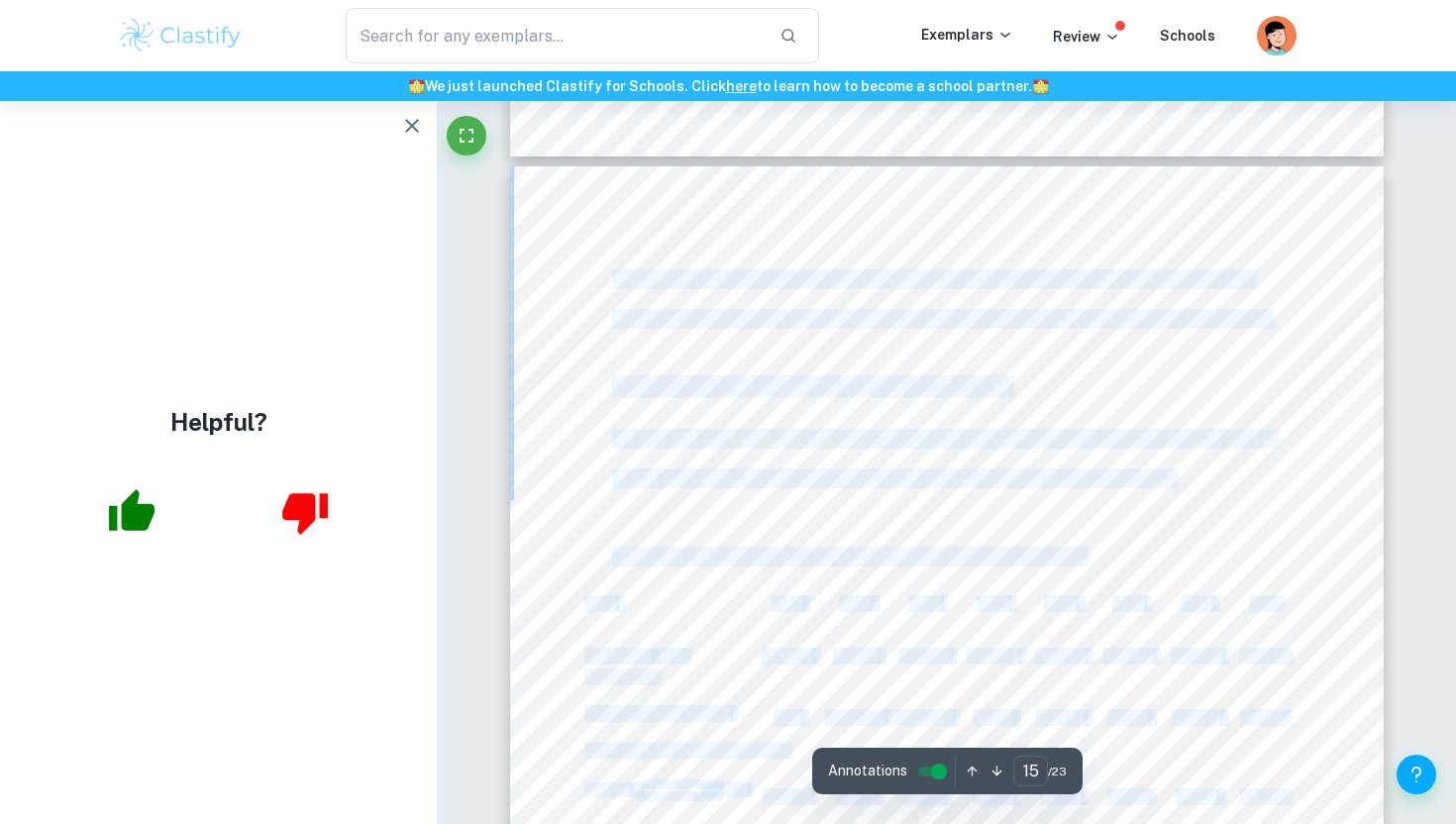 scroll, scrollTop: 16090, scrollLeft: 0, axis: vertical 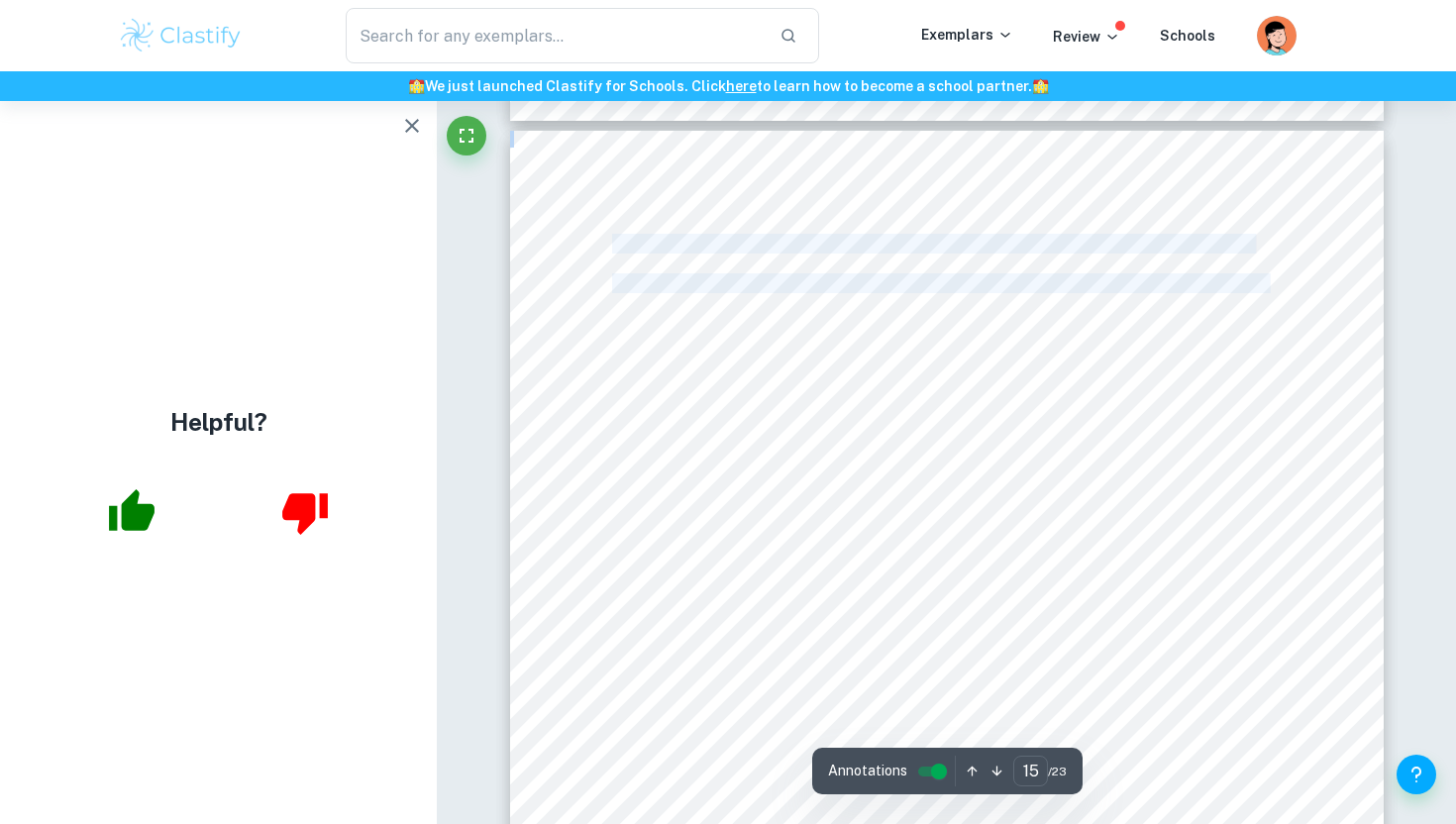 drag, startPoint x: 614, startPoint y: 320, endPoint x: 1267, endPoint y: 282, distance: 654.10473 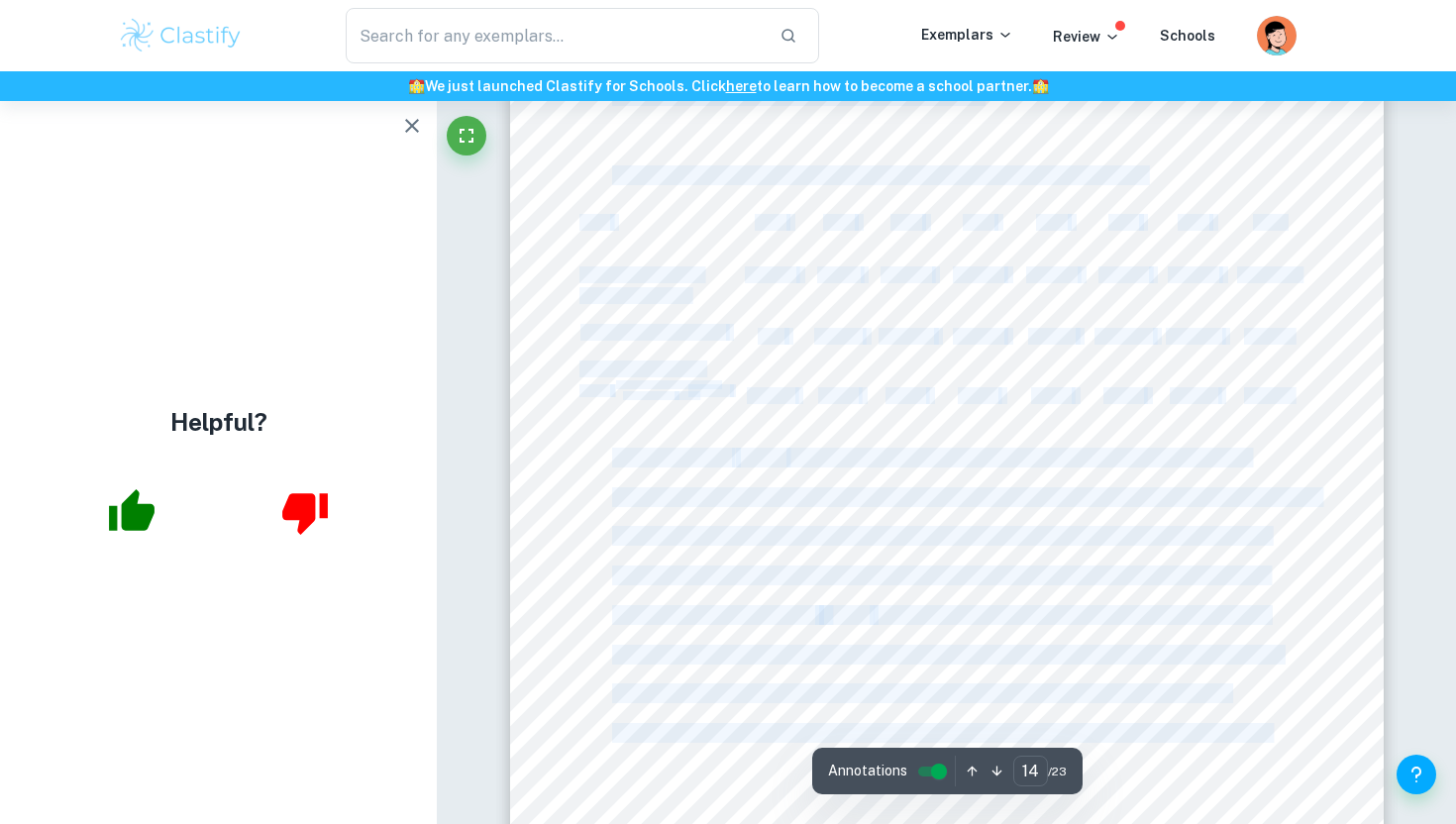 scroll, scrollTop: 15275, scrollLeft: 0, axis: vertical 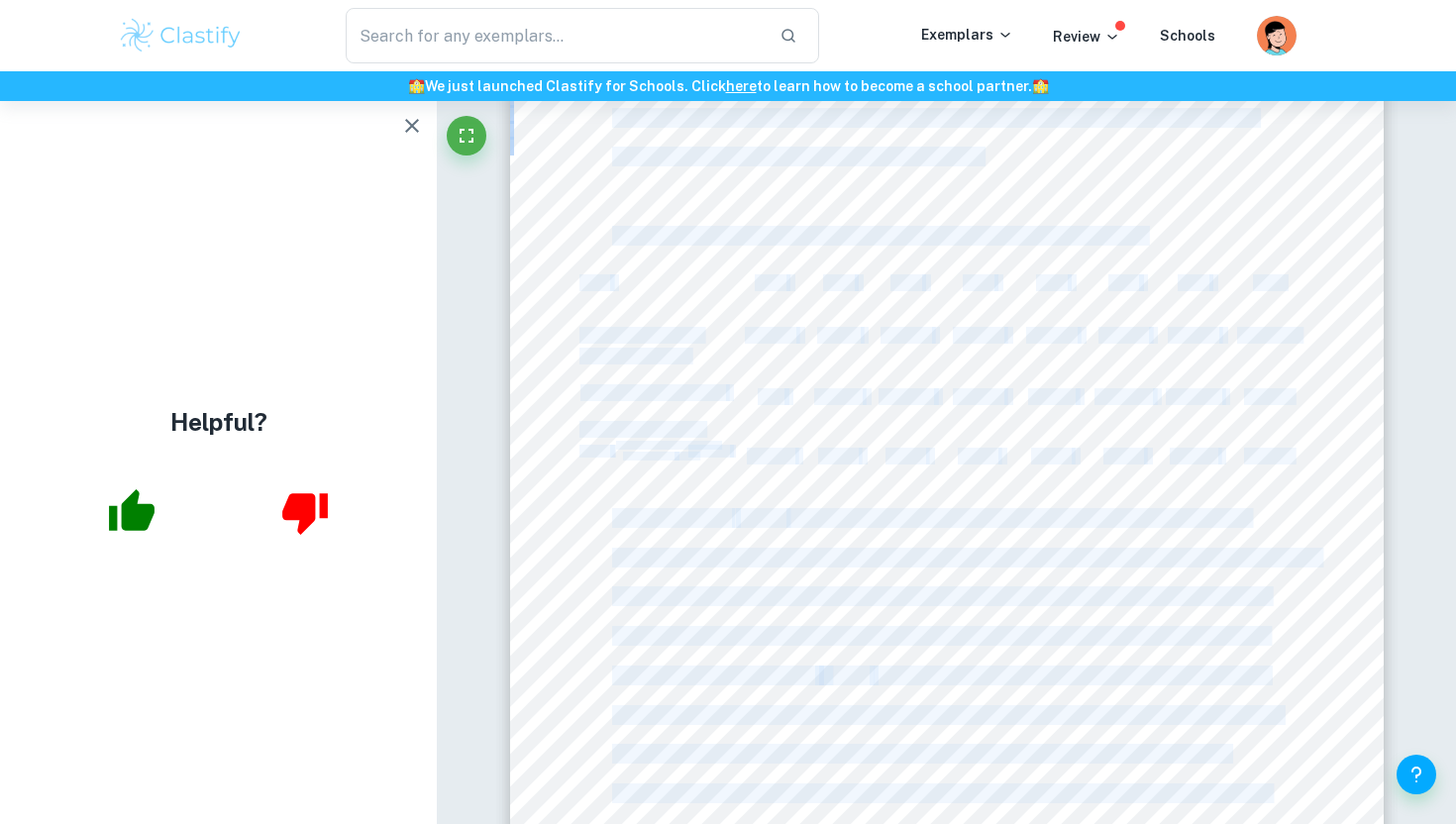 click 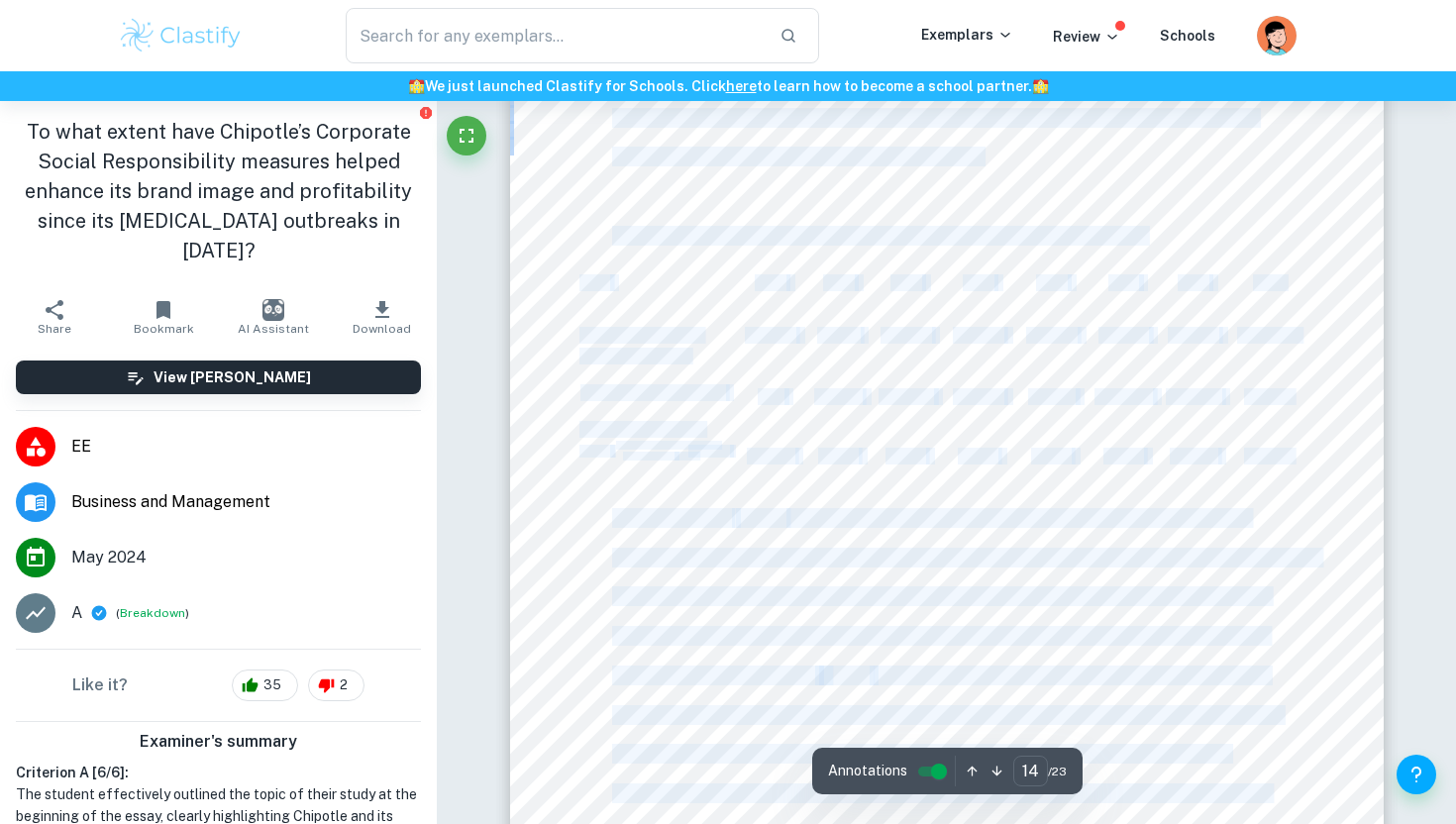 click at bounding box center [947, 370] 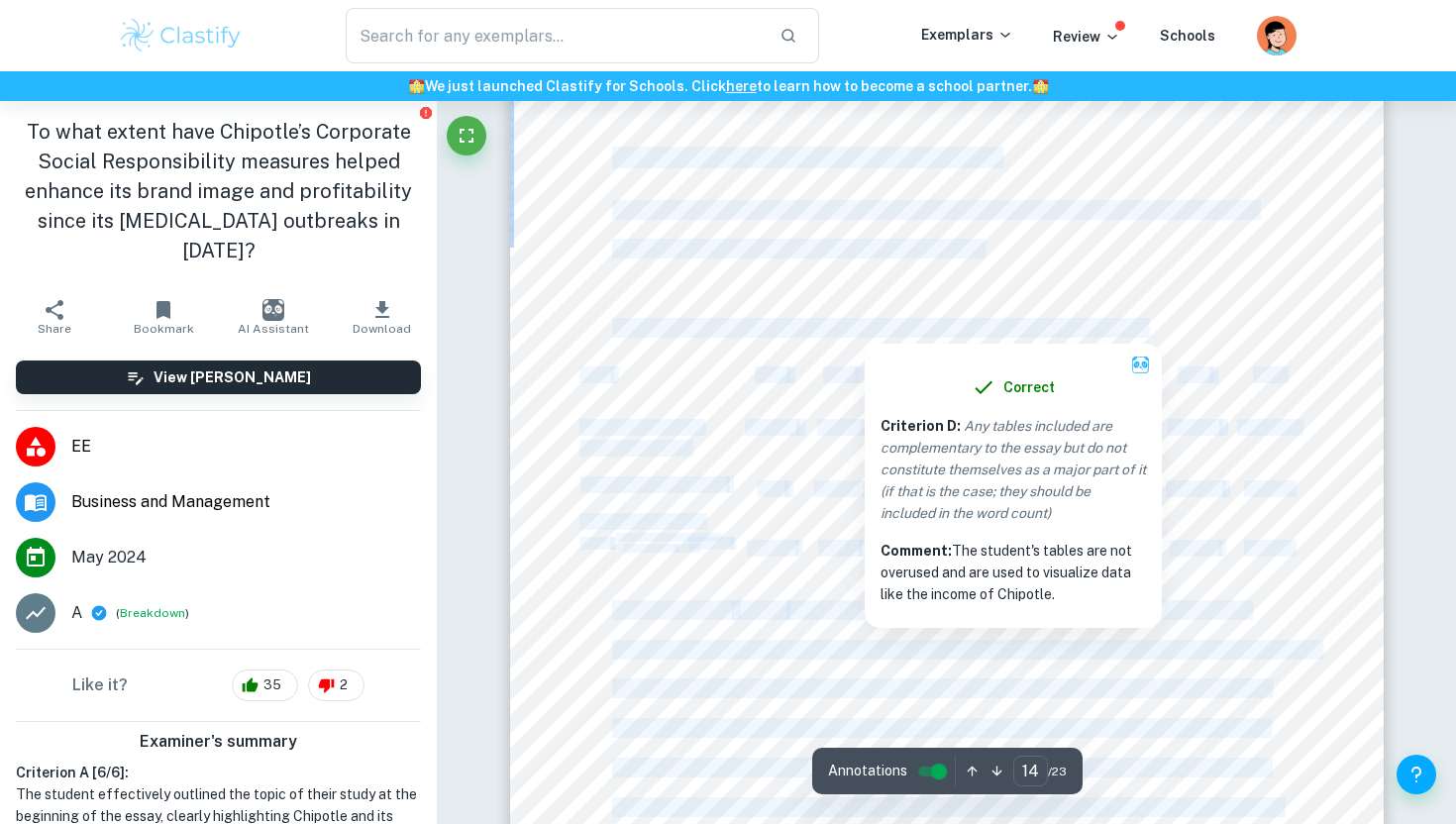 scroll, scrollTop: 15235, scrollLeft: 0, axis: vertical 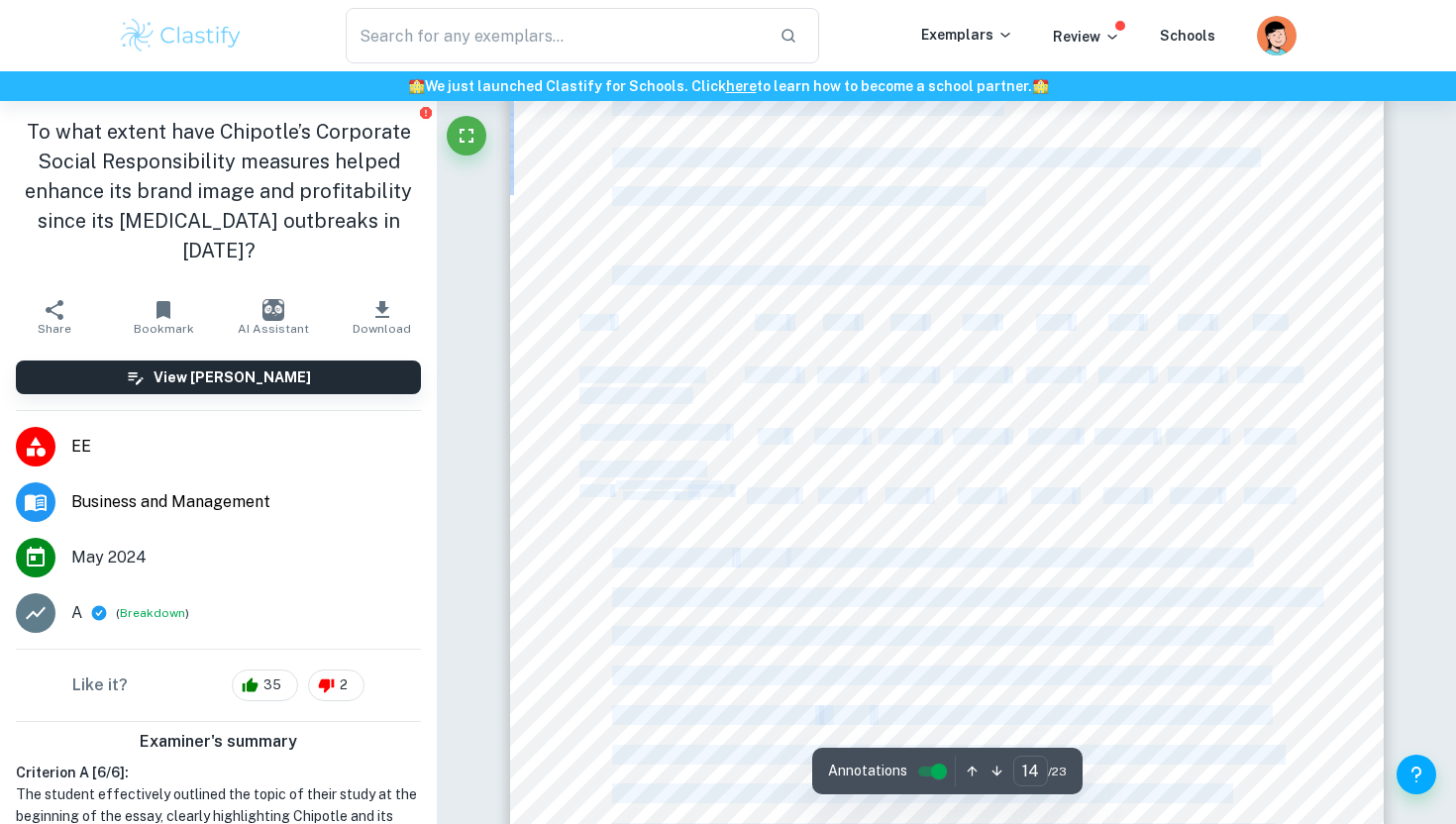 click on "Sales revenue refers to the income received by a company from selling its goods or services. Chipotle9s sales revenue between 2015 and 2019 will be used to calculate its operating margin and net profit margin to determine its profitability over those five years. 4.1 Profitability Ratios: Operating Margin (OM) Operating margin measures the profit earned after accounting for variable costs of production, but before interest and tax ([PERSON_NAME], 2022). Table 2: [DATE]-[DATE] Operating Income and Operating Margin of Chipotle Year   [DATE]   2016   2017   2018   2019   2020   2021   2022 Operating Income ($US Thousands) 765,589   34,567   270,794   258,368   443,958   290,164   804,943   1,160,403 Year-on-Year Growth   N/A   95.48%   683.39%   (4.59)%   71.83%   (34.64)%   177.41%   44.16% Operating Margin ÿý =   ÿÿÿÿÿ ýýÿÿ þÿþÿ ýÿÿÿ   × 100%   17.01%   0.89%   6.05%   5.31%   7.95%   4.90%   10.79%   13.56% With reference to   Table 2 0.89% in [DATE]. Alternatively,   Table 2" at bounding box center [947, 410] 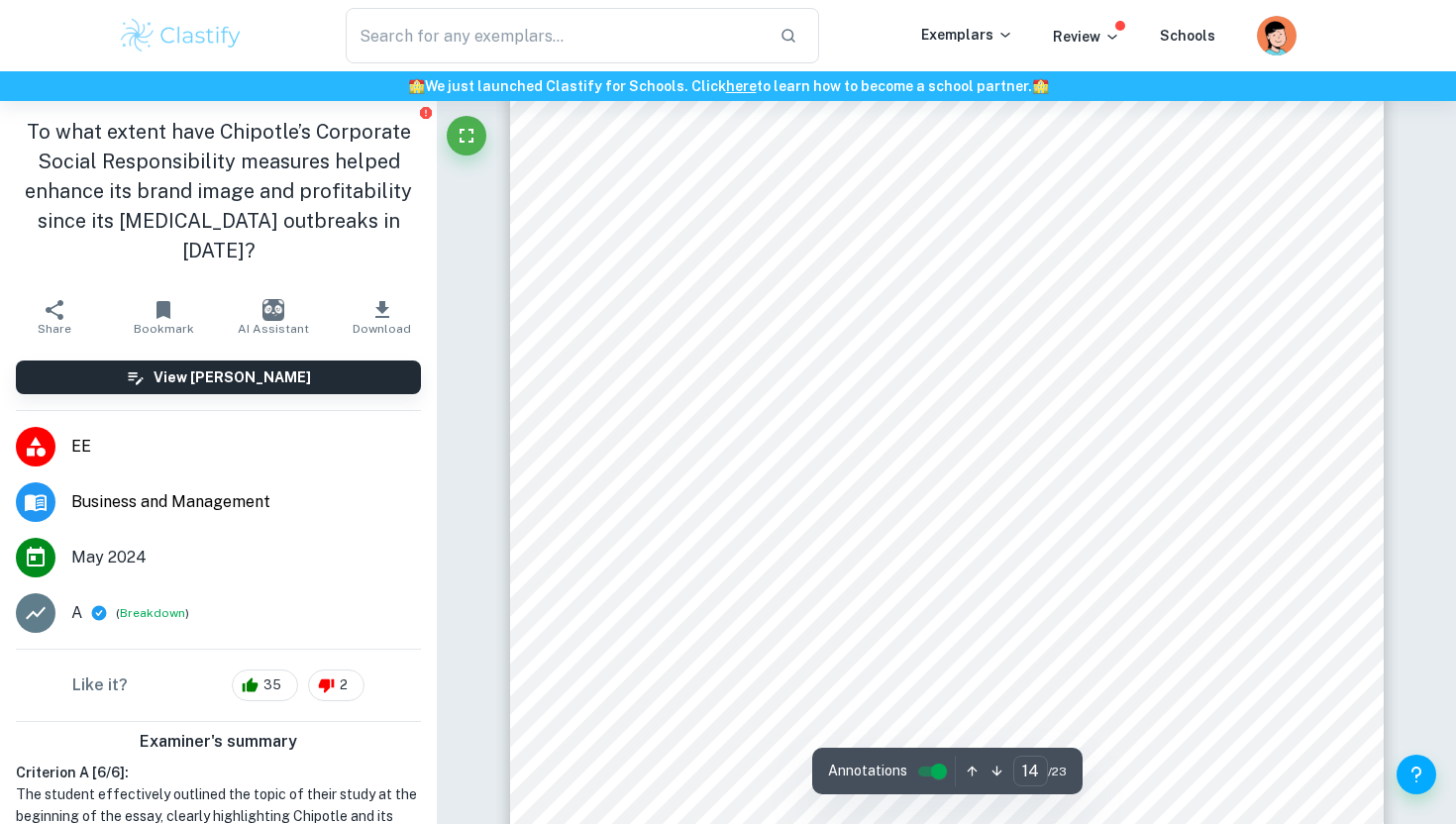 scroll, scrollTop: 15138, scrollLeft: 0, axis: vertical 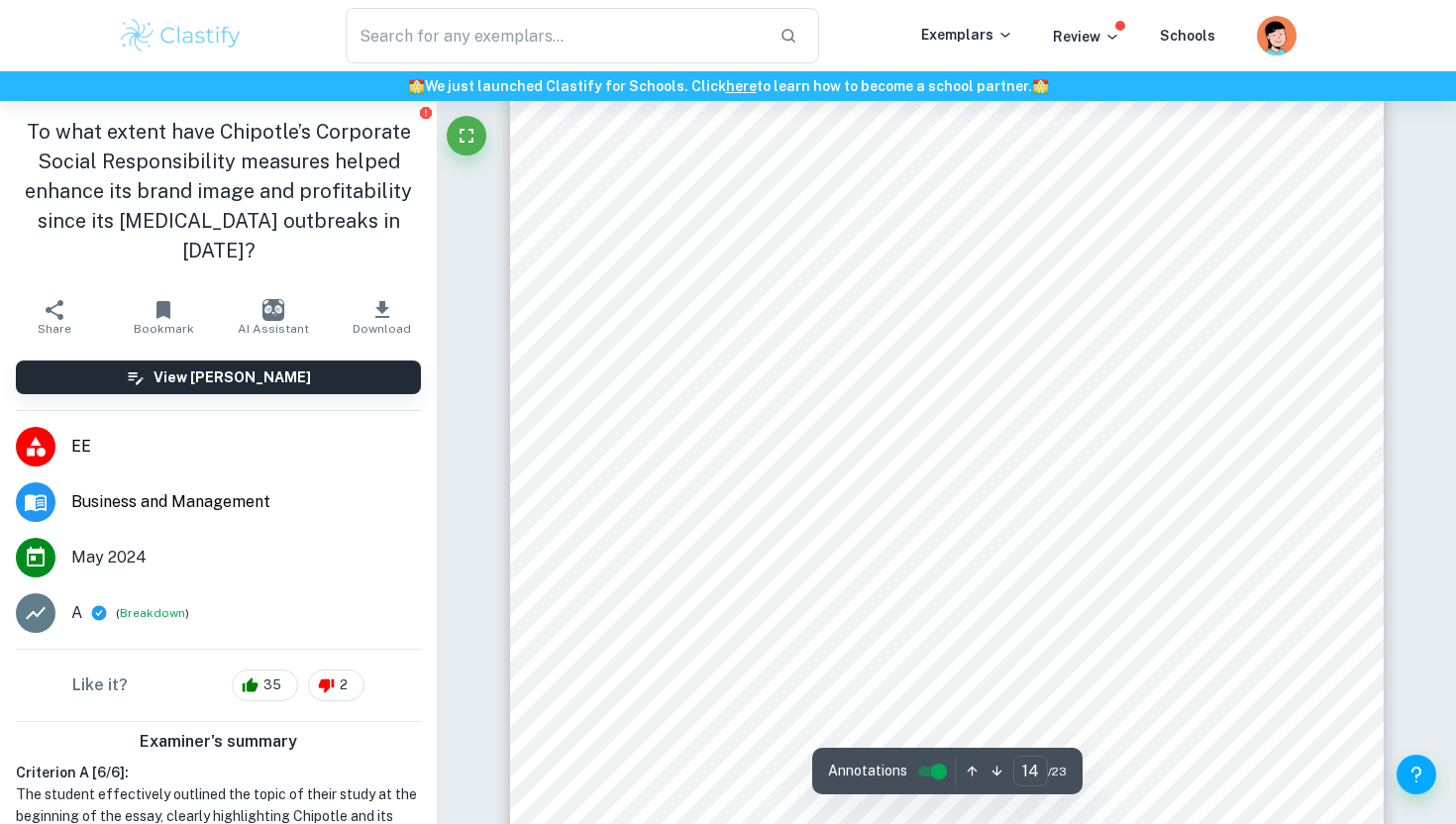 click on "Sales revenue refers to the income received by a company from selling its goods or services. Chipotle9s sales revenue between 2015 and 2019 will be used to calculate its operating margin and net profit margin to determine its profitability over those five years. 4.1 Profitability Ratios: Operating Margin (OM) Operating margin measures the profit earned after accounting for variable costs of production, but before interest and tax ([PERSON_NAME], 2022). Table 2: [DATE]-[DATE] Operating Income and Operating Margin of Chipotle Year   [DATE]   2016   2017   2018   2019   2020   2021   2022 Operating Income ($US Thousands) 765,589   34,567   270,794   258,368   443,958   290,164   804,943   1,160,403 Year-on-Year Growth   N/A   95.48%   683.39%   (4.59)%   71.83%   (34.64)%   177.41%   44.16% Operating Margin ÿý =   ÿÿÿÿÿ ýýÿÿ þÿþÿ ýÿÿÿ   × 100%   17.01%   0.89%   6.05%   5.31%   7.95%   4.90%   10.79%   13.56% With reference to   Table 2 0.89% in [DATE]. Alternatively,   Table 2" at bounding box center [947, 507] 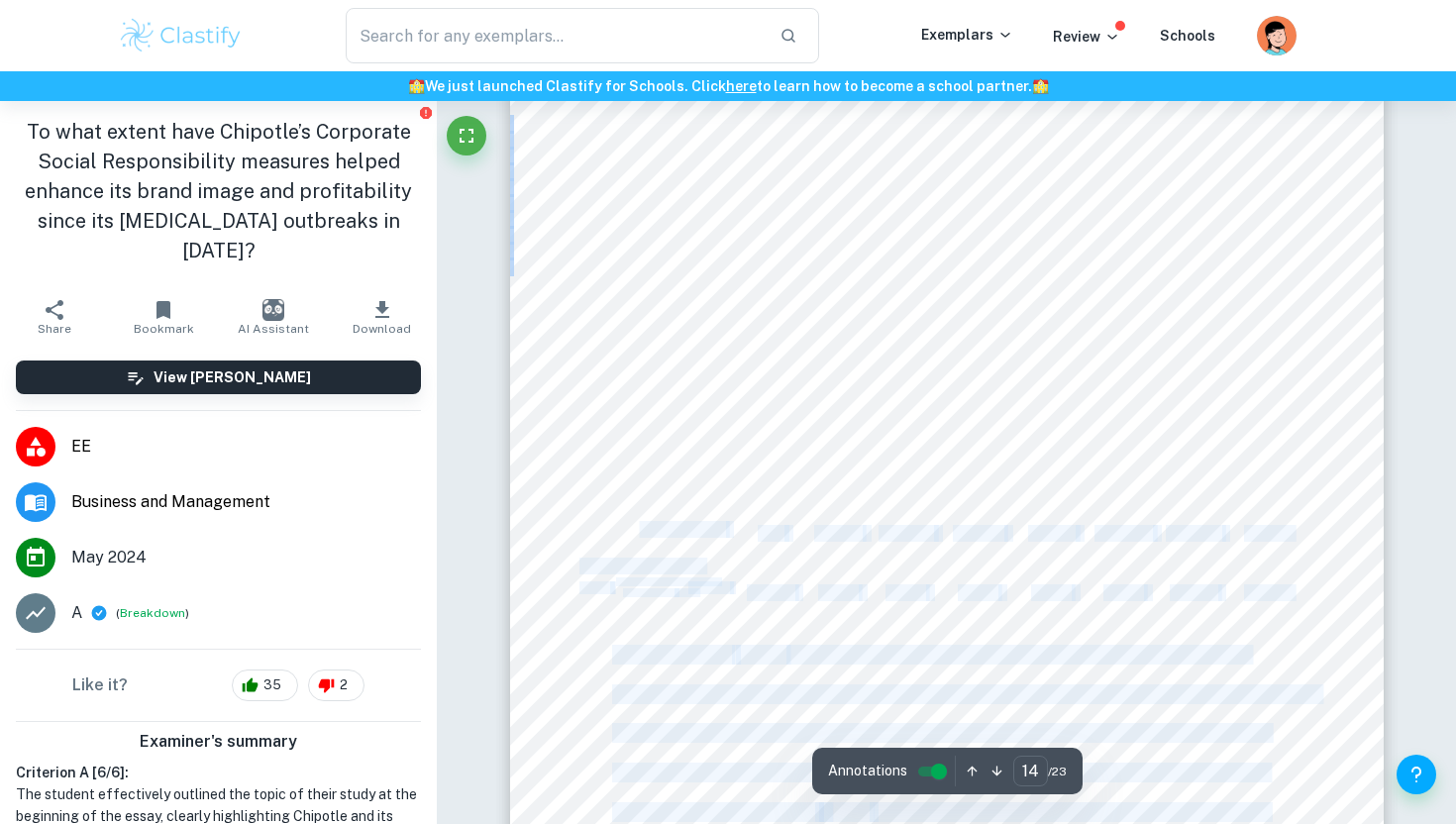drag, startPoint x: 577, startPoint y: 525, endPoint x: 668, endPoint y: 525, distance: 91 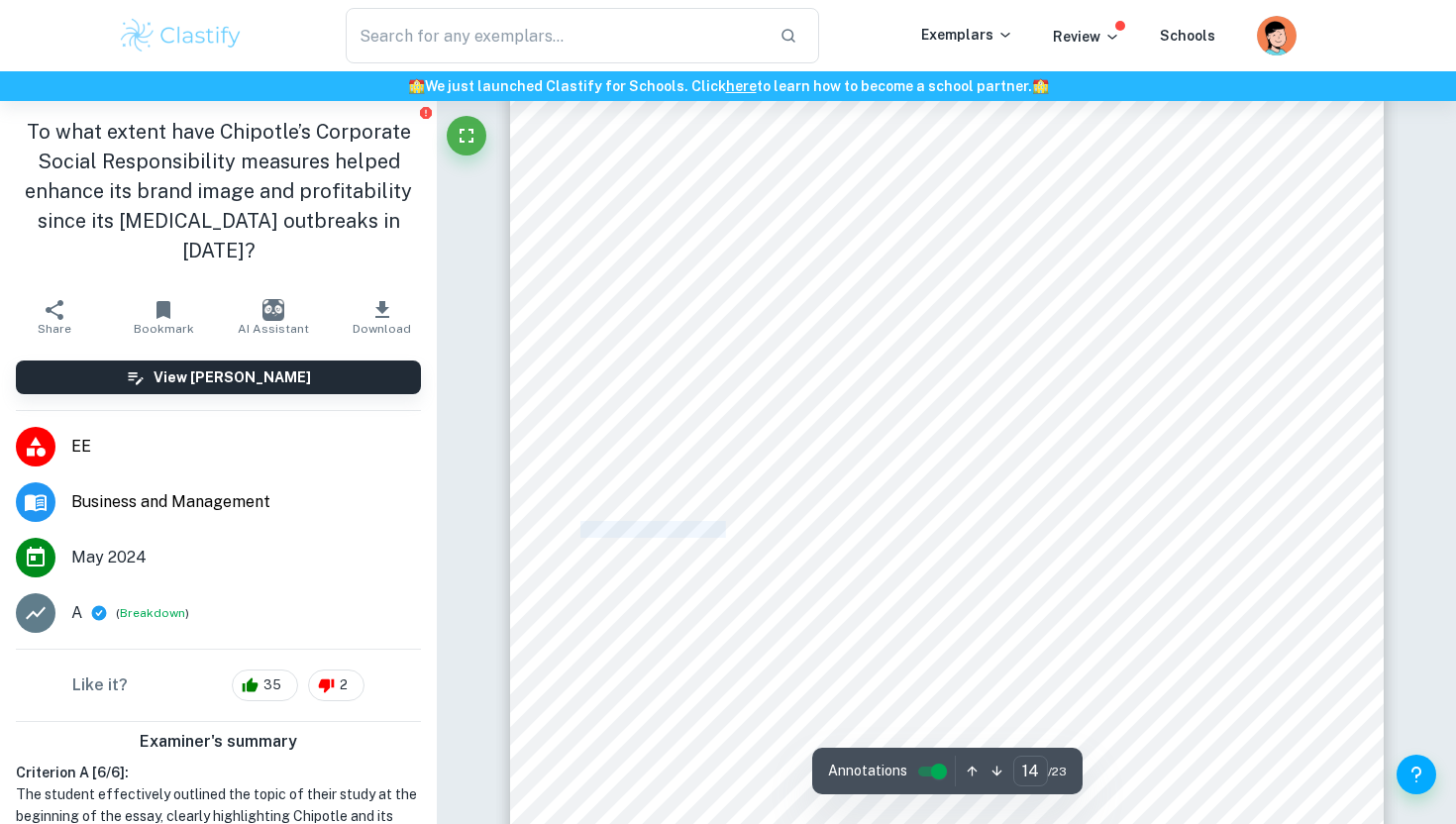 drag, startPoint x: 696, startPoint y: 525, endPoint x: 596, endPoint y: 525, distance: 100 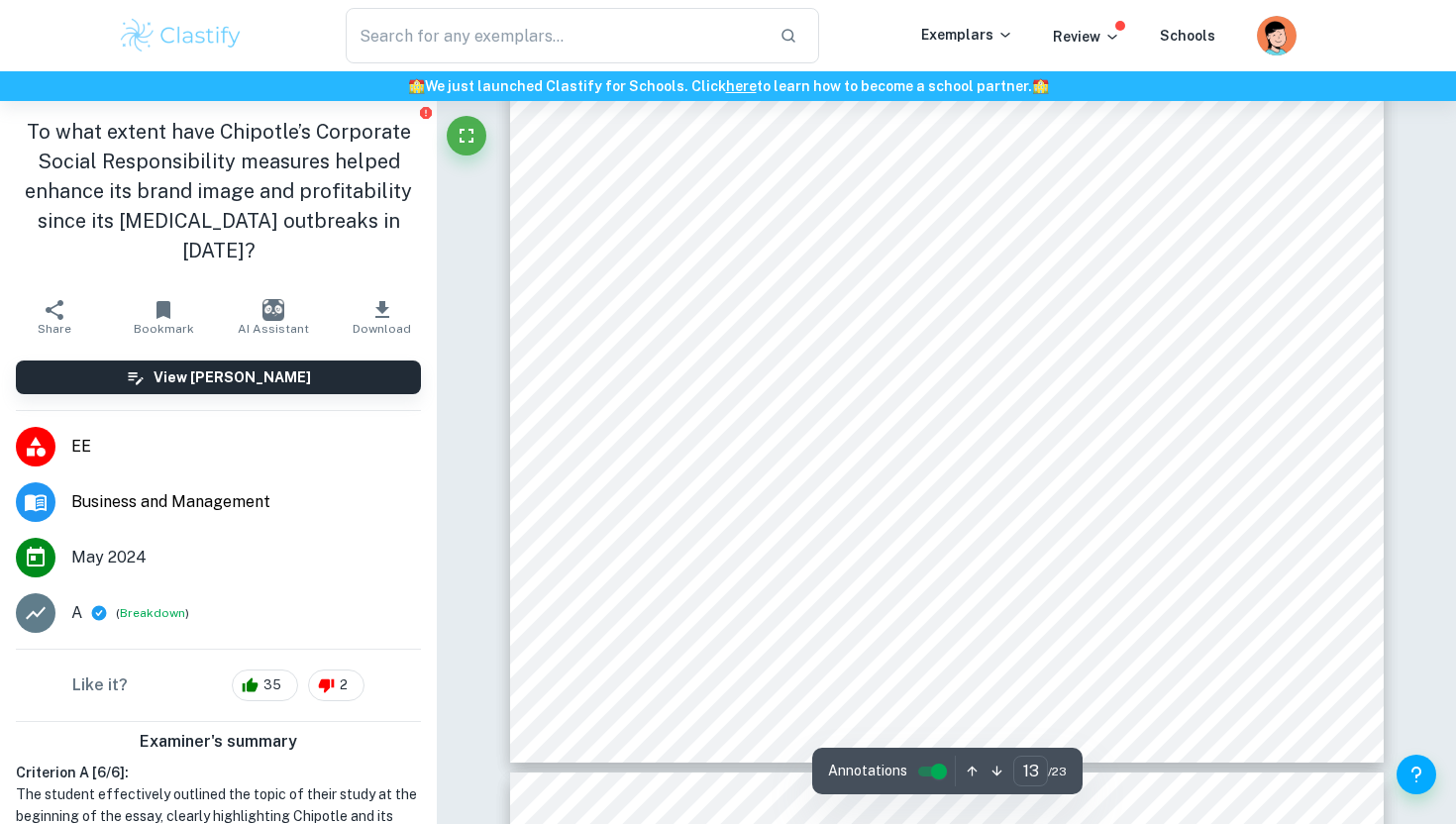 scroll, scrollTop: 14289, scrollLeft: 0, axis: vertical 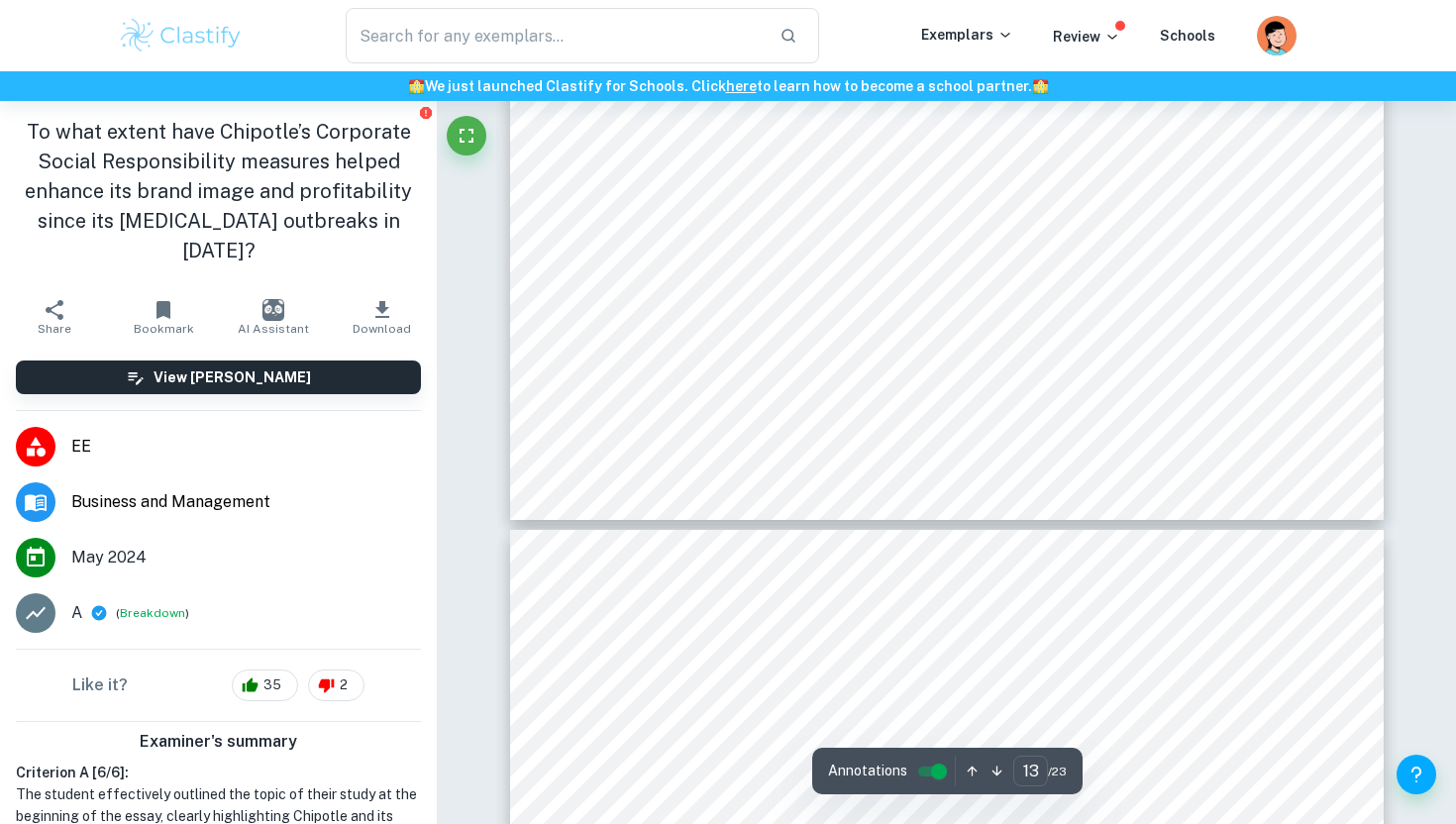 type on "14" 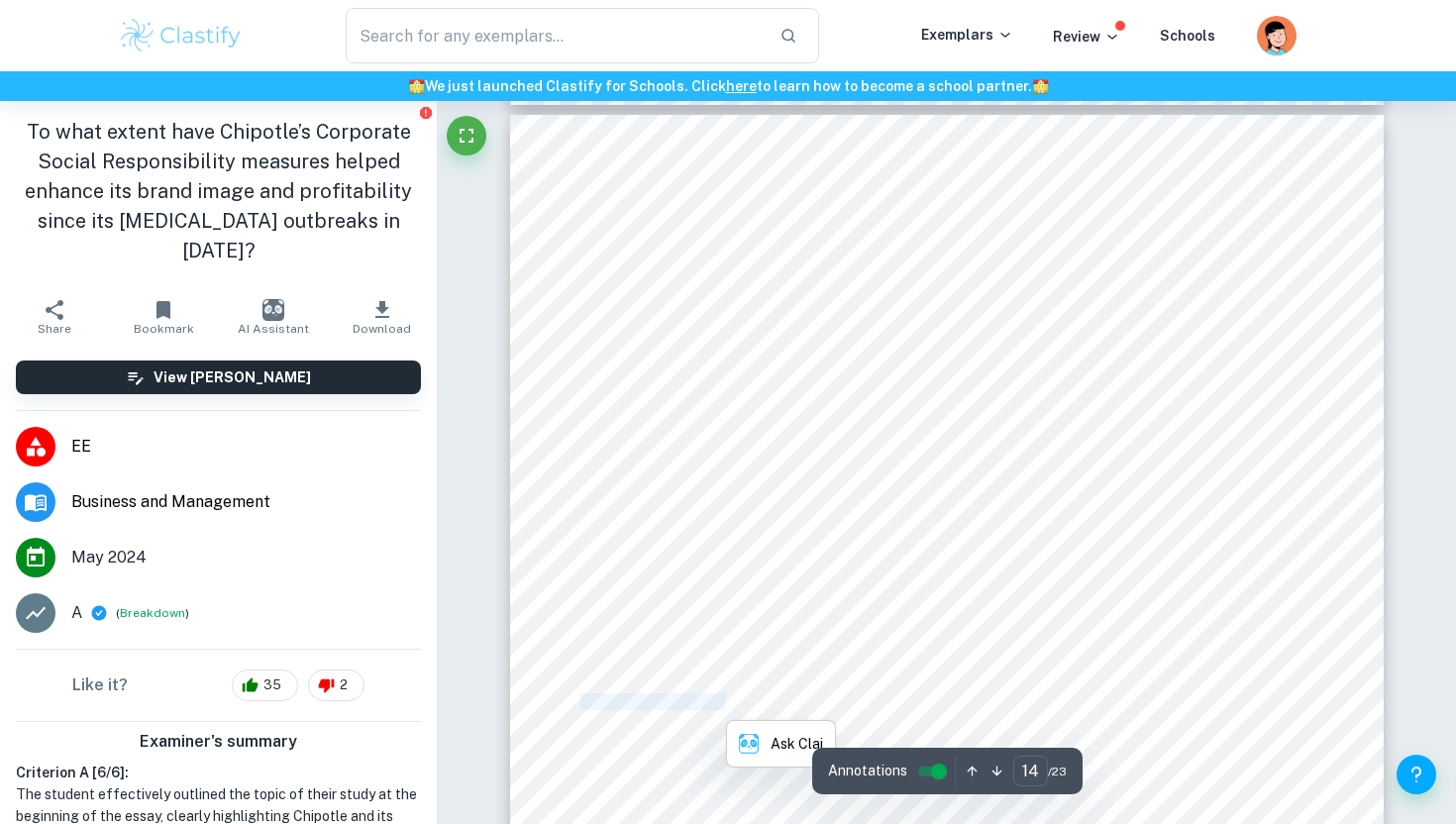 scroll, scrollTop: 14980, scrollLeft: 0, axis: vertical 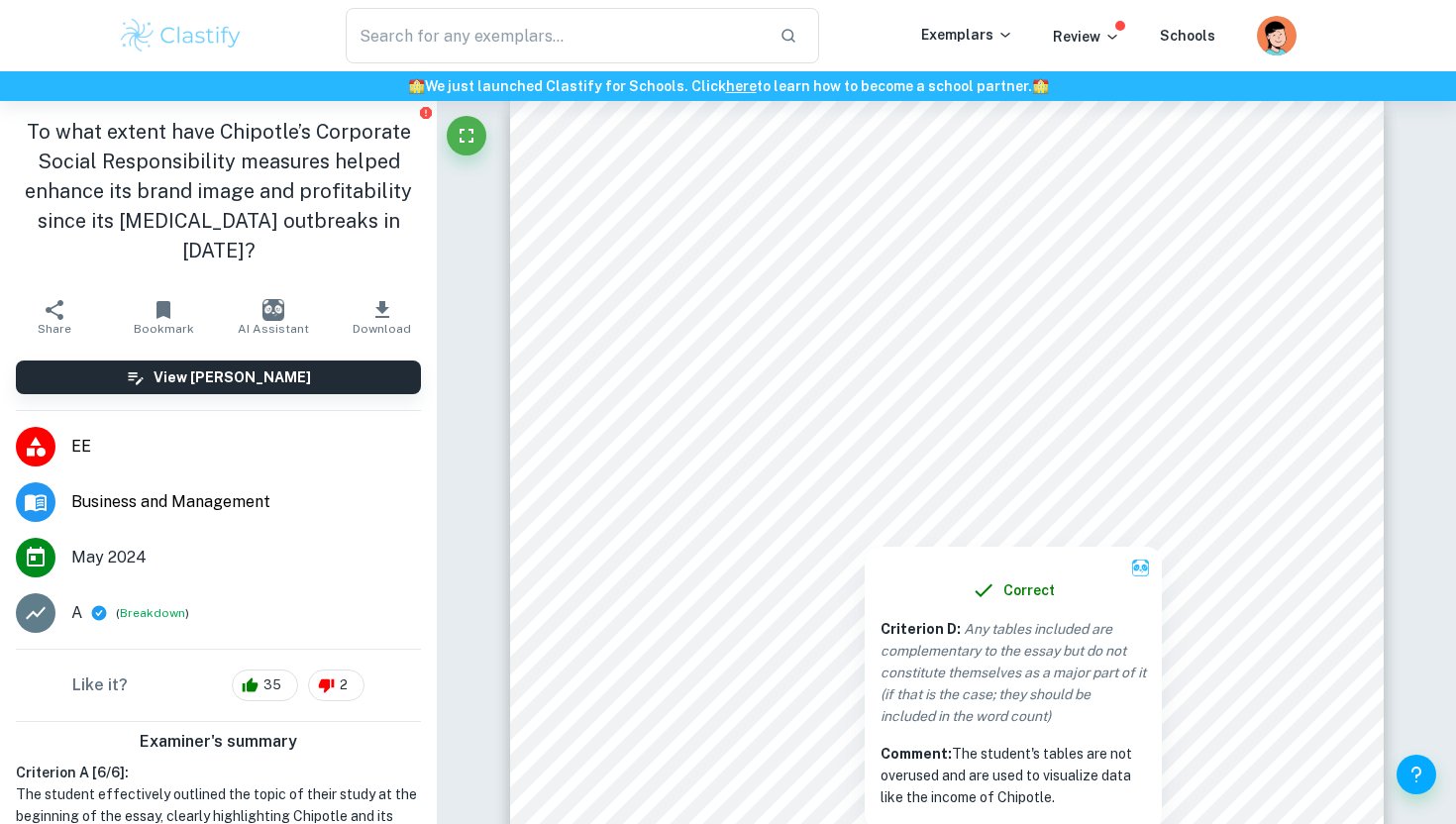 drag, startPoint x: 1113, startPoint y: 528, endPoint x: 765, endPoint y: 492, distance: 349.85711 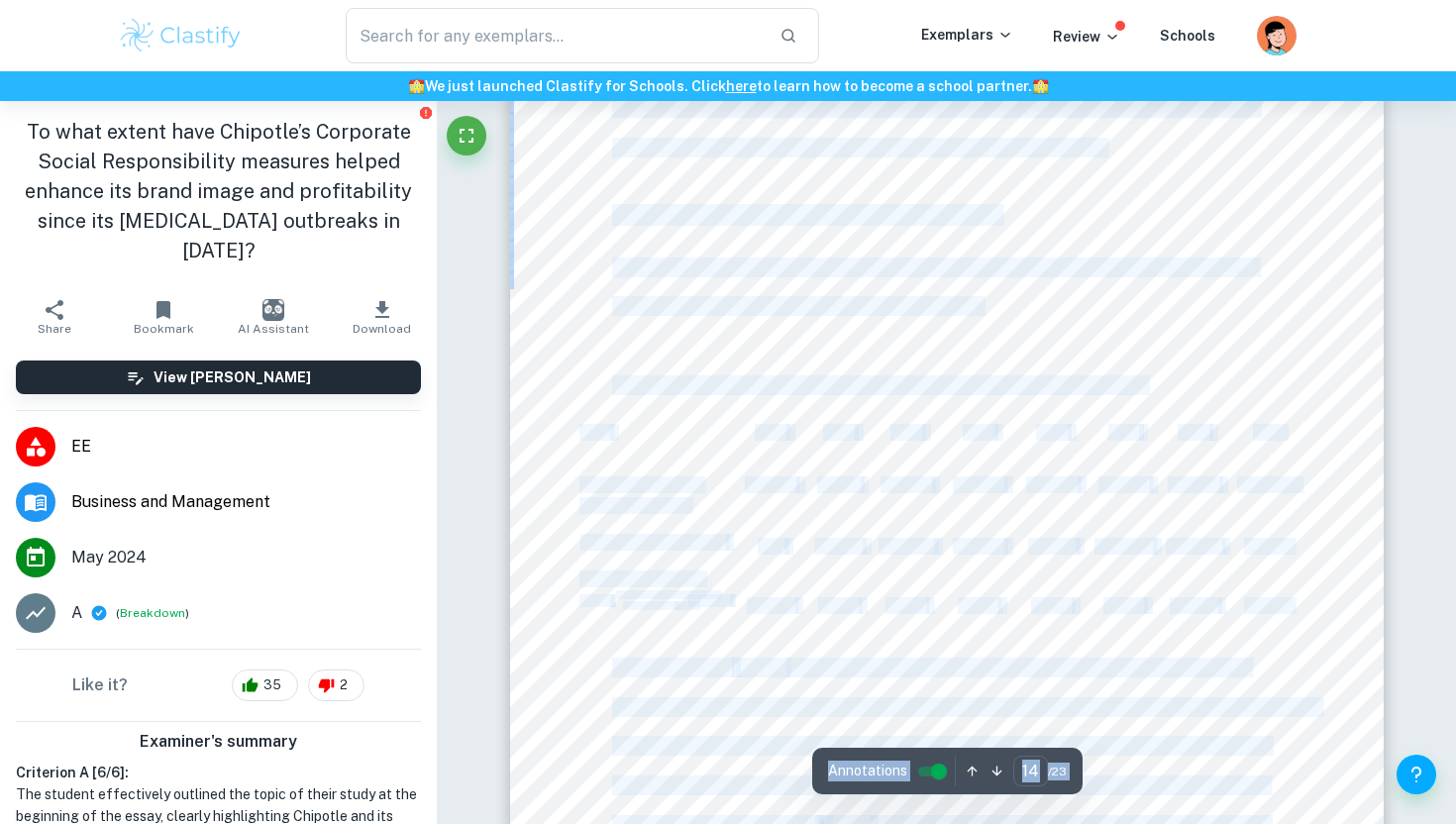 scroll, scrollTop: 15172, scrollLeft: 0, axis: vertical 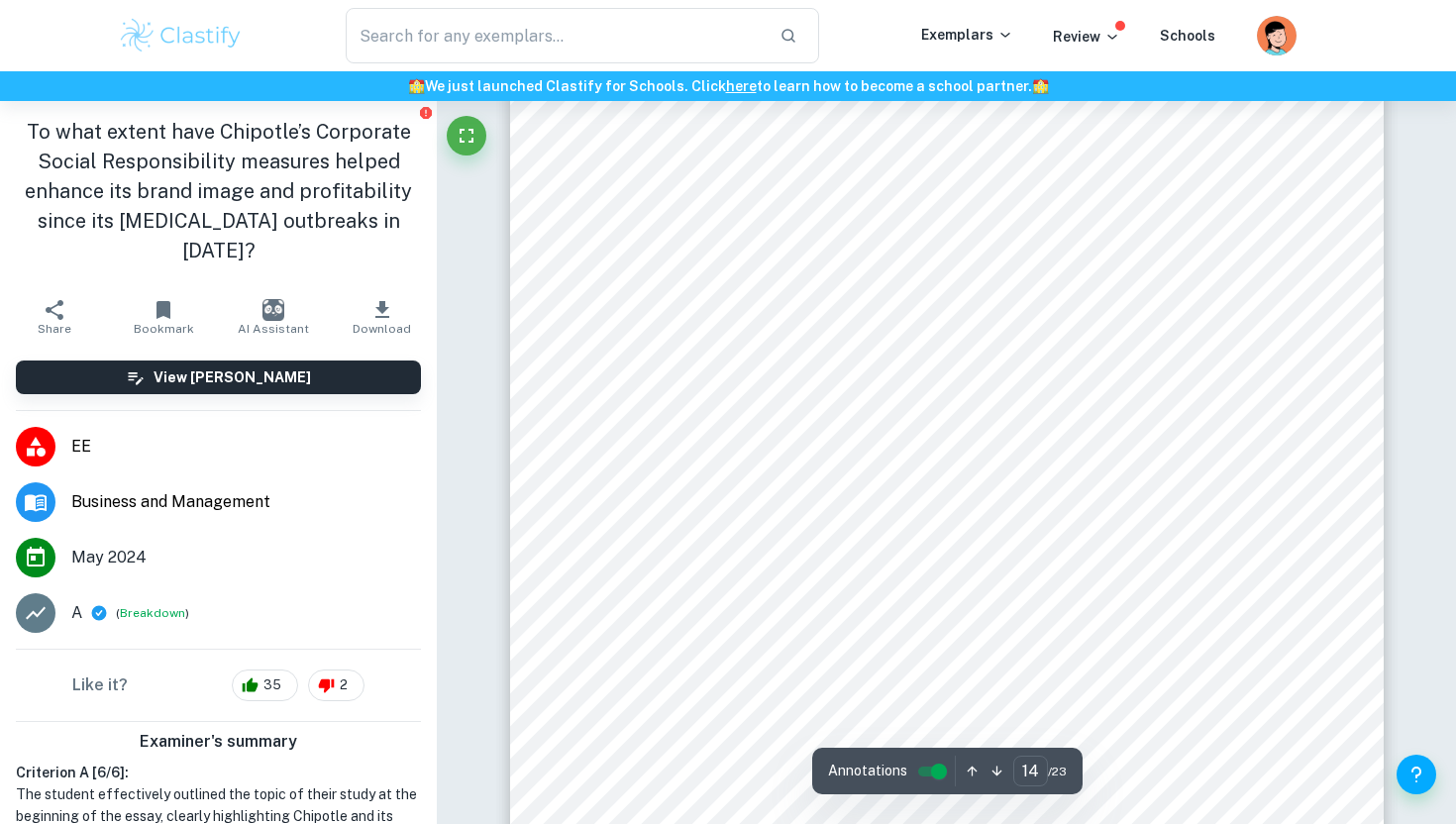click on "Sales revenue refers to the income received by a company from selling its goods or services. Chipotle9s sales revenue between 2015 and 2019 will be used to calculate its operating margin and net profit margin to determine its profitability over those five years. 4.1 Profitability Ratios: Operating Margin (OM) Operating margin measures the profit earned after accounting for variable costs of production, but before interest and tax ([PERSON_NAME], 2022). Table 2: [DATE]-[DATE] Operating Income and Operating Margin of Chipotle Year   [DATE]   2016   2017   2018   2019   2020   2021   2022 Operating Income ($US Thousands) 765,589   34,567   270,794   258,368   443,958   290,164   804,943   1,160,403 Year-on-Year Growth   N/A   95.48%   683.39%   (4.59)%   71.83%   (34.64)%   177.41%   44.16% Operating Margin ÿý =   ÿÿÿÿÿ ýýÿÿ þÿþÿ ýÿÿÿ   × 100%   17.01%   0.89%   6.05%   5.31%   7.95%   4.90%   10.79%   13.56% With reference to   Table 2 0.89% in [DATE]. Alternatively,   Table 2" at bounding box center (947, 473) 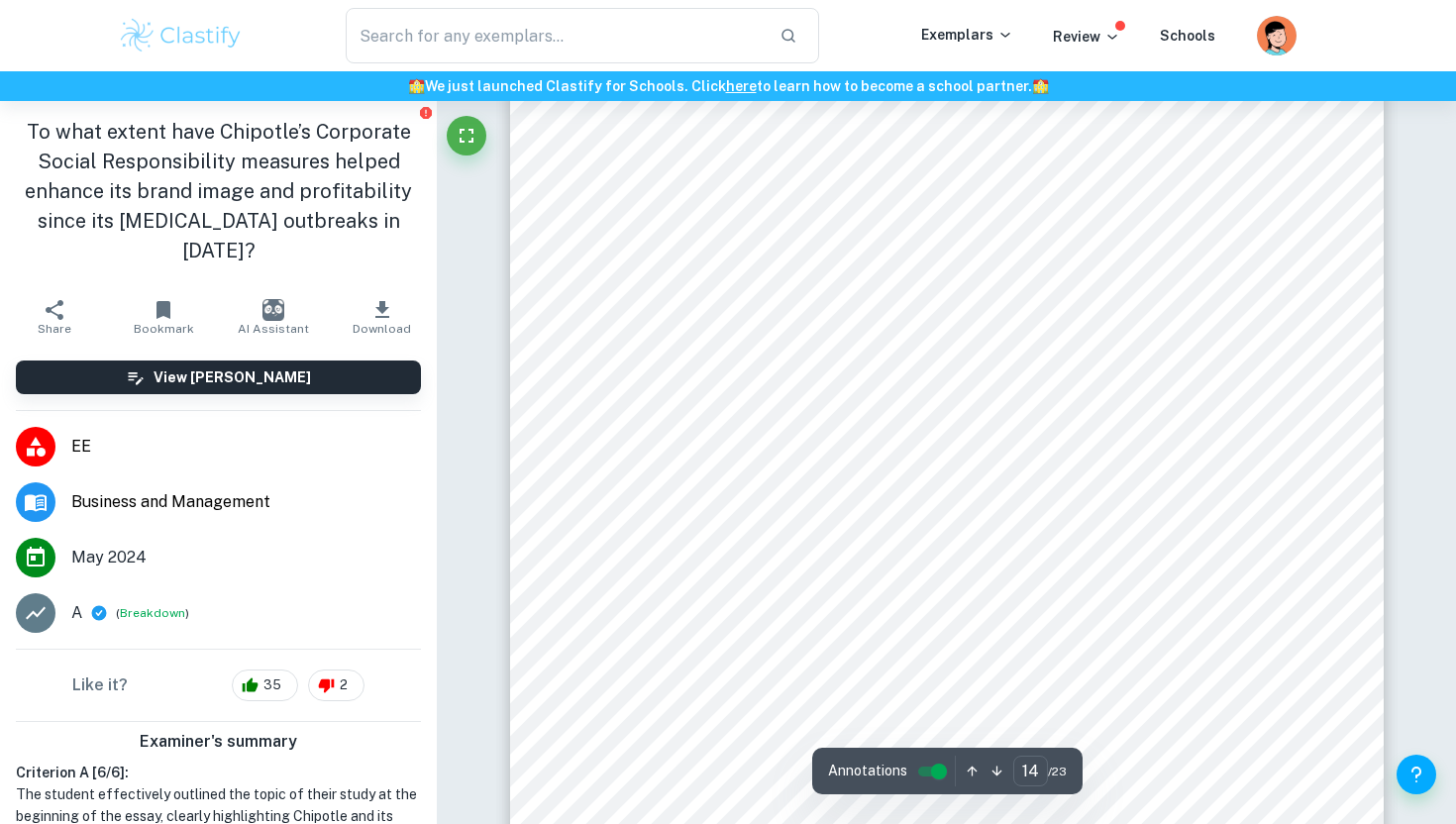 scroll, scrollTop: 15125, scrollLeft: 0, axis: vertical 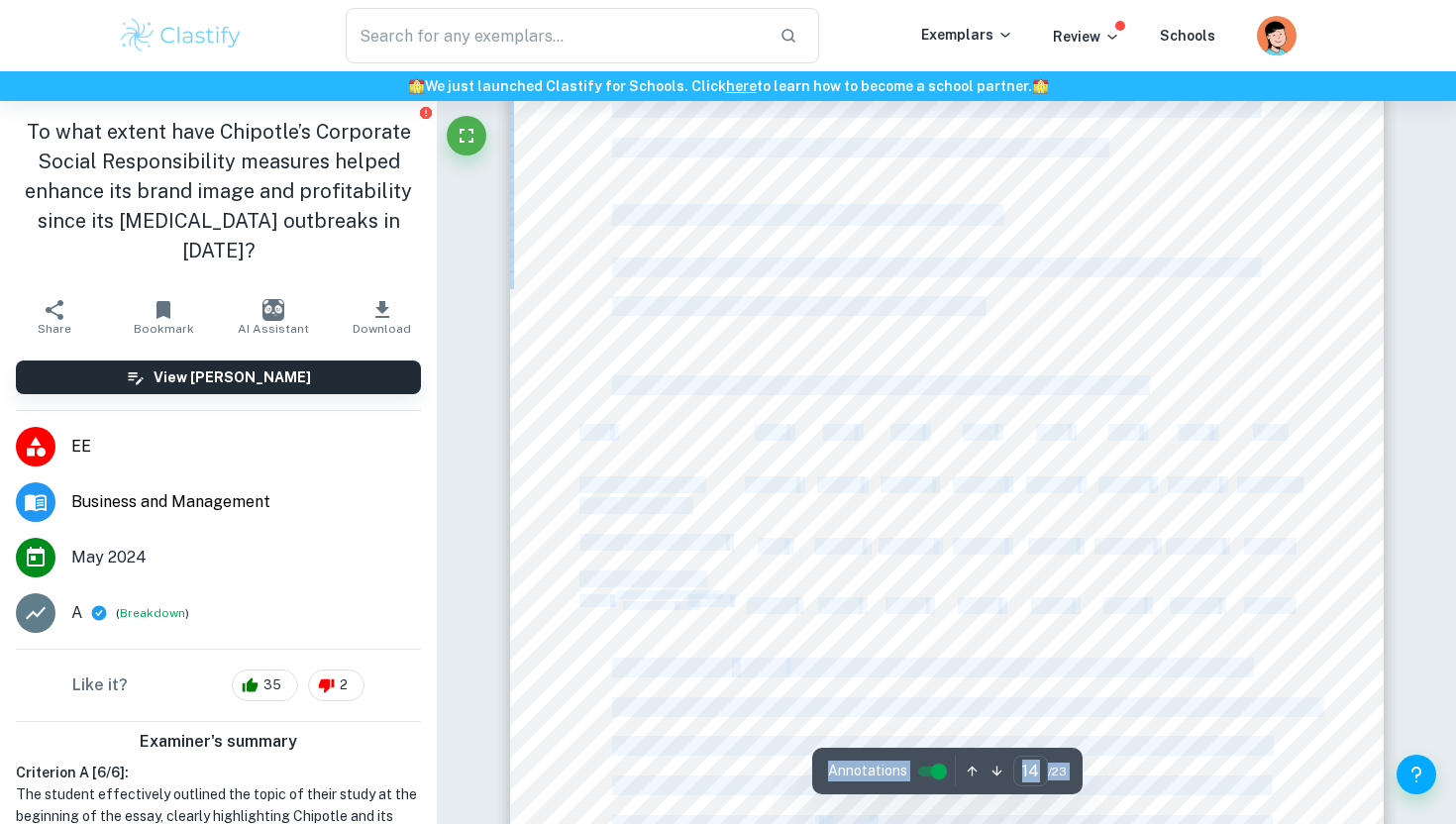 drag, startPoint x: 614, startPoint y: 385, endPoint x: 712, endPoint y: 417, distance: 103.09219 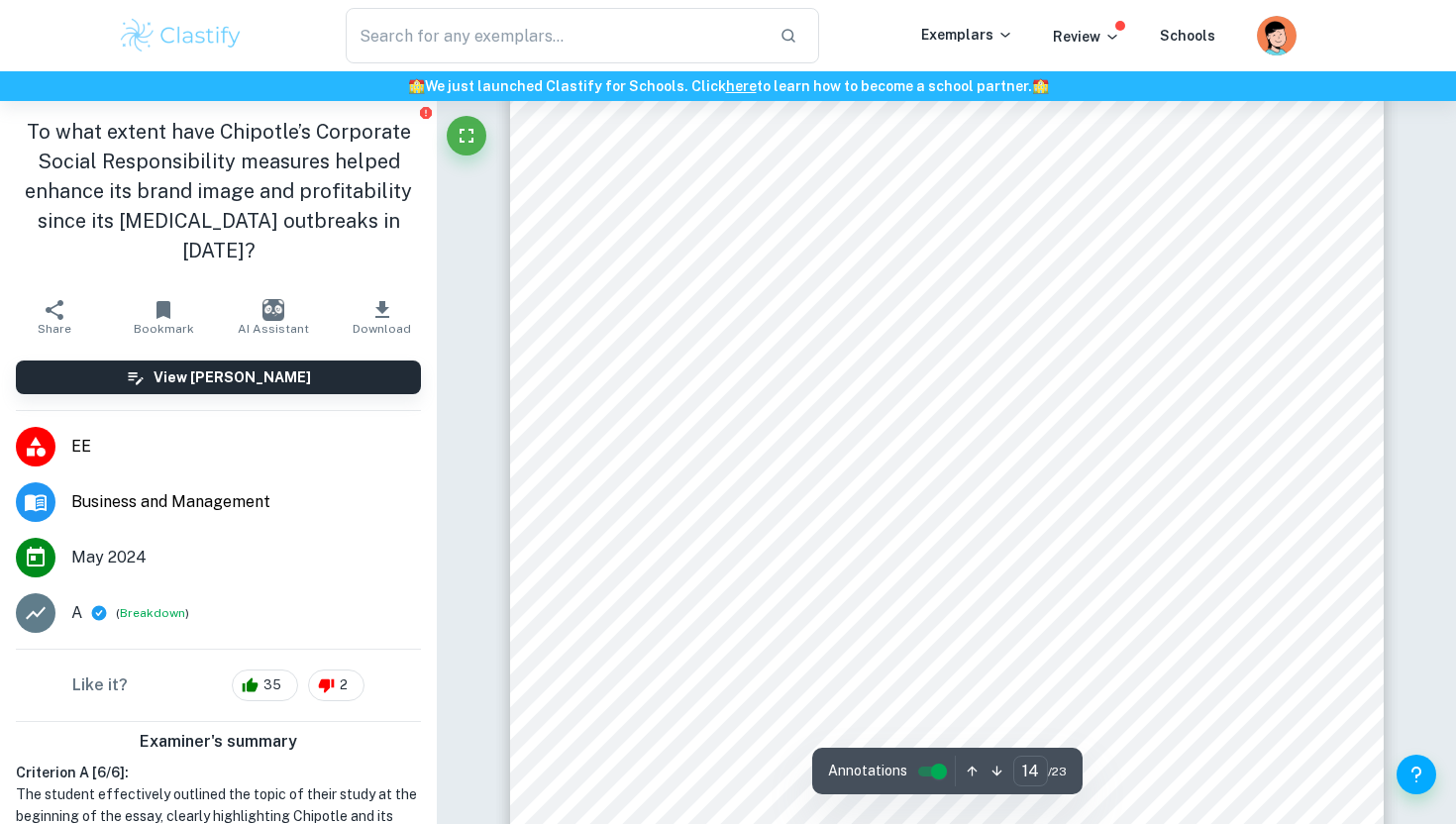 click on "Sales revenue refers to the income received by a company from selling its goods or services. Chipotle9s sales revenue between 2015 and 2019 will be used to calculate its operating margin and net profit margin to determine its profitability over those five years. 4.1 Profitability Ratios: Operating Margin (OM) Operating margin measures the profit earned after accounting for variable costs of production, but before interest and tax ([PERSON_NAME], 2022). Table 2: [DATE]-[DATE] Operating Income and Operating Margin of Chipotle Year   [DATE]   2016   2017   2018   2019   2020   2021   2022 Operating Income ($US Thousands) 765,589   34,567   270,794   258,368   443,958   290,164   804,943   1,160,403 Year-on-Year Growth   N/A   95.48%   683.39%   (4.59)%   71.83%   (34.64)%   177.41%   44.16% Operating Margin ÿý =   ÿÿÿÿÿ ýýÿÿ þÿþÿ ýÿÿÿ   × 100%   17.01%   0.89%   6.05%   5.31%   7.95%   4.90%   10.79%   13.56% With reference to   Table 2 0.89% in [DATE]. Alternatively,   Table 2" at bounding box center [947, 520] 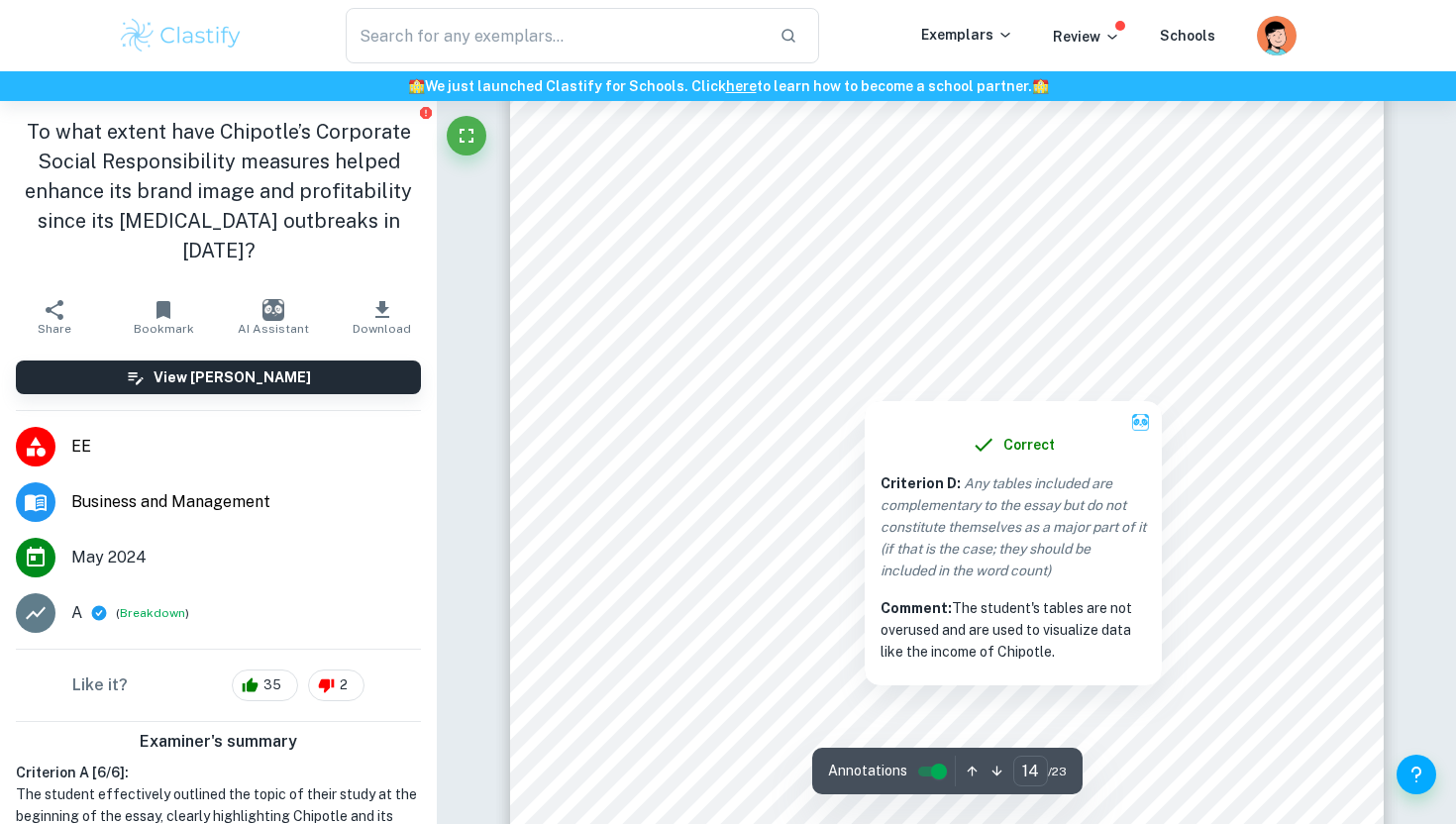 drag, startPoint x: 613, startPoint y: 381, endPoint x: 594, endPoint y: 412, distance: 36.359318 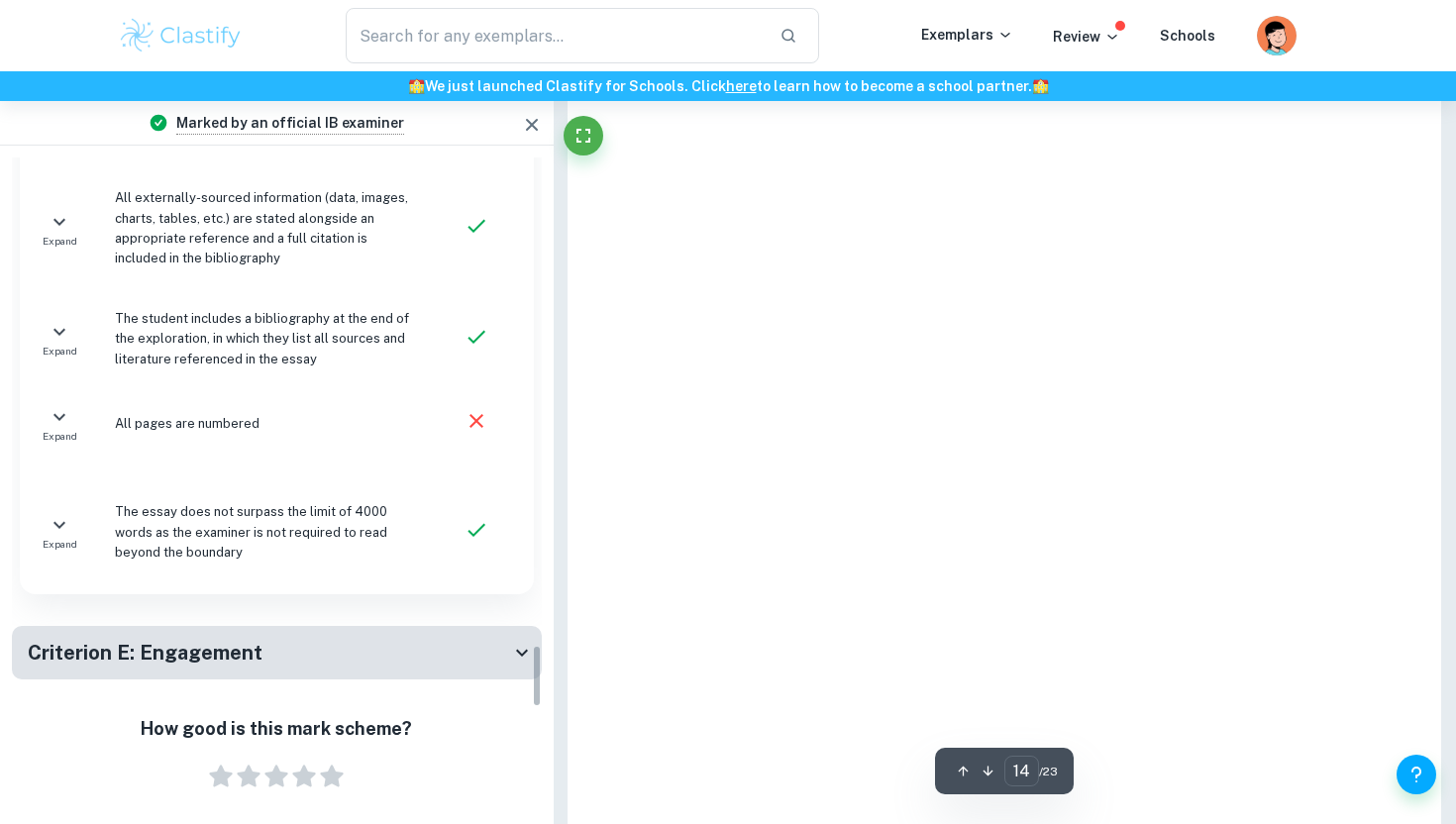 scroll, scrollTop: 5100, scrollLeft: 0, axis: vertical 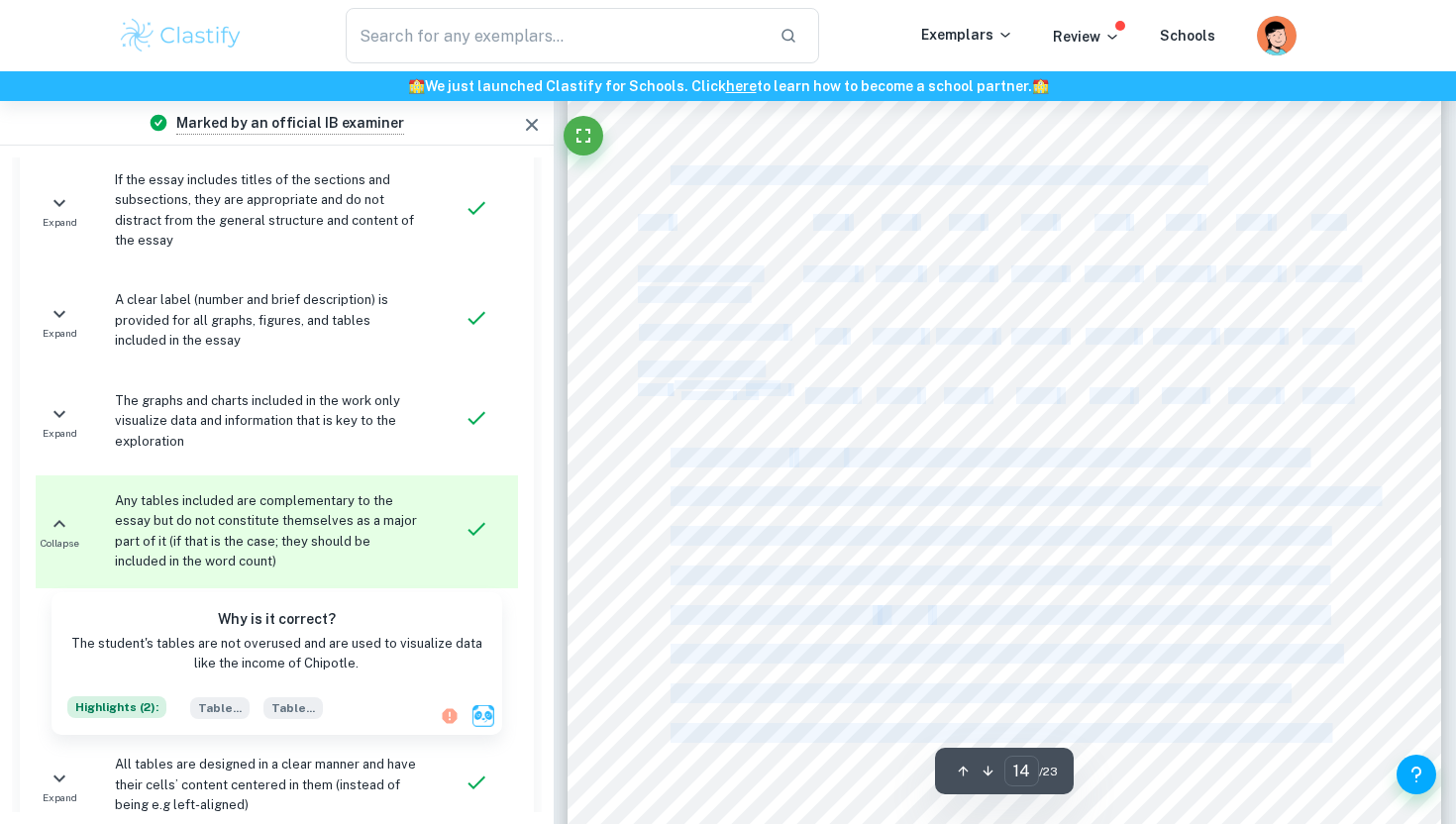 click on "Sales revenue refers to the income received by a company from selling its goods or services. Chipotle9s sales revenue between 2015 and 2019 will be used to calculate its operating margin and net profit margin to determine its profitability over those five years. 4.1 Profitability Ratios: Operating Margin (OM) Operating margin measures the profit earned after accounting for variable costs of production, but before interest and tax ([PERSON_NAME], 2022). Table 2: [DATE]-[DATE] Operating Income and Operating Margin of Chipotle Year   [DATE]   2016   2017   2018   2019   2020   2021   2022 Operating Income ($US Thousands) 765,589   34,567   270,794   258,368   443,958   290,164   804,943   1,160,403 Year-on-Year Growth   N/A   95.48%   683.39%   (4.59)%   71.83%   (34.64)%   177.41%   44.16% Operating Margin ÿý =   ÿÿÿÿÿ ýýÿÿ þÿþÿ ýÿÿÿ   × 100%   17.01%   0.89%   6.05%   5.31%   7.95%   4.90%   10.79%   13.56% With reference to   Table 2 0.89% in [DATE]. Alternatively,   Table 2" at bounding box center [1004, 310] 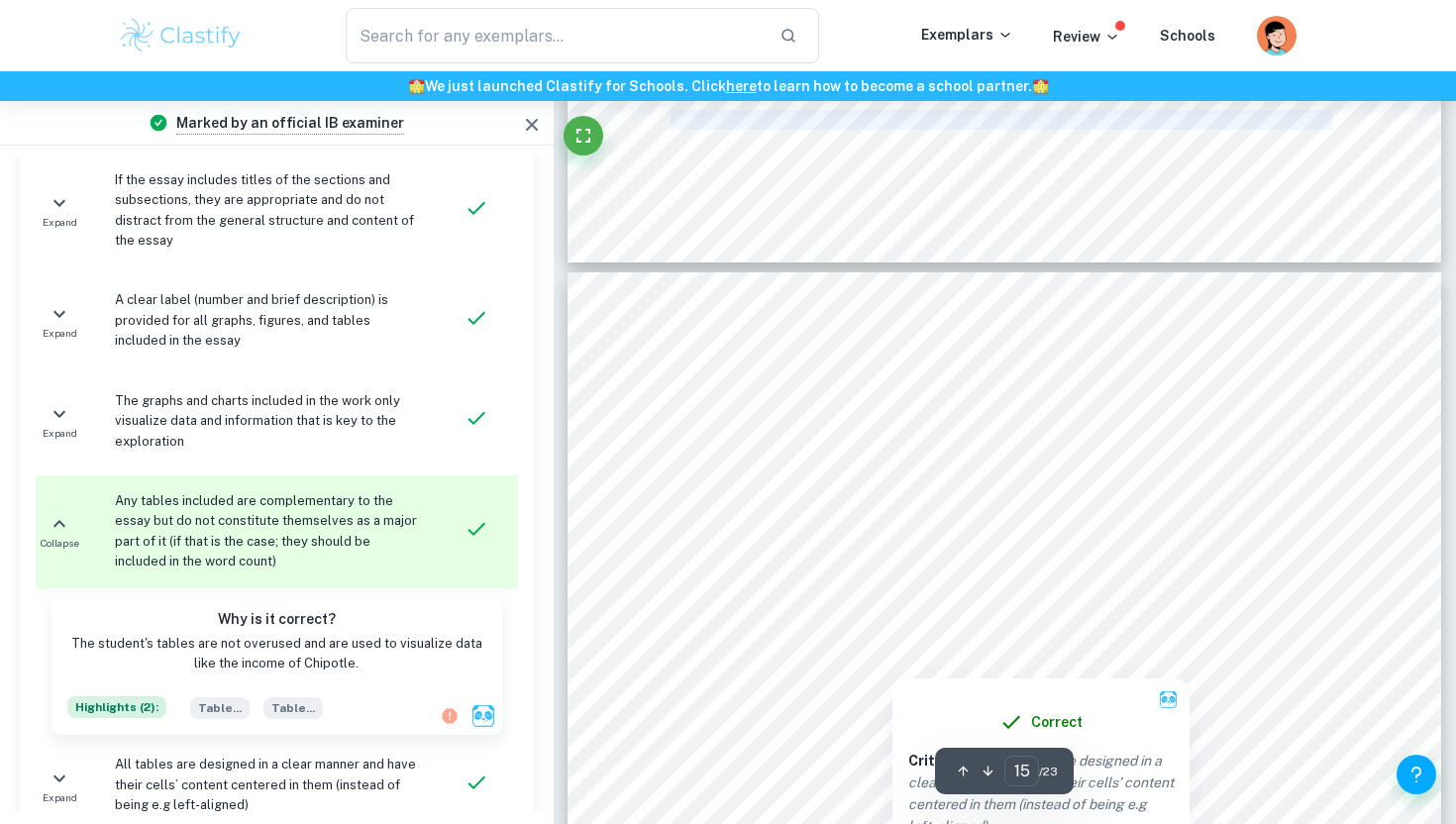 scroll, scrollTop: 15820, scrollLeft: 0, axis: vertical 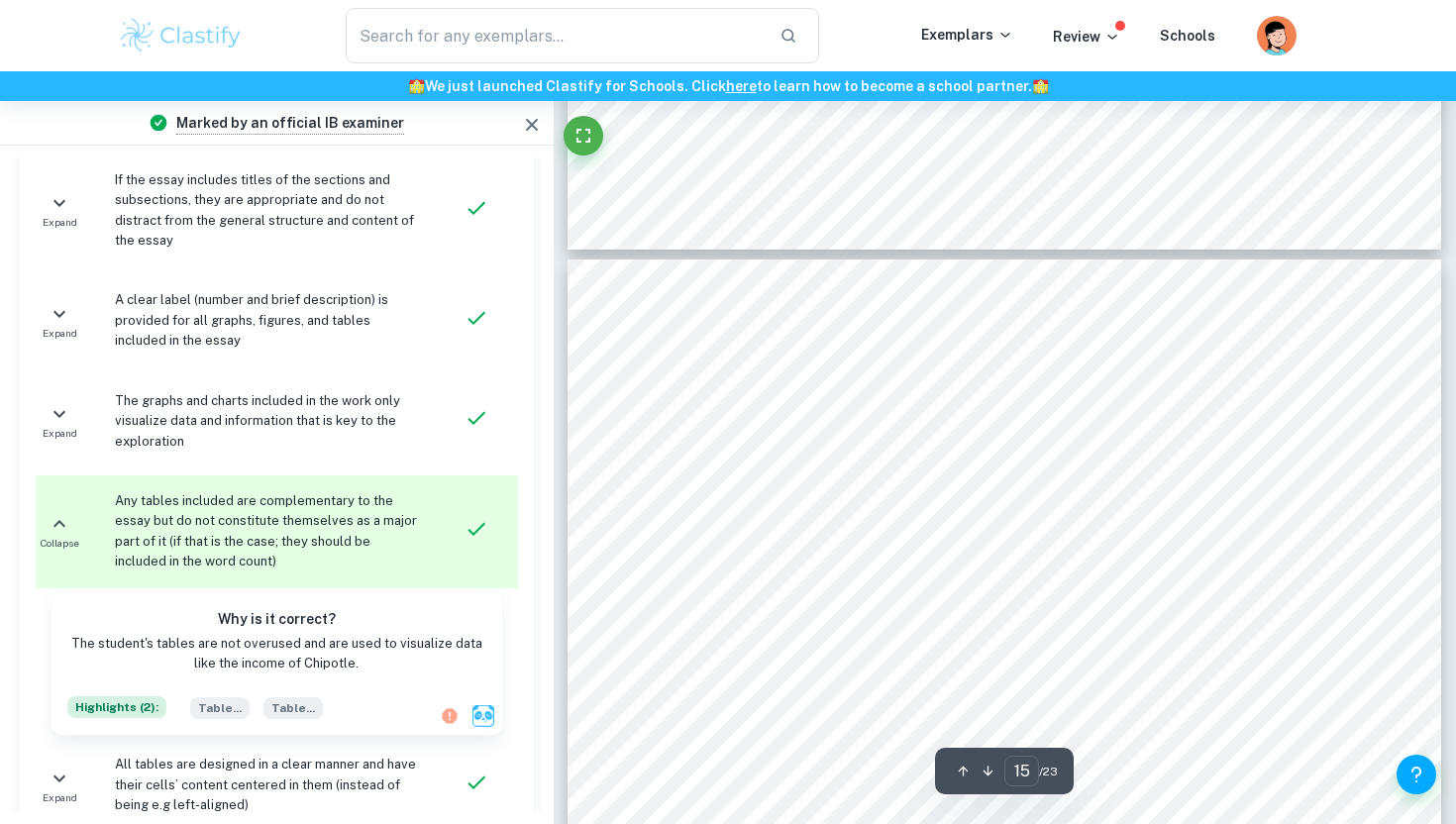 click on "2021 and 2022, respectively. However, since the operating income and operating margin only" at bounding box center (990, 372) 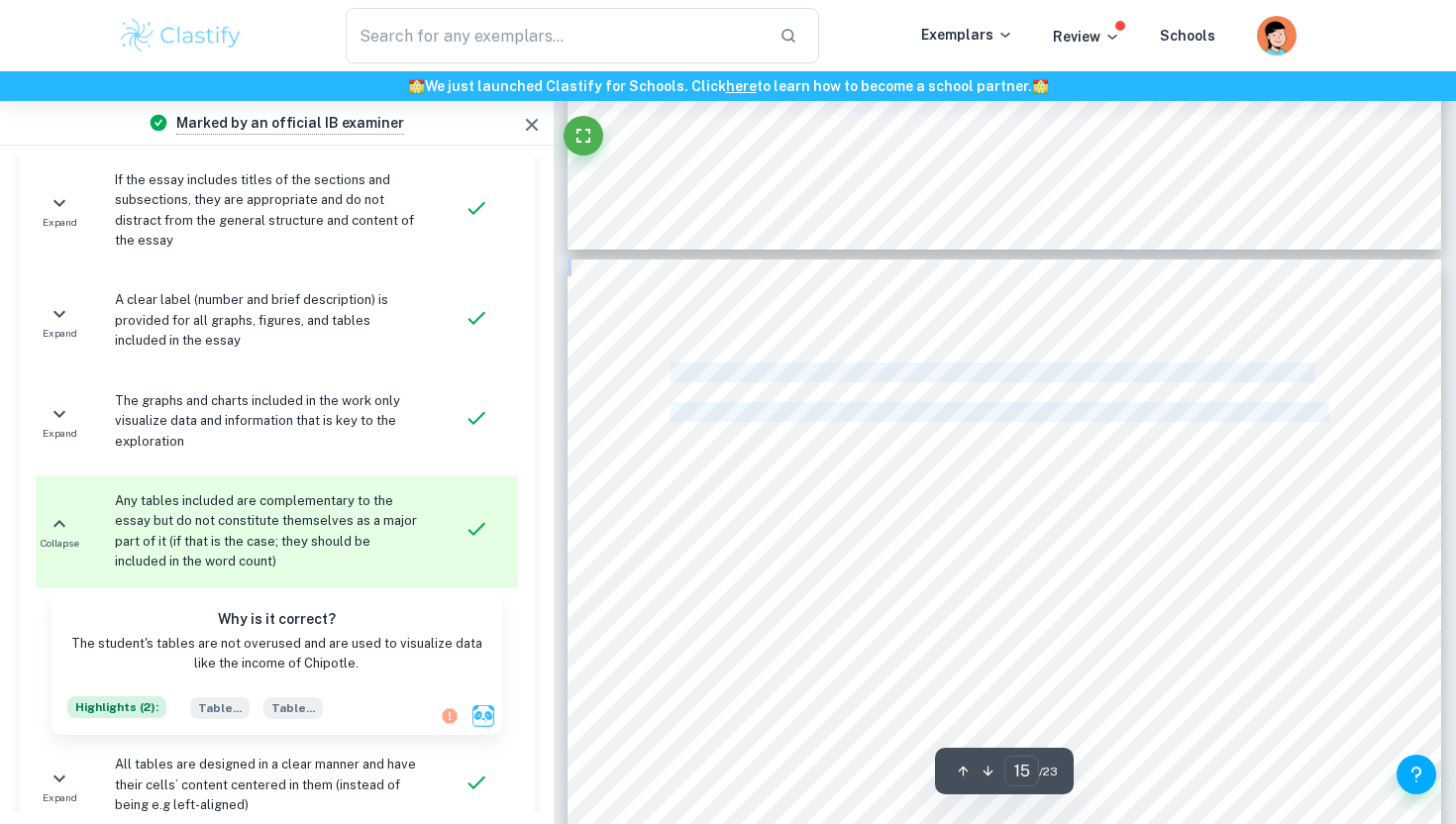 drag, startPoint x: 681, startPoint y: 369, endPoint x: 1325, endPoint y: 420, distance: 646.0163 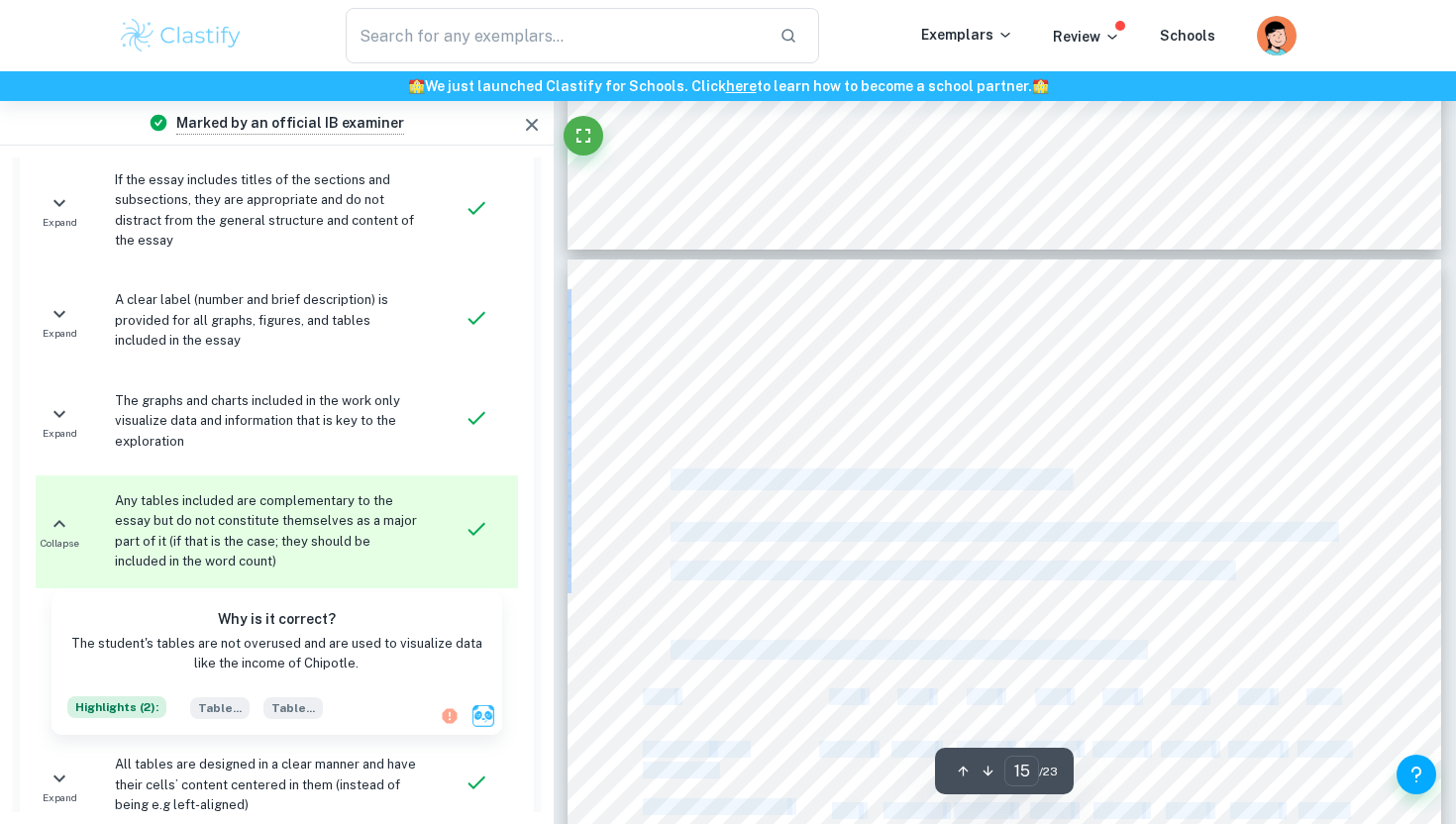 click on "2021 and 2022, respectively. However, since the operating income and operating margin only account for the variable production costs, it is an inaccurate depiction of Chipotle9s profitability. 4.2 Profitability Ratios: Net Profit Margin (NPM) Since net profit margins account for operating and overhead costs, including interest and taxes, it is more accurate than the operating margin in determining Chipotle9s profitability. Table 3: [DATE]-[DATE] Net Profit and Net Profit Margin of Chipotle Year   [DATE]   2016   2017   2018   2019   2020   2021   2022 Net Profit   ($US Thousands) 475,602   22,938   176,253   176,553   350,158   355,766   652,984   899,101 Year-on-Year Growth   N/A   (95.18)%   668.39%   0.17%   98.33%   1.60%   83.54%   37.69% Net Profit Margin þý =   þÿ ÿÿ þÿþÿ ýÿÿÿ   × 100%   10.57%   0.59%   3.94%   3.63%   6.27%   6.01%   8.76%   10.51% According to   Table 3,   Chipotle's NPM has decreased from 10.57% to 0.59% between 2015 and" at bounding box center (1004, 824) 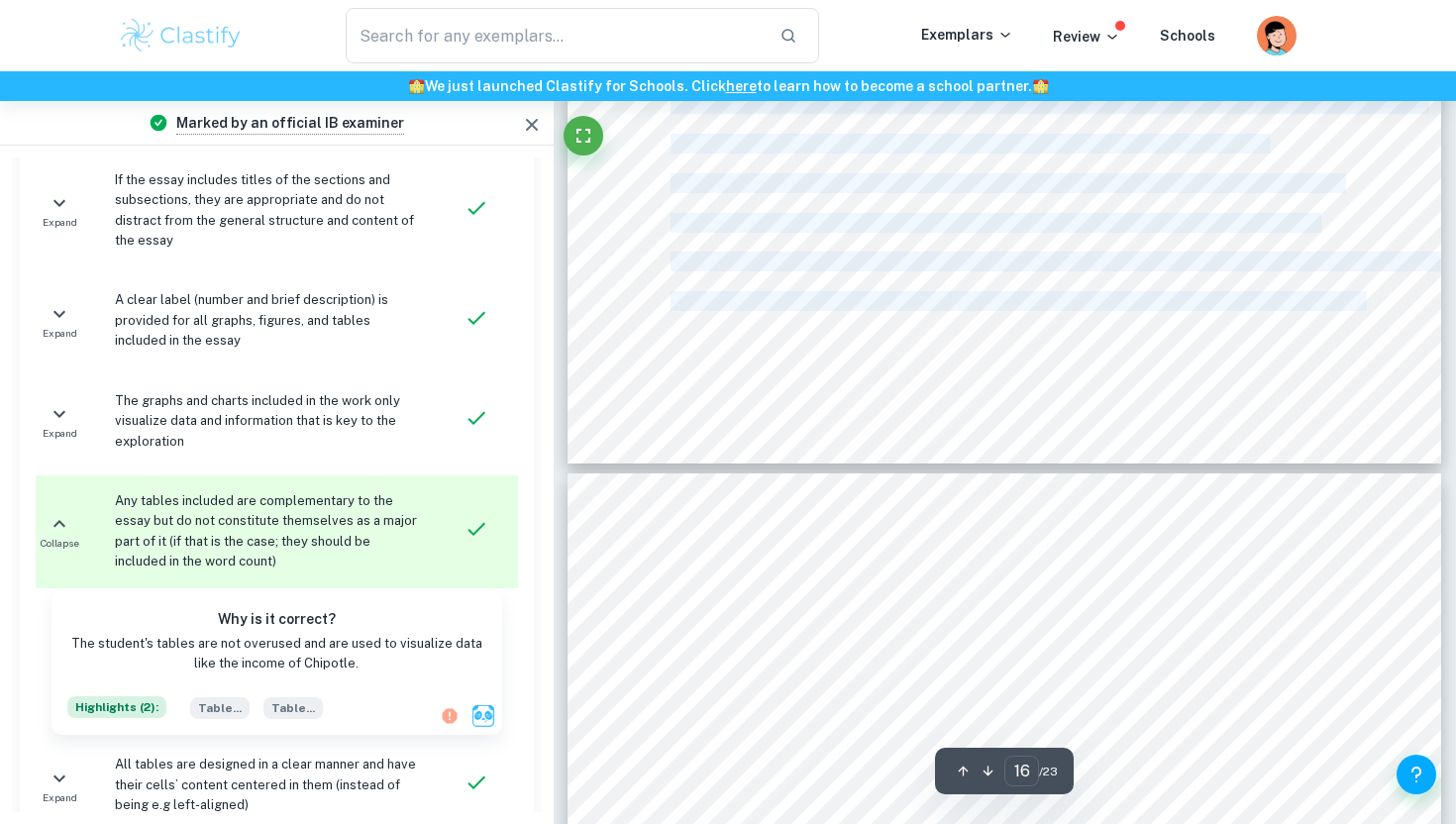 scroll, scrollTop: 17116, scrollLeft: 0, axis: vertical 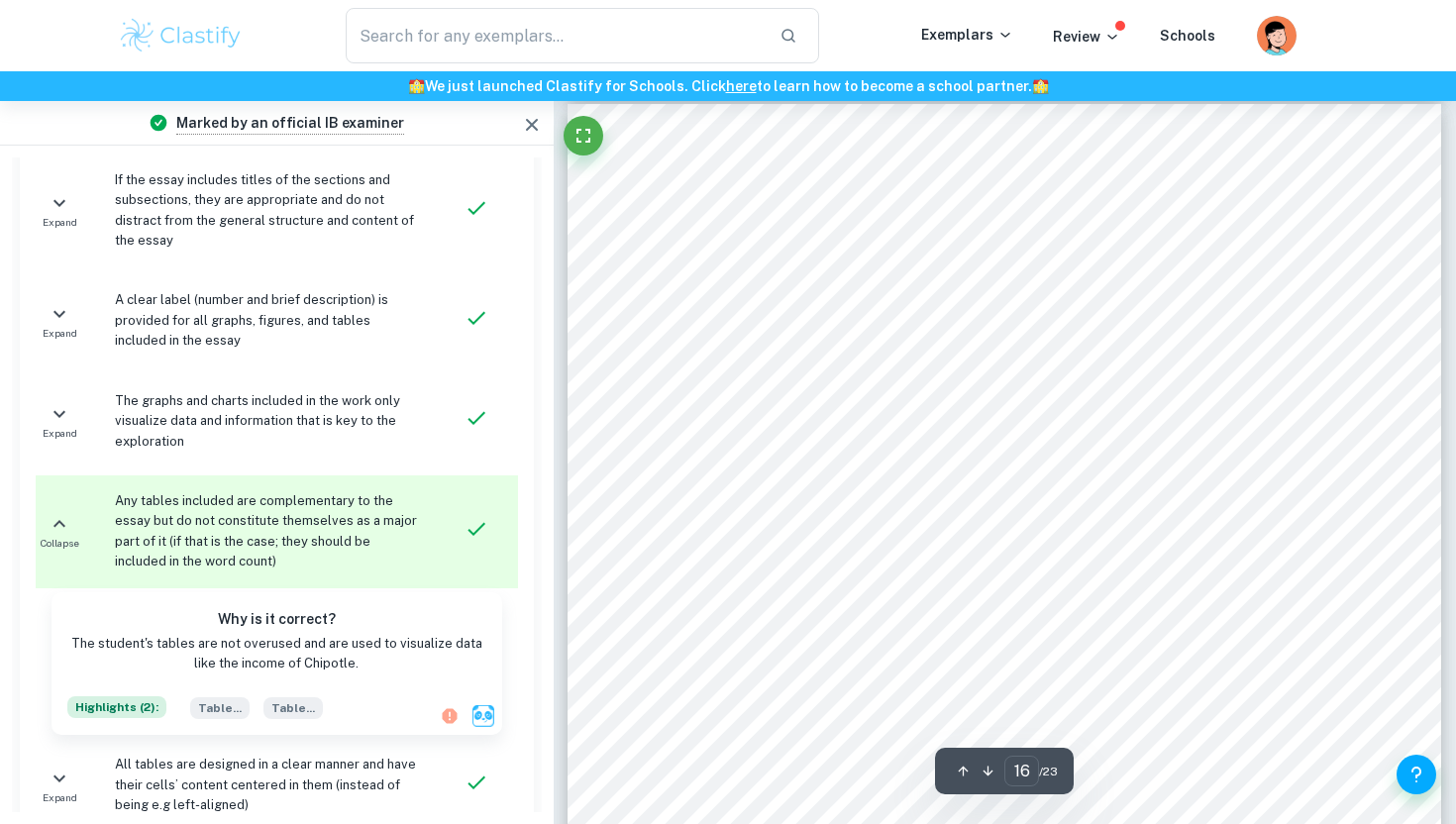 click on "and 2022. Moreover, Chipotle9s net profits have also followed an upward trend since [DATE]," at bounding box center (989, 217) 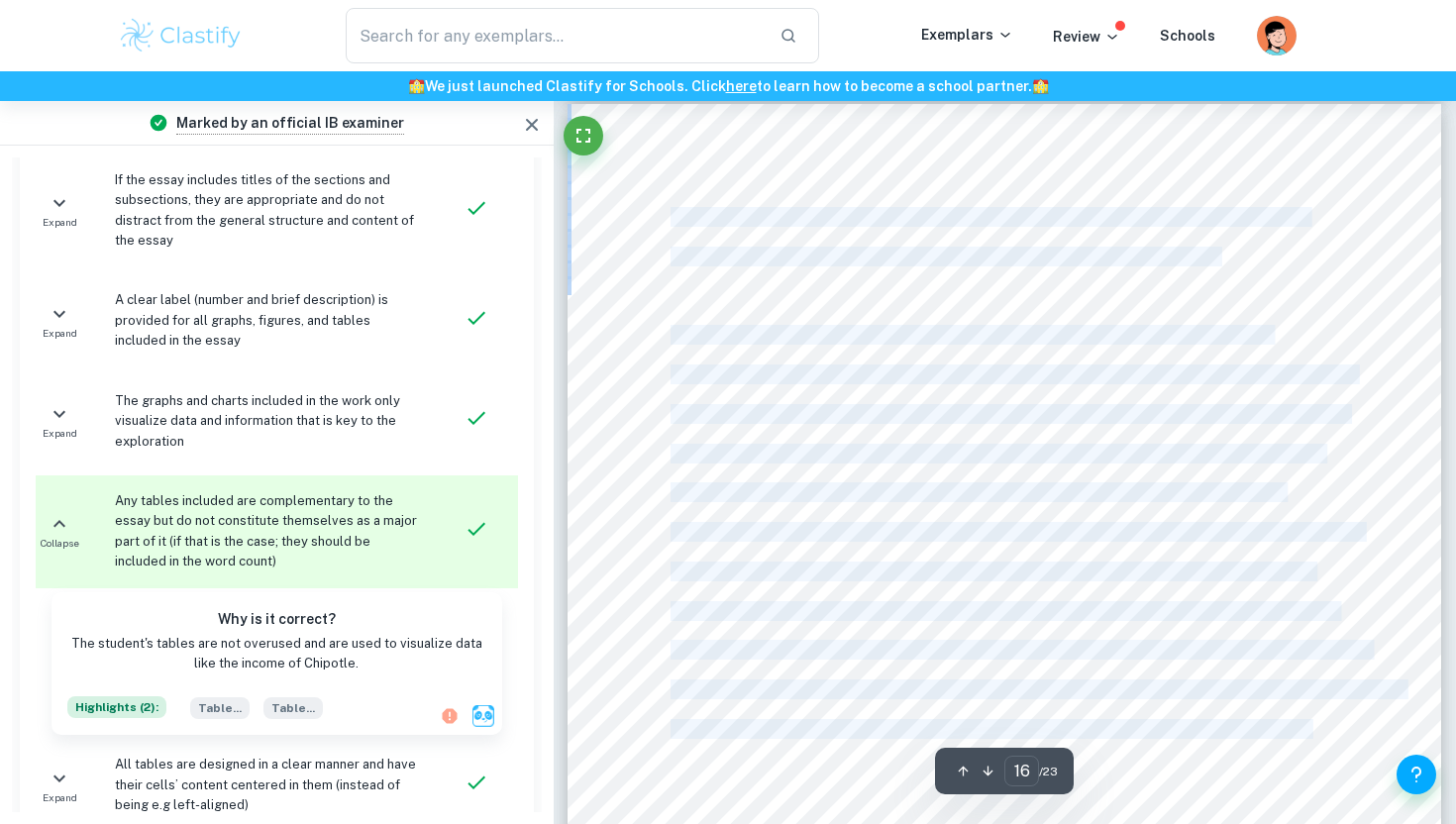 drag, startPoint x: 678, startPoint y: 214, endPoint x: 1305, endPoint y: 724, distance: 808.2258 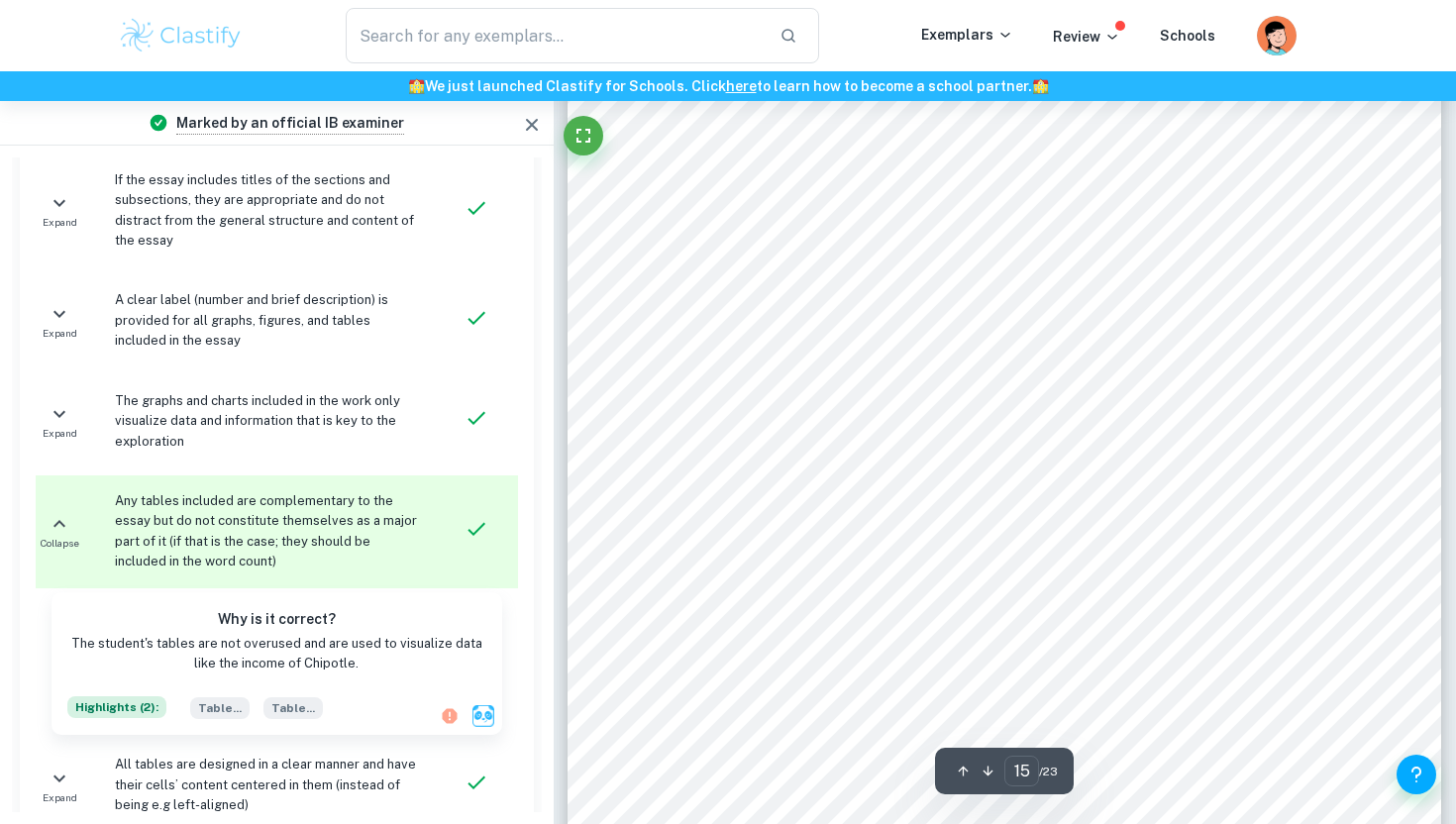 scroll, scrollTop: 16047, scrollLeft: 0, axis: vertical 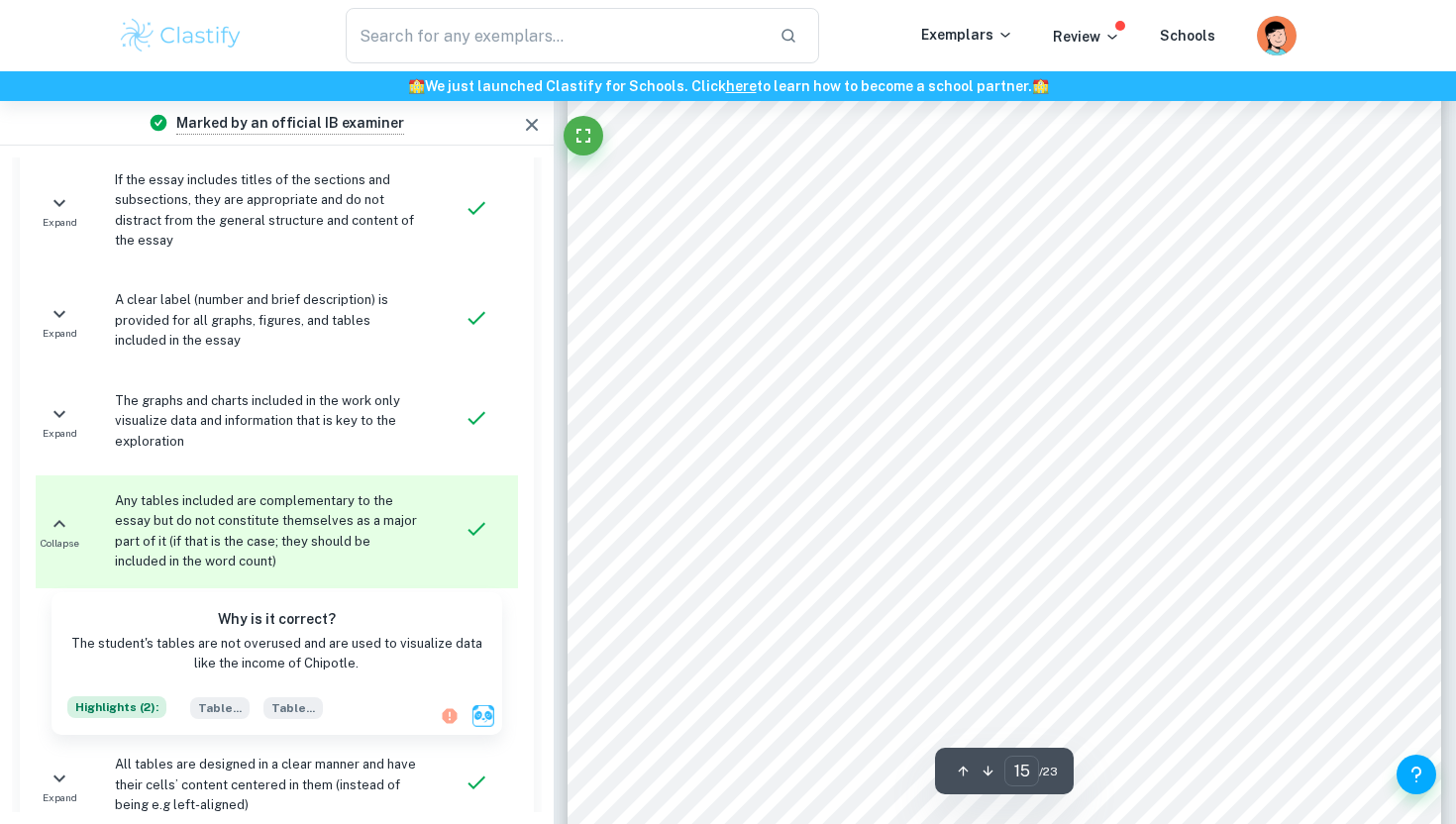 click on "Since net profit margins account for operating and overhead costs, including interest and taxes, it" at bounding box center [1002, 305] 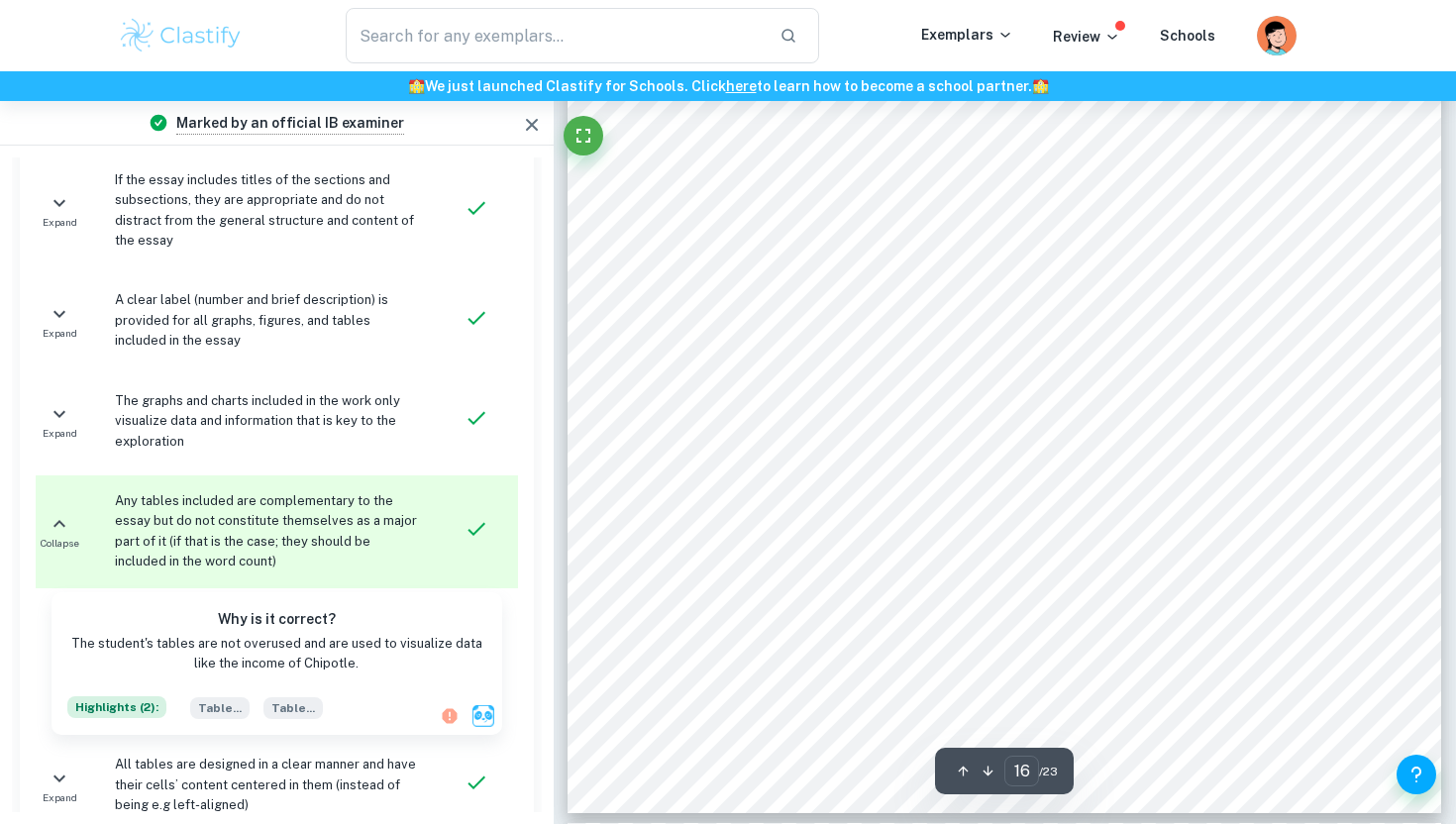 scroll, scrollTop: 17567, scrollLeft: 0, axis: vertical 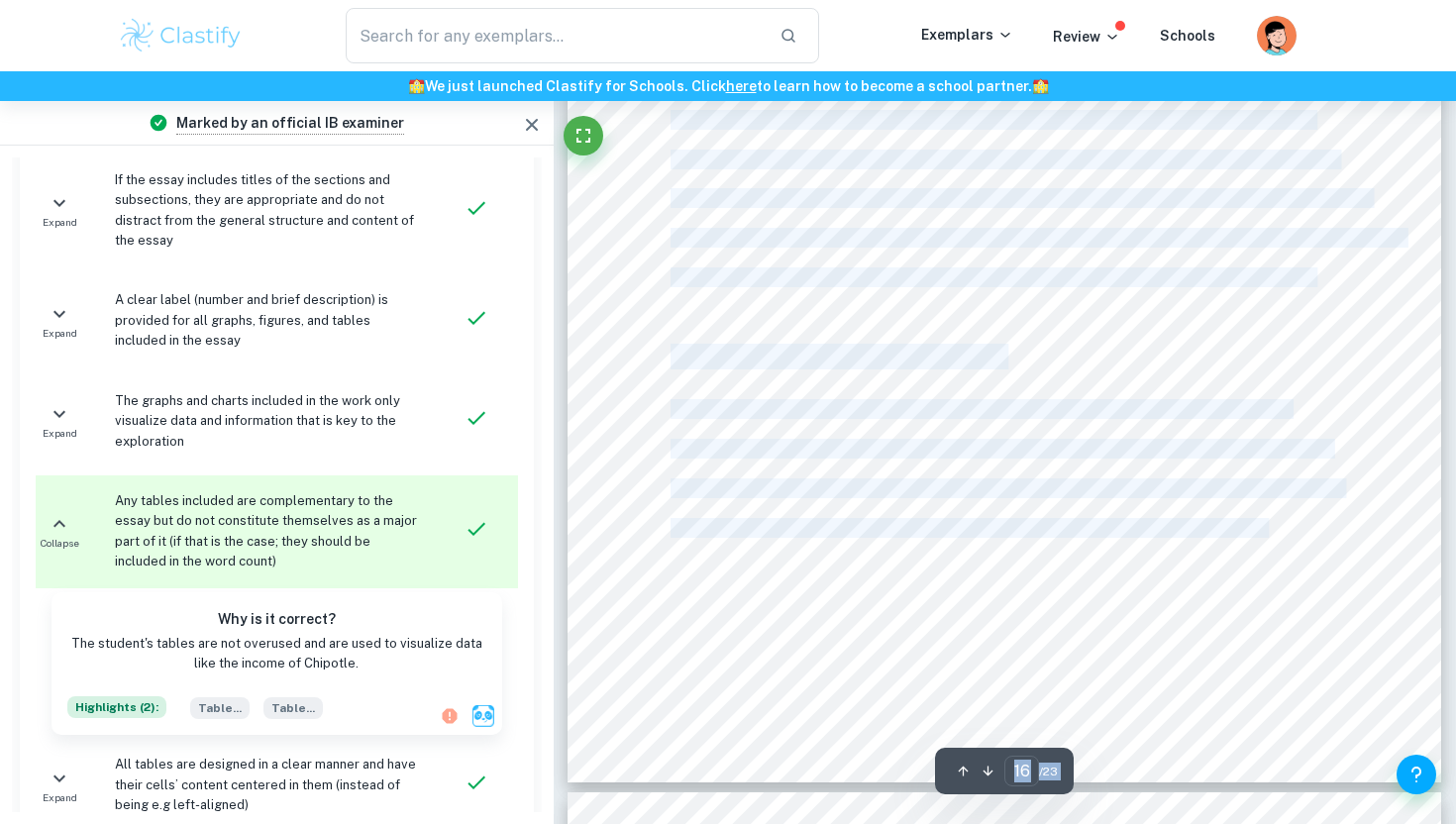 drag, startPoint x: 672, startPoint y: 355, endPoint x: 589, endPoint y: 393, distance: 91.285267 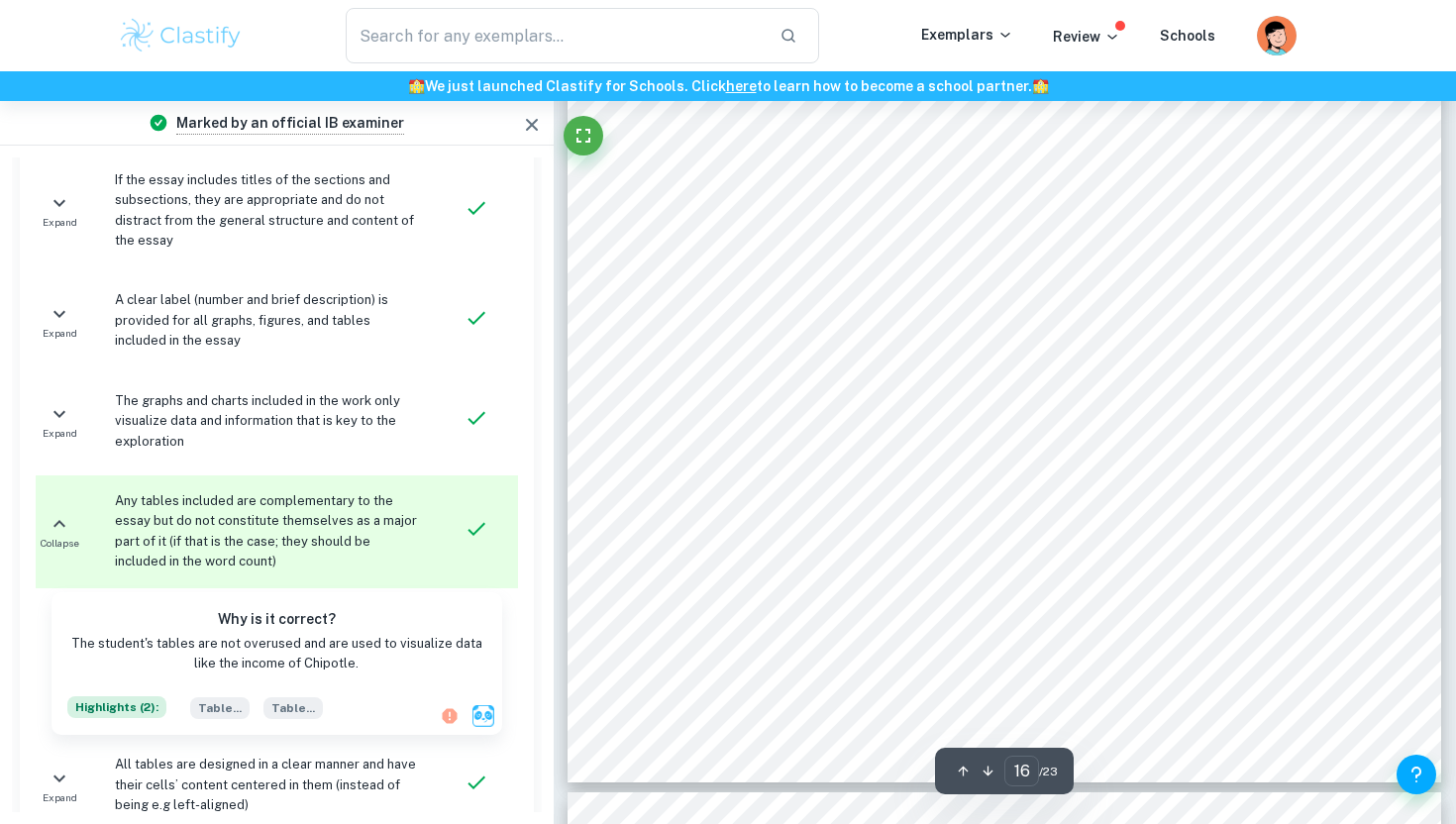 click on "and 2022. Moreover, Chipotle9s net profits have also followed an upward trend since [DATE], reaching a new peak of approximately $US 899 million in net profits in [DATE]. The financial recovery of Chipotle illustrates that its brand image is recovering as it has sustained long-term net profit growth since the 2015 [MEDICAL_DATA] outbreak. Hence, Chipotle's improvements in its profit margins and net profits since [DATE] indicate that the implementation of its CSR initiatives was effective in reshaping consumers' negative perceptions of their food and reasserting itself as a healthier alternative to fast foods in the industry. However, there are limitations to this as the true influence Chipotle's CSR measures have on its profitability is unknown, and external factors such as changes in consumer behavior and market trends could have contributed to the increased profitability of Chipotle. For example, the dips in Chipotle's net profits and NPM in [DATE] are most likely due to the [MEDICAL_DATA] pandemic, and the alleviated" at bounding box center (1004, 217) 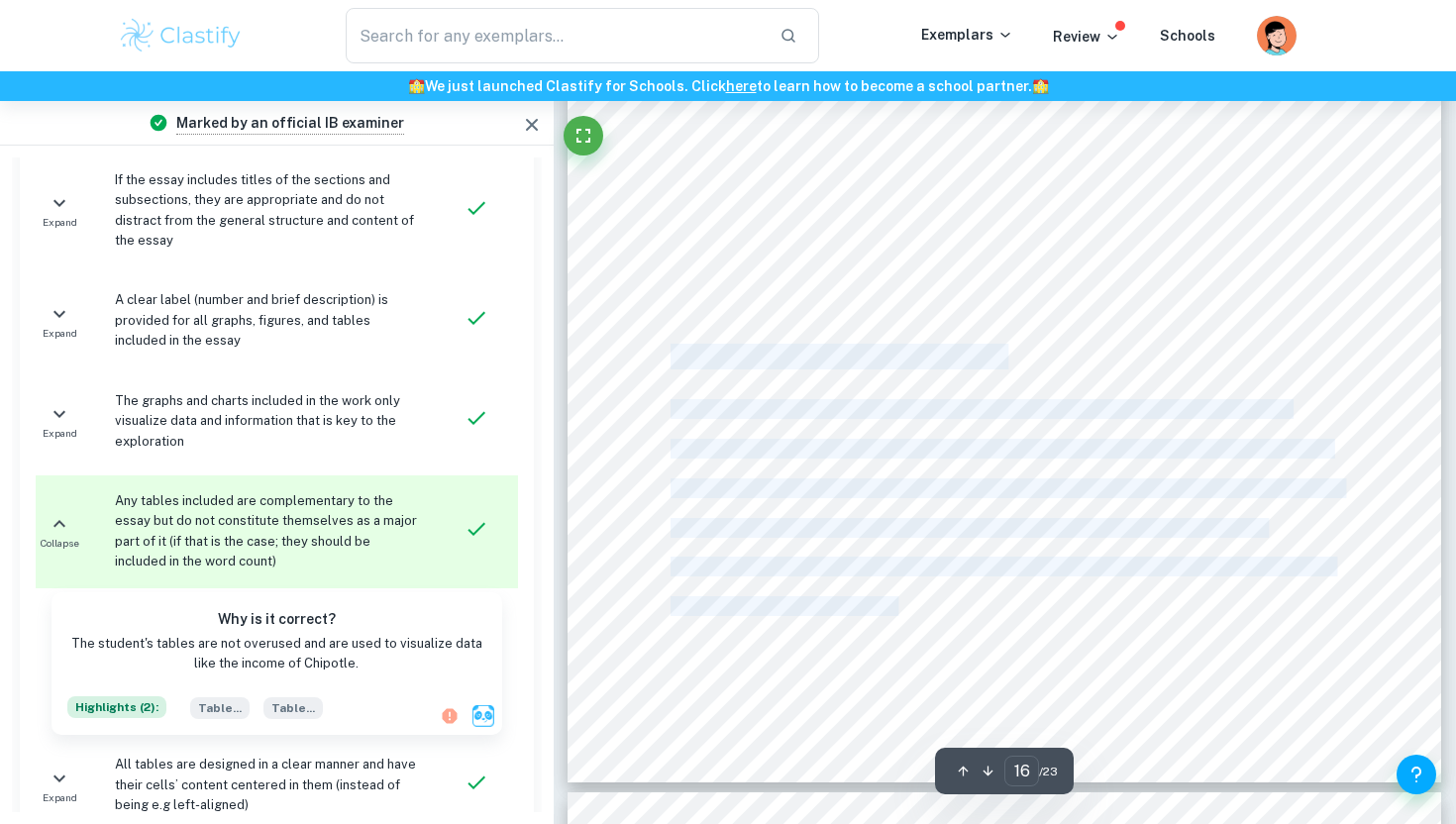 drag, startPoint x: 659, startPoint y: 356, endPoint x: 671, endPoint y: 356, distance: 12 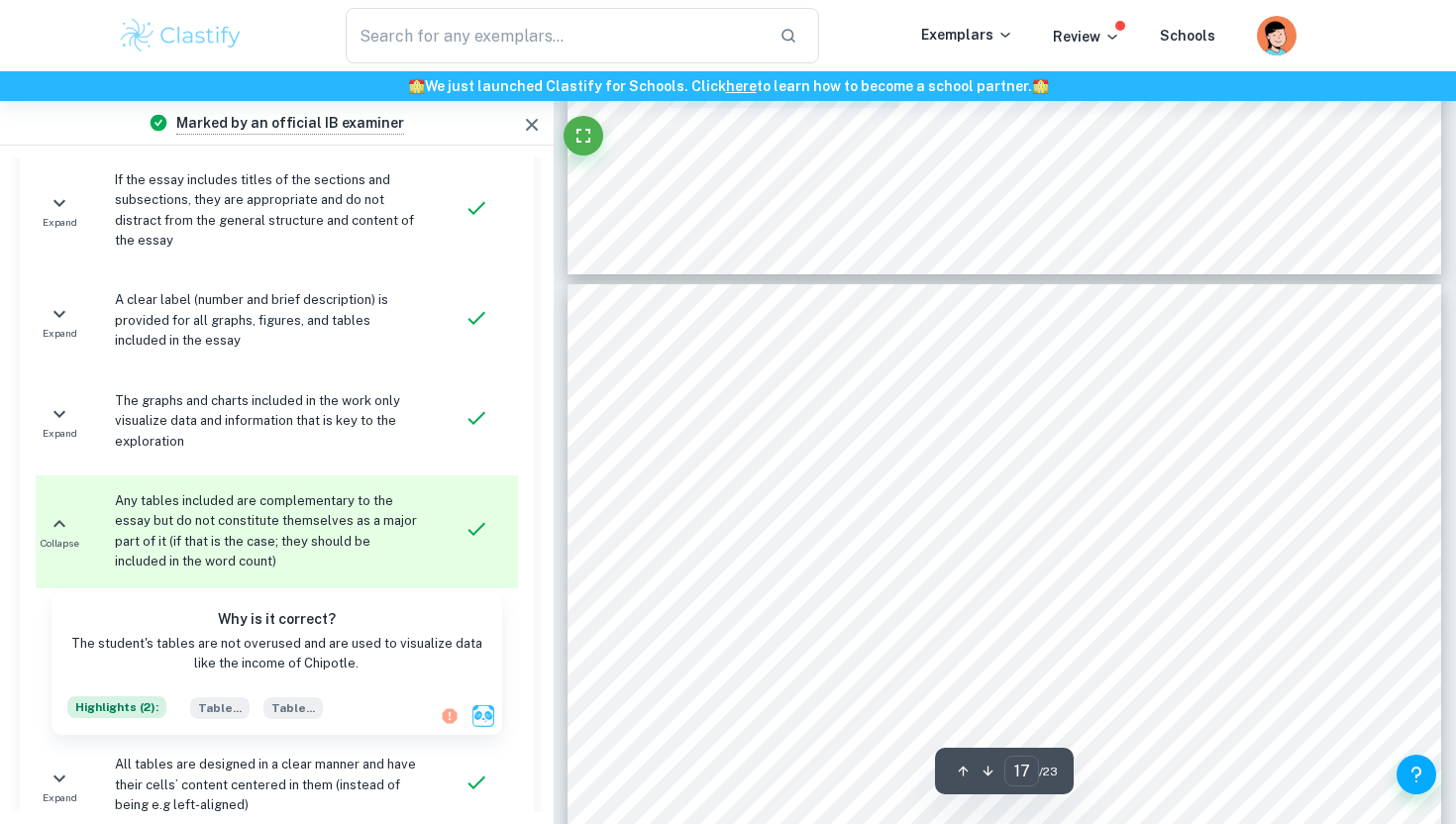 scroll, scrollTop: 18131, scrollLeft: 0, axis: vertical 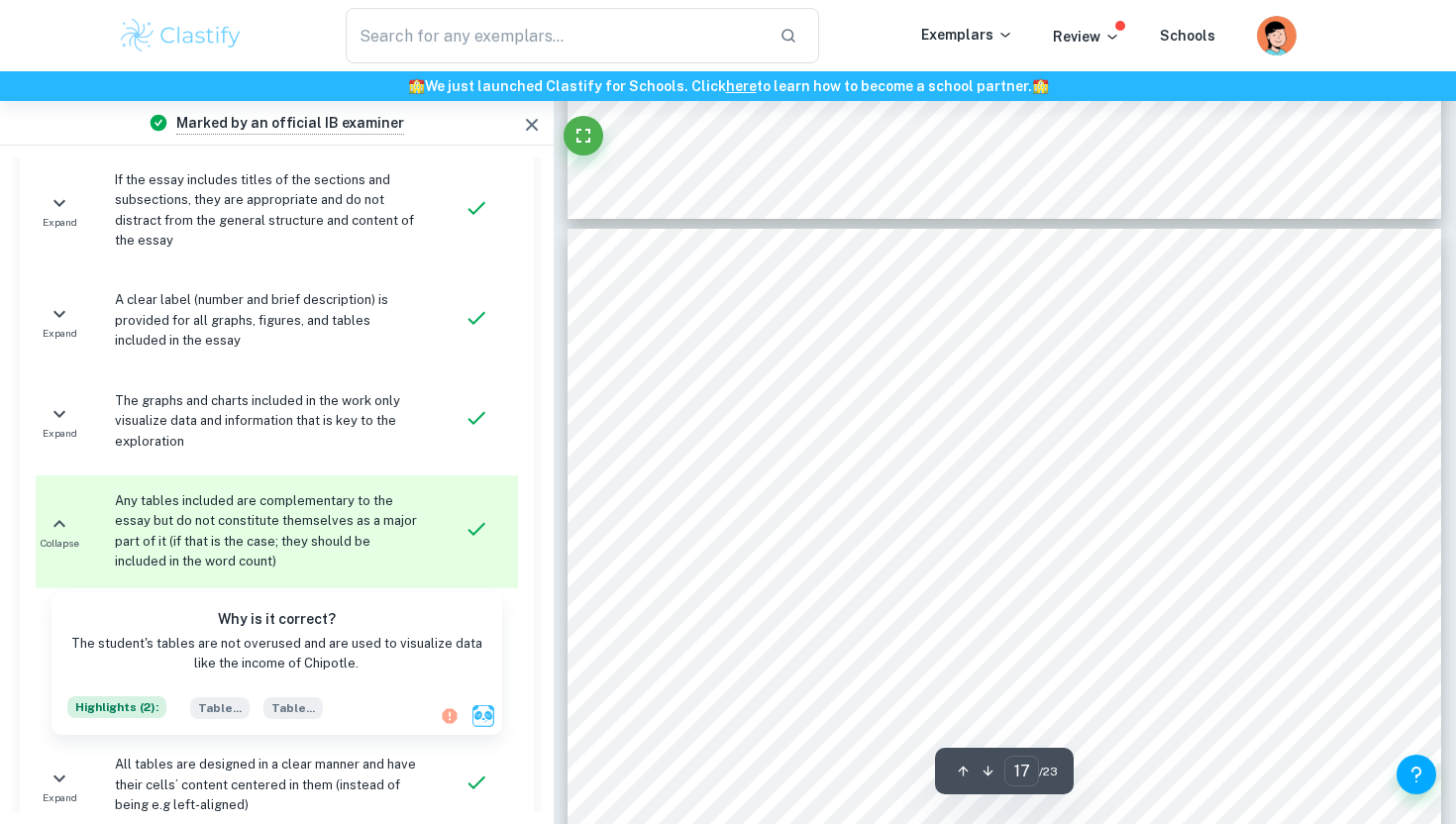 click on "Chipotle has an overall ESG rating of 63 out of 100, receiving scores of 51, 79, and 48 in" at bounding box center (976, 342) 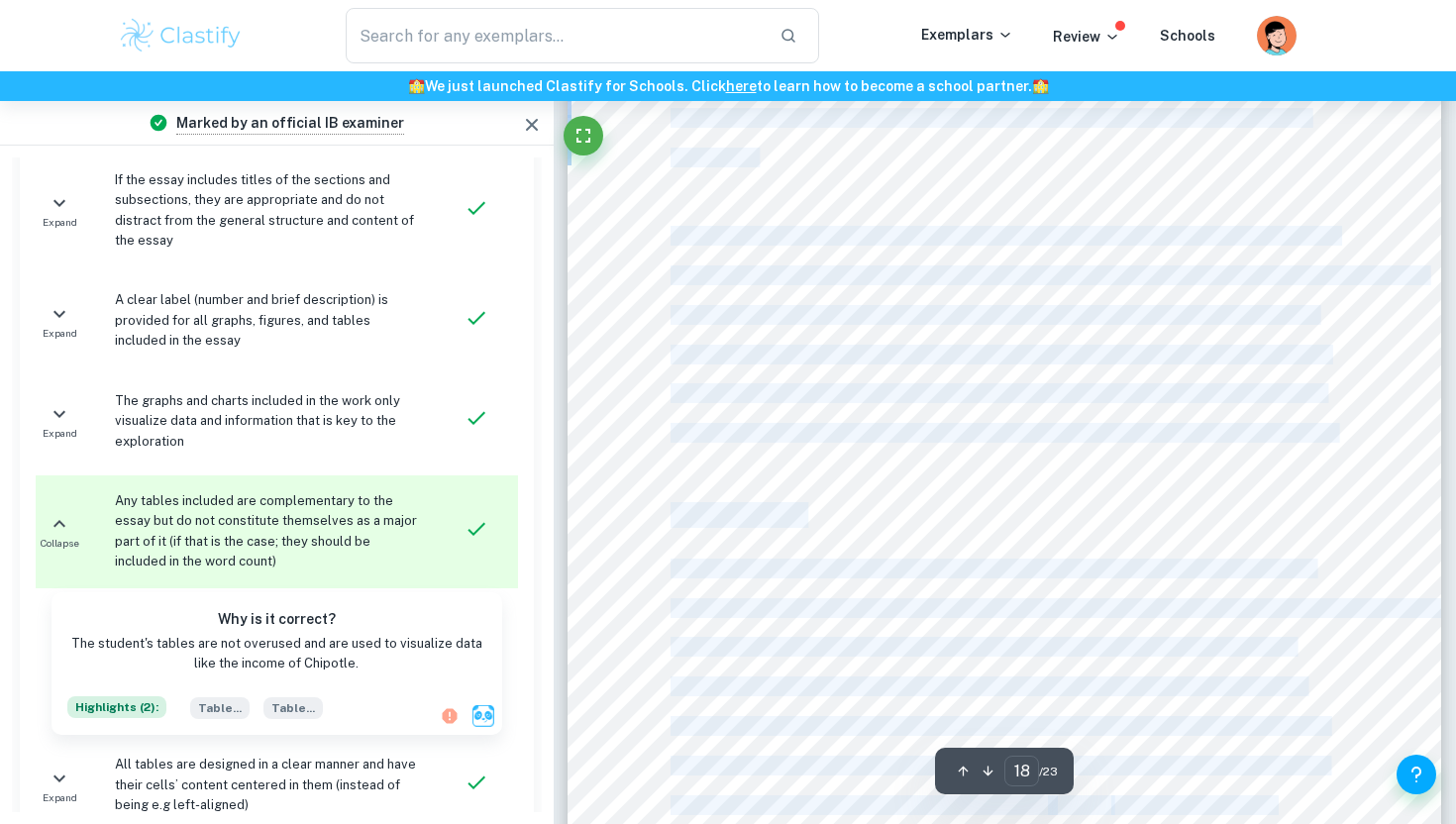 scroll, scrollTop: 19702, scrollLeft: 0, axis: vertical 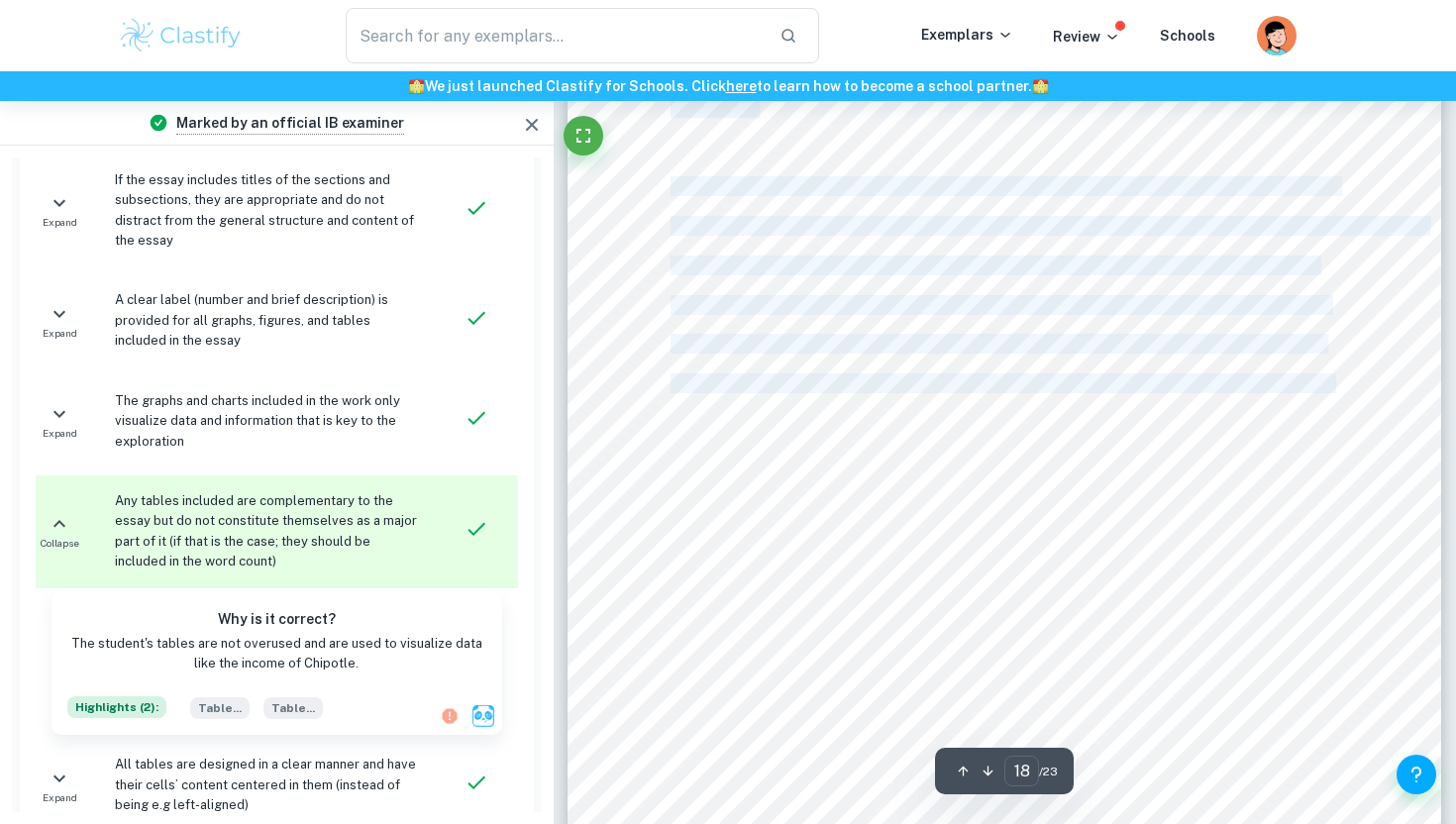 drag, startPoint x: 708, startPoint y: 338, endPoint x: 1333, endPoint y: 387, distance: 626.9179 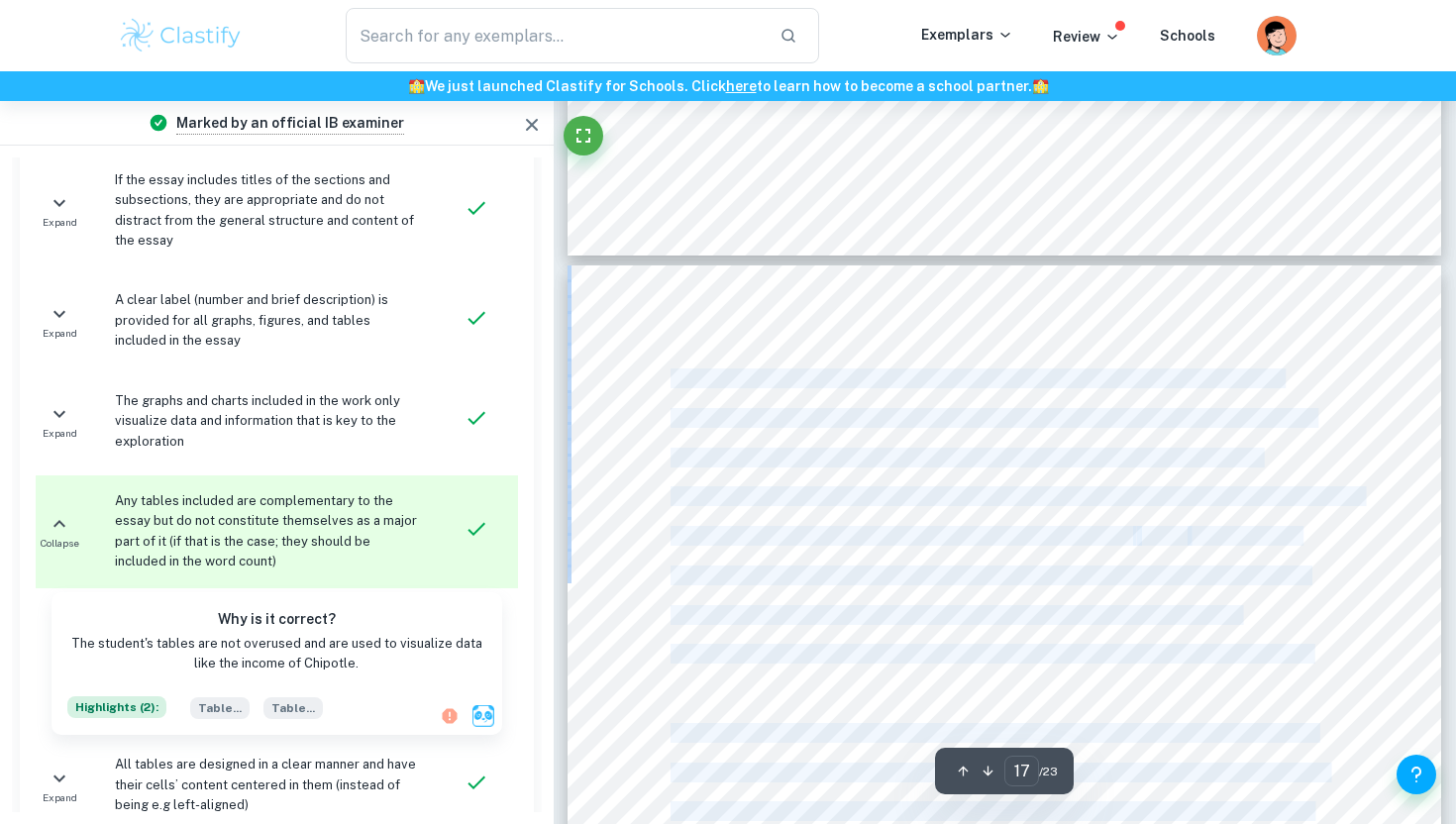 scroll, scrollTop: 18212, scrollLeft: 0, axis: vertical 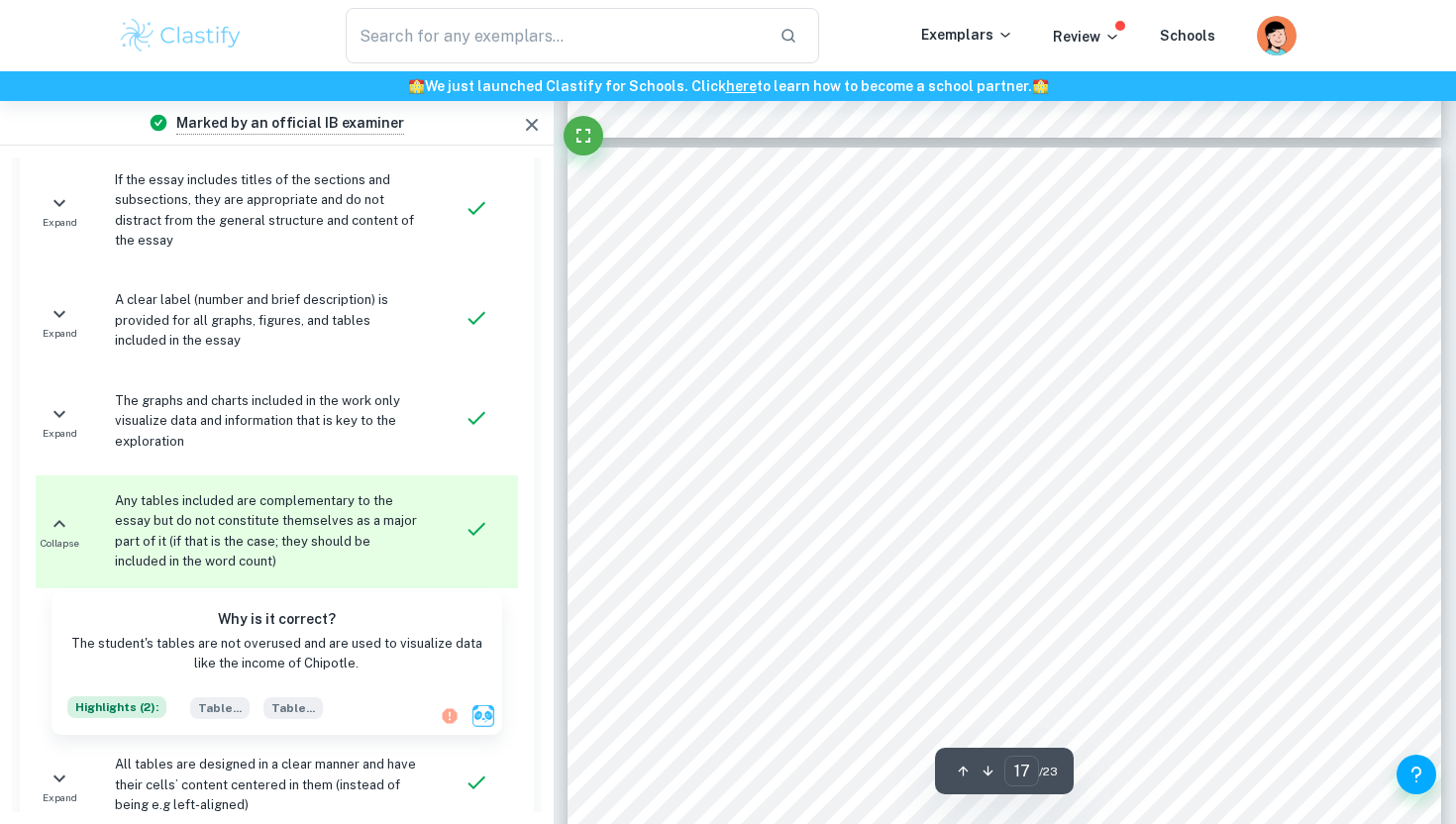 click on "rankings are highly subjective and unreliable, which may make it a poor indicator of whether" at bounding box center [989, 458] 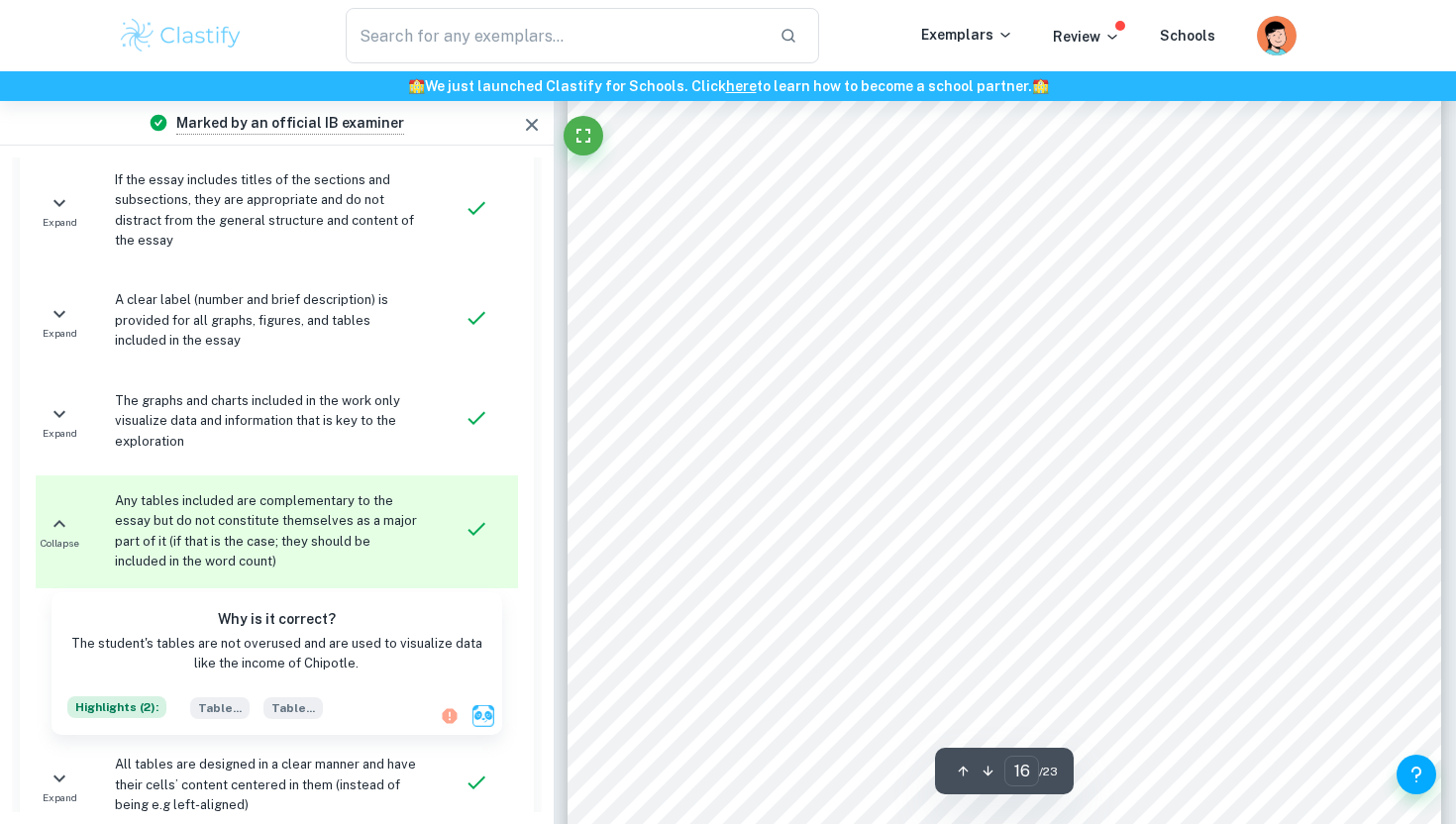 scroll, scrollTop: 17512, scrollLeft: 0, axis: vertical 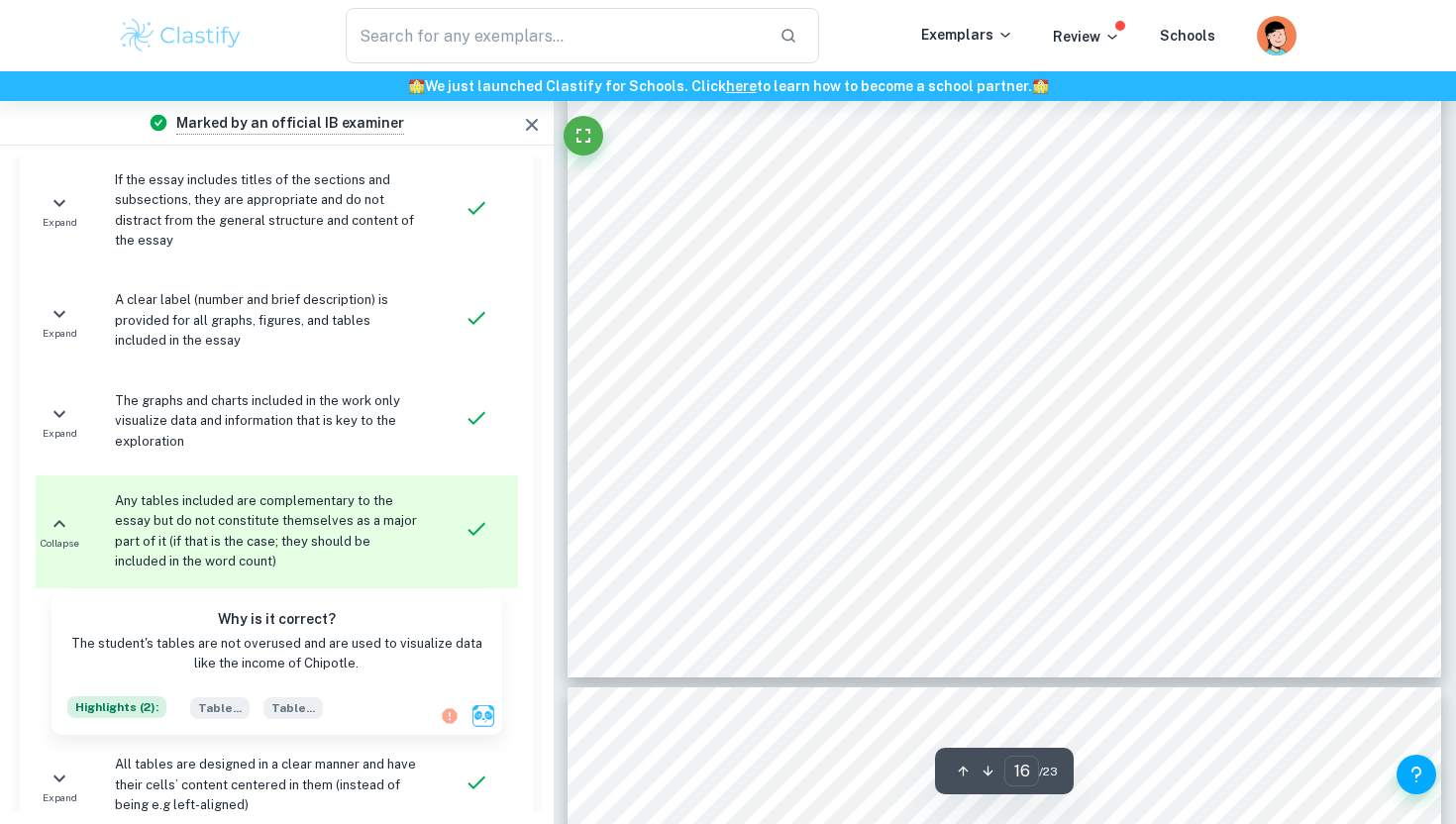 type on "17" 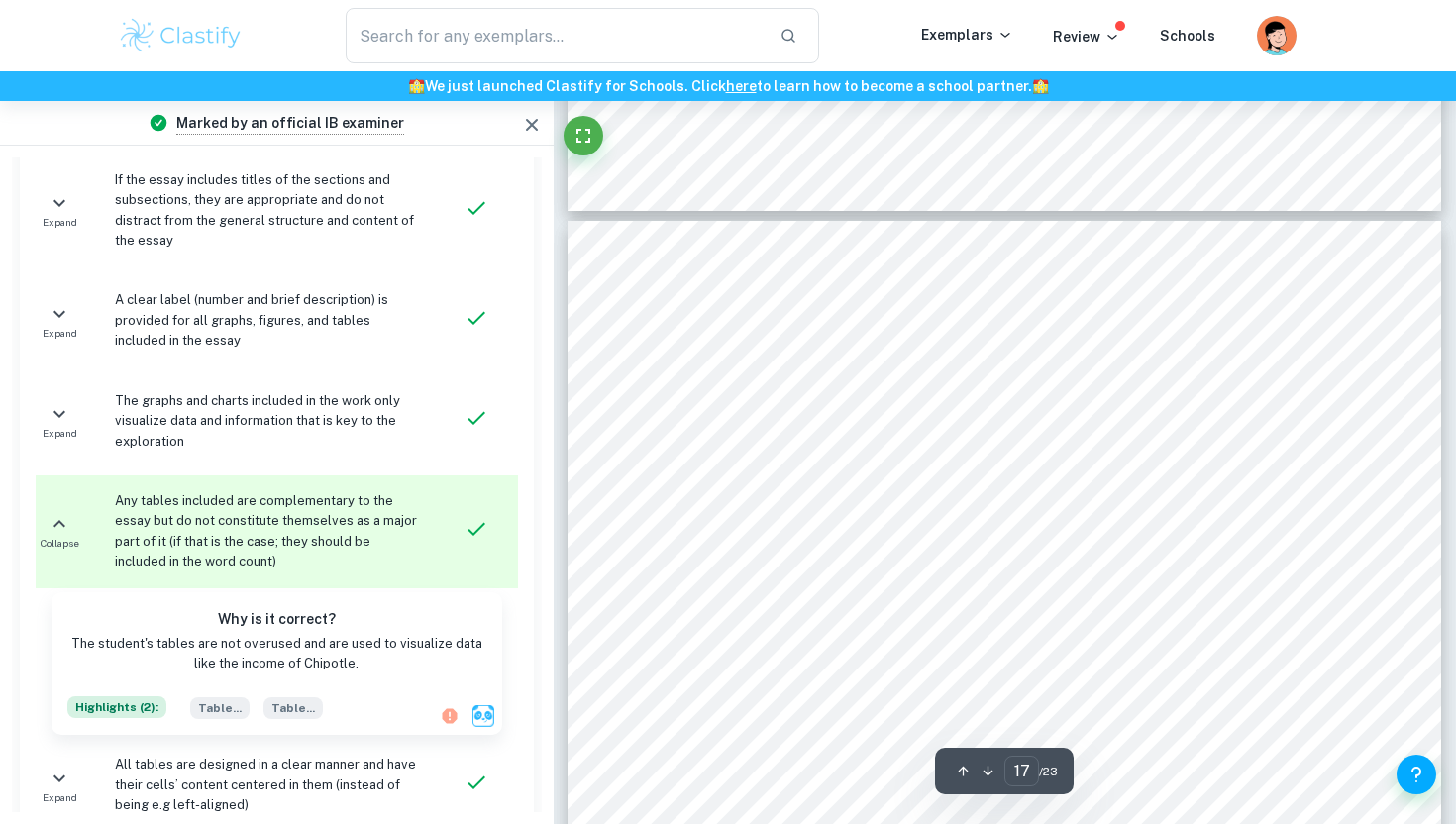 scroll, scrollTop: 18145, scrollLeft: 0, axis: vertical 